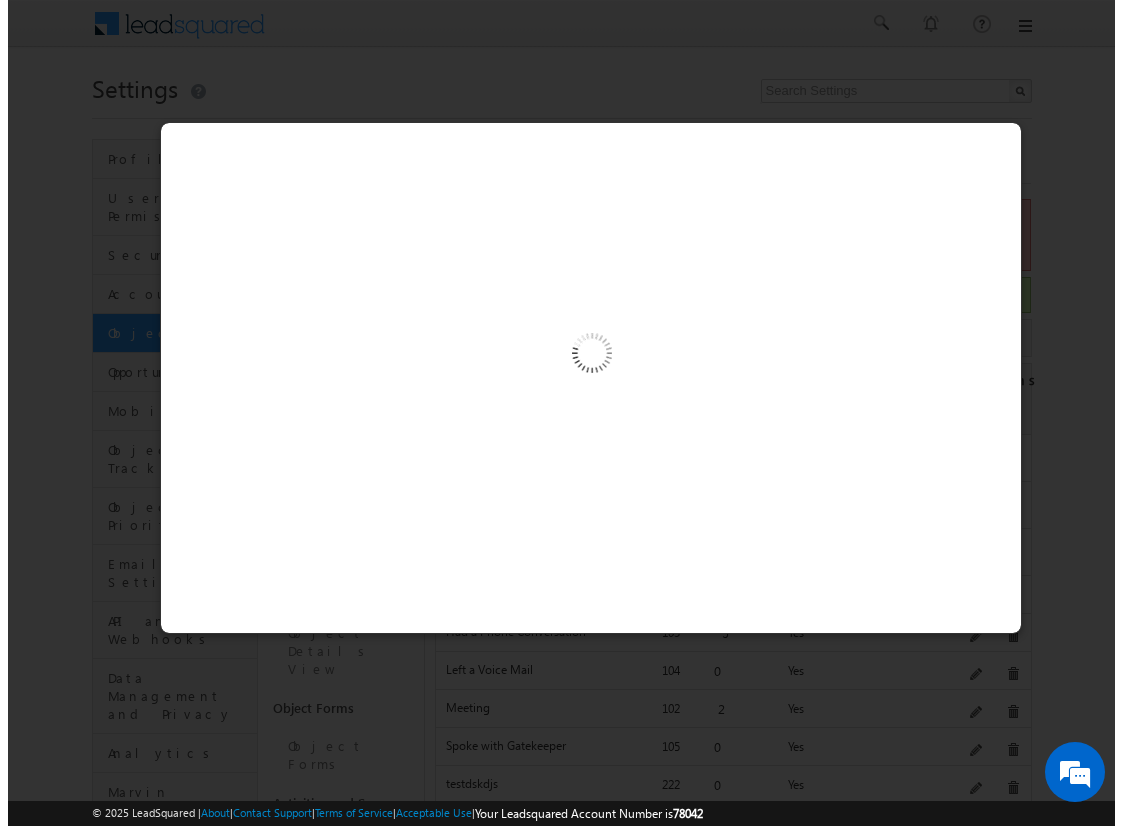 scroll, scrollTop: 250, scrollLeft: 0, axis: vertical 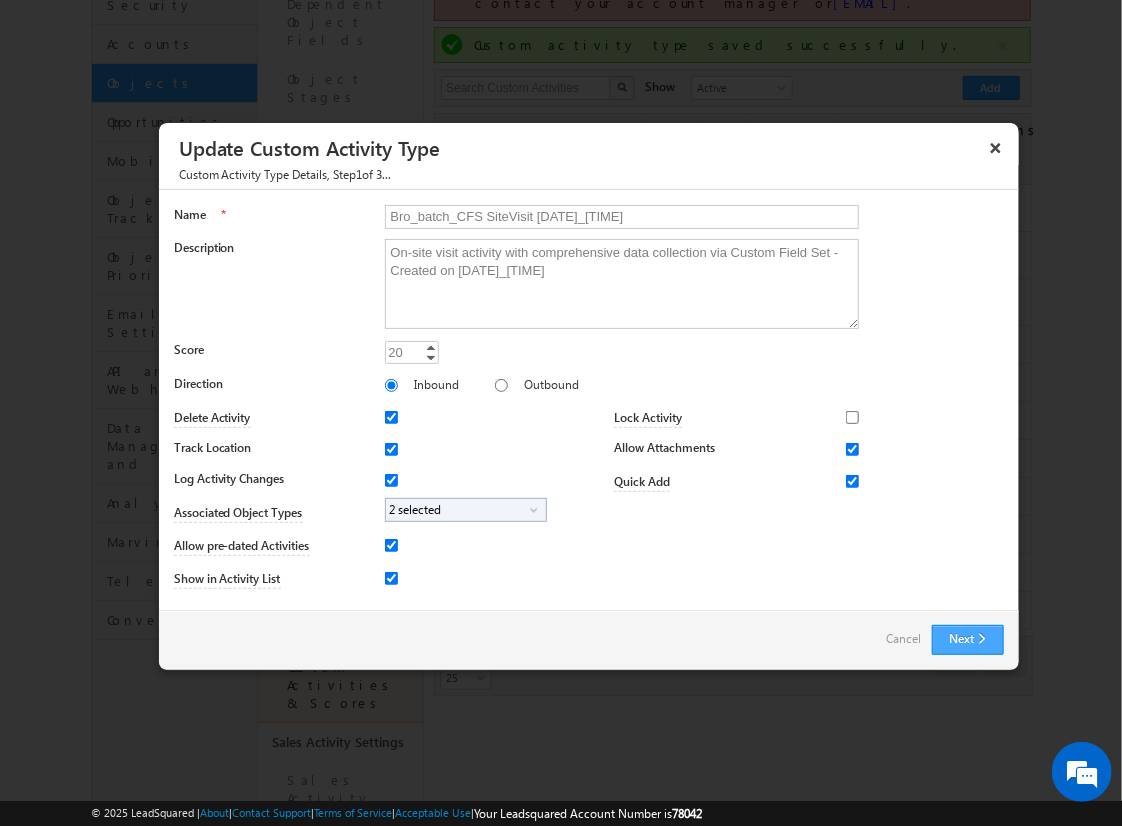 click on "Next" at bounding box center [968, 640] 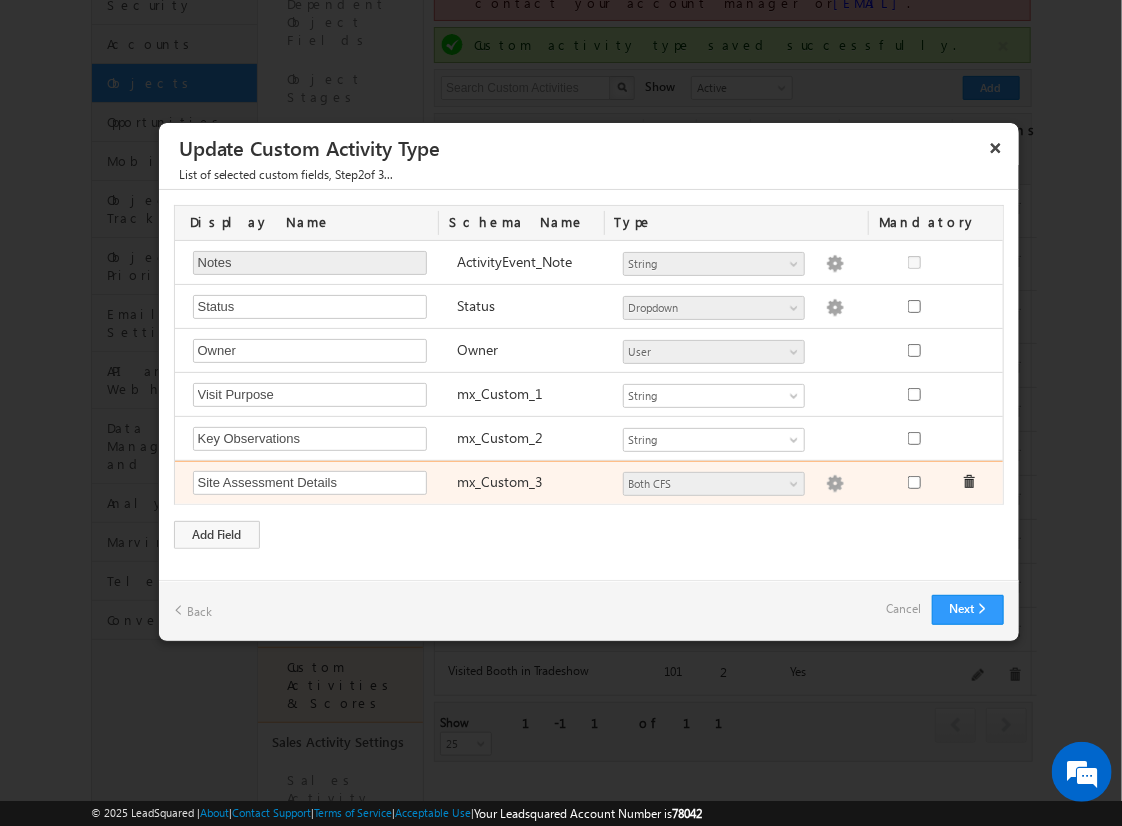 click at bounding box center (835, 484) 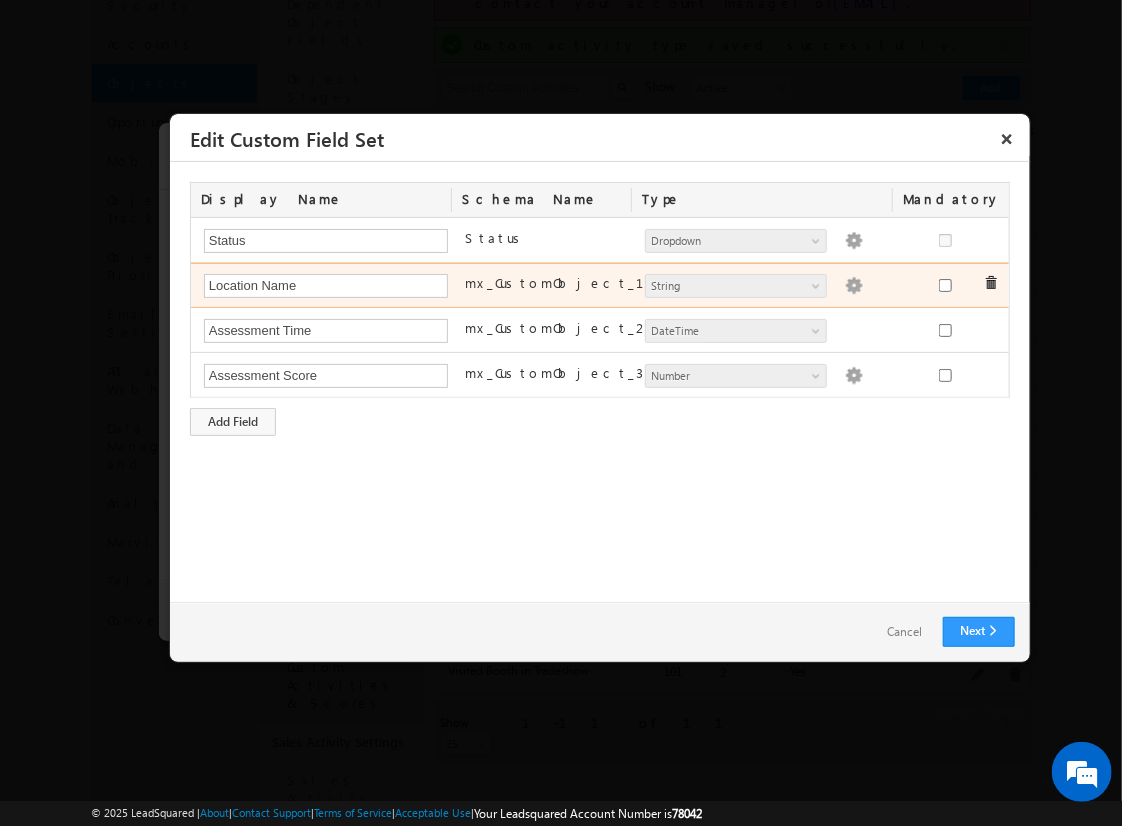 click at bounding box center [854, 286] 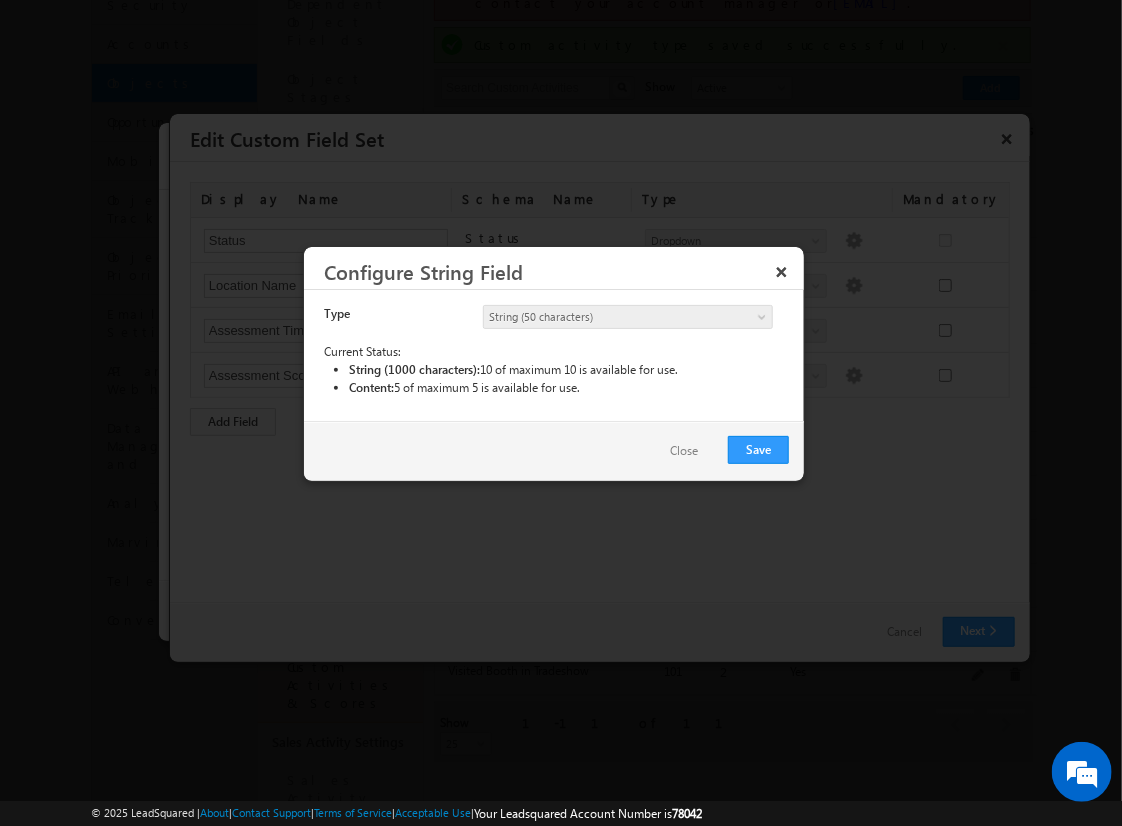 click on "String (50 characters)" at bounding box center [611, 317] 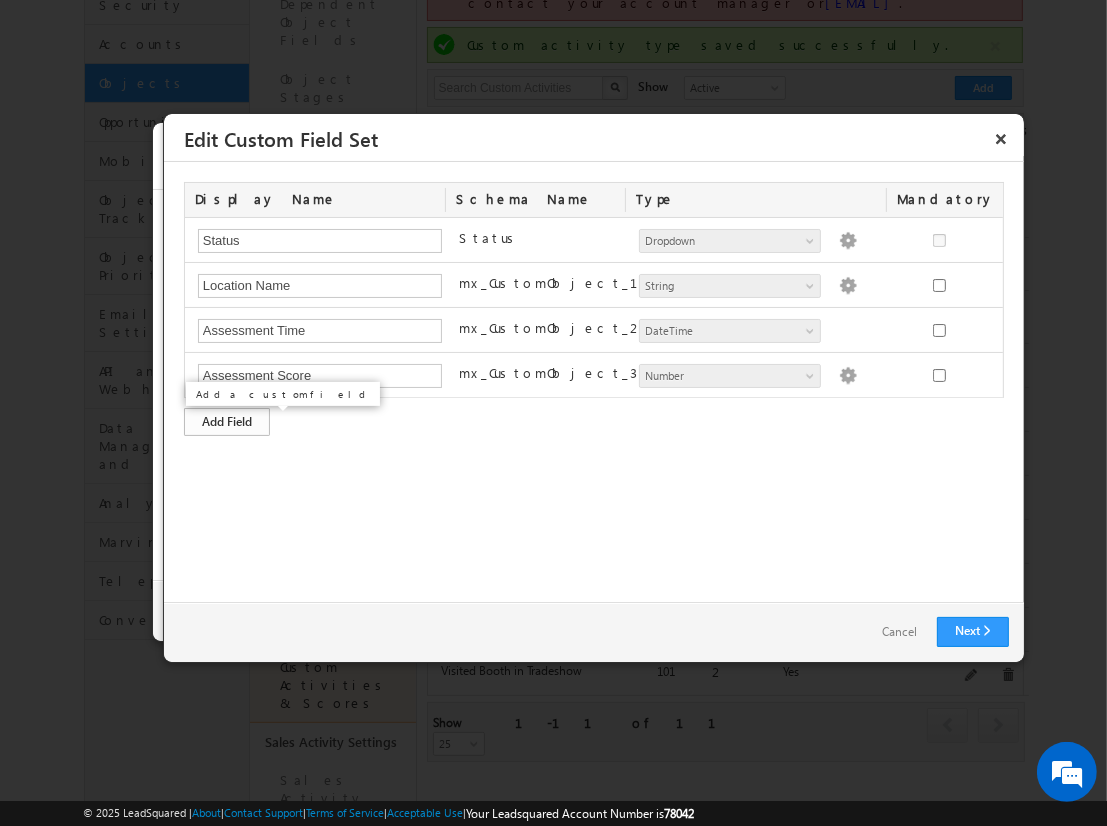 click on "Add Field" at bounding box center (227, 422) 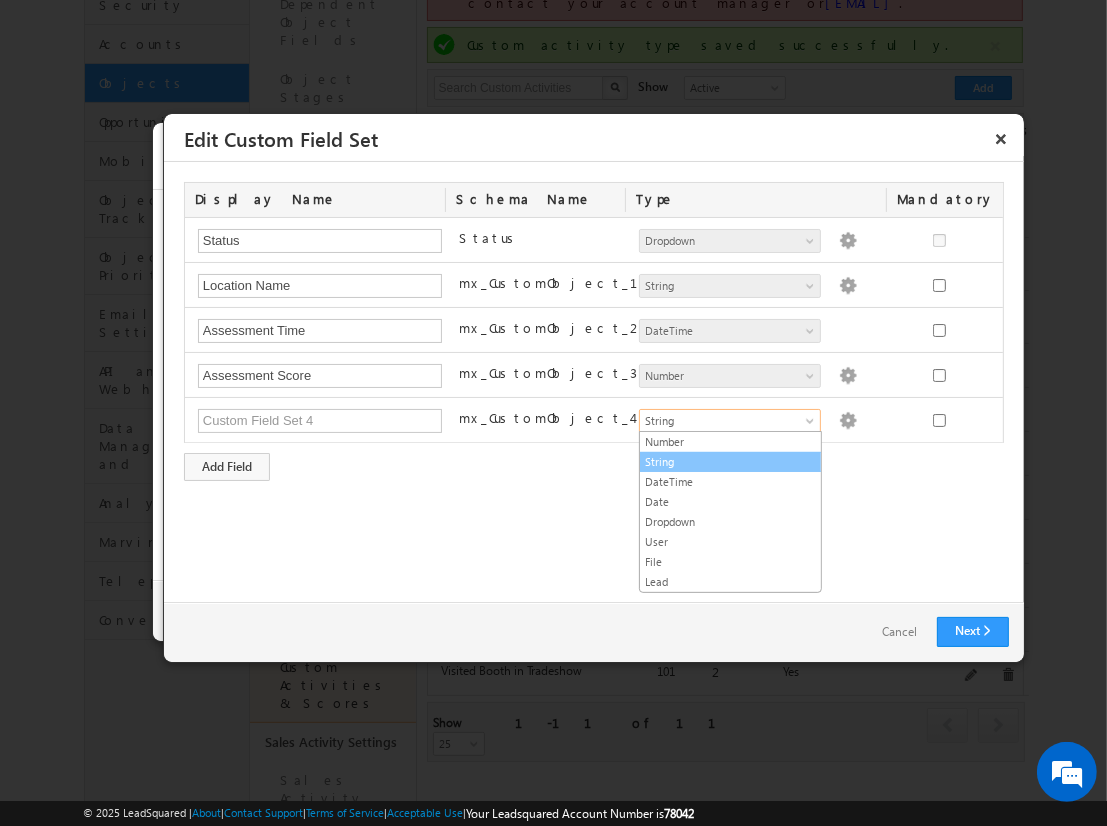 drag, startPoint x: 728, startPoint y: 415, endPoint x: 691, endPoint y: 465, distance: 62.201286 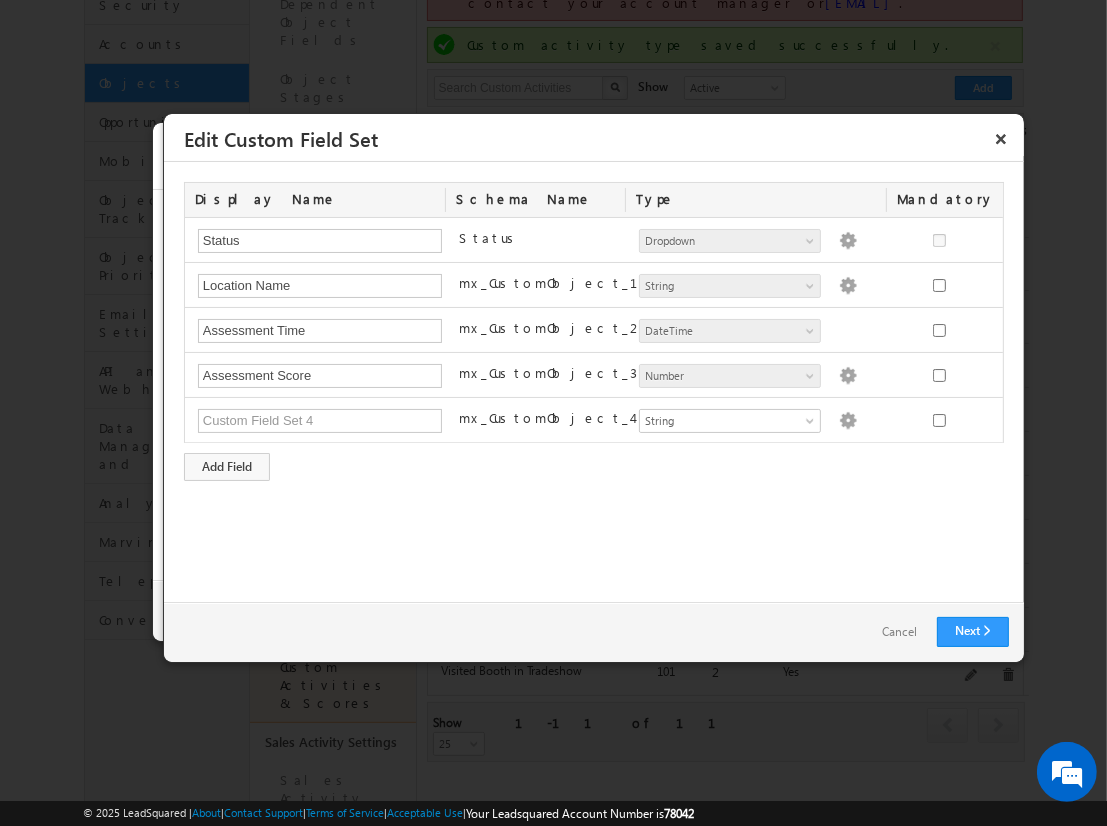 click on "Display Name             Schema Name            Type             Mandatory                                    Status                                 Status                                    Number    String    DateTime    Date    Dropdown    User    File    Lead Dropdown                       Dropdown options are not provided                                                               Location Name                                 mx_CustomObject_1                                    Number    String    DateTime    Date    Dropdown    User    File    Lead String                       Dropdown options are not provided                                                               Assessment Time                                 mx_CustomObject_2                                    Number    String    DateTime    Date    Dropdown    User    File    Lead DateTime                       Dropdown options are not provided                                                               Assessment Score" at bounding box center [594, 331] 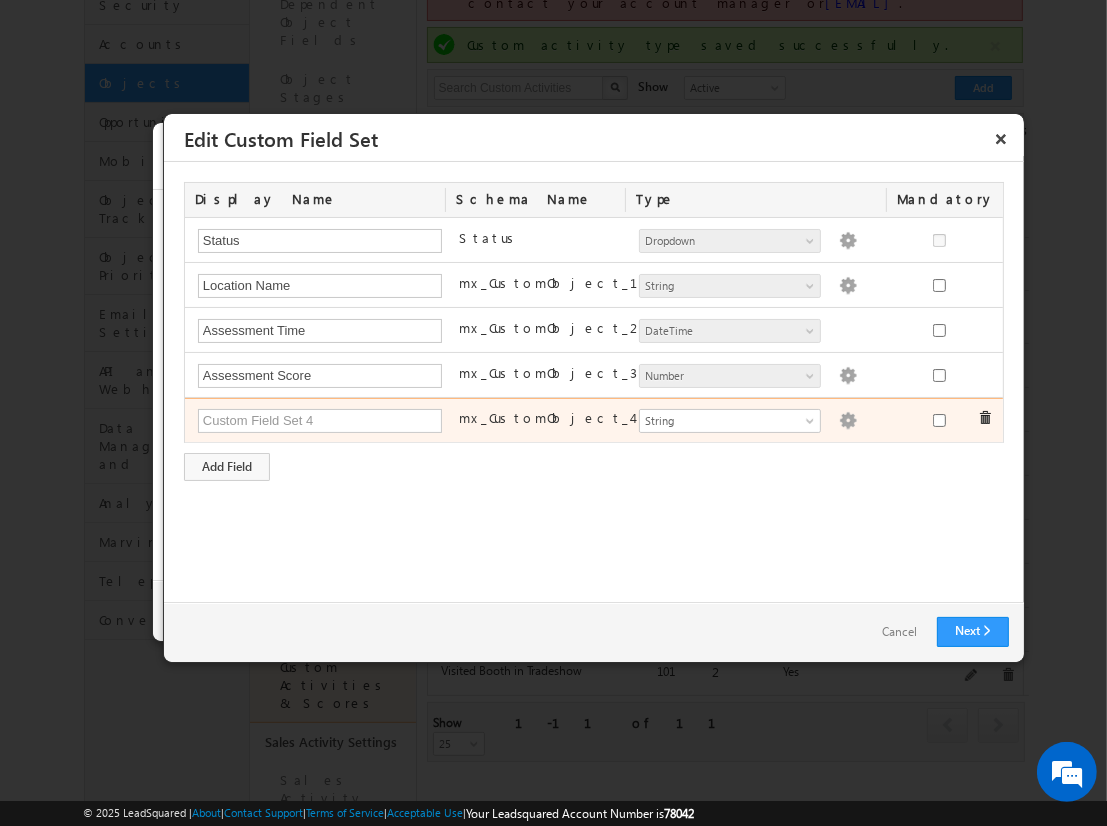 click at bounding box center [848, 421] 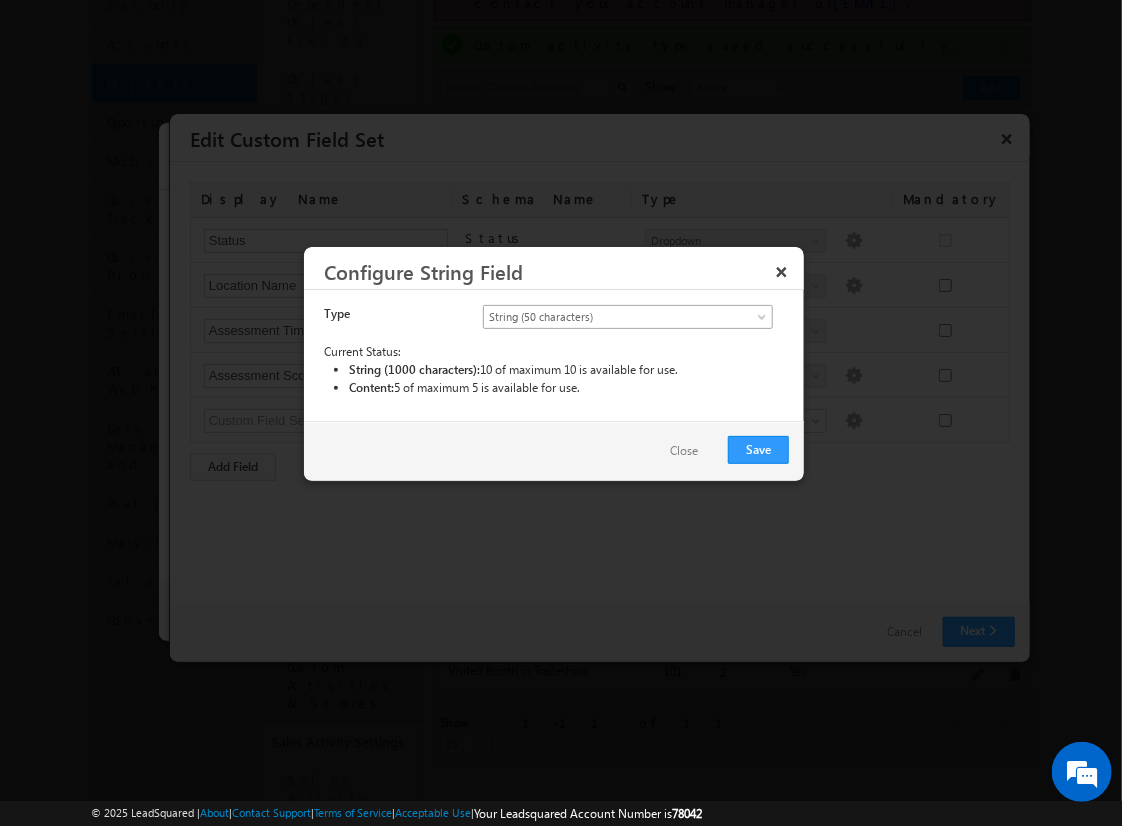 click on "String (50 characters)" at bounding box center [611, 317] 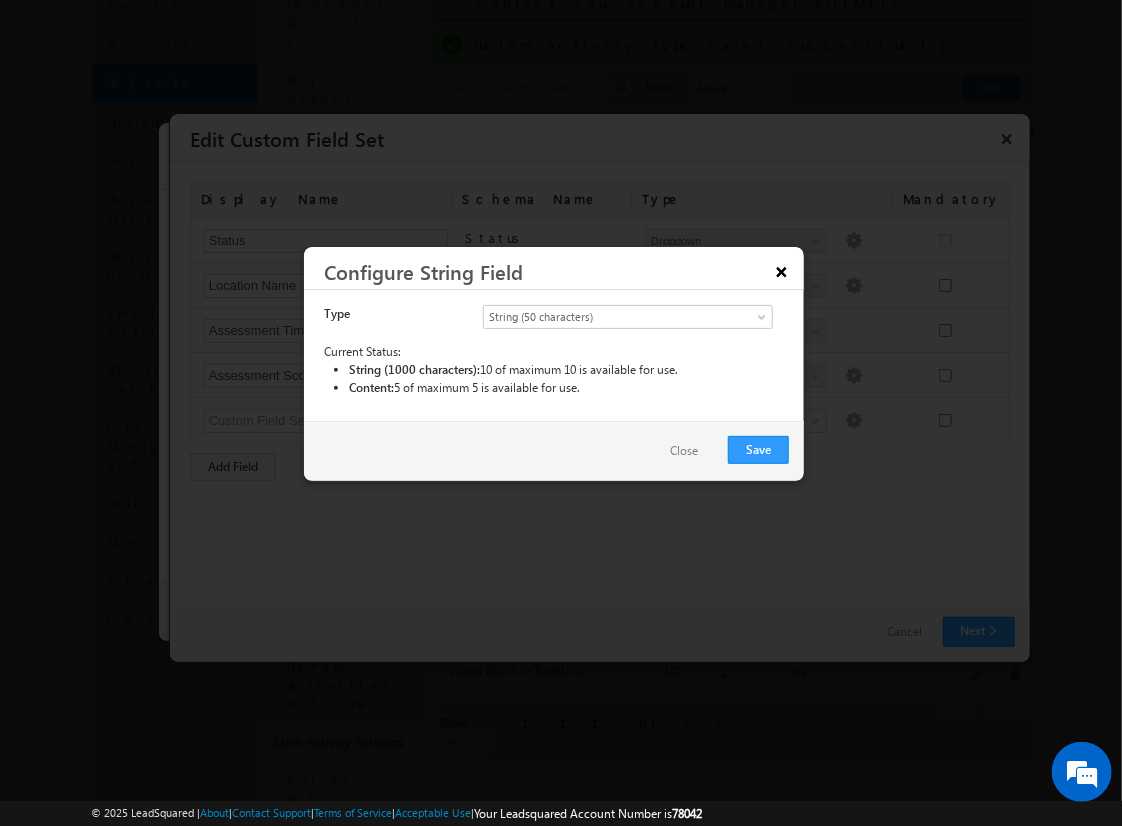 click on "×" at bounding box center (782, 271) 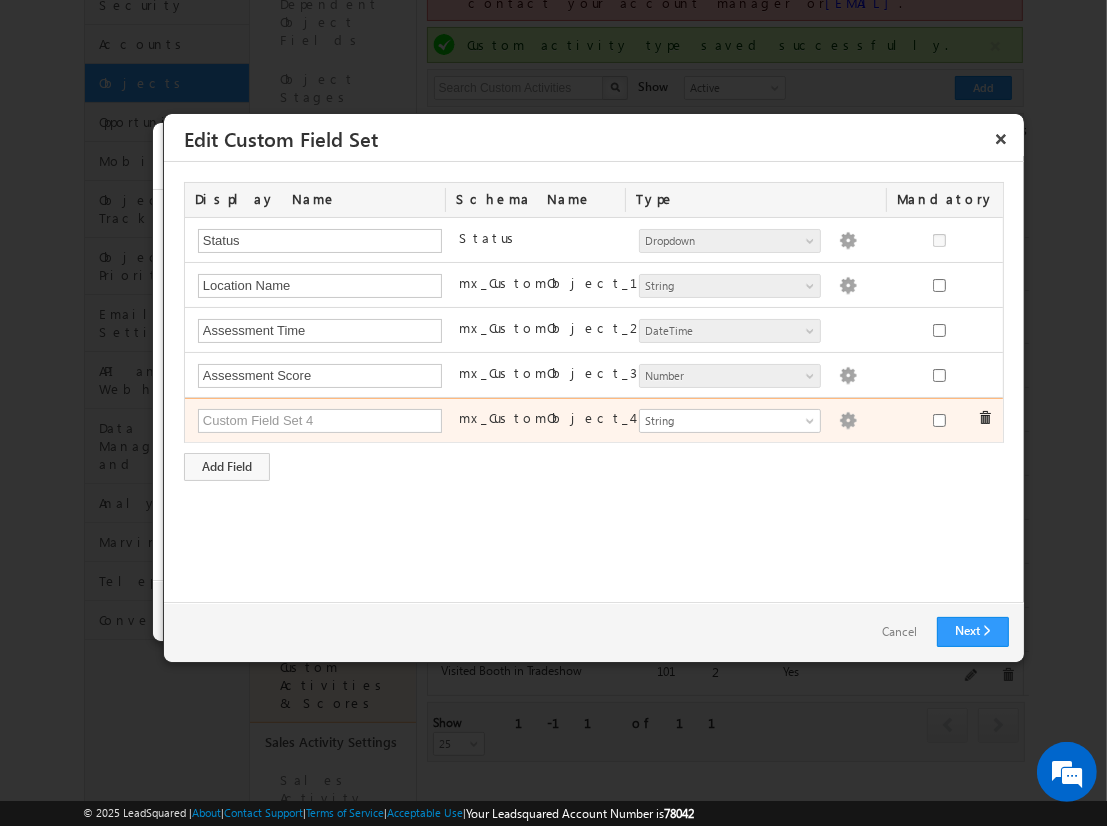 click at bounding box center (848, 421) 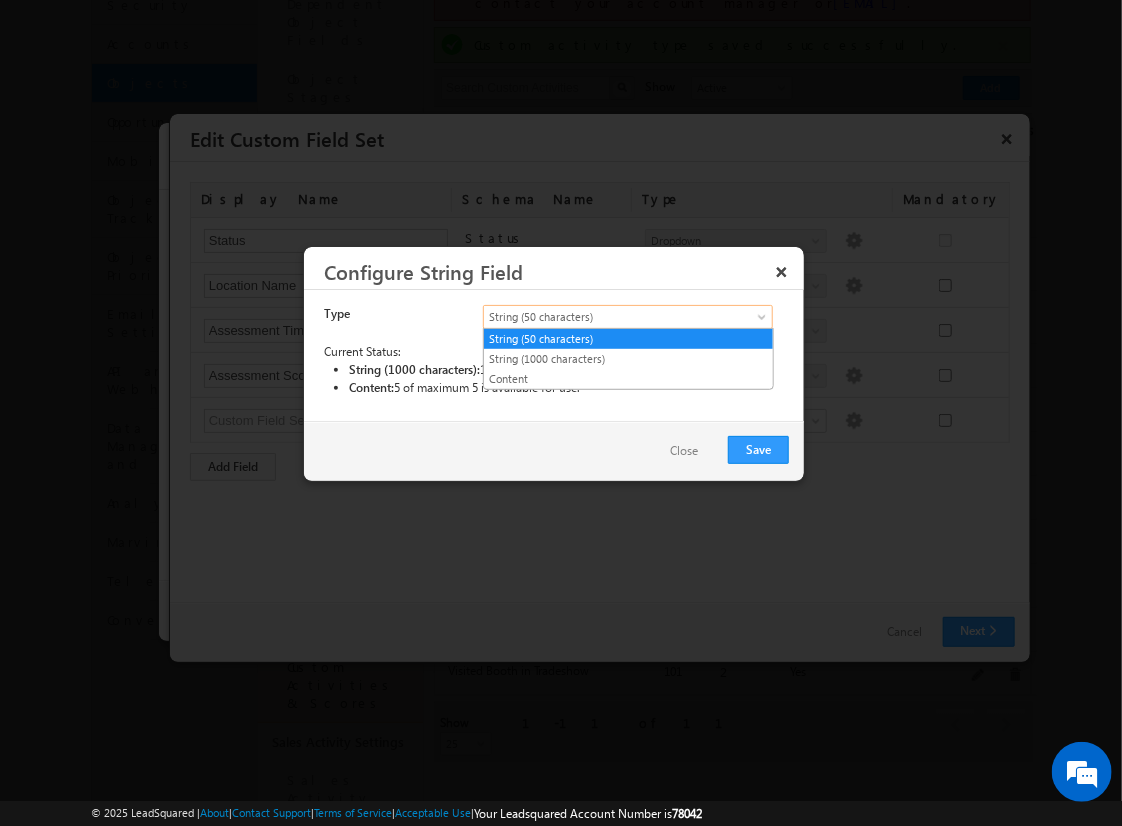 click on "String (50 characters)" at bounding box center [611, 317] 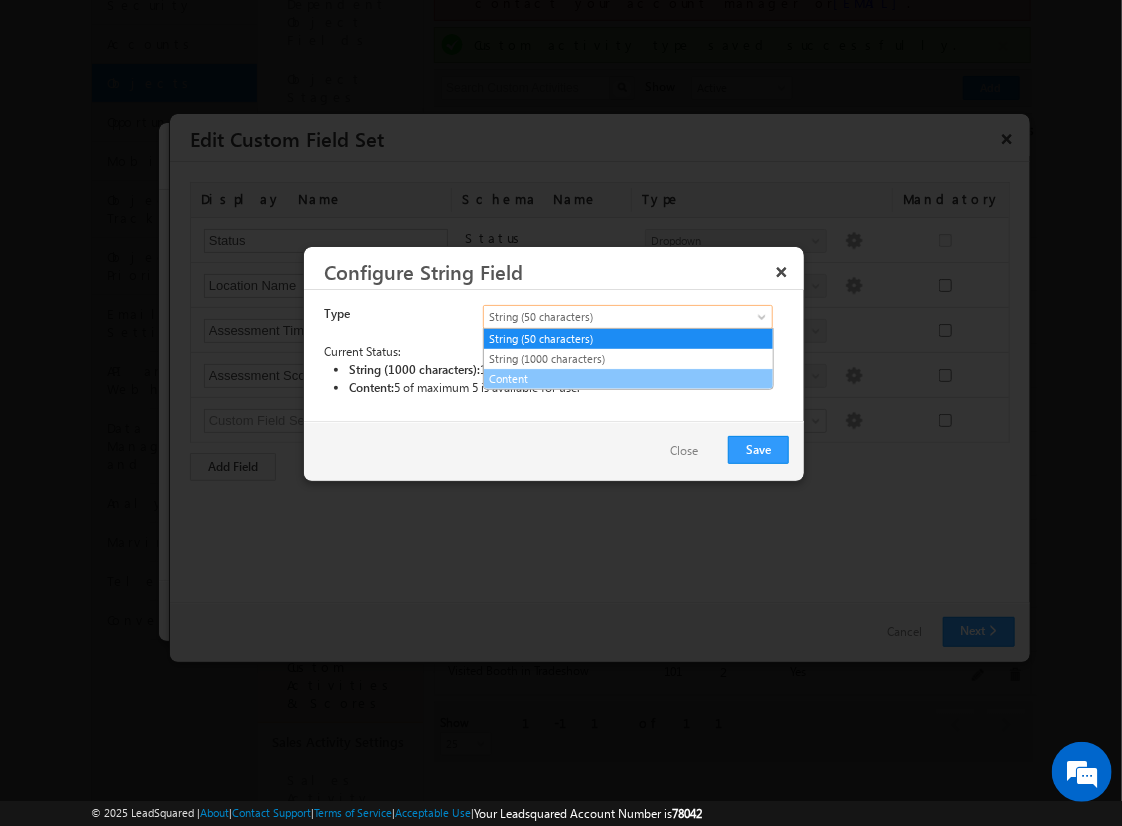 click on "Content" at bounding box center (628, 379) 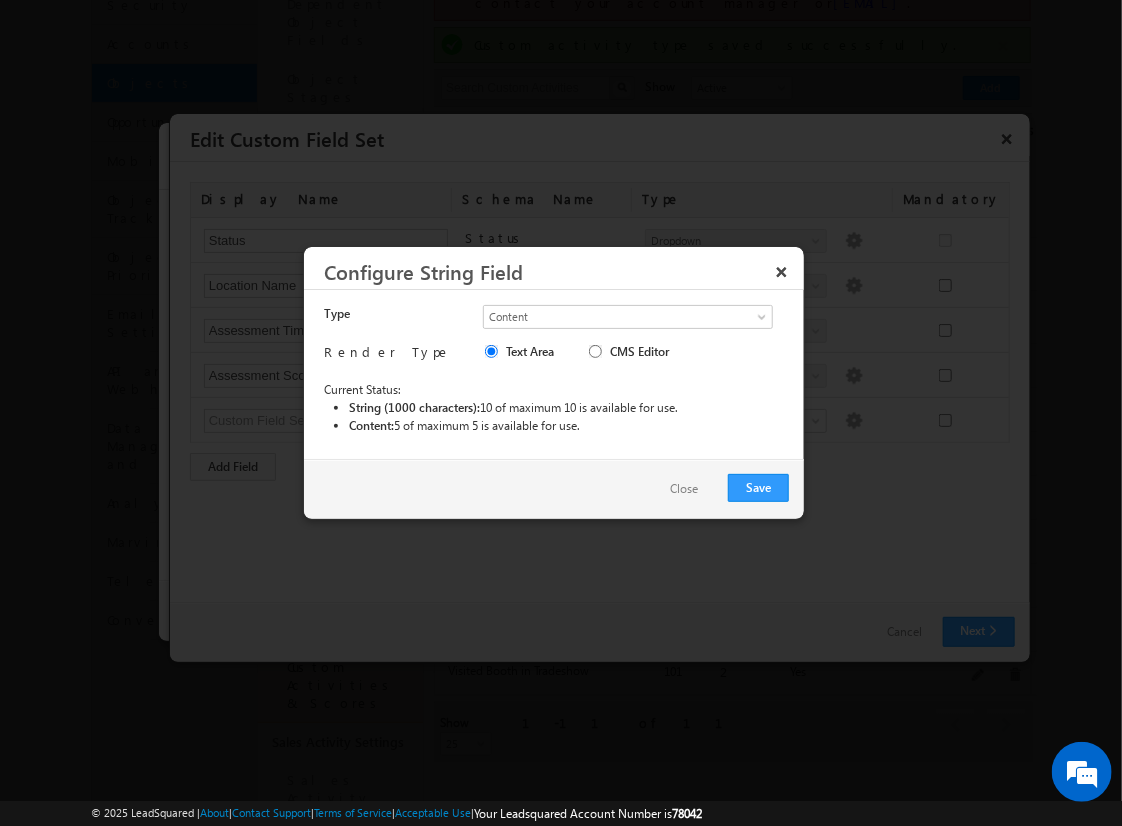 click on "Close" at bounding box center (684, 489) 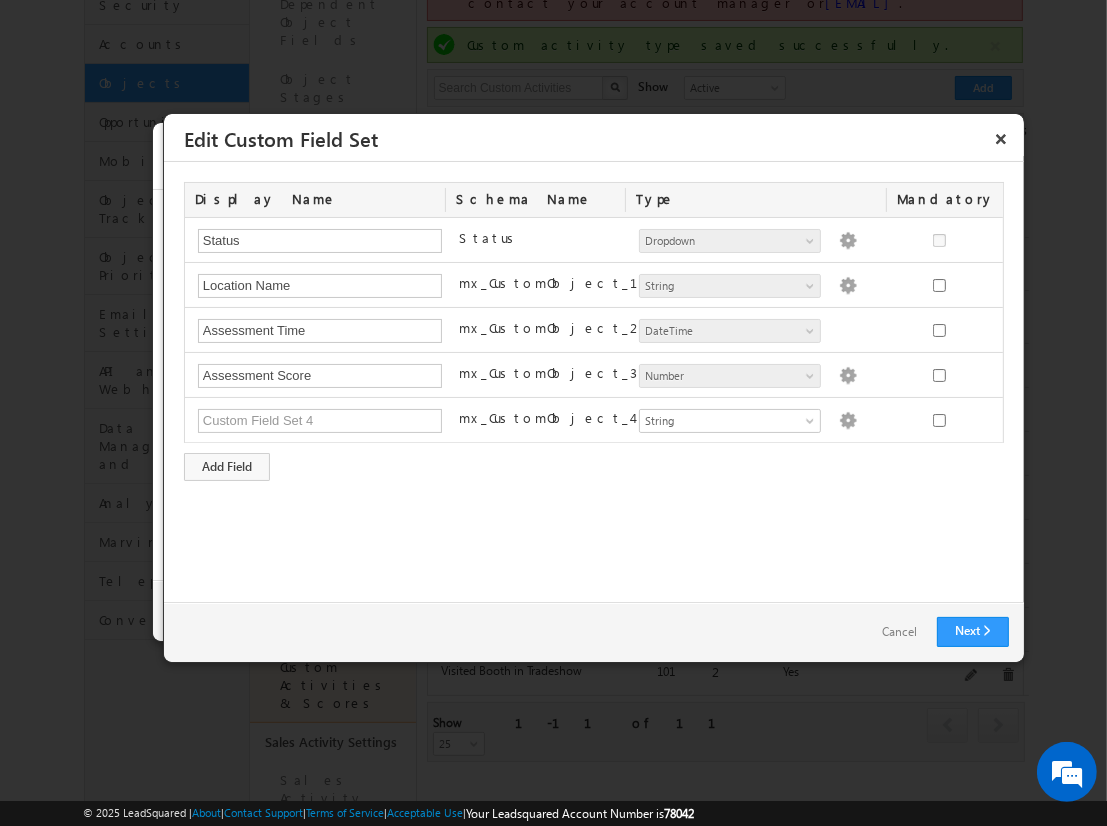 click on "Cancel" at bounding box center [899, 632] 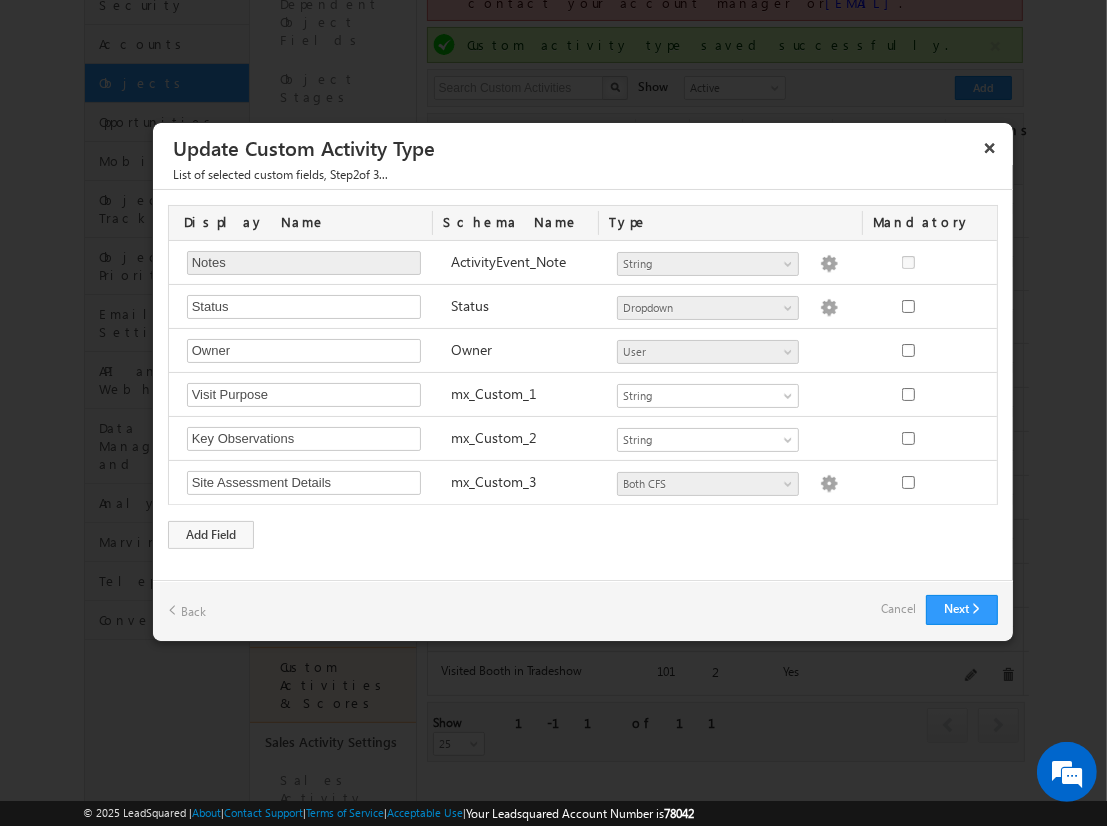click on "Cancel" at bounding box center (898, 609) 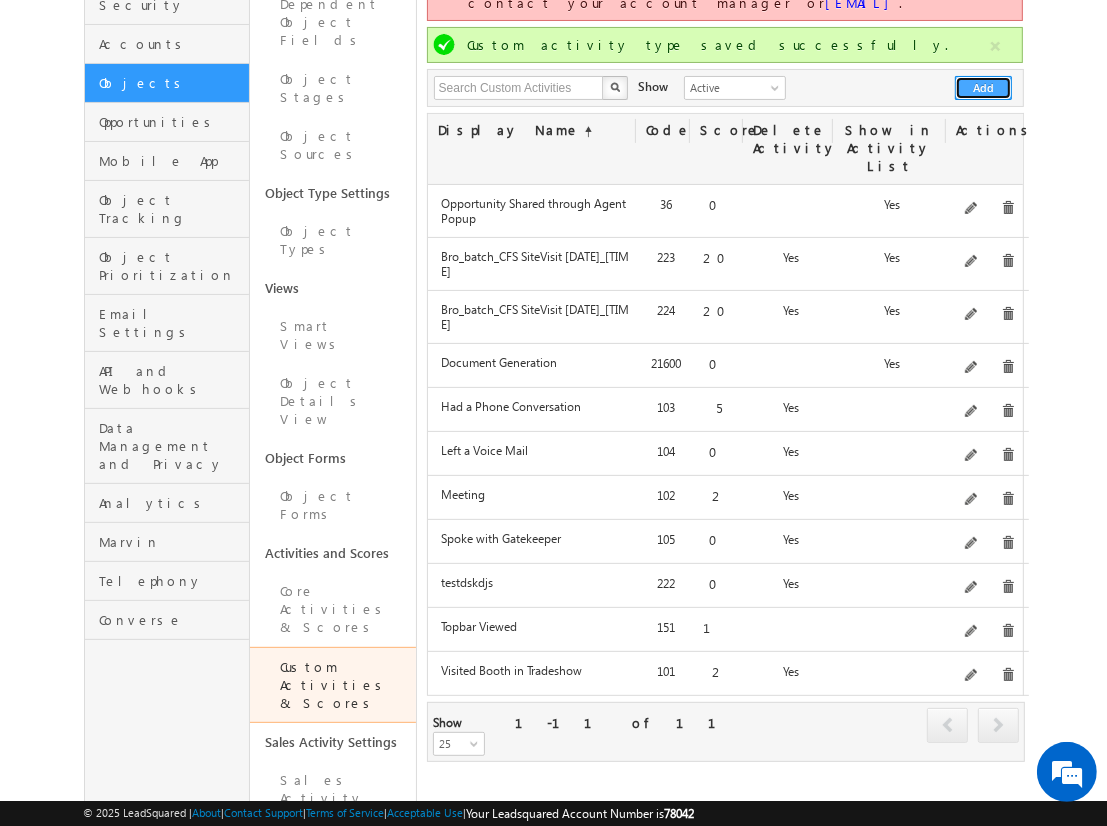 click on "Add" at bounding box center [983, 88] 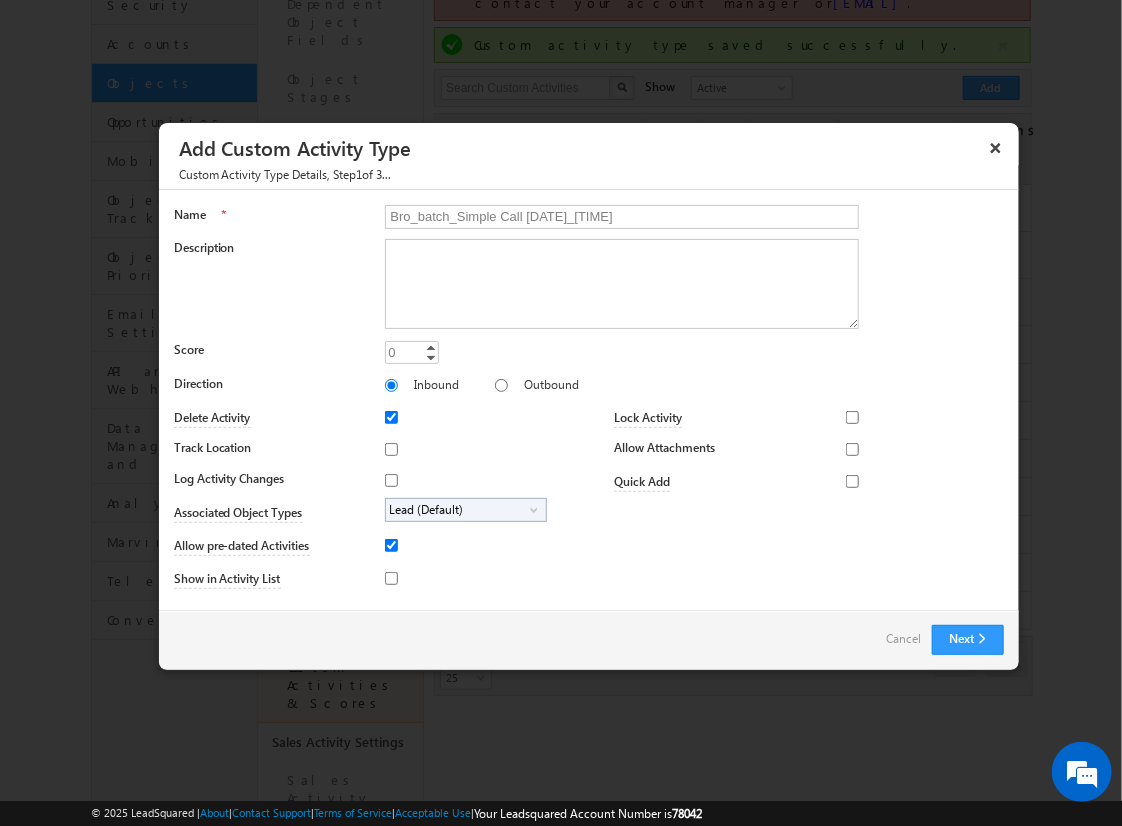type on "Bro_batch_Simple Call 2025-08-08_17_57_52" 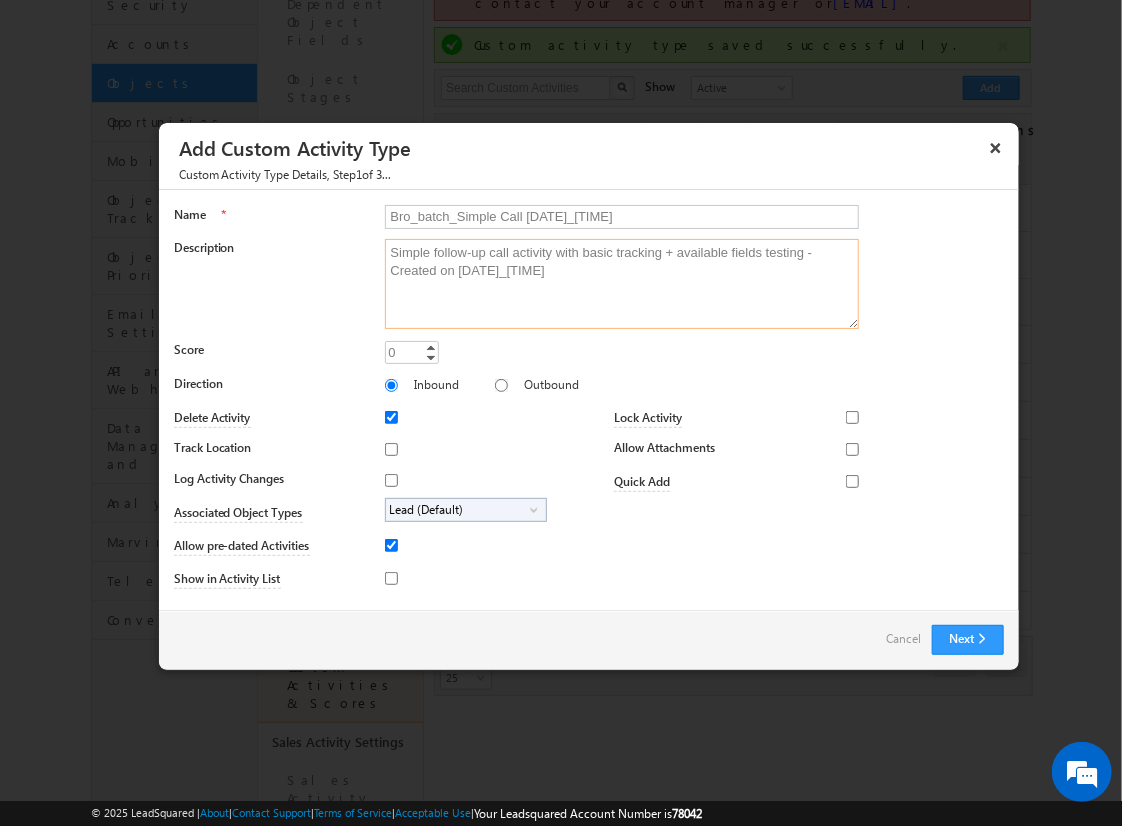 type on "Simple follow-up call activity with basic tracking + available fields testing - Created on 20250808_1228" 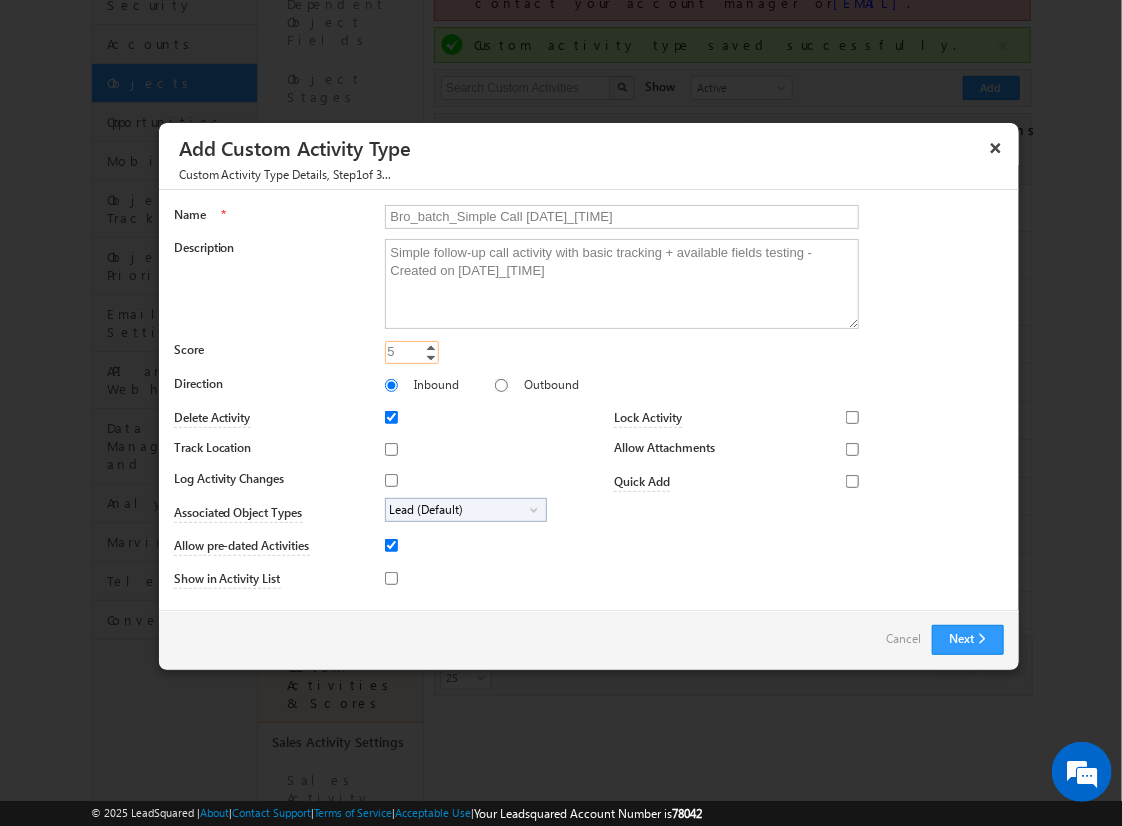 type on "5" 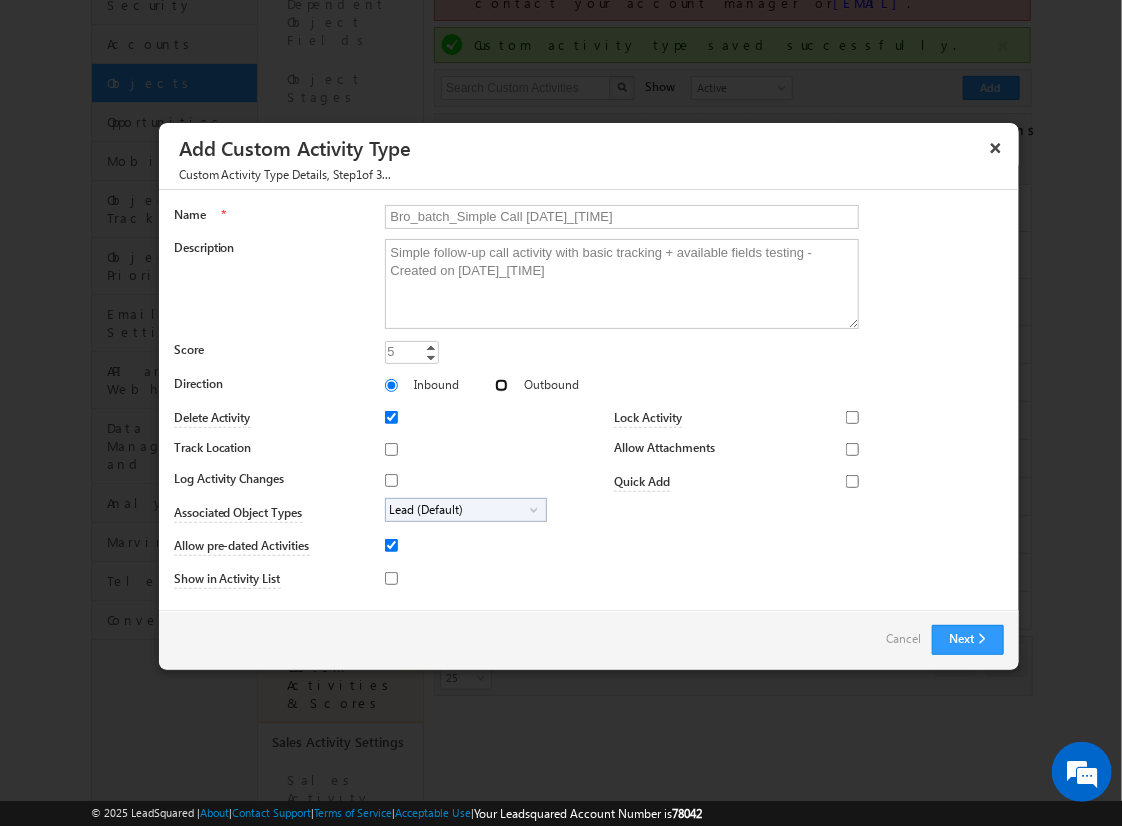 click on "Outbound" at bounding box center (501, 385) 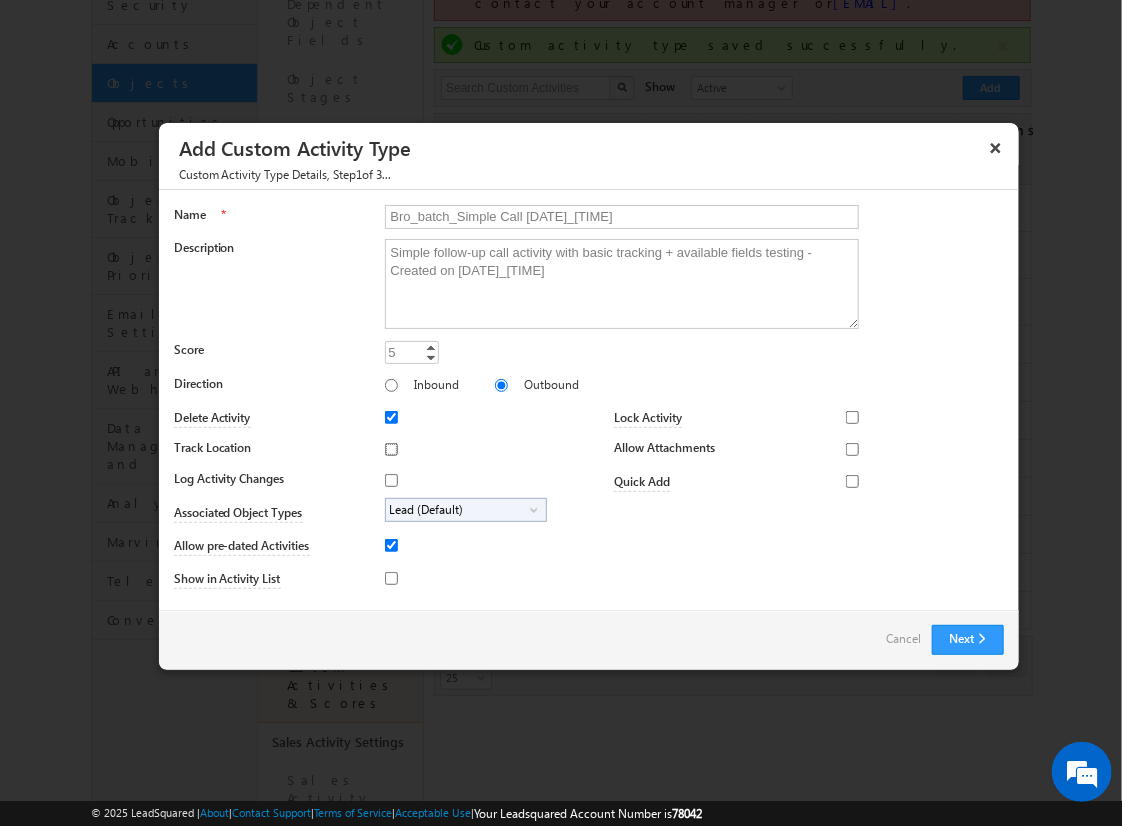 click on "Track Location" at bounding box center (391, 449) 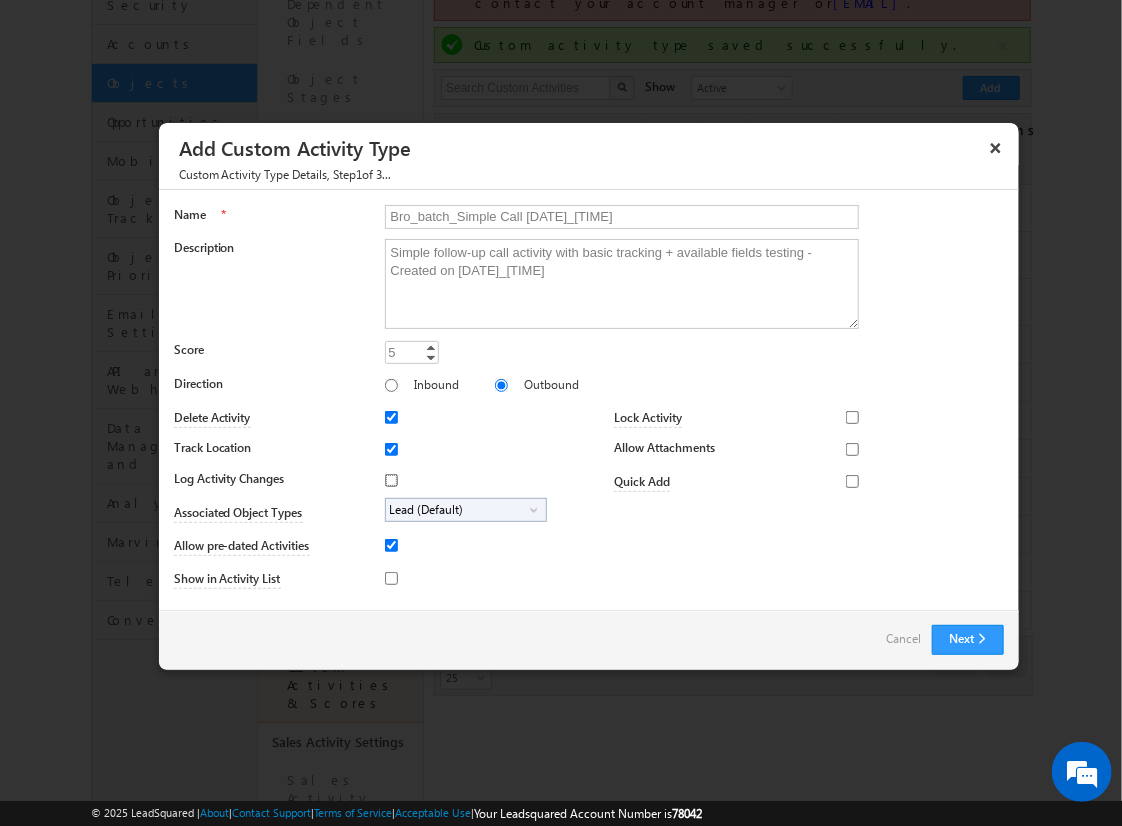 click on "Log Activity Changes" at bounding box center (391, 480) 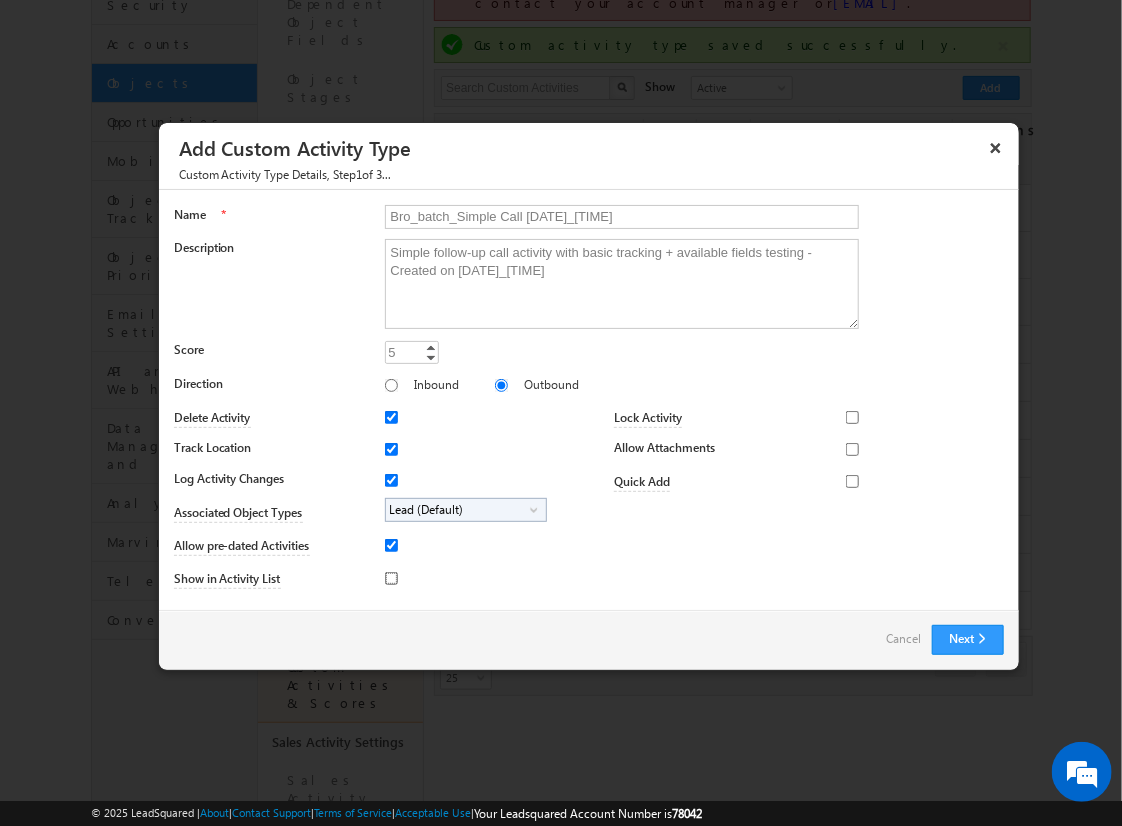 click on "Show in Activity List" at bounding box center (391, 578) 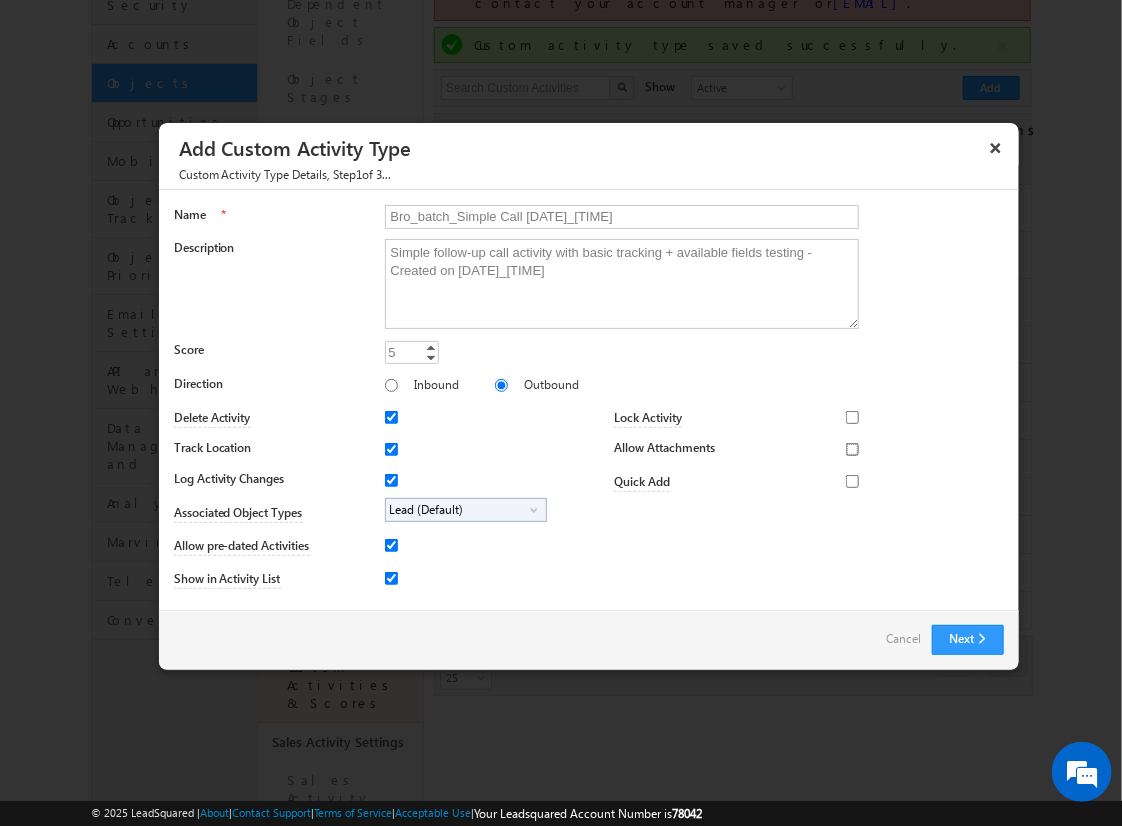 click on "Allow Attachments" at bounding box center [852, 449] 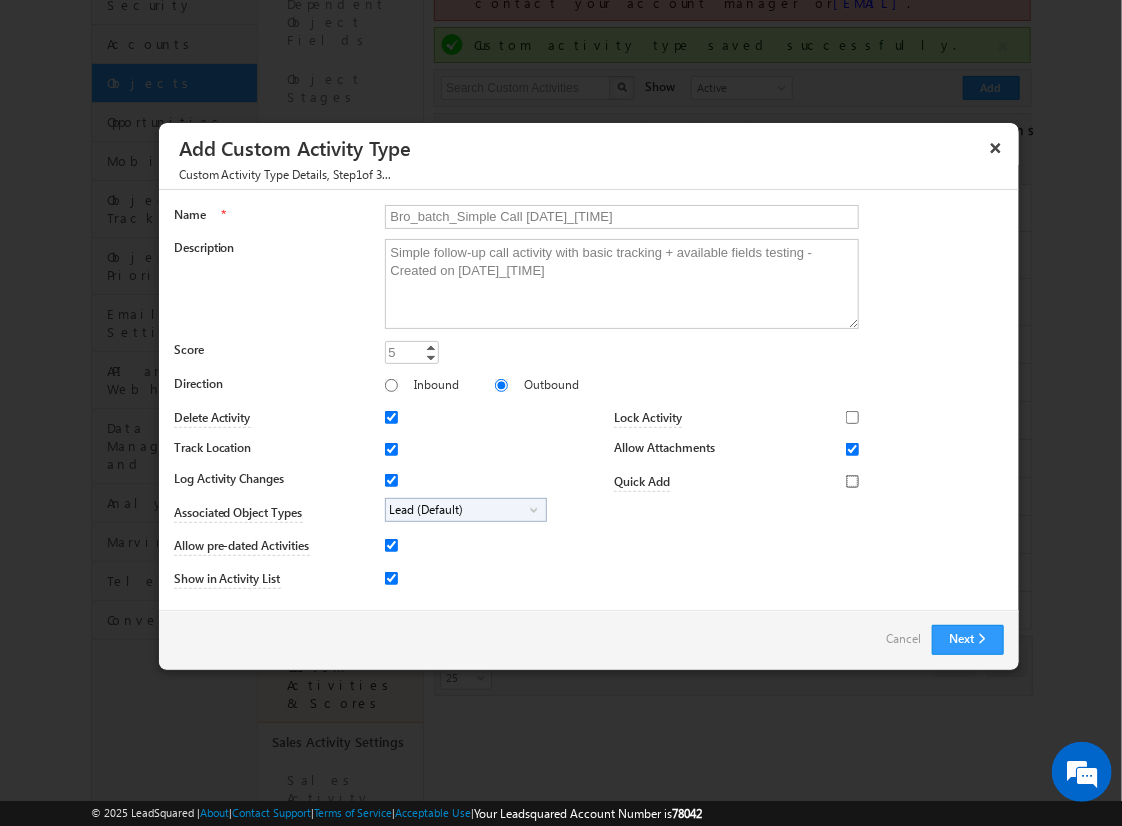 click on "Quick Add" at bounding box center [852, 481] 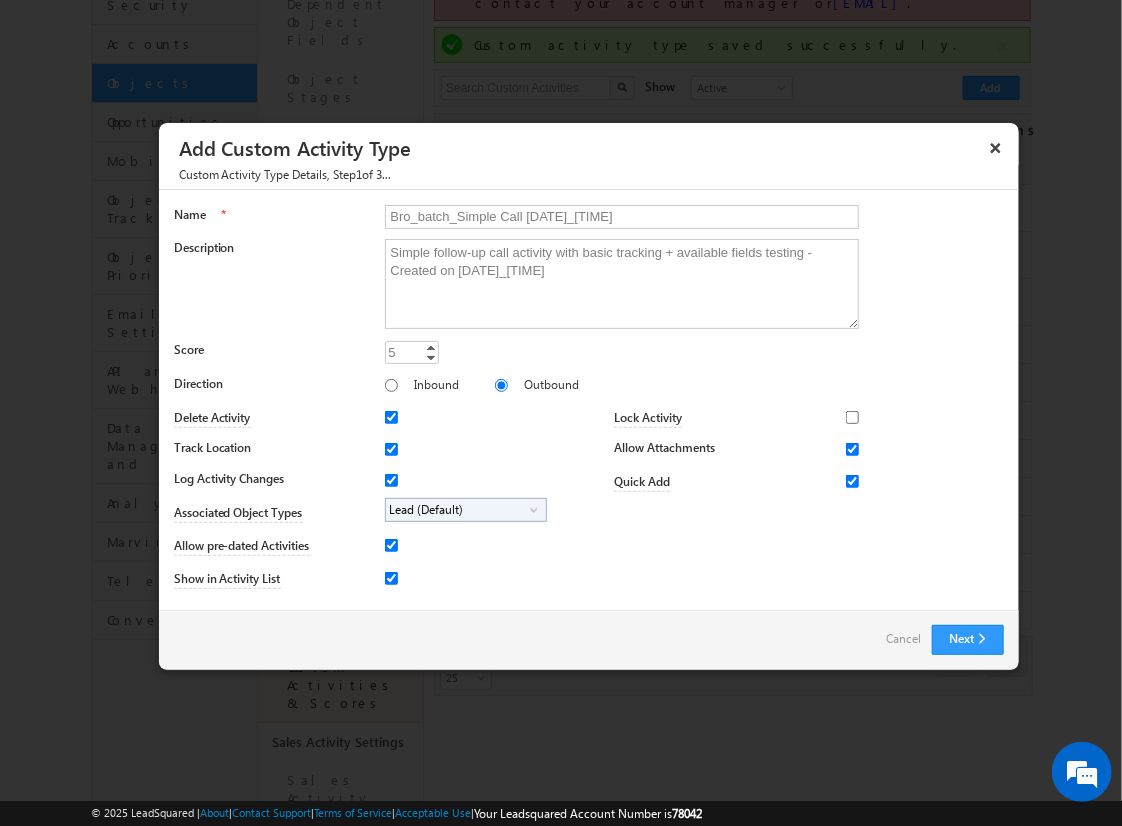 click on "Lead (Default)" at bounding box center (458, 510) 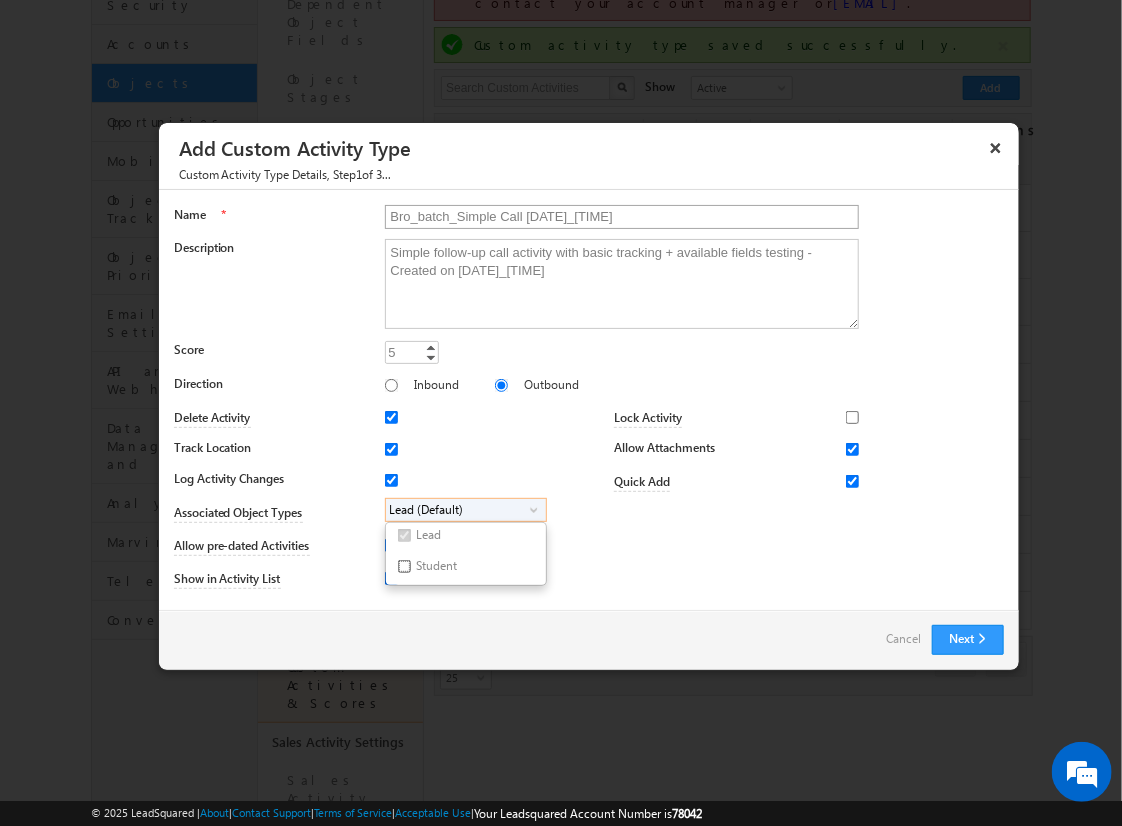 click on "Student" at bounding box center (404, 566) 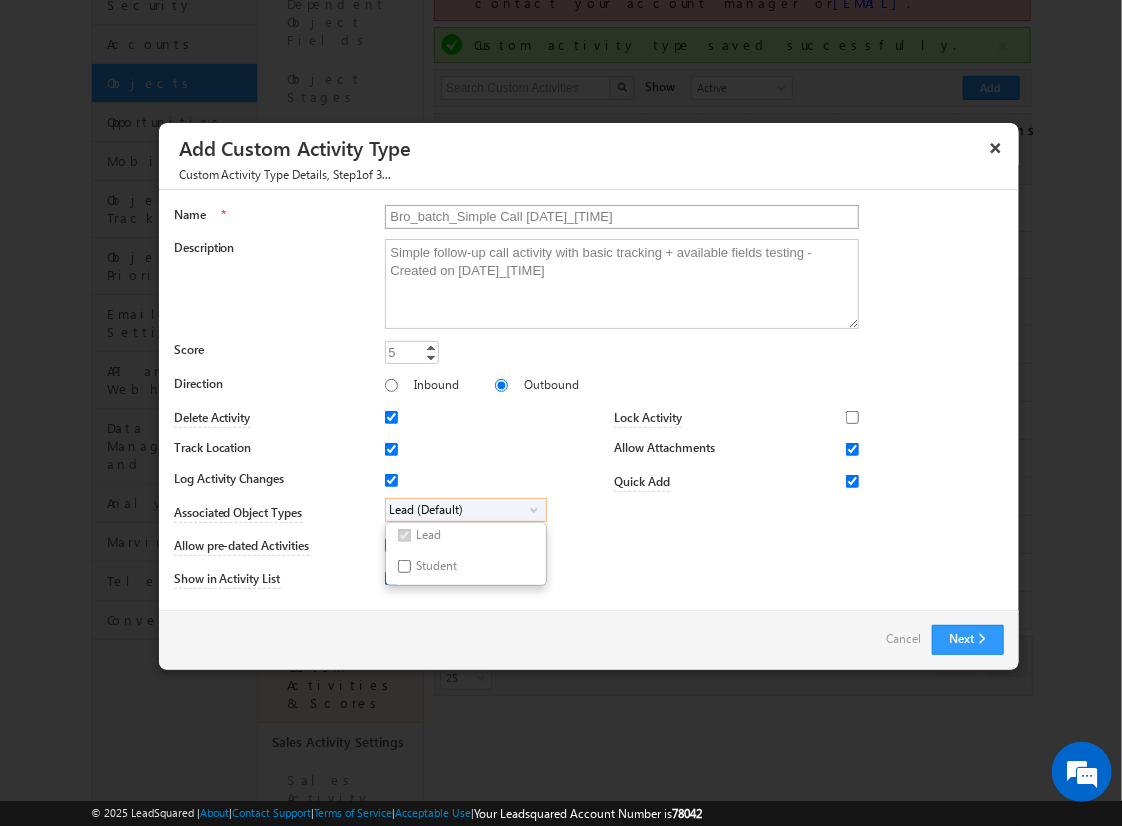 checkbox on "true" 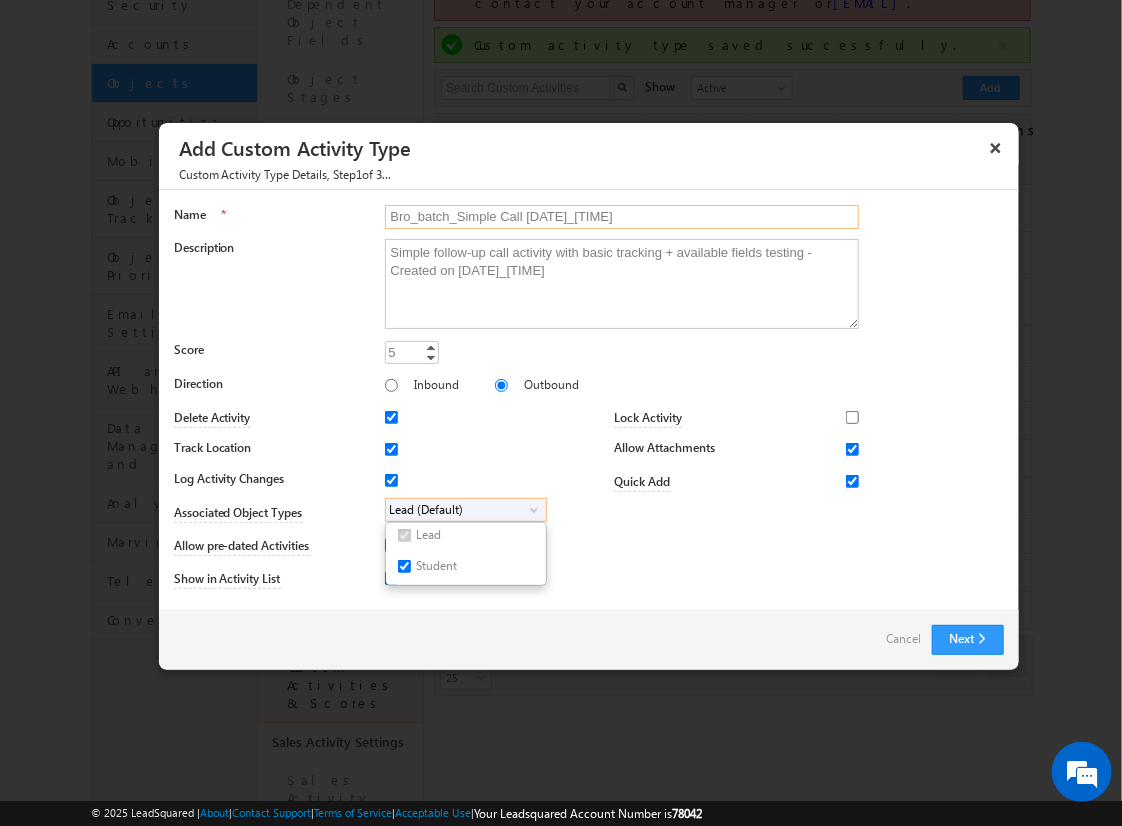 click on "Bro_batch_Simple Call 2025-08-08_17_57_52" at bounding box center [622, 217] 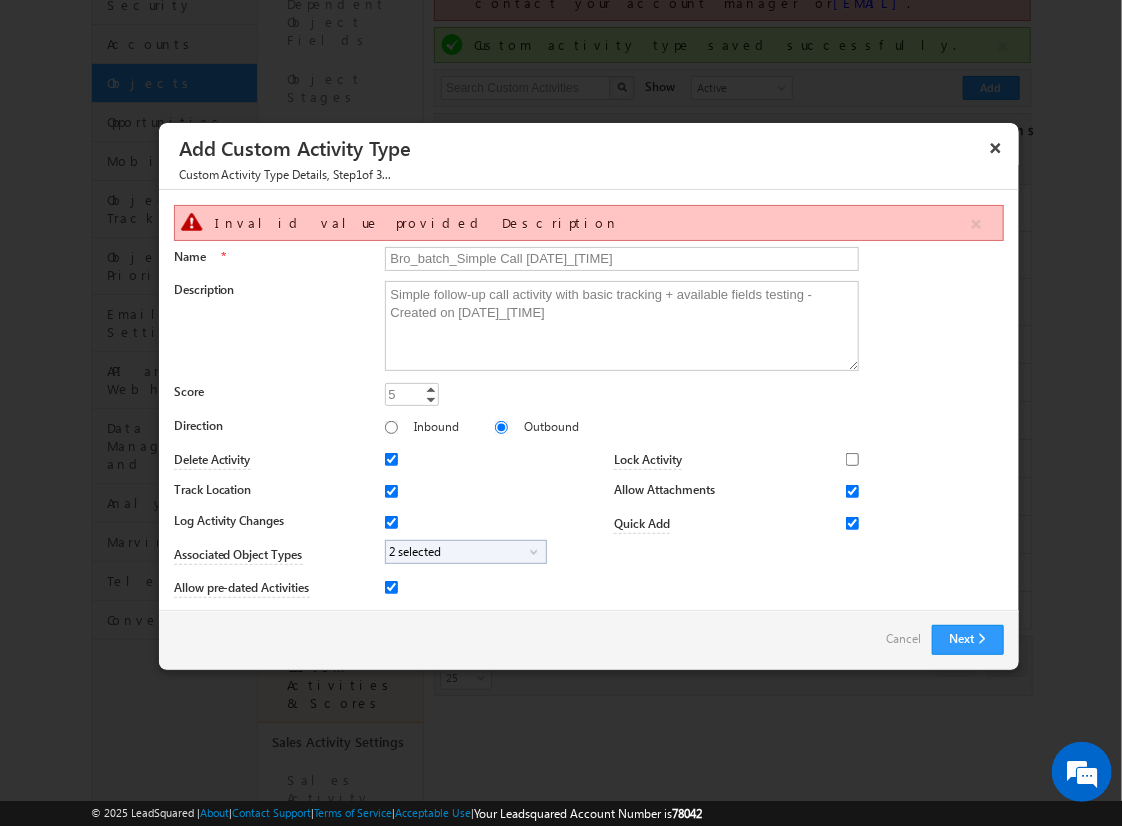 click at bounding box center (875, 523) 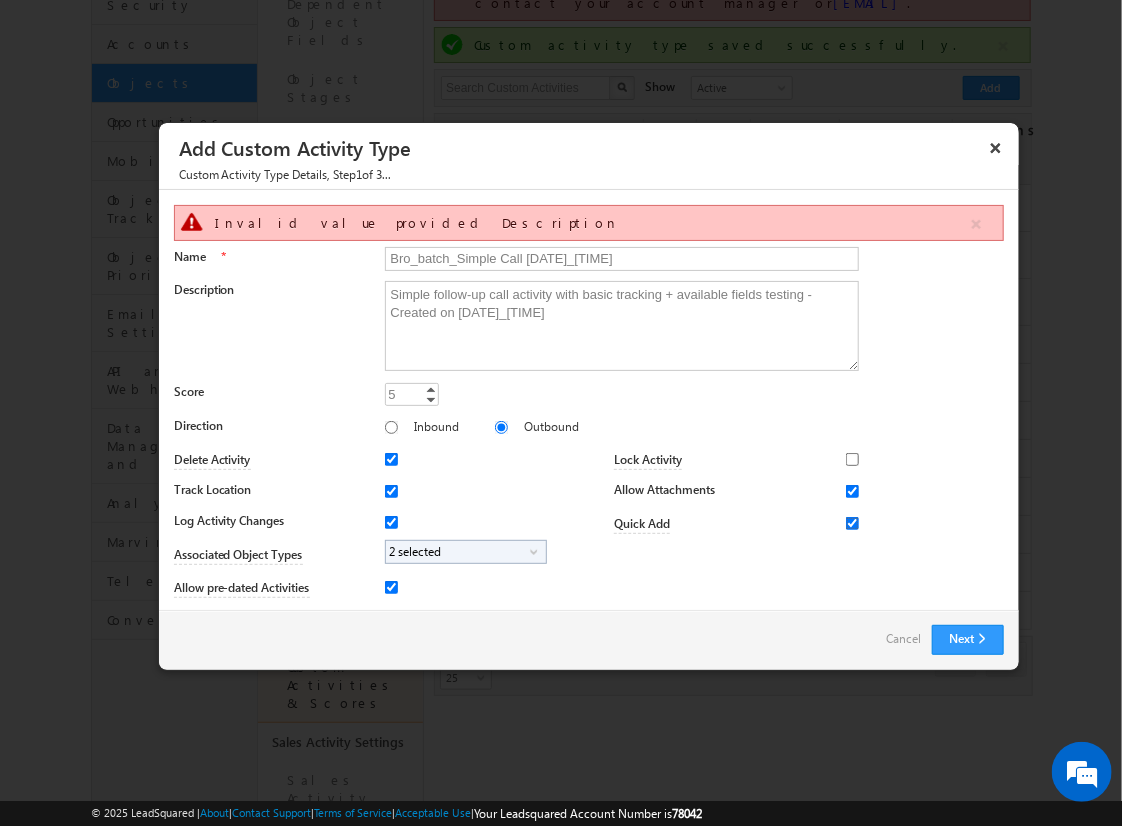 click on "Quick Add" at bounding box center [852, 523] 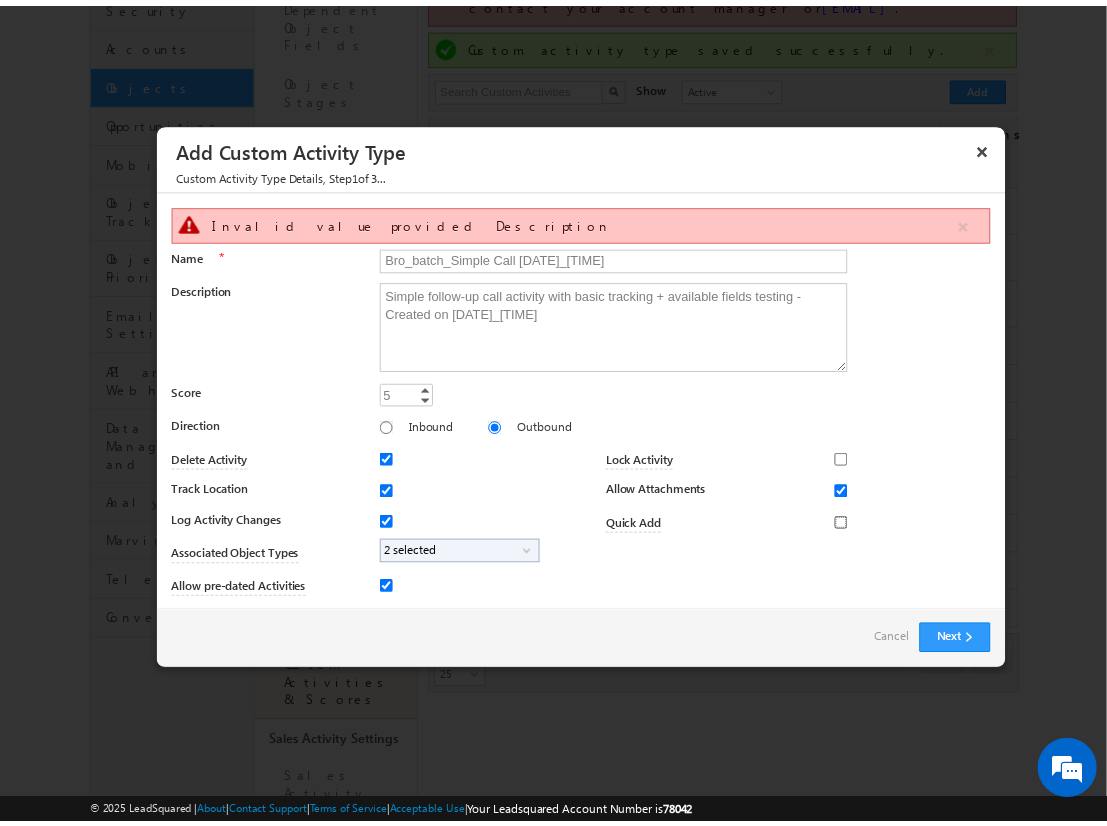 scroll, scrollTop: 43, scrollLeft: 0, axis: vertical 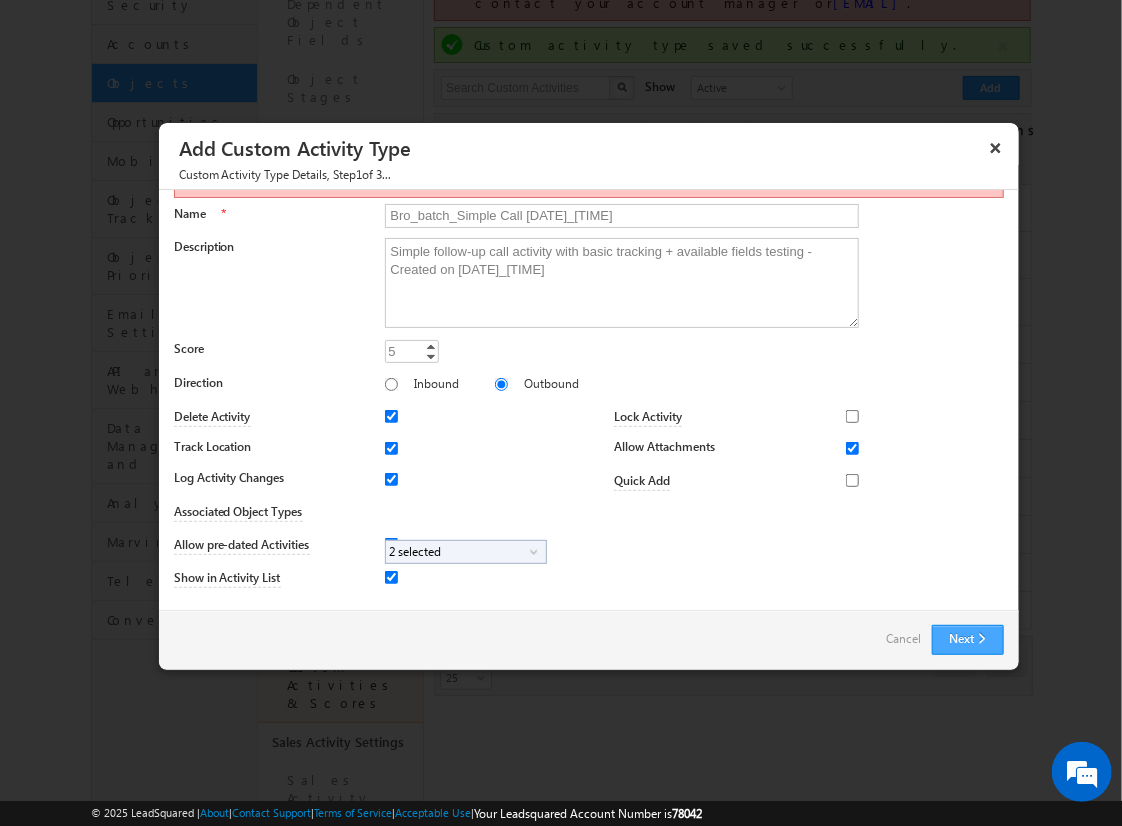 click on "Next" at bounding box center [968, 640] 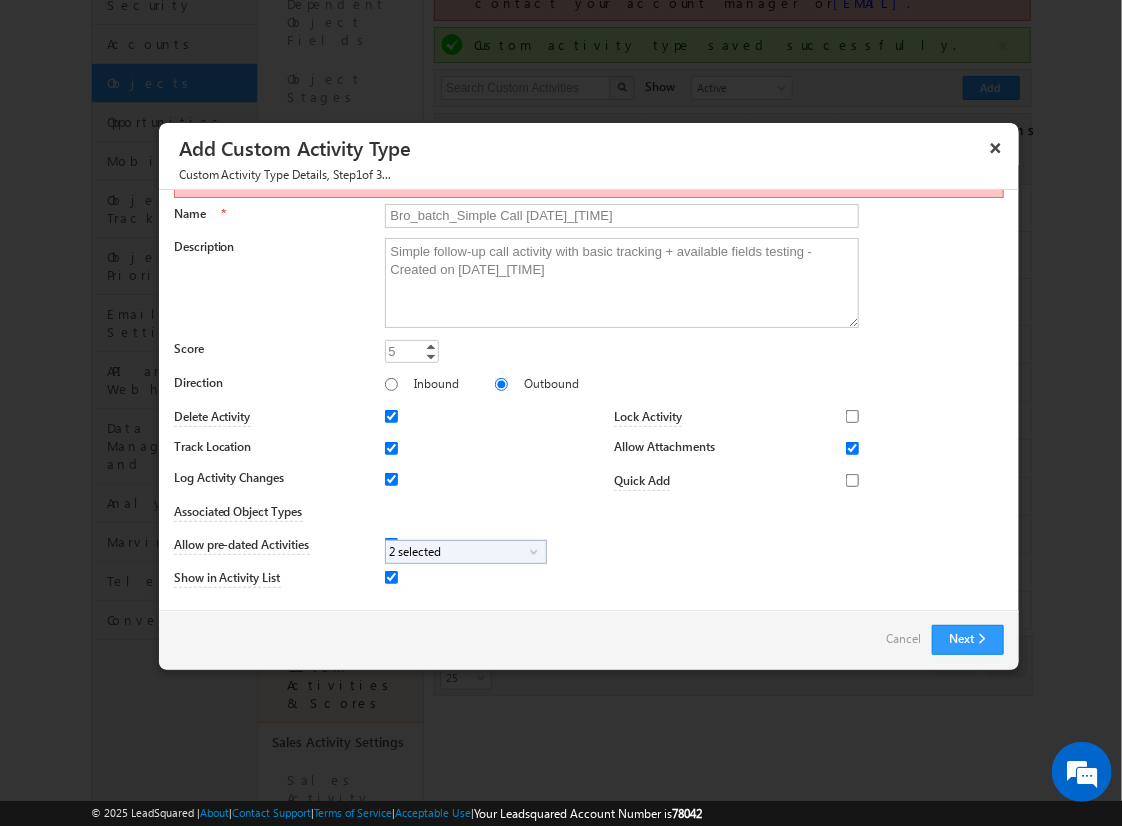 click on "Cancel" at bounding box center (904, 639) 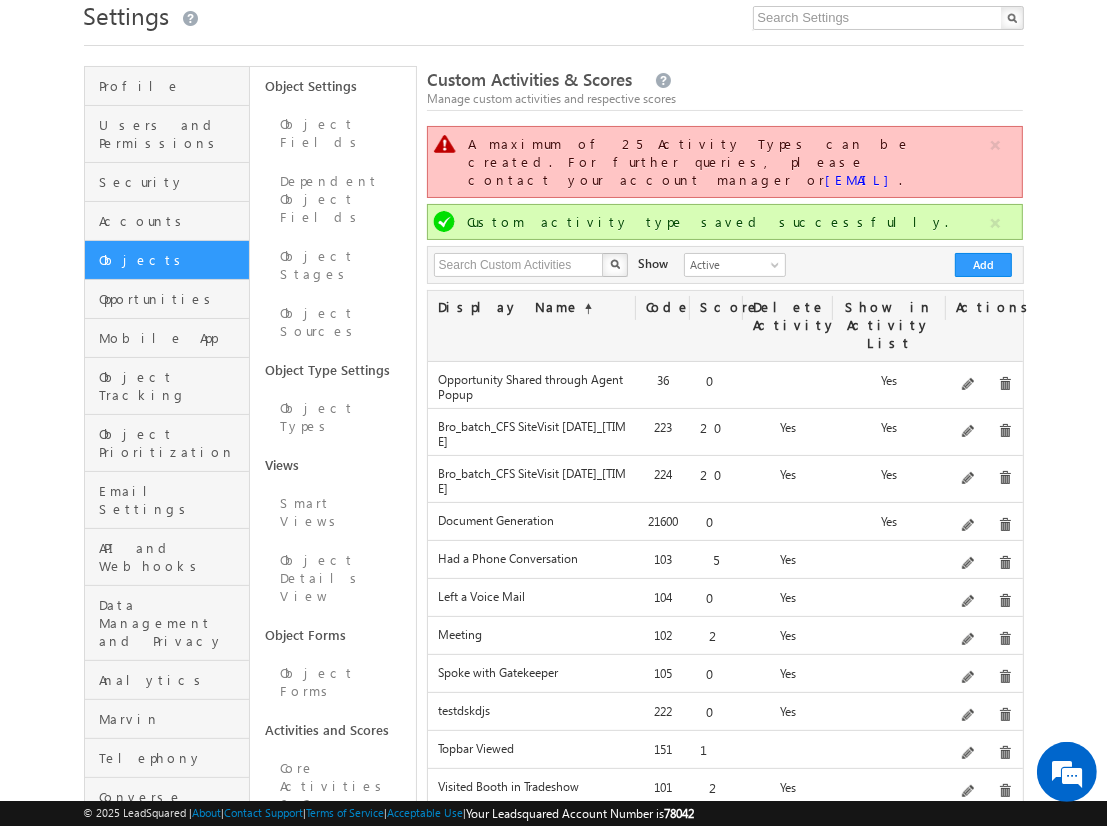 scroll, scrollTop: 72, scrollLeft: 0, axis: vertical 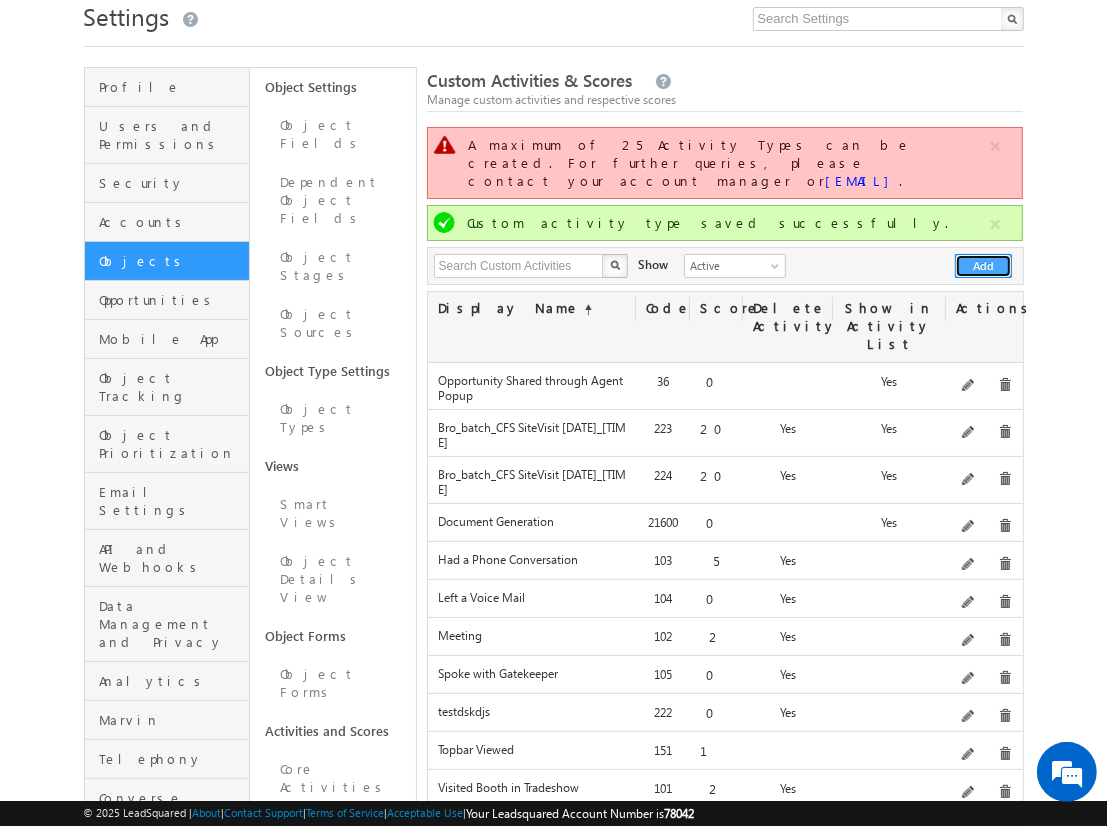 click on "Add" at bounding box center [983, 266] 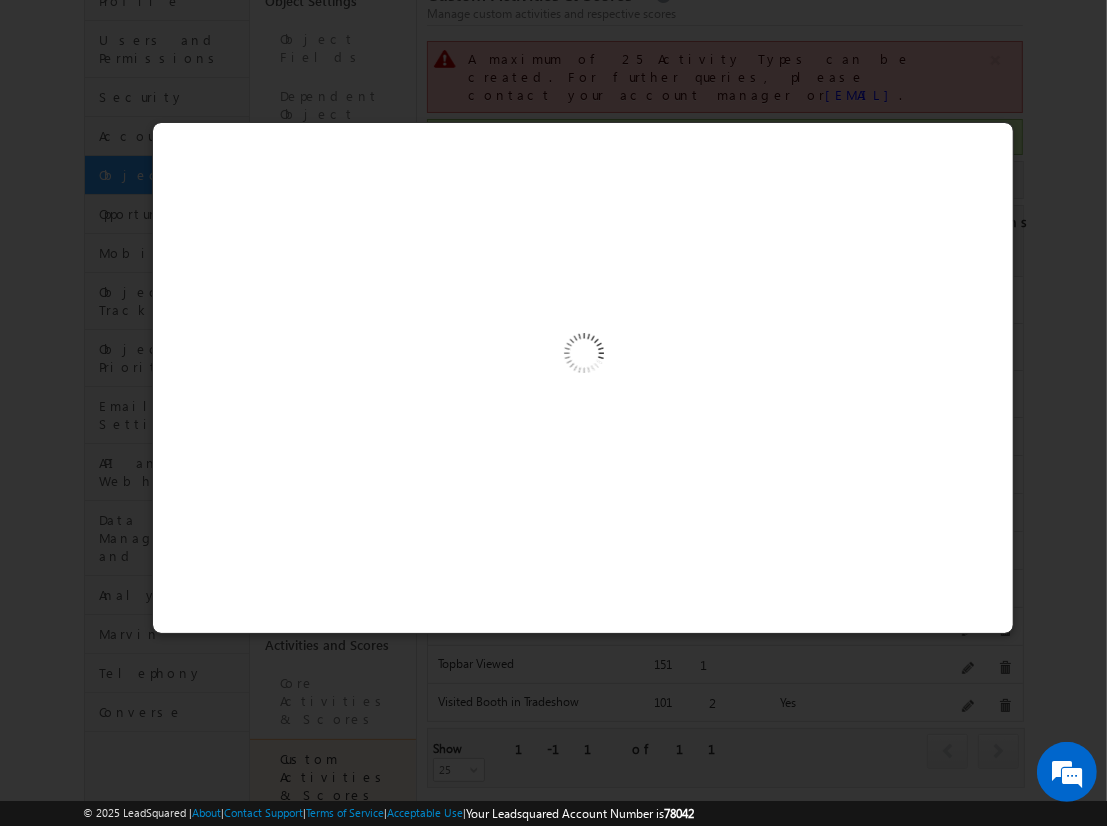 scroll, scrollTop: 242, scrollLeft: 0, axis: vertical 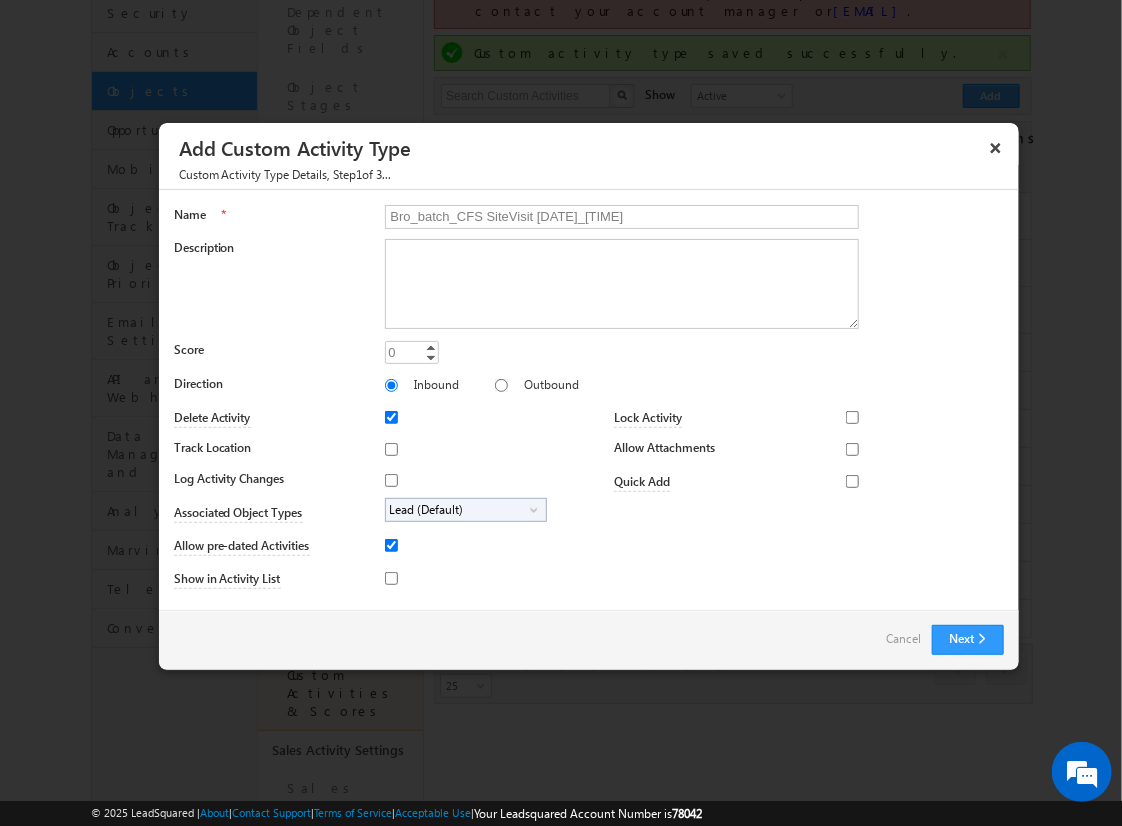 type on "Bro_batch_CFS SiteVisit 2025-08-08_18_04_46" 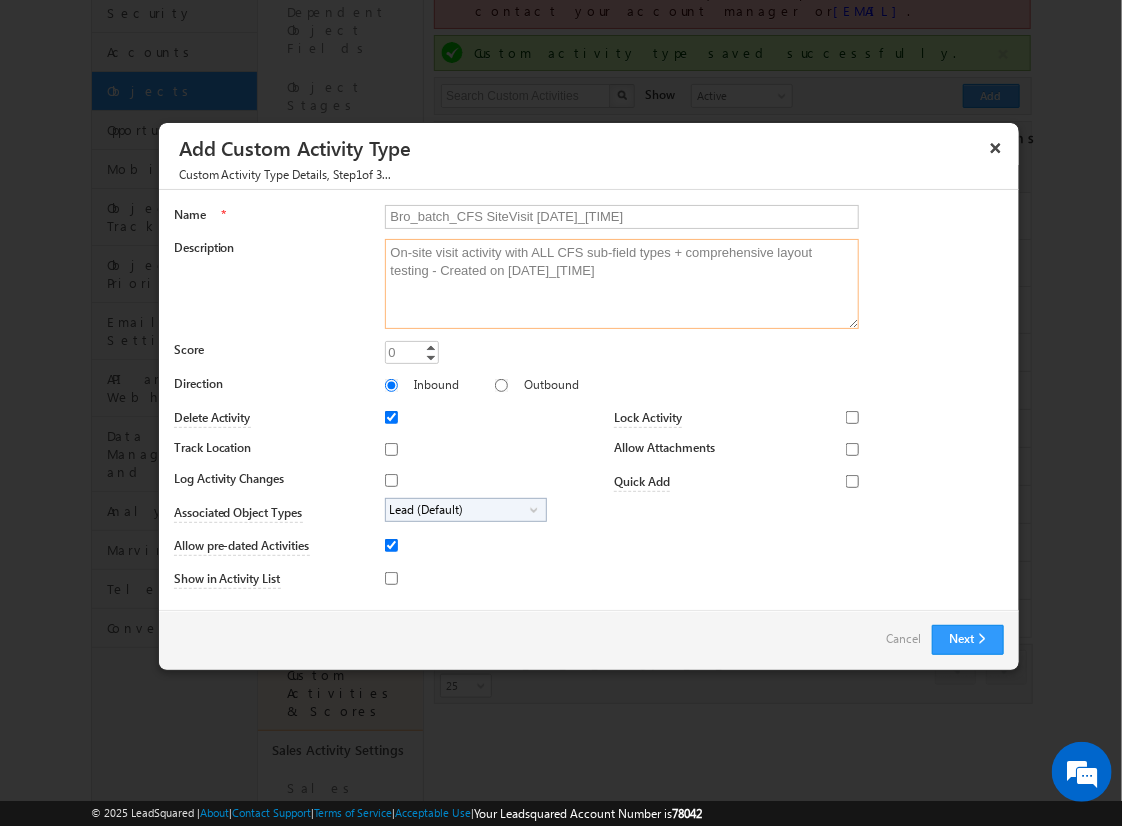 type on "On-site visit activity with ALL CFS sub-field types + comprehensive layout testing - Created on 20250808_1234" 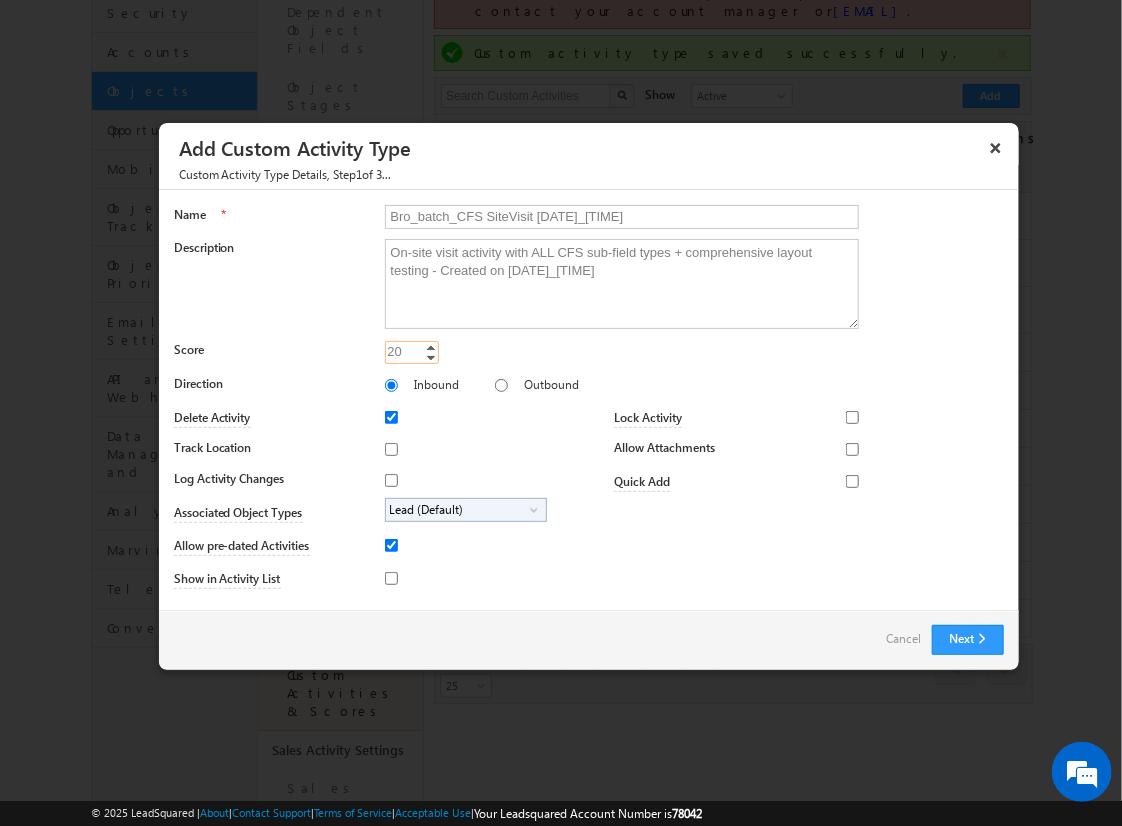 type on "20" 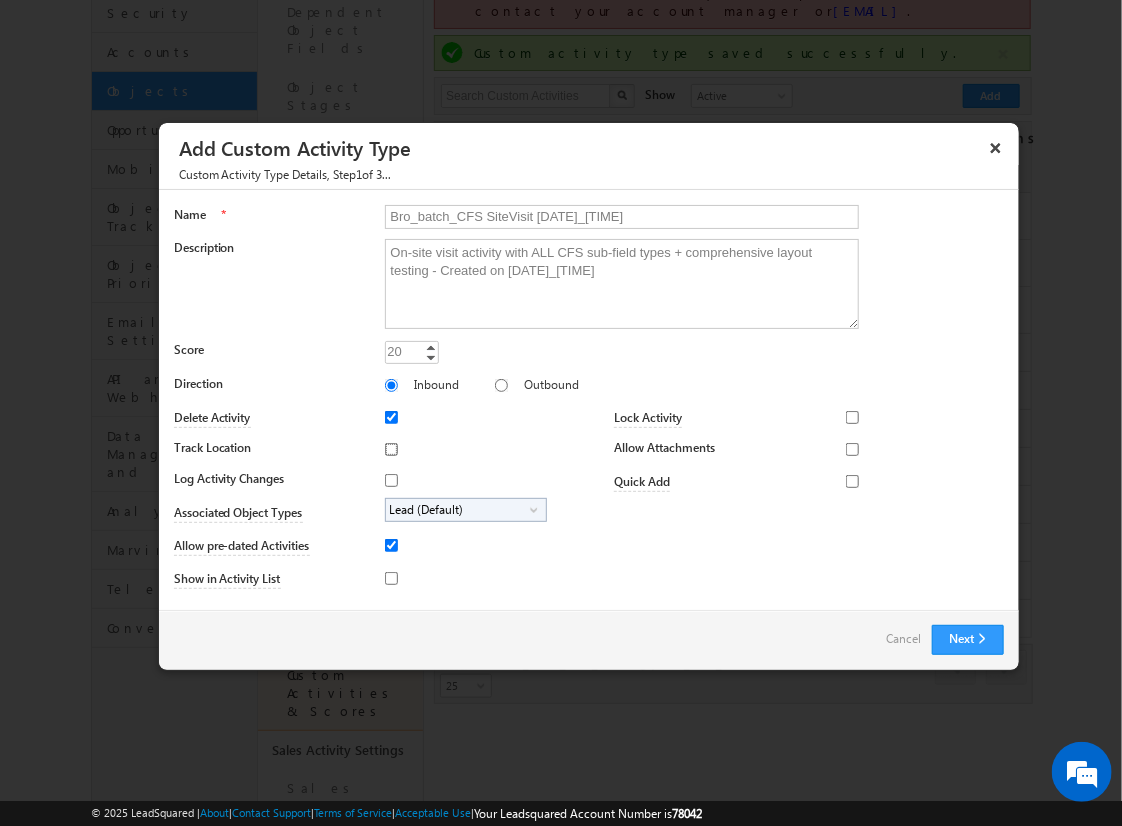 click on "Track Location" at bounding box center [391, 449] 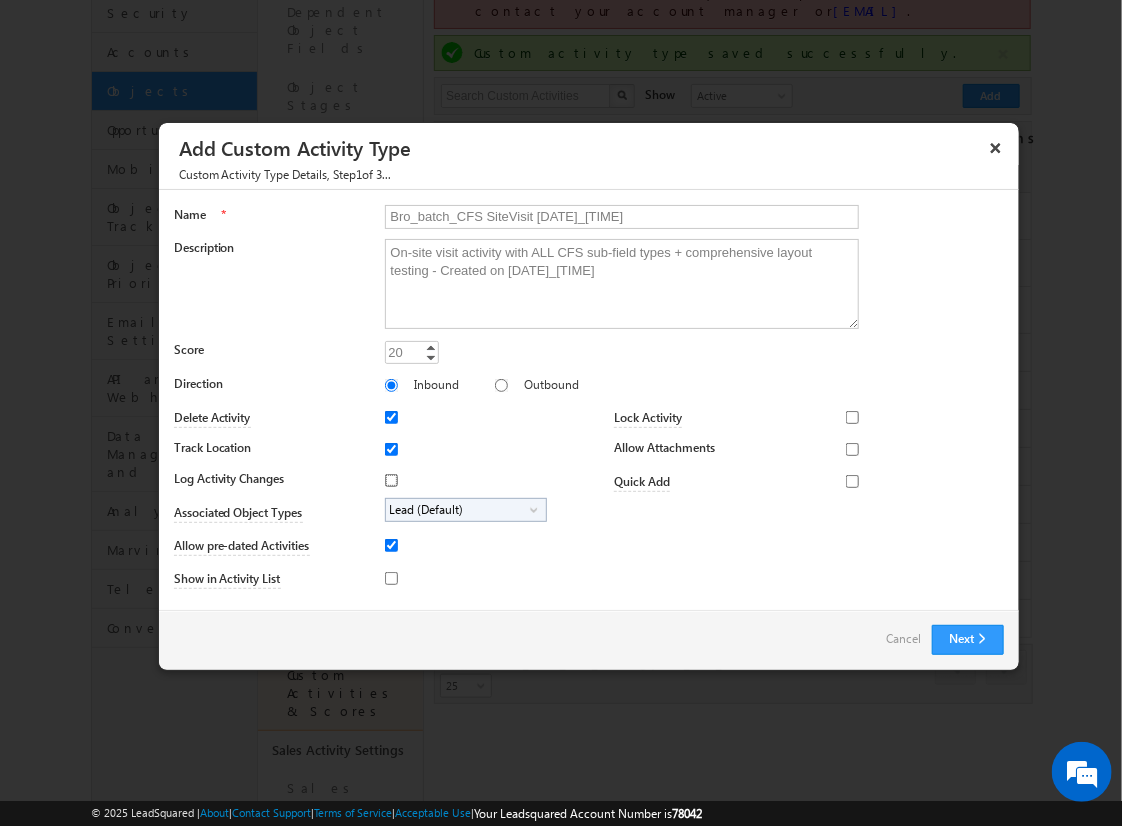 click on "Log Activity Changes" at bounding box center [391, 480] 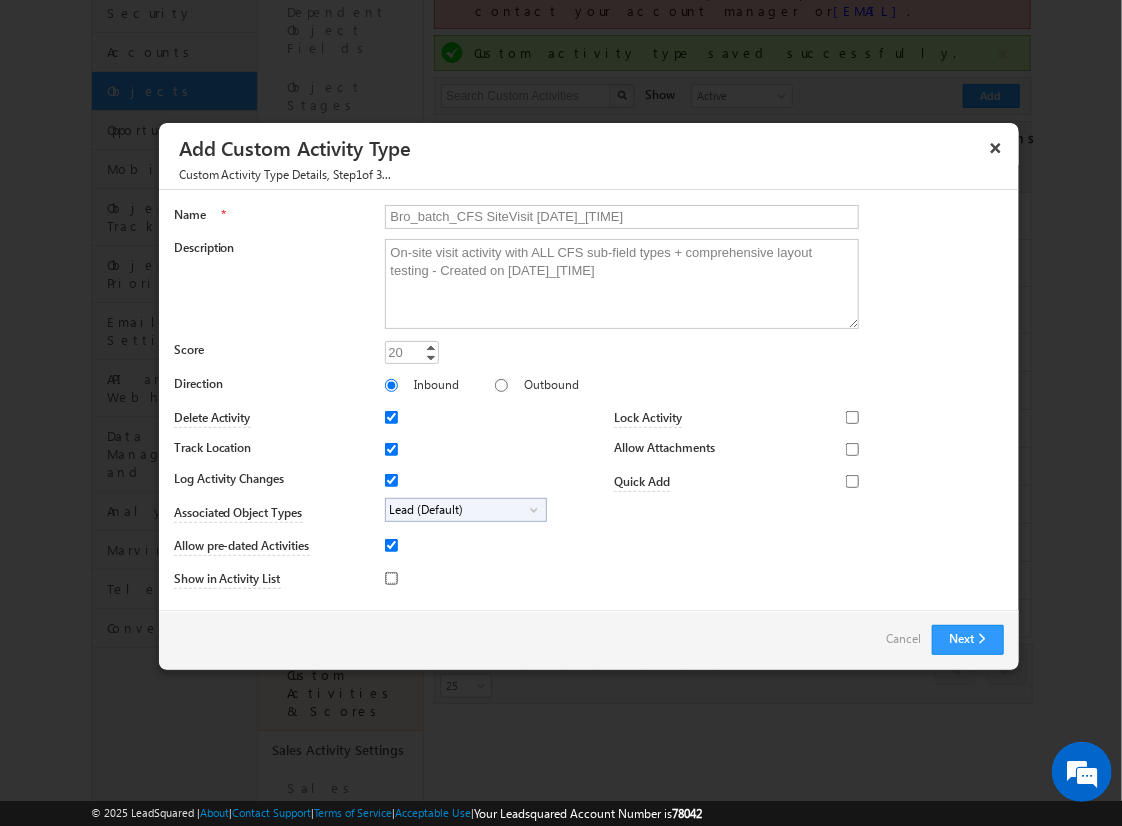 click on "Show in Activity List" at bounding box center [391, 578] 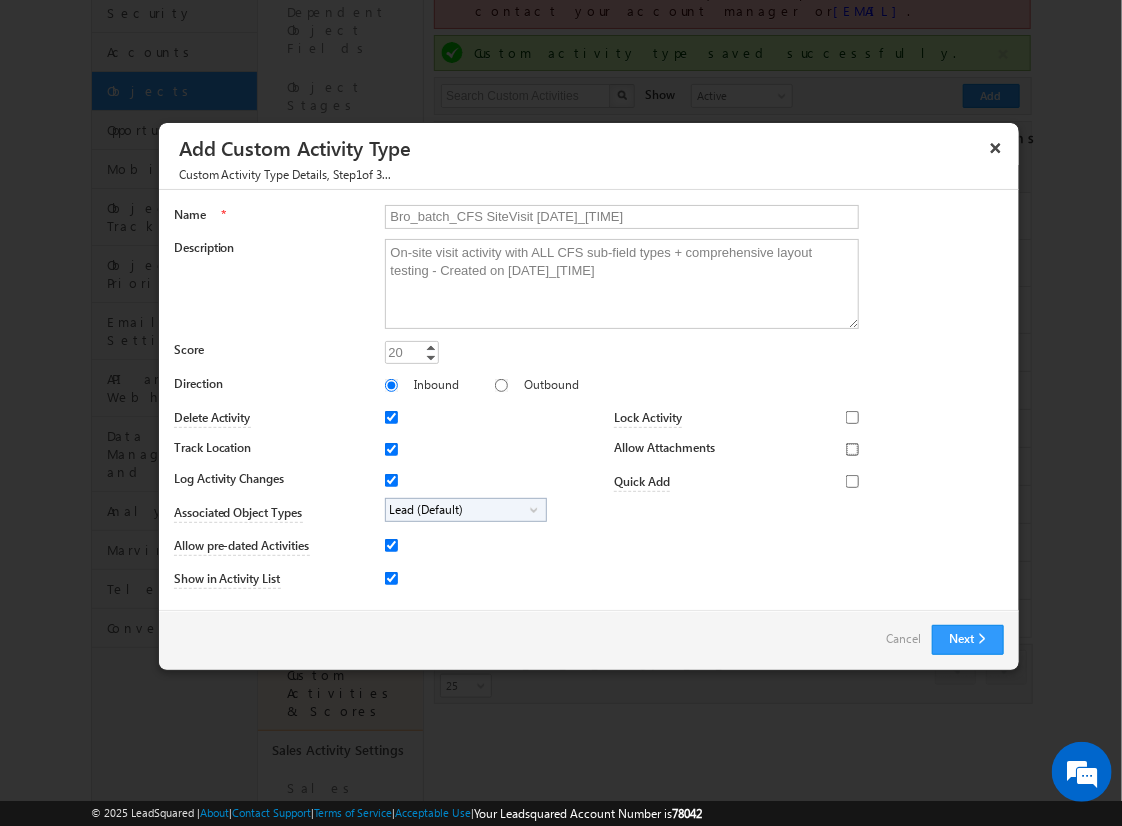 click on "Allow Attachments" at bounding box center [852, 449] 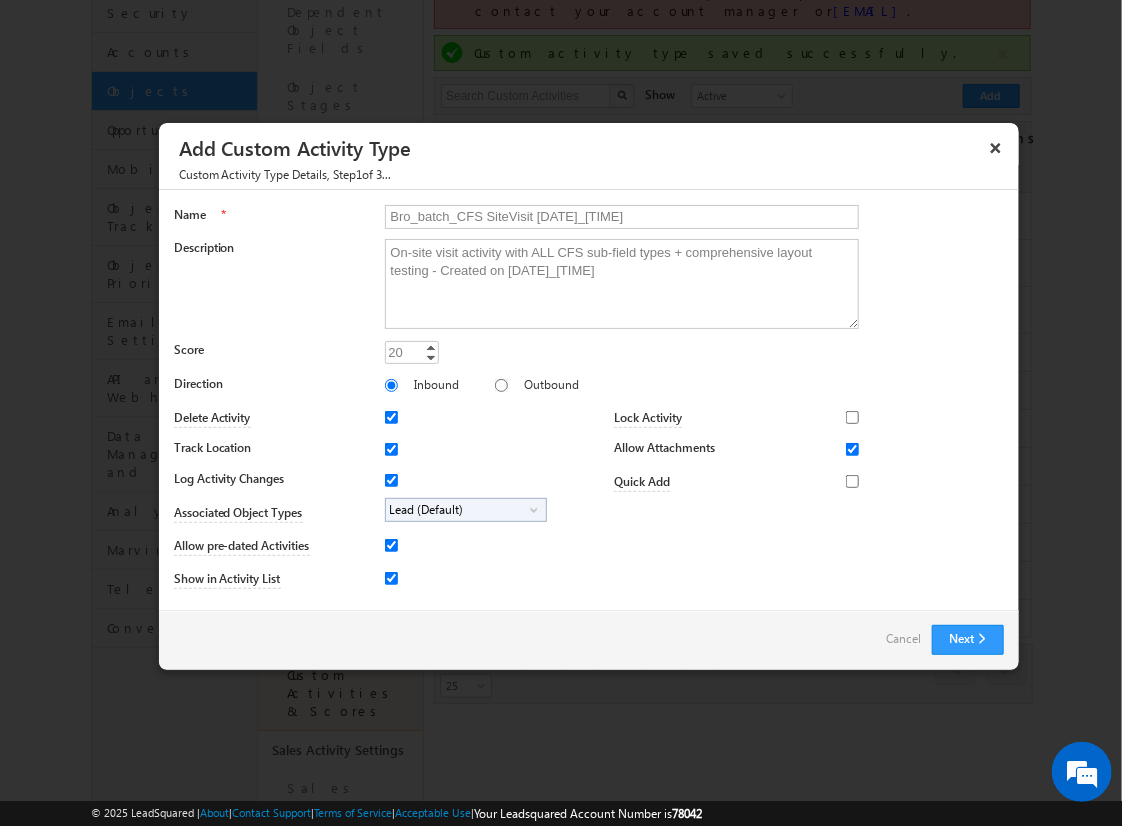click on "Lead (Default)" at bounding box center (458, 510) 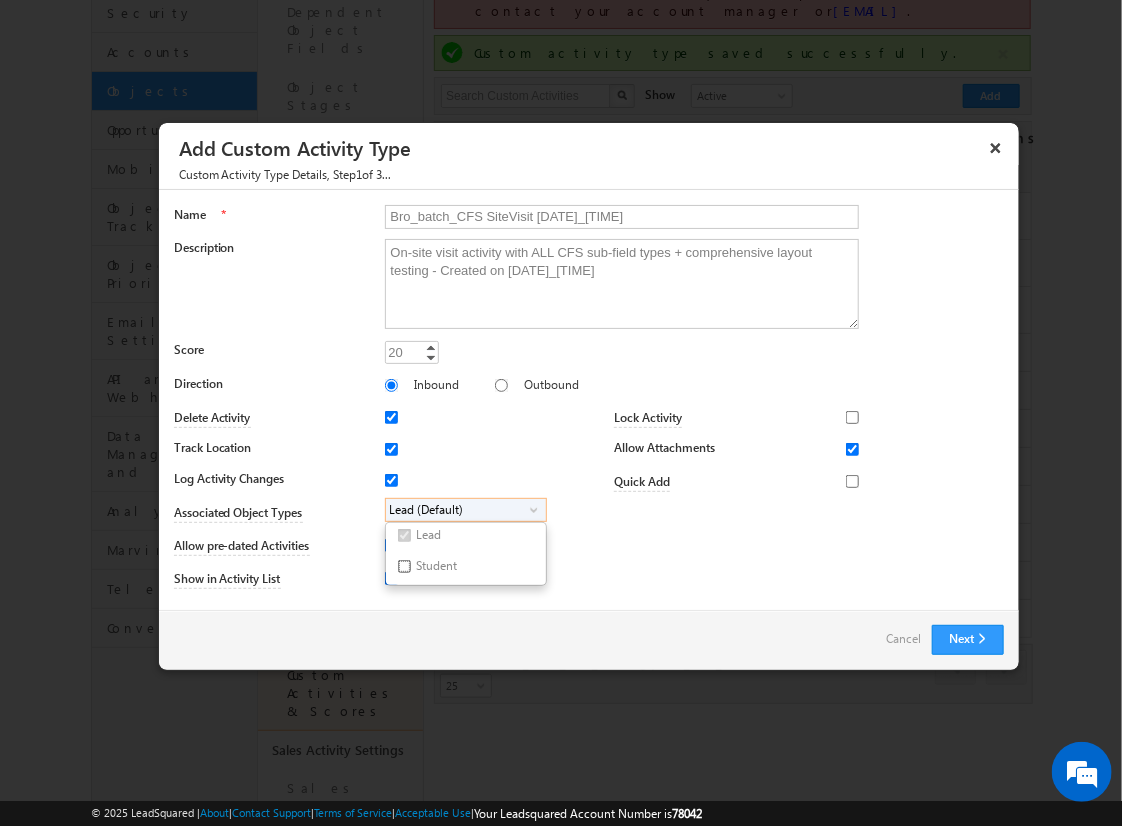 click on "Student" at bounding box center [404, 566] 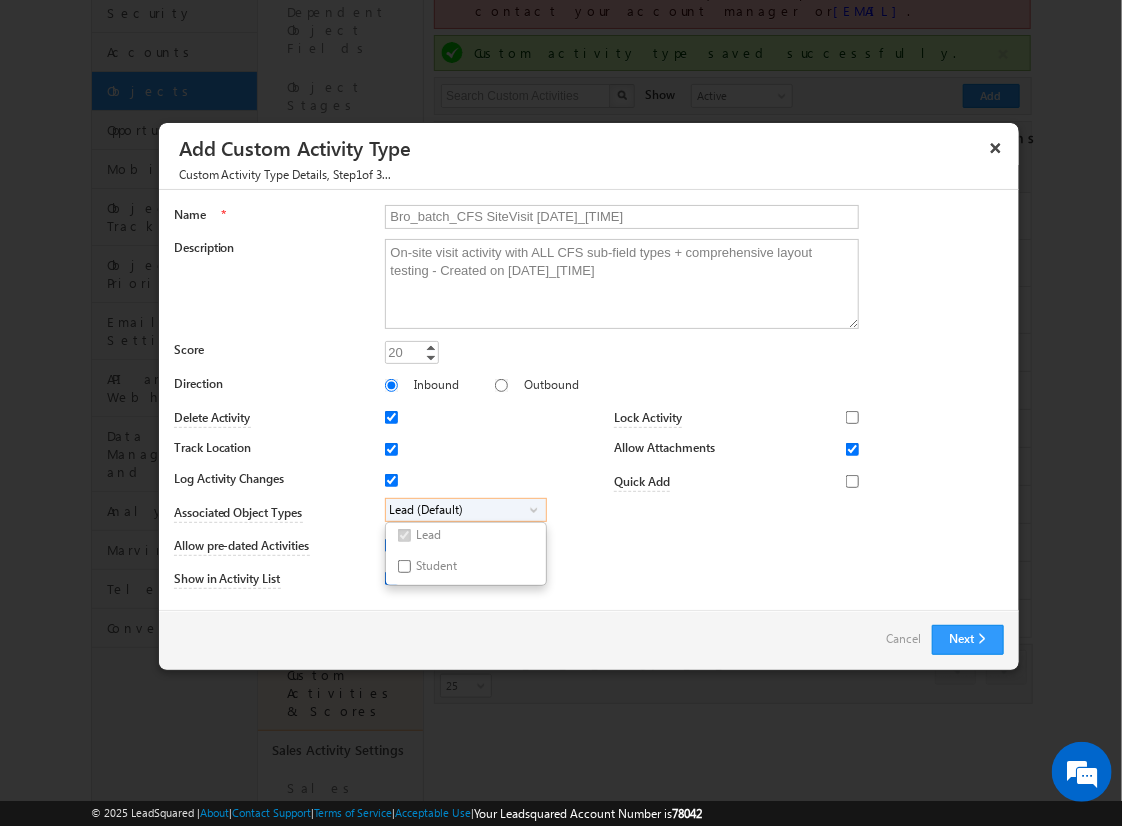 checkbox on "true" 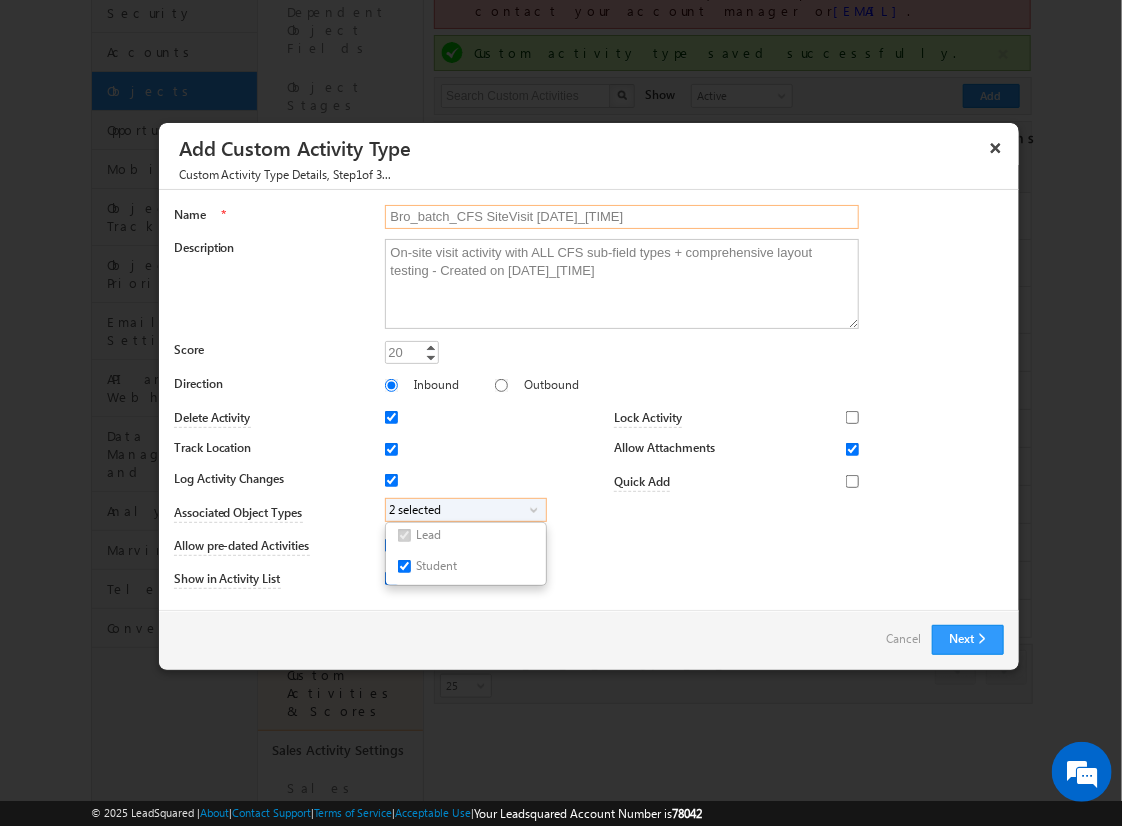 click on "Bro_batch_CFS SiteVisit 2025-08-08_18_04_46" at bounding box center [622, 217] 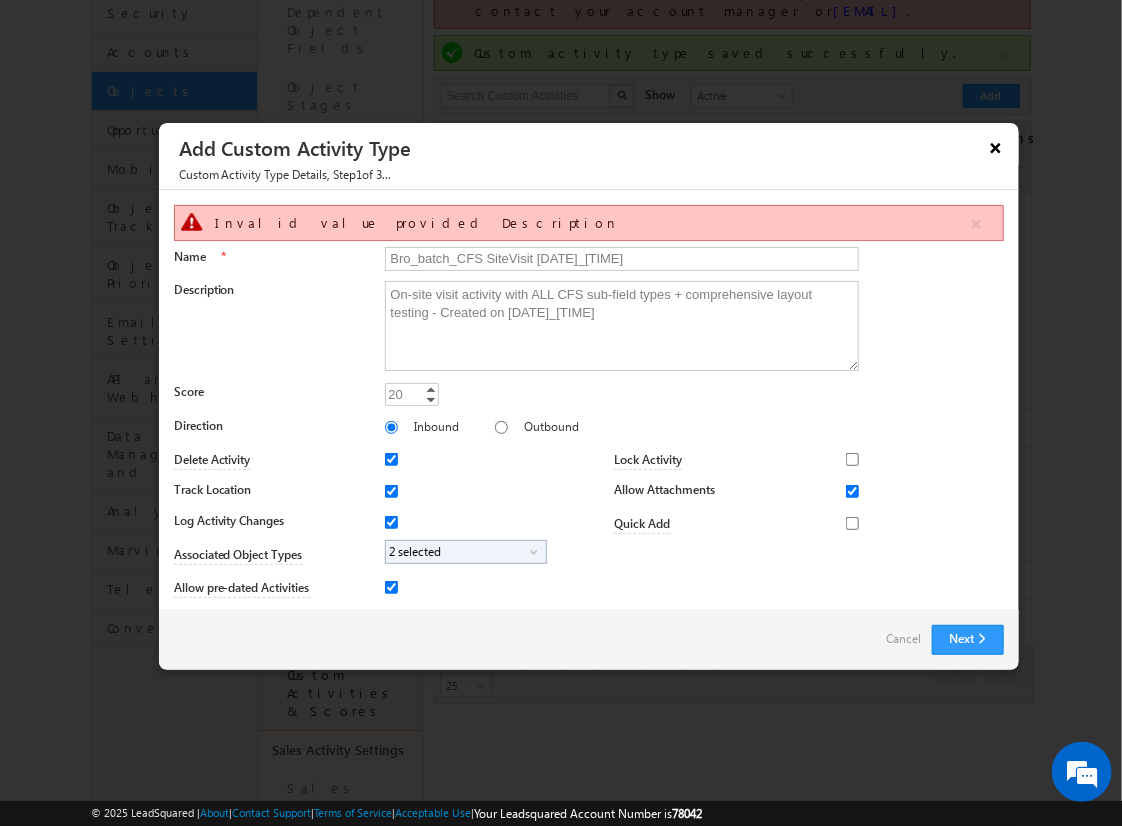 click on "×" at bounding box center [996, 147] 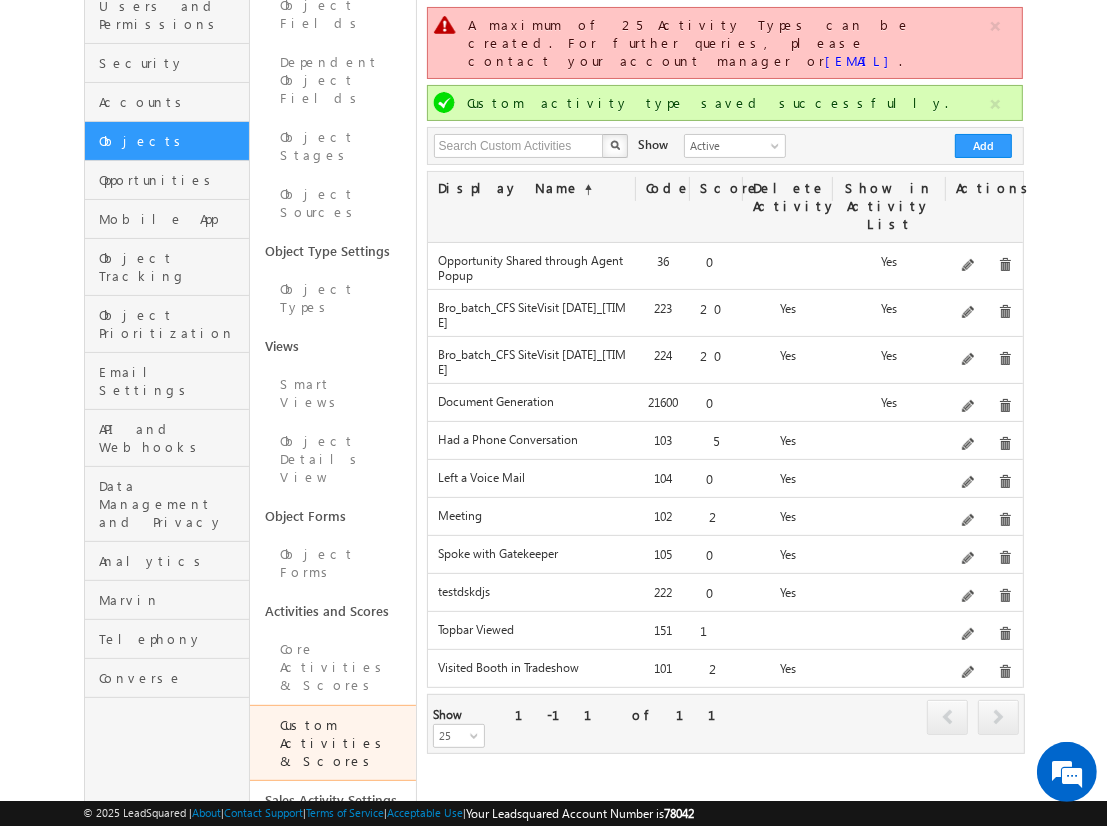 scroll, scrollTop: 190, scrollLeft: 0, axis: vertical 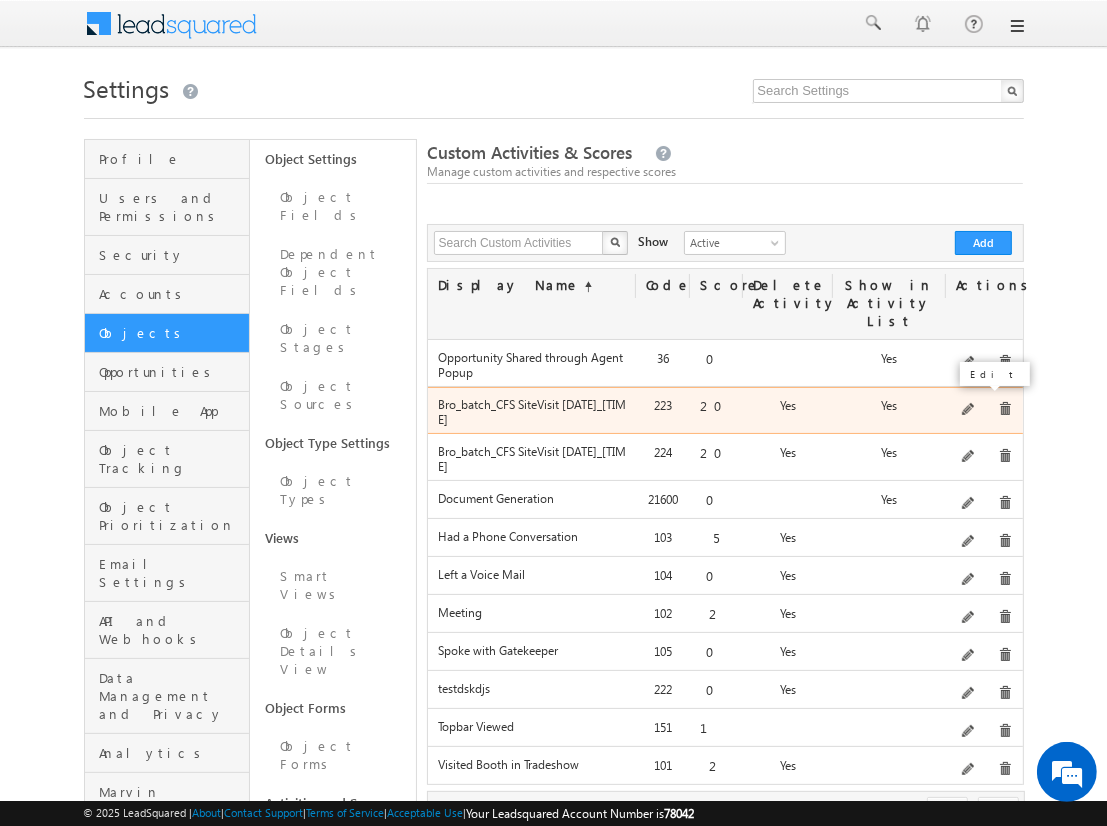 click at bounding box center [969, 410] 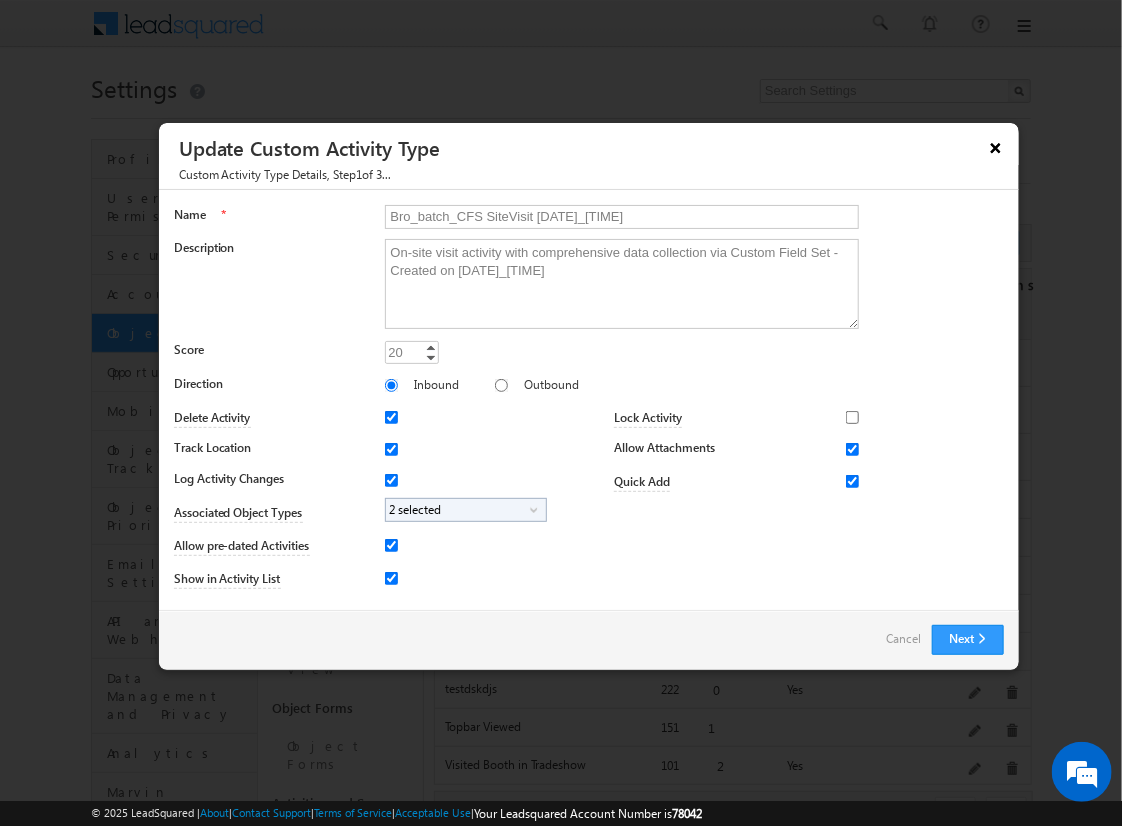 click on "×" at bounding box center [996, 147] 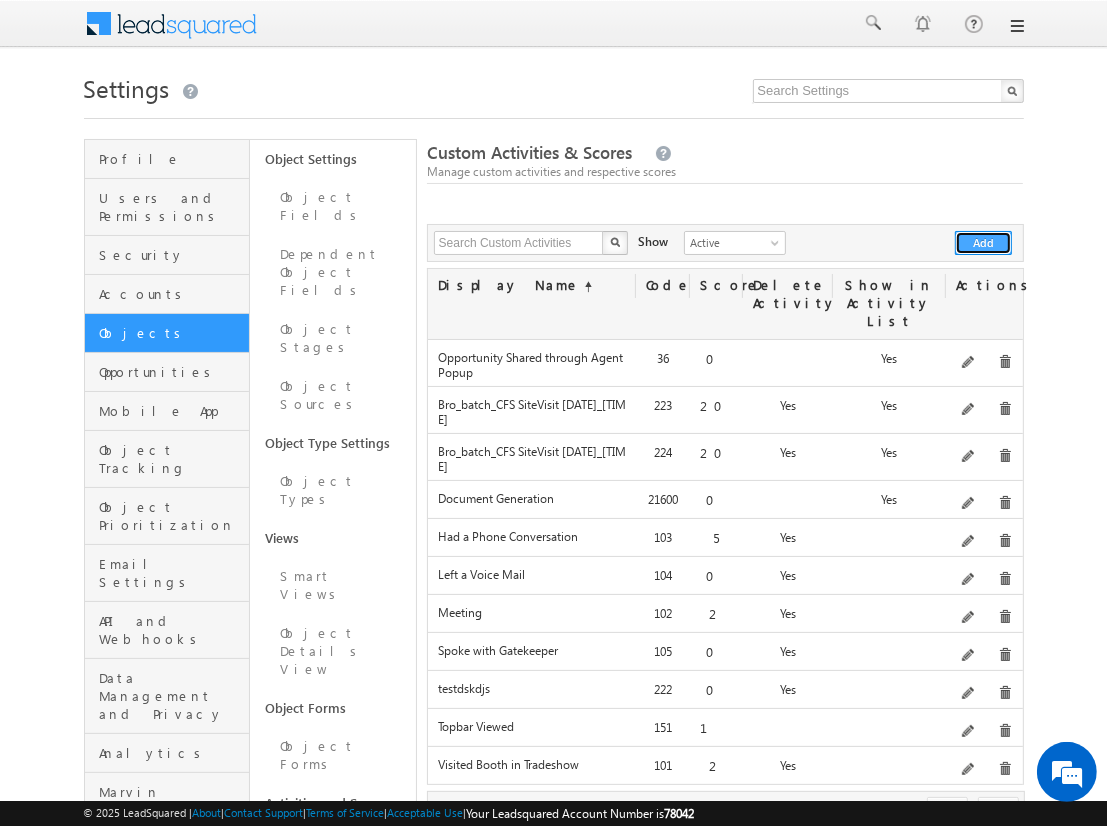 click on "Add" at bounding box center [983, 243] 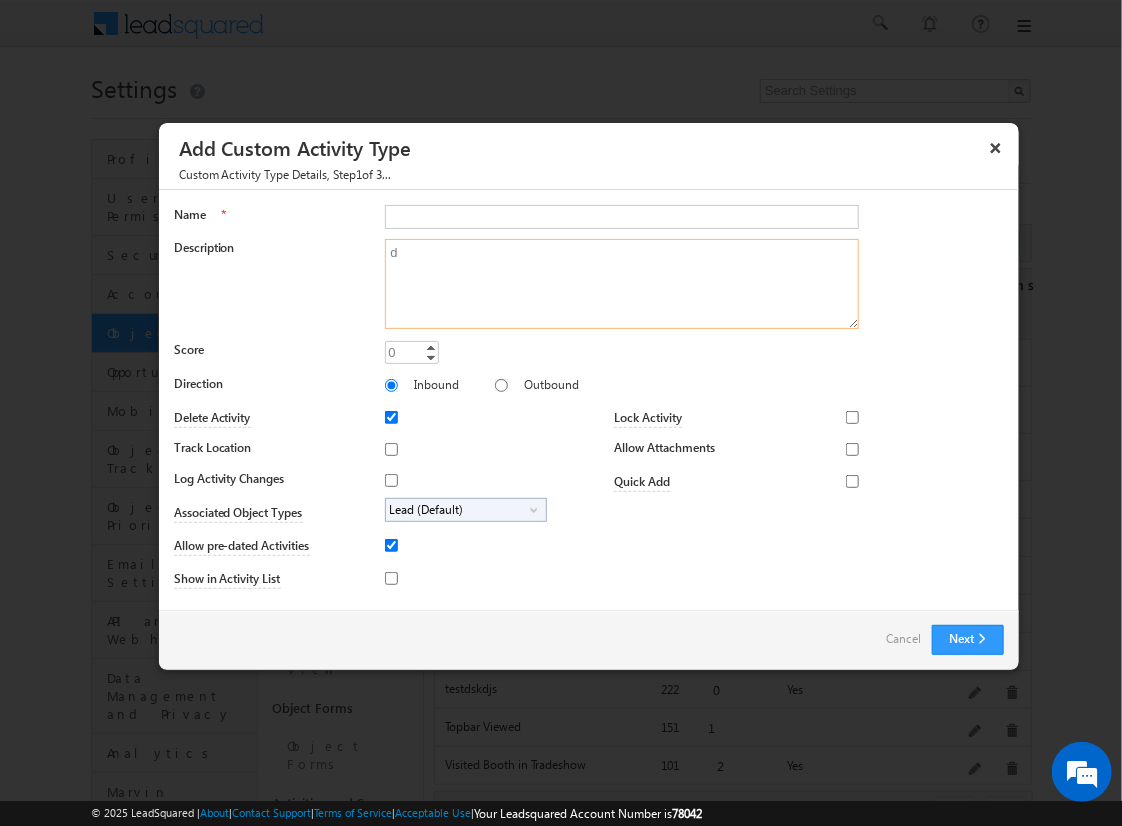 click on "d" at bounding box center (622, 284) 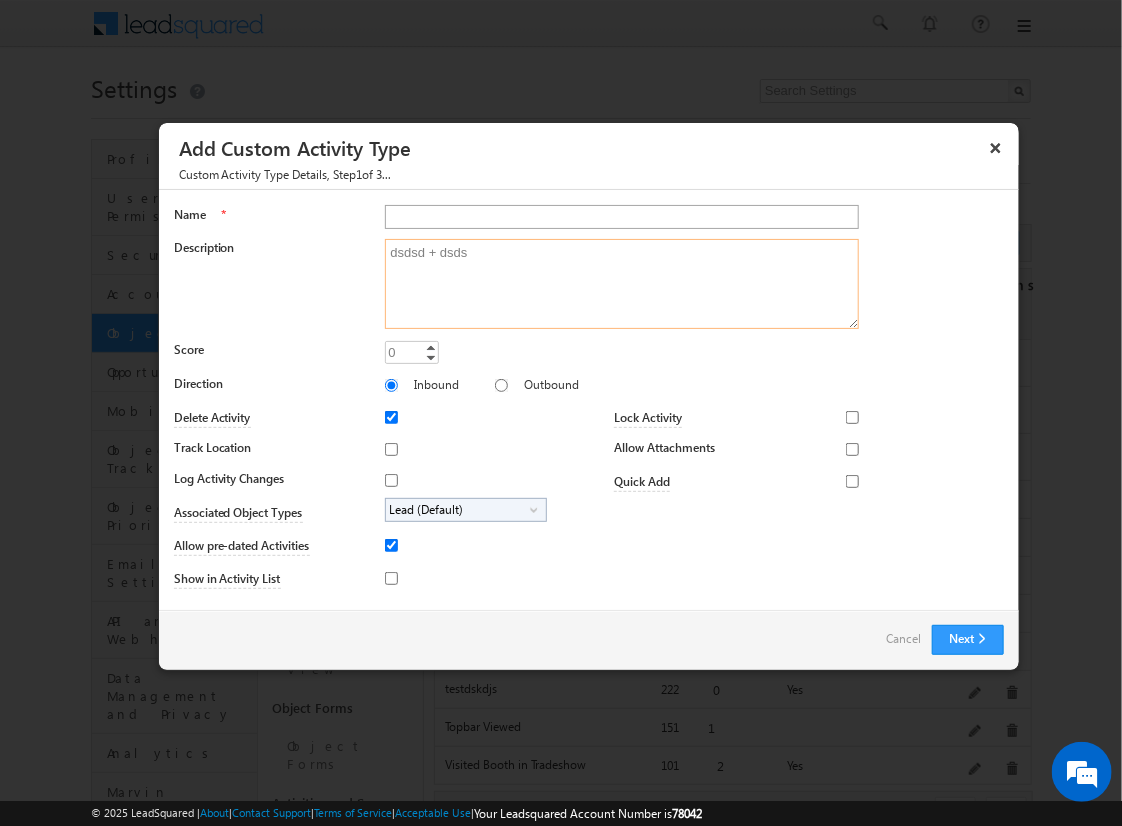 type on "dsdsd + dsds" 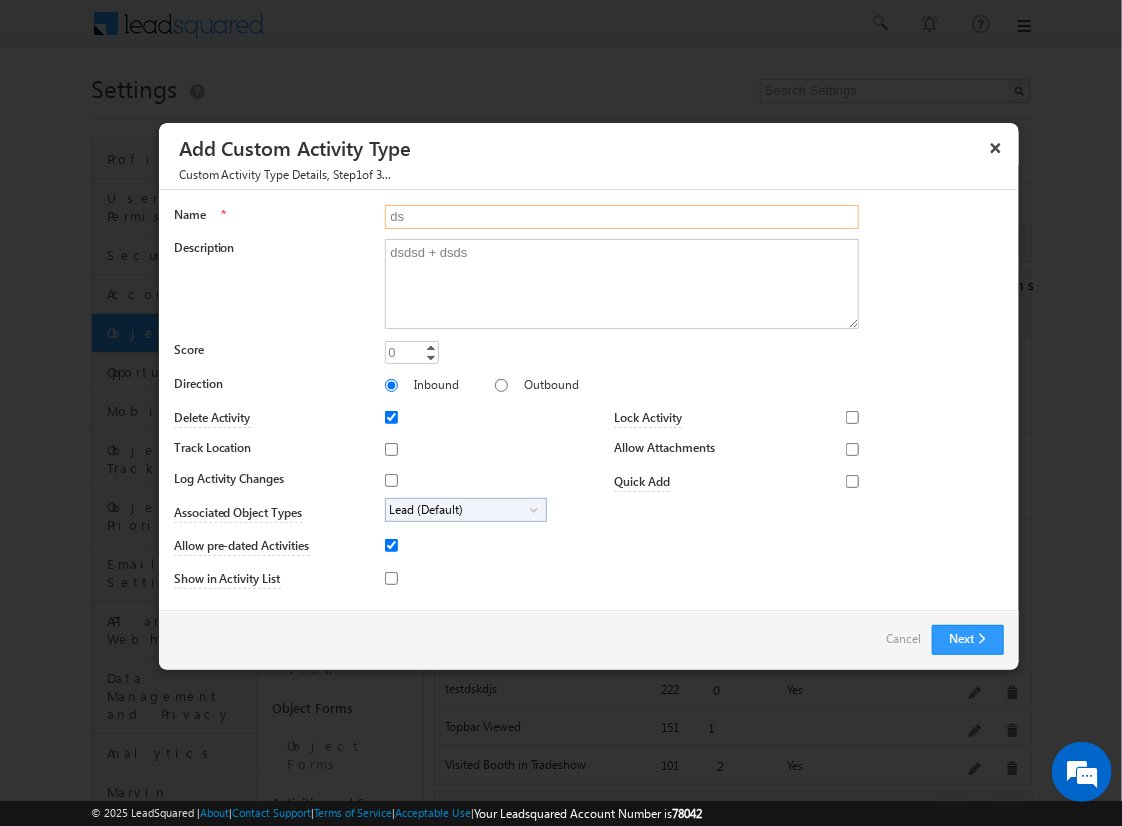 click on "ds" at bounding box center [622, 217] 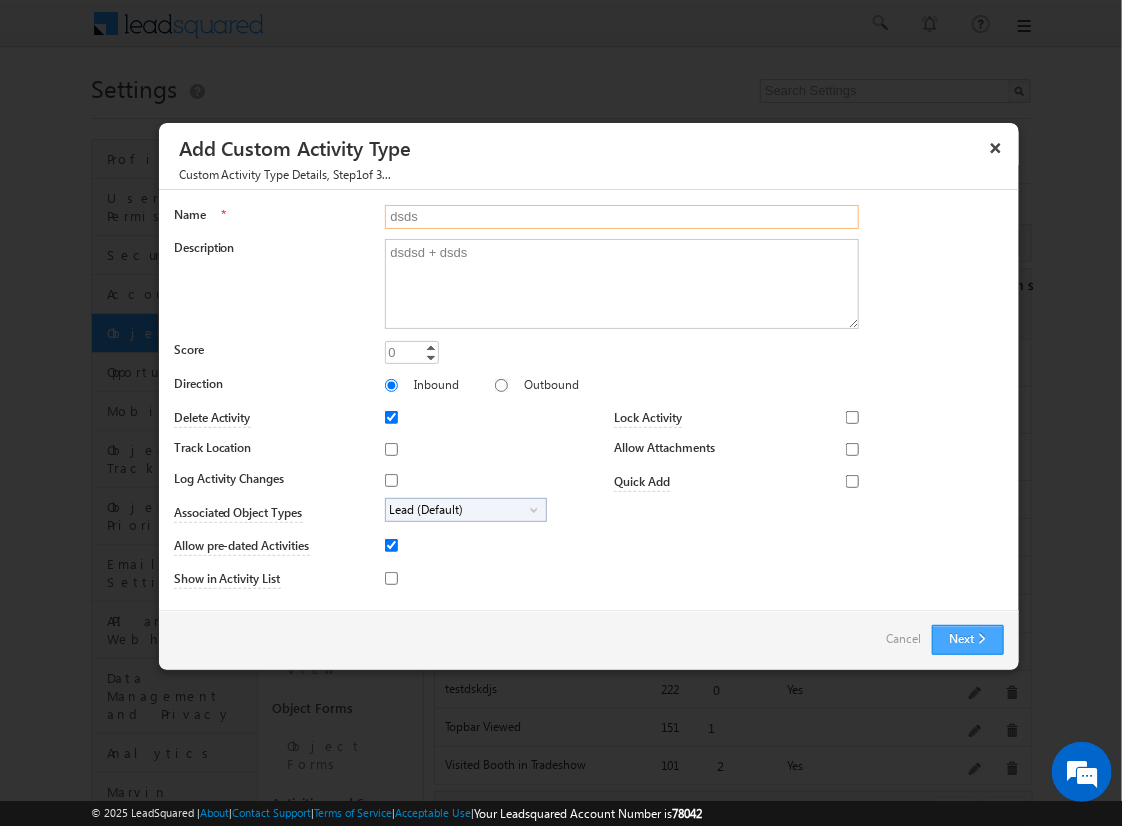 type on "dsds" 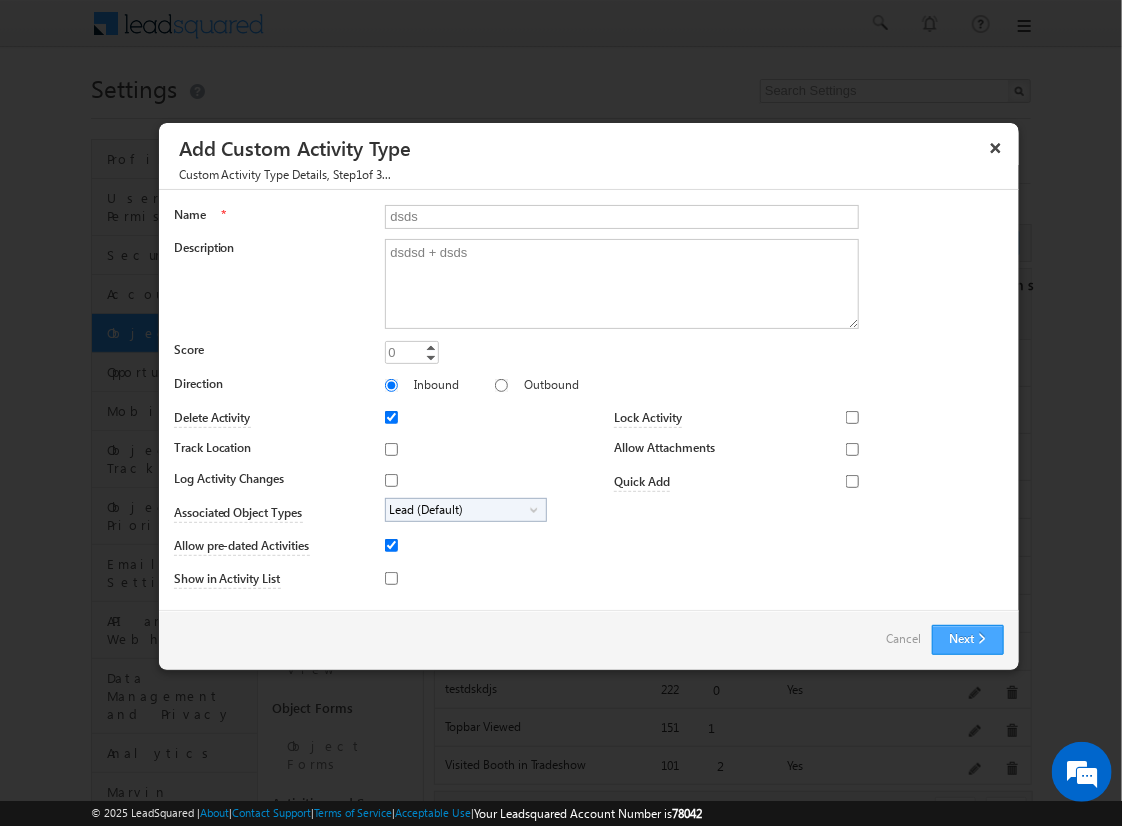 click on "Next" at bounding box center (968, 640) 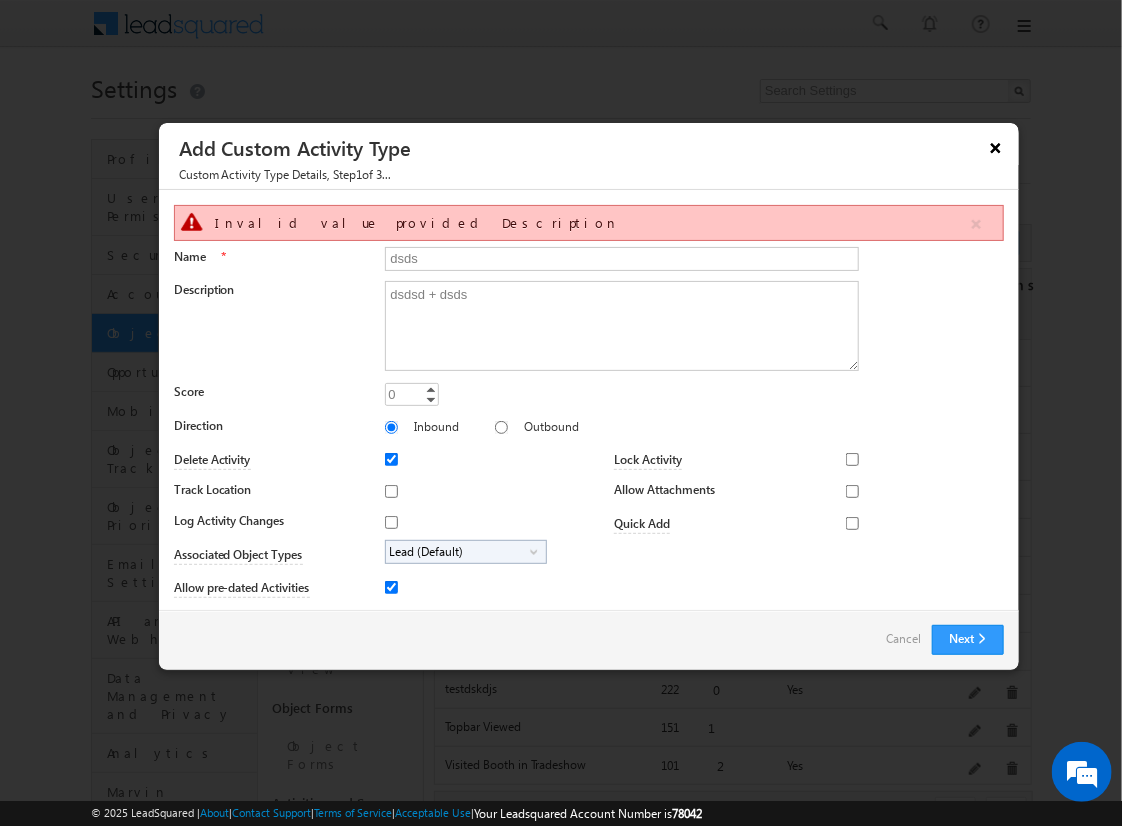 click on "×" at bounding box center (996, 147) 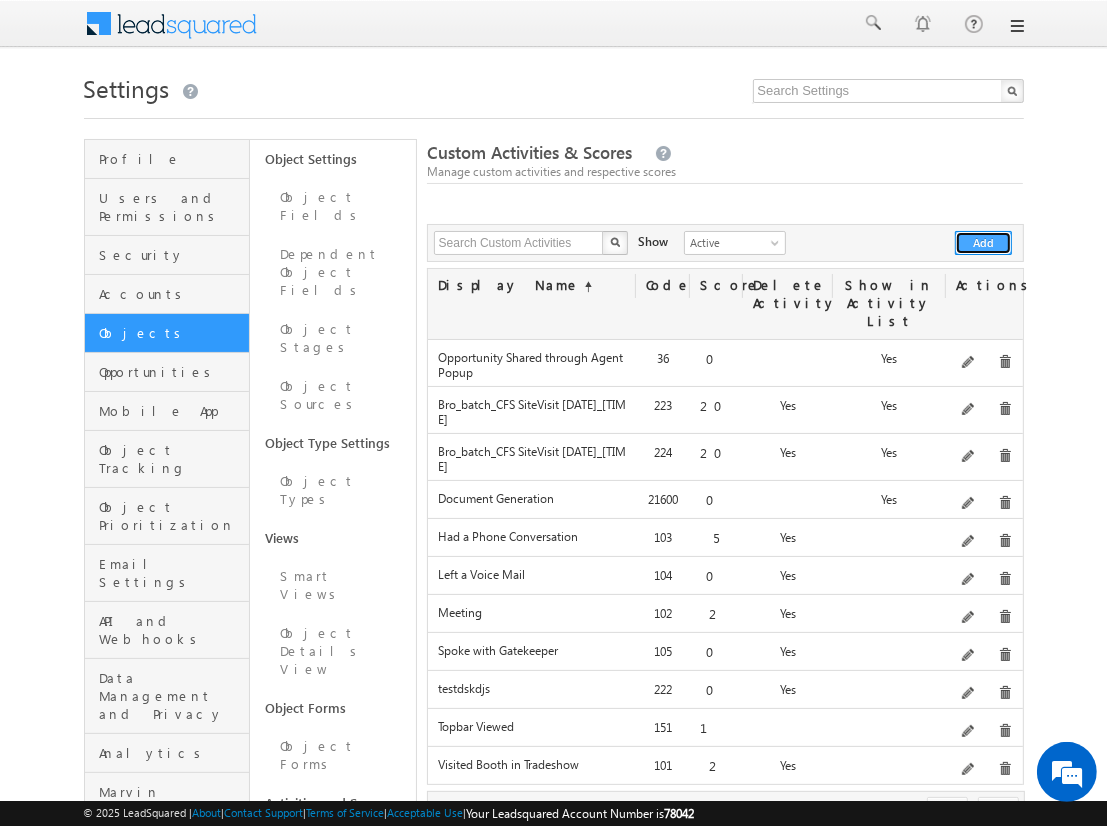 click on "Add" at bounding box center [983, 243] 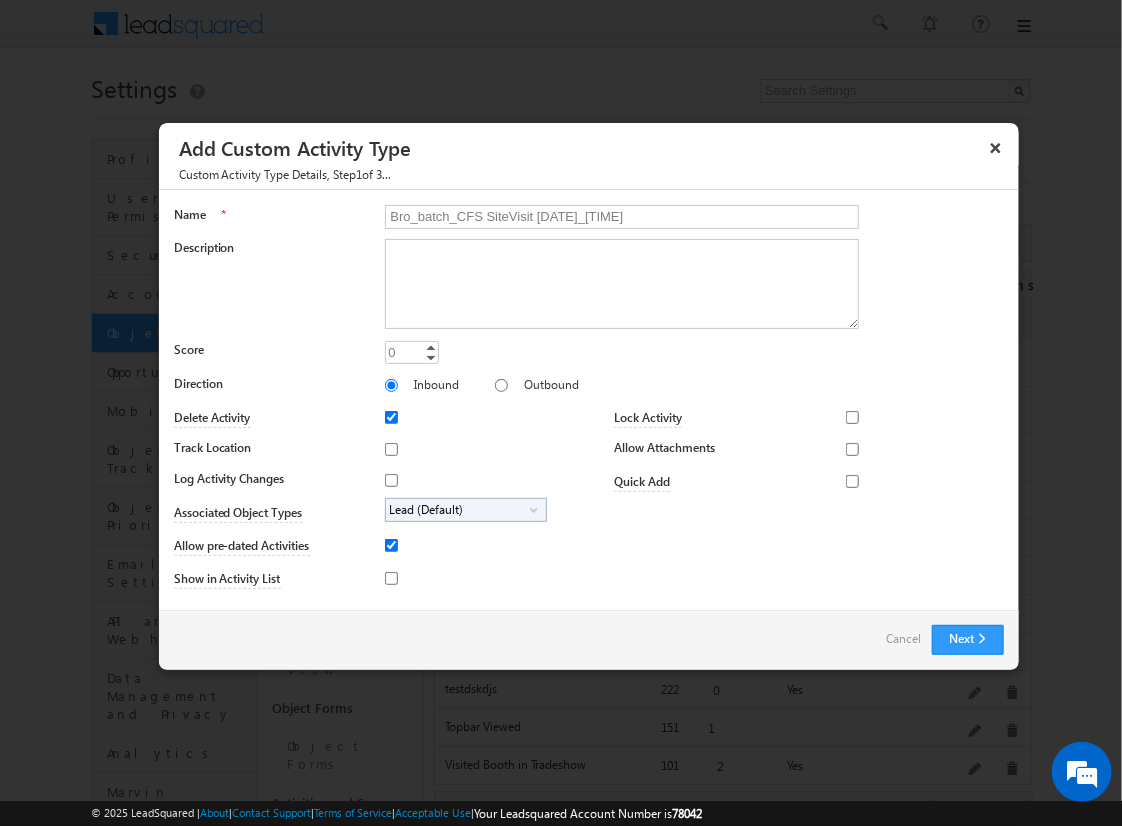 type on "Bro_batch_CFS SiteVisit [DATE]_[TIME]" 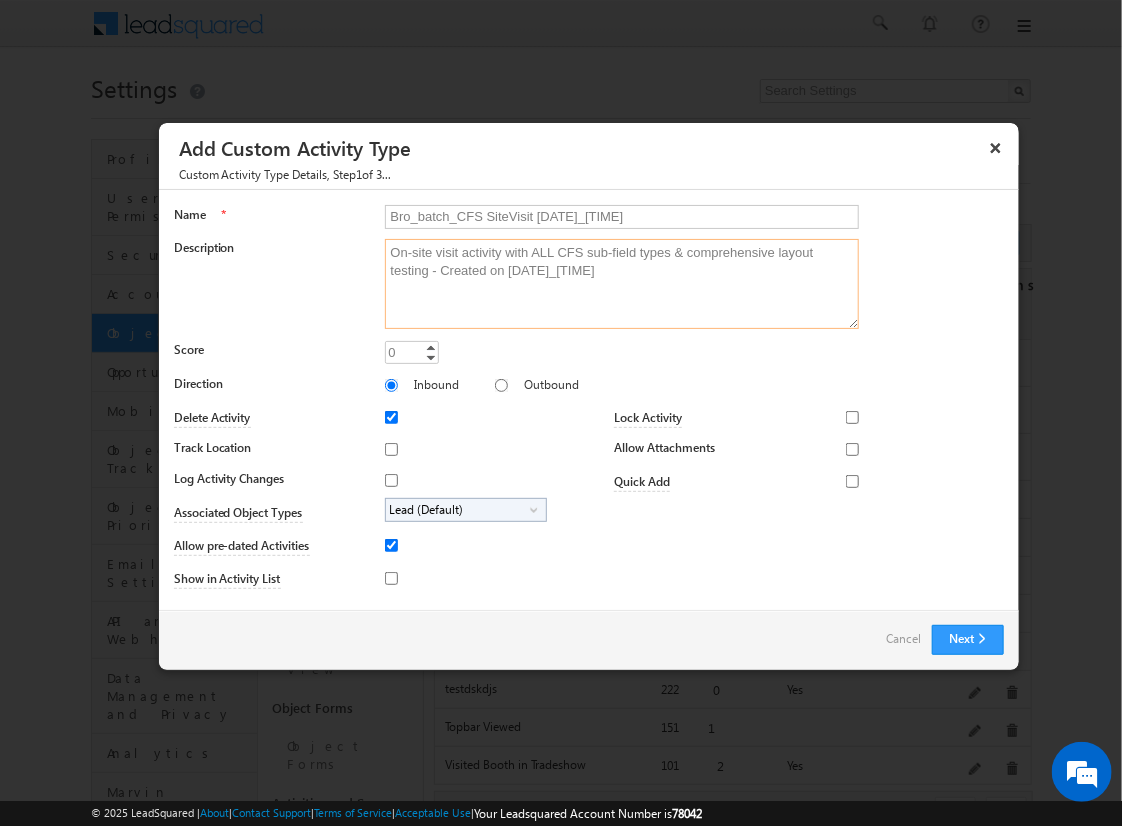type on "On-site visit activity with ALL CFS sub-field types & comprehensive layout testing - Created on [DATE]_[TIME]" 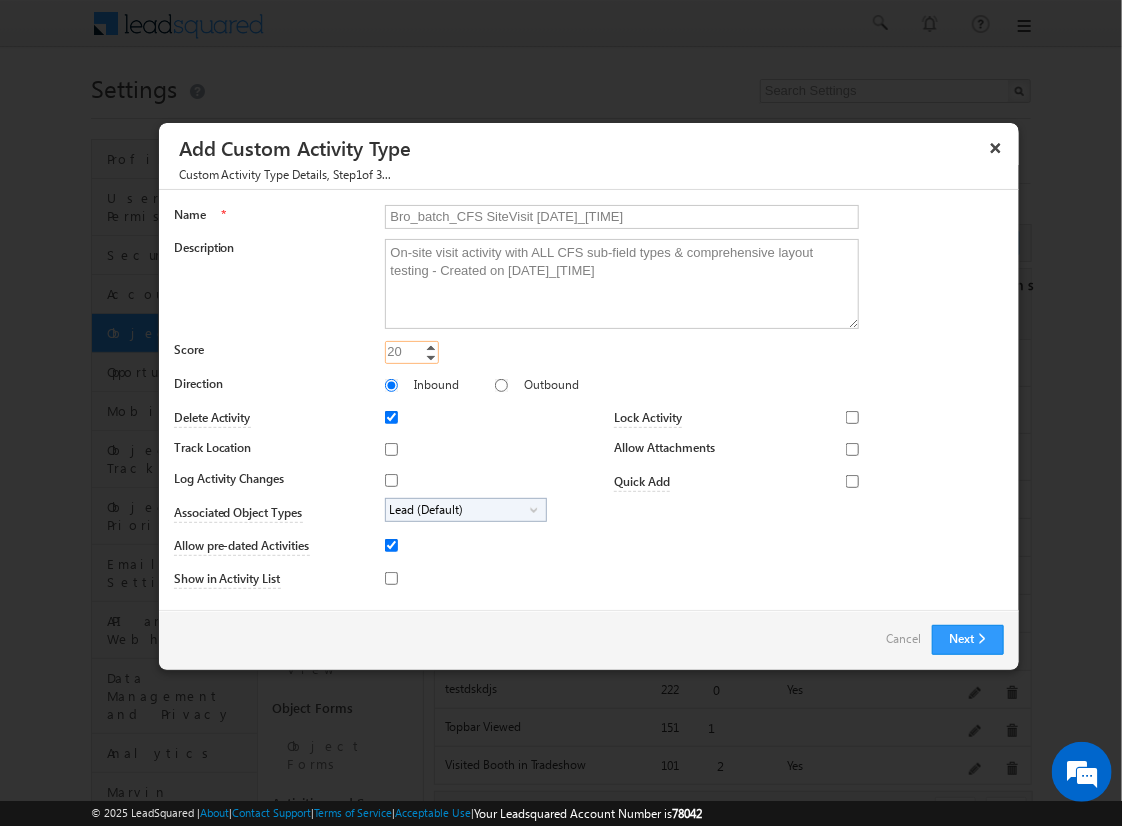 type on "20" 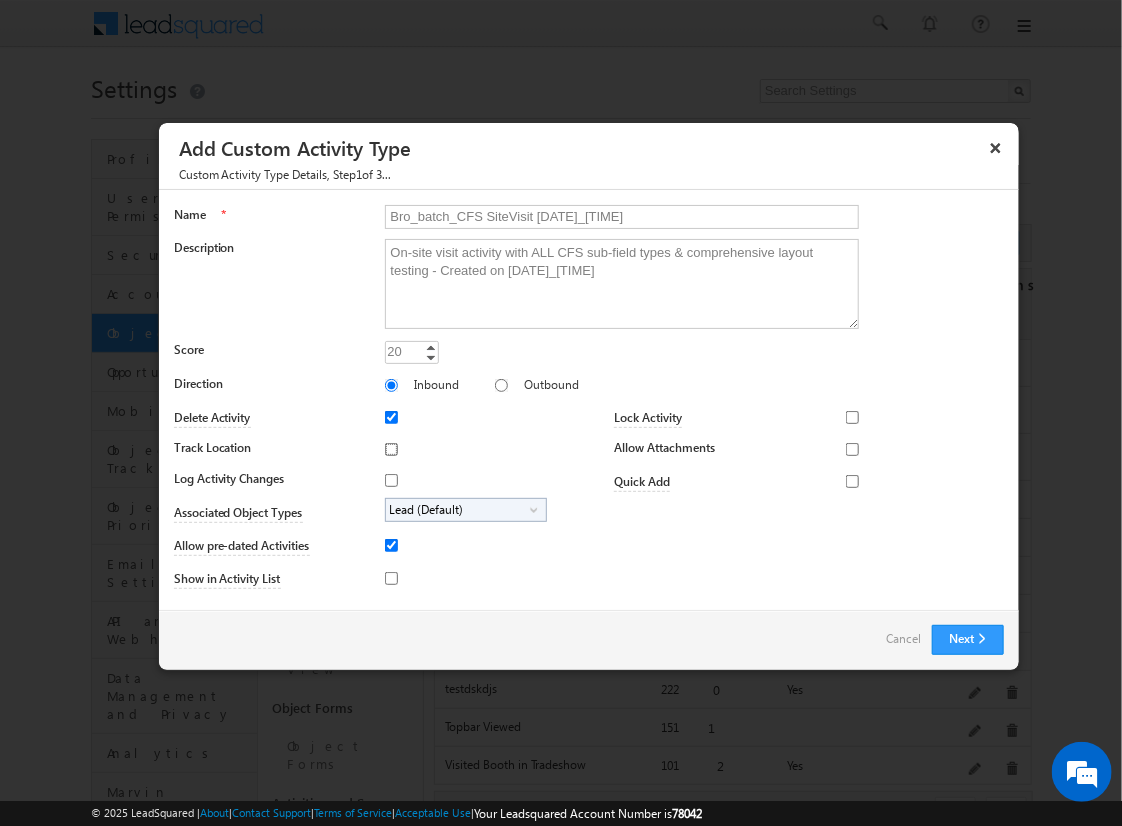 click on "Track Location" at bounding box center (391, 449) 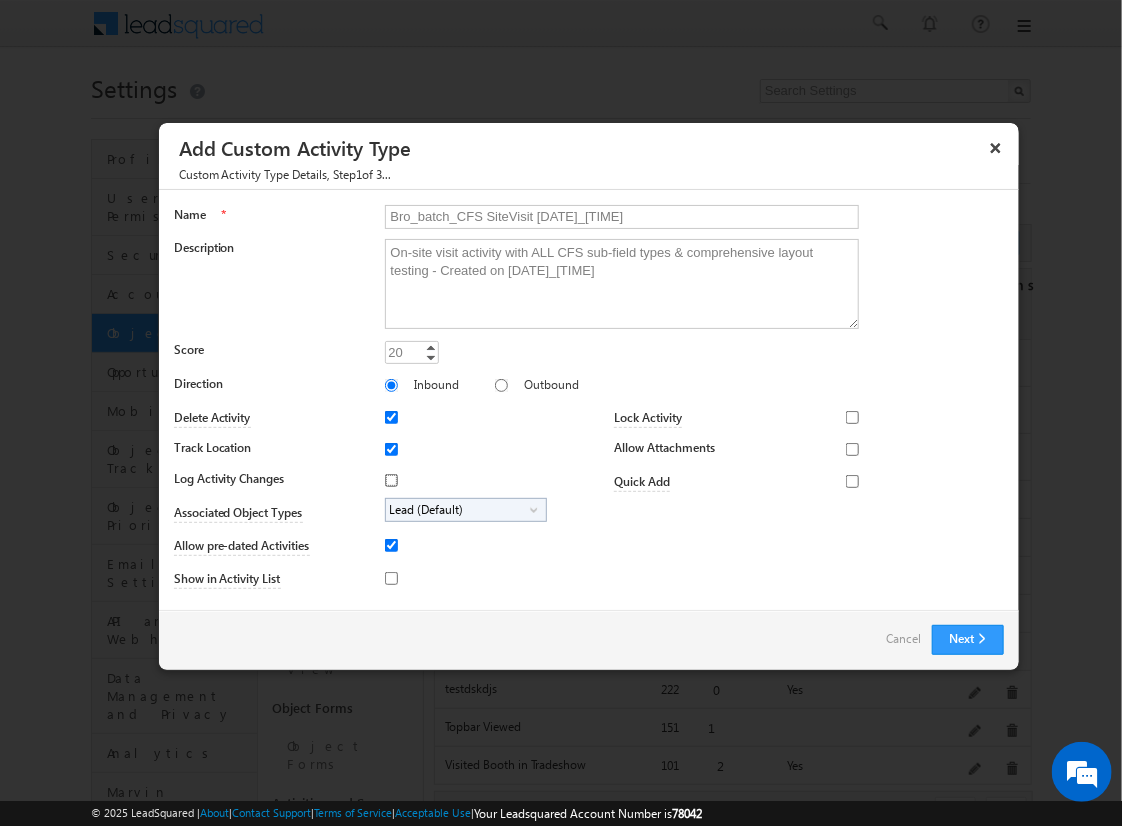 click on "Log Activity Changes" at bounding box center [391, 480] 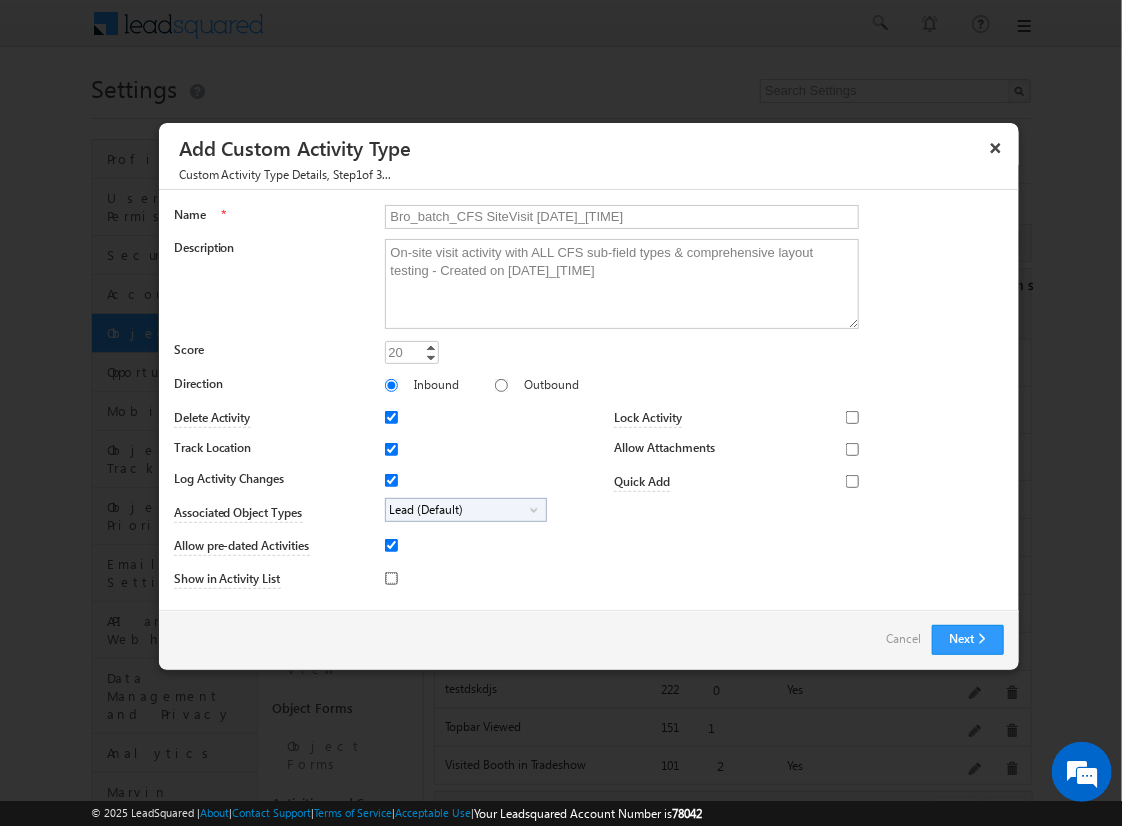 click on "Show in Activity List" at bounding box center [391, 578] 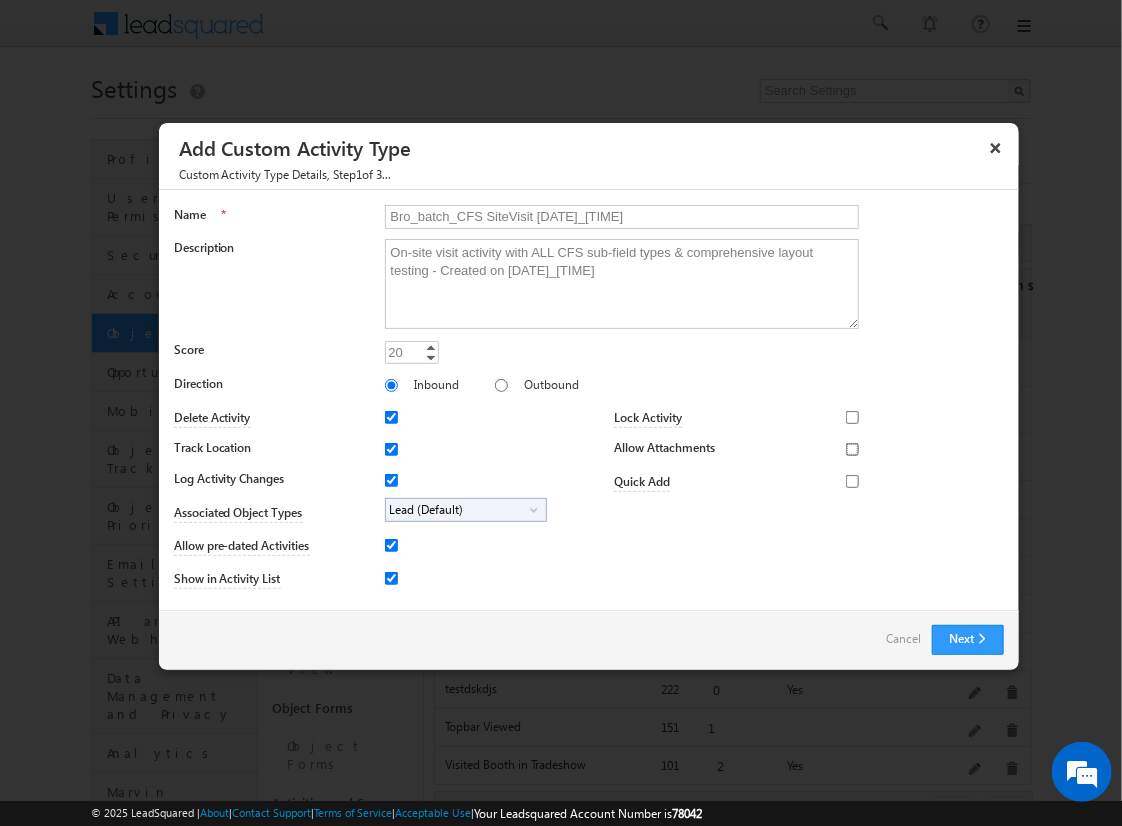 click on "Allow Attachments" at bounding box center (852, 449) 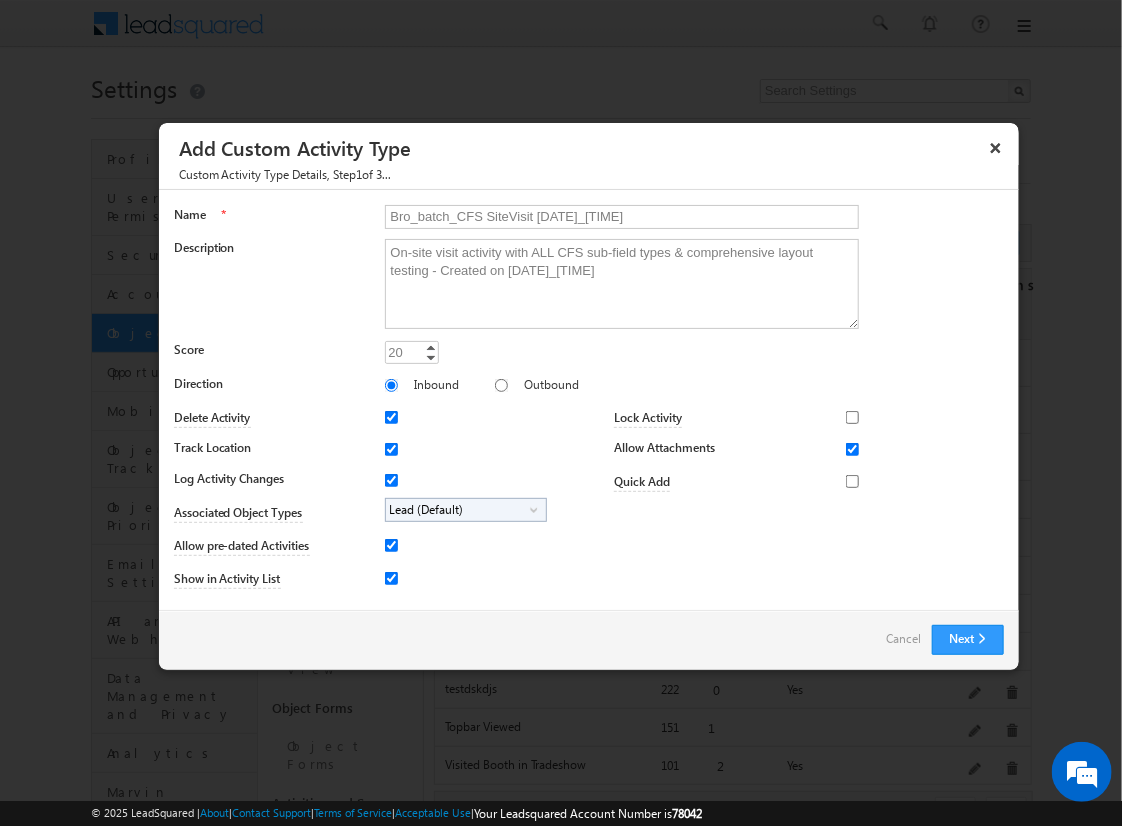 click on "Lead (Default)" at bounding box center [458, 510] 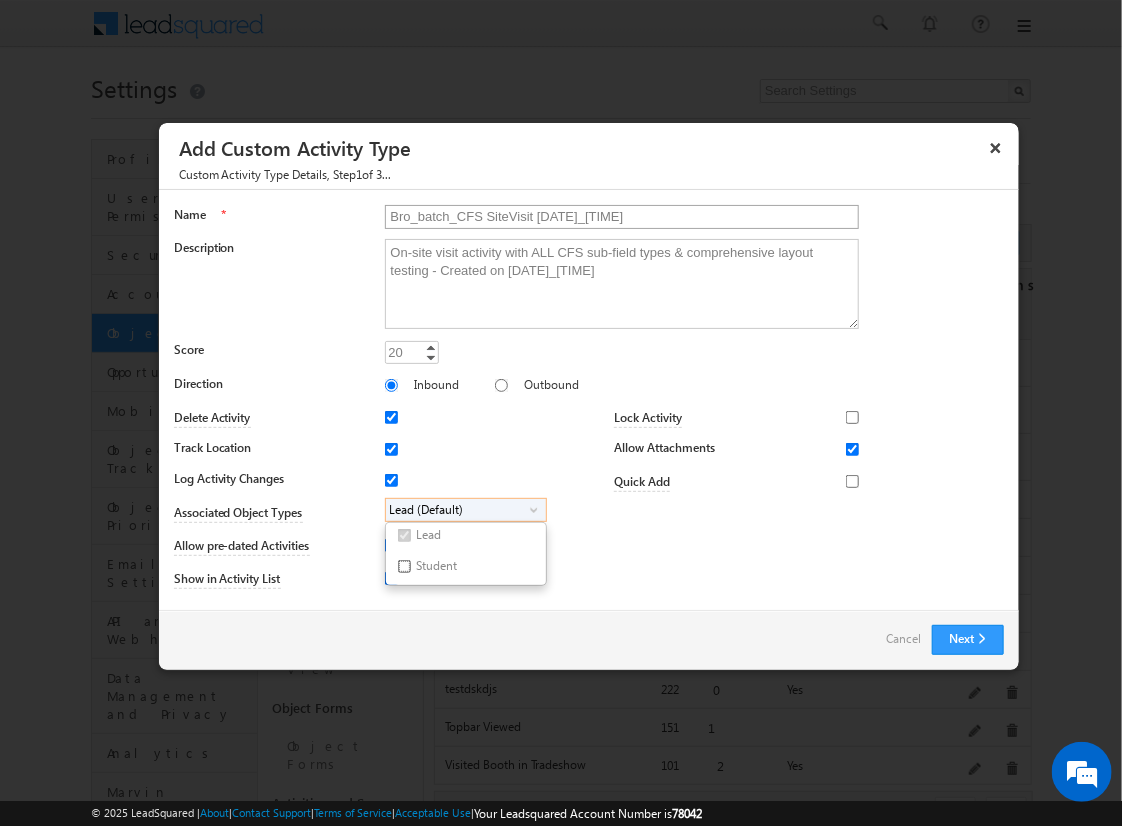 click on "Student" at bounding box center (404, 566) 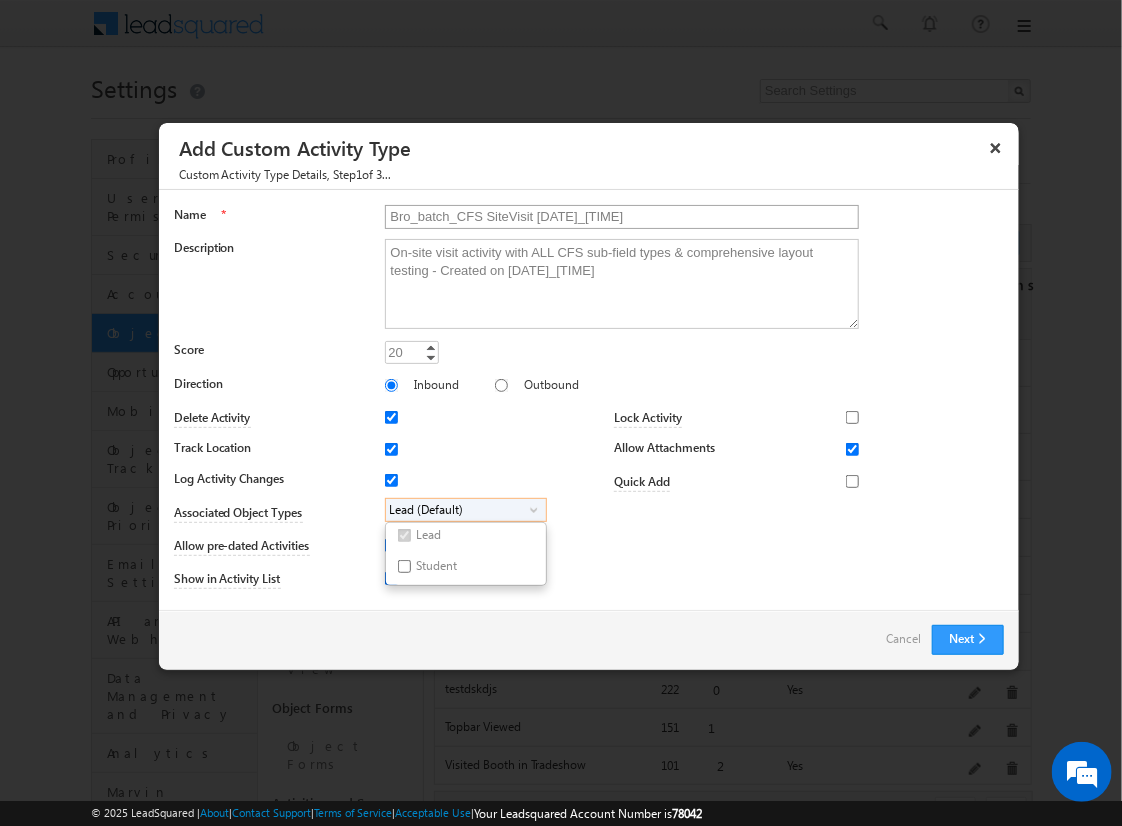 checkbox on "true" 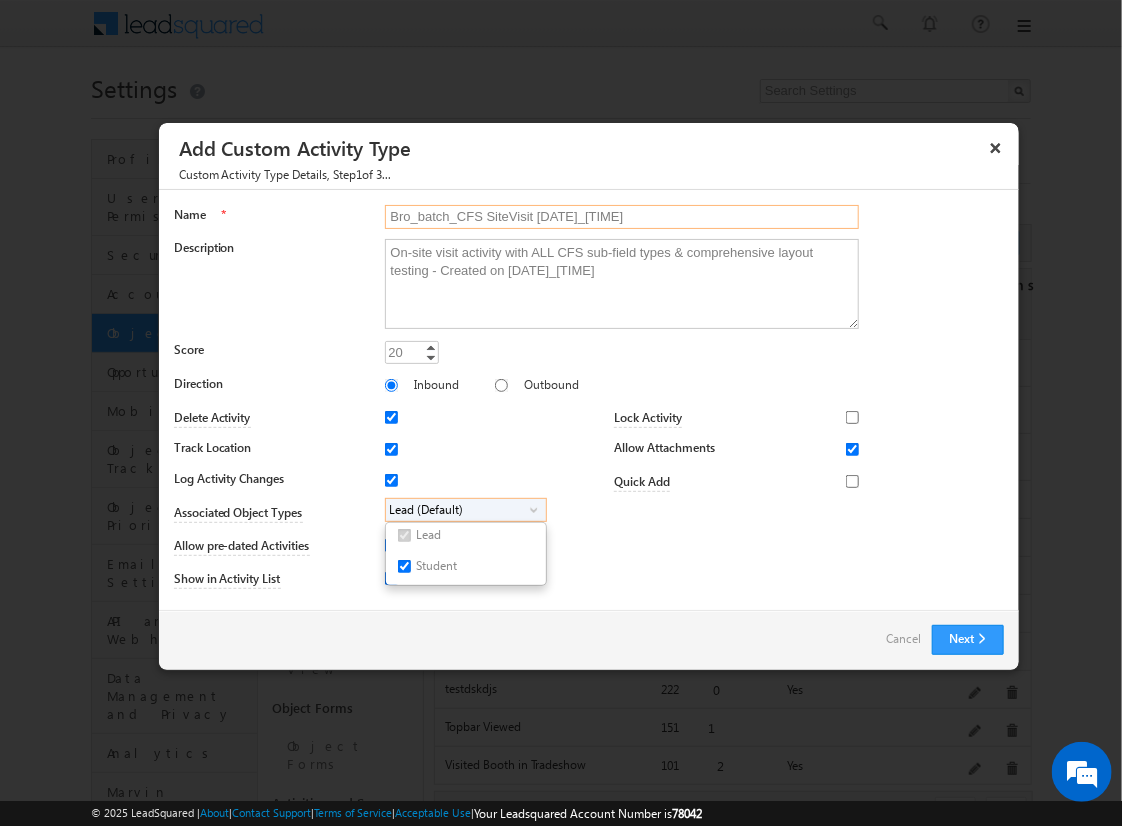 click on "Bro_batch_CFS SiteVisit [DATE]_[TIME]" at bounding box center (622, 217) 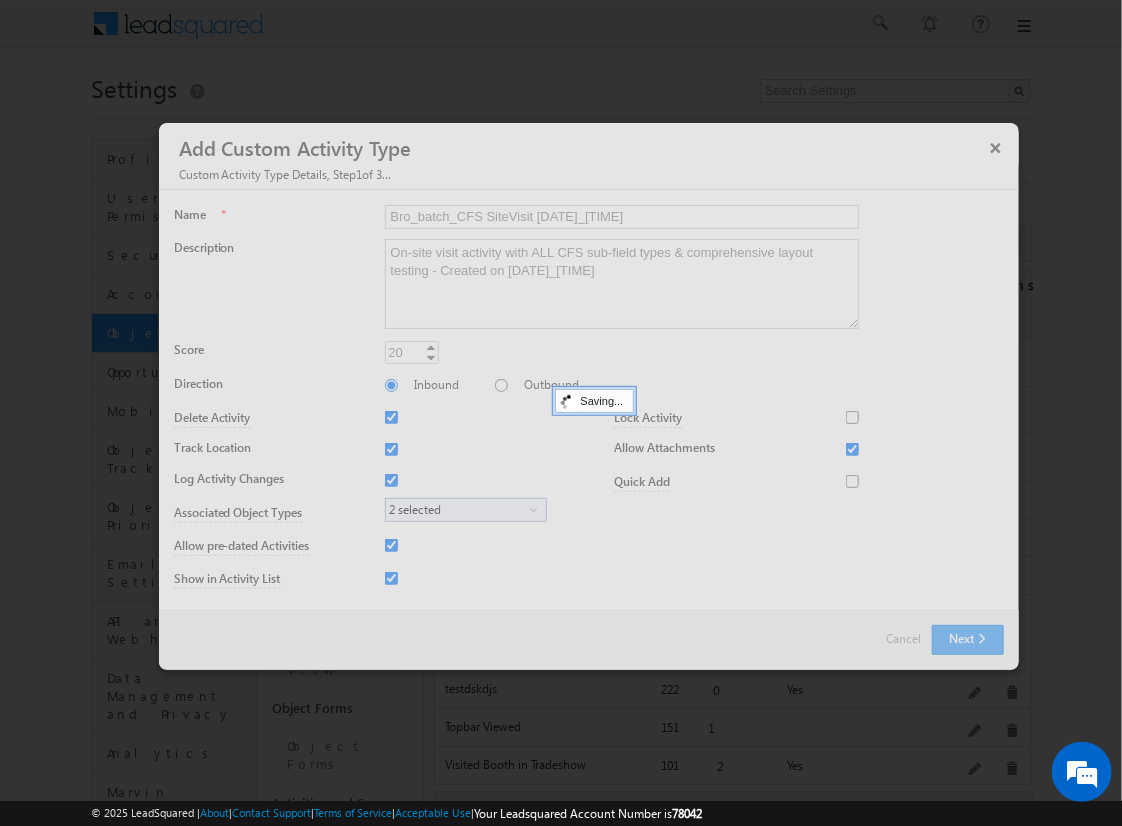 click at bounding box center [589, 396] 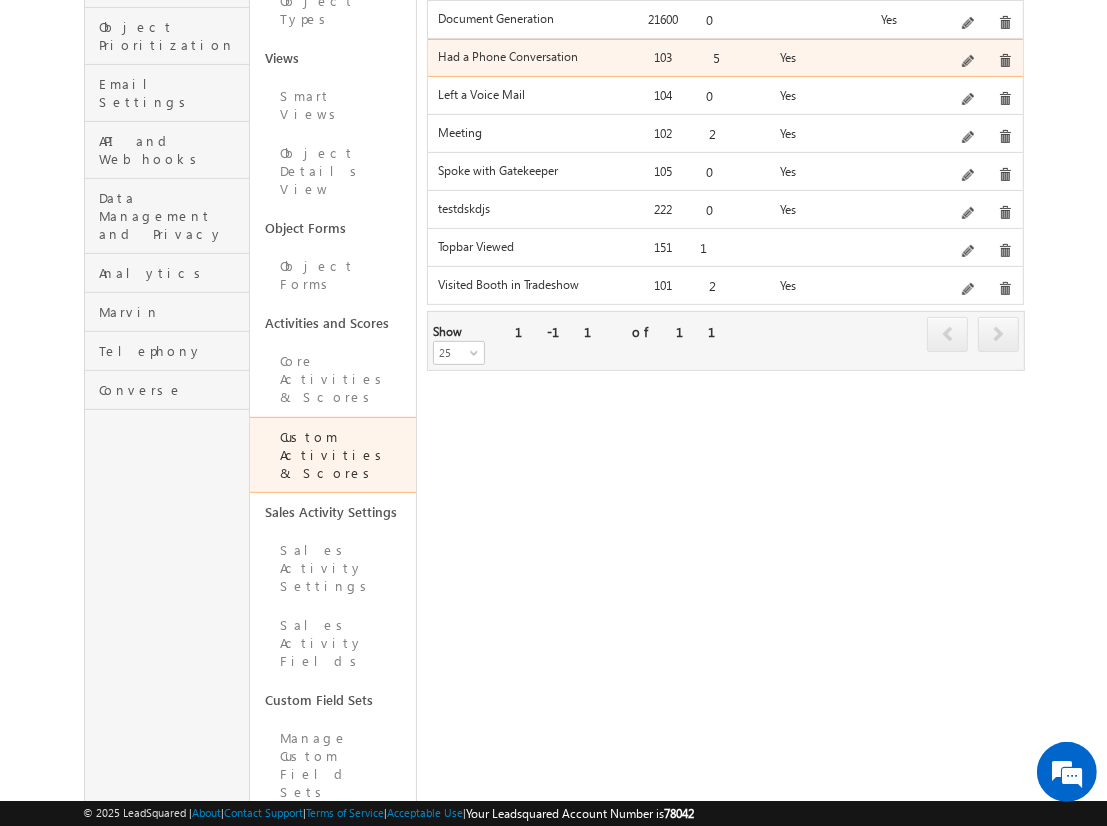 scroll, scrollTop: 0, scrollLeft: 0, axis: both 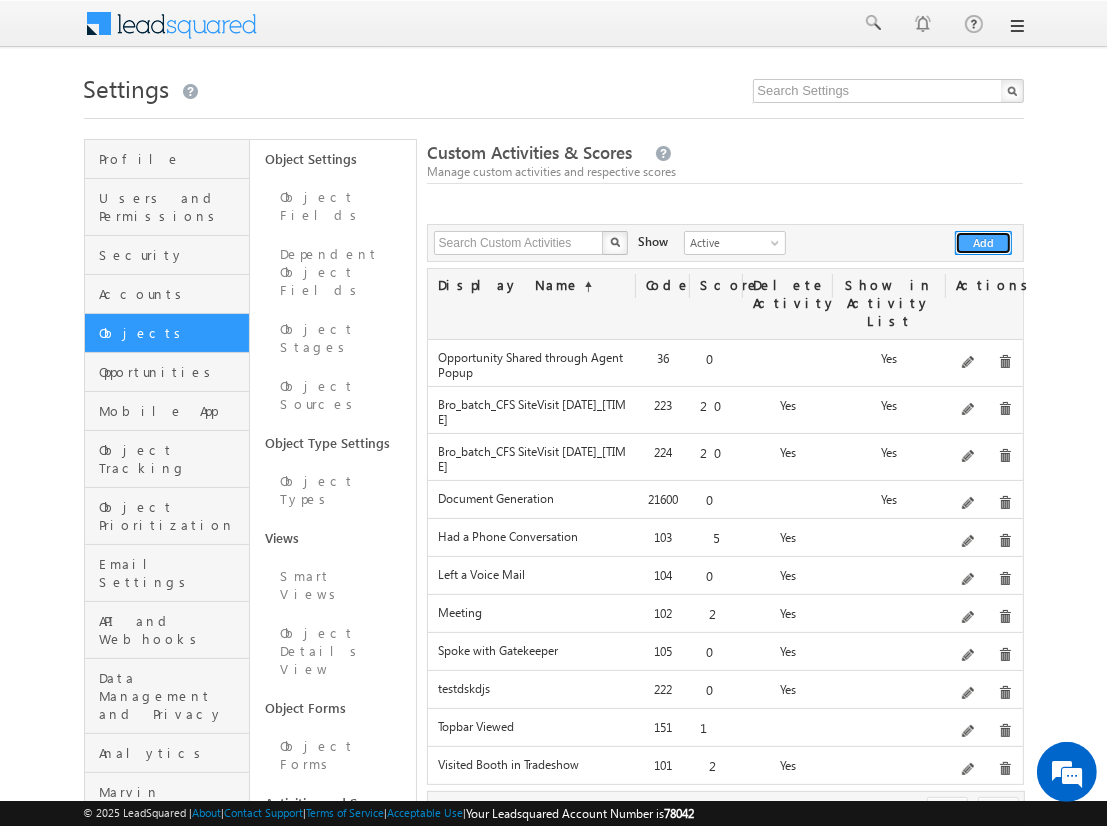 click on "Add" at bounding box center (983, 243) 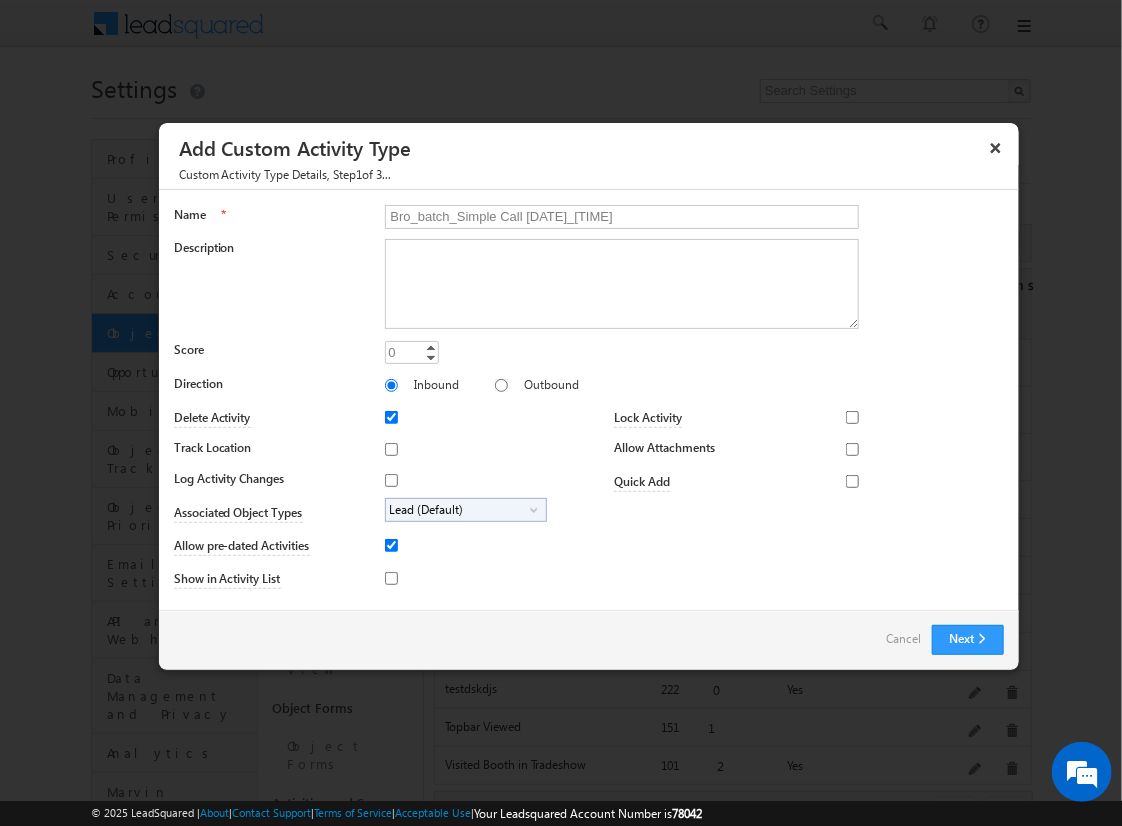 type on "Bro_batch_Simple Call [DATE]_[TIME]" 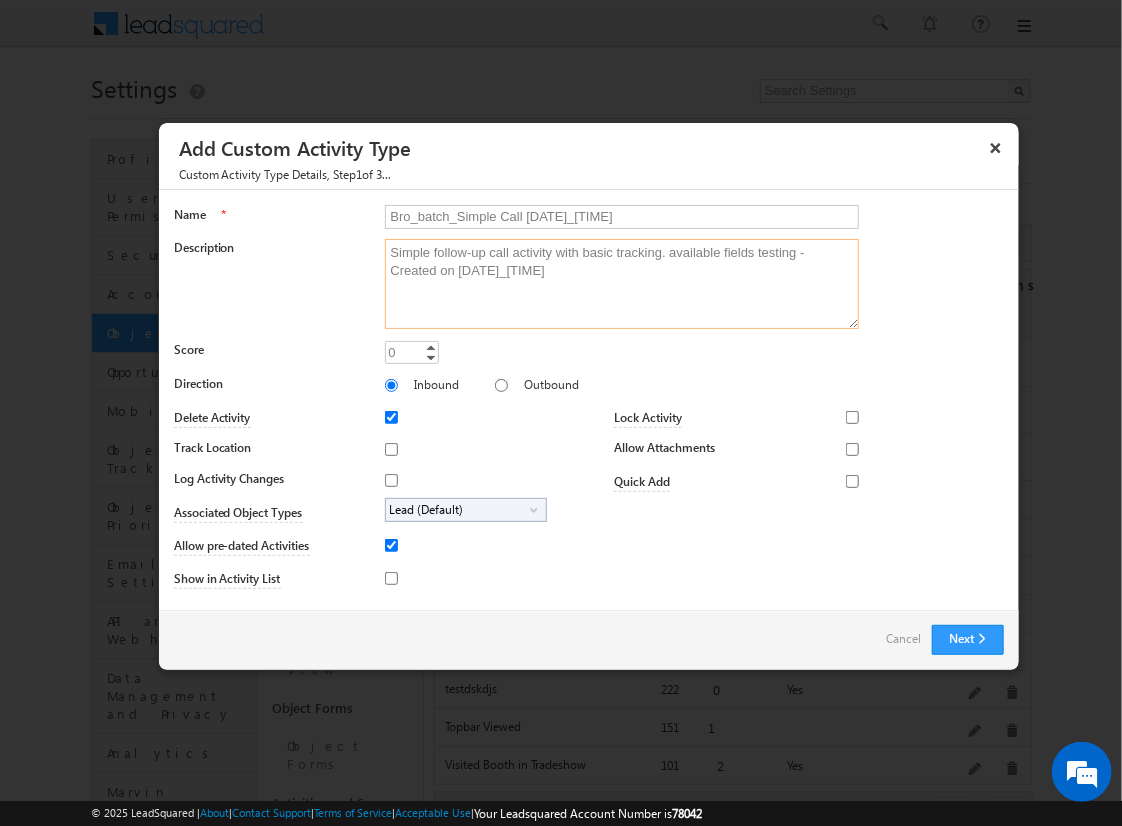 type on "Simple follow-up call activity with basic tracking. available fields testing - Created on [DATE]_[TIME]" 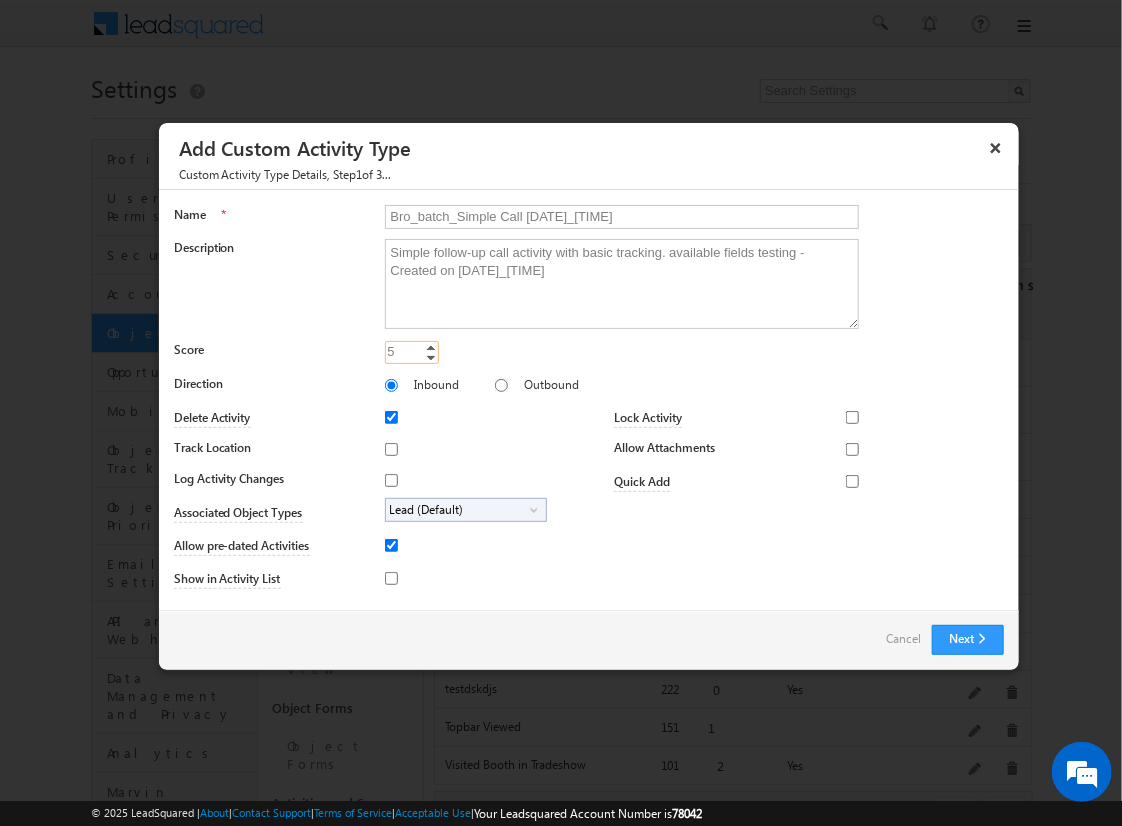 type on "5" 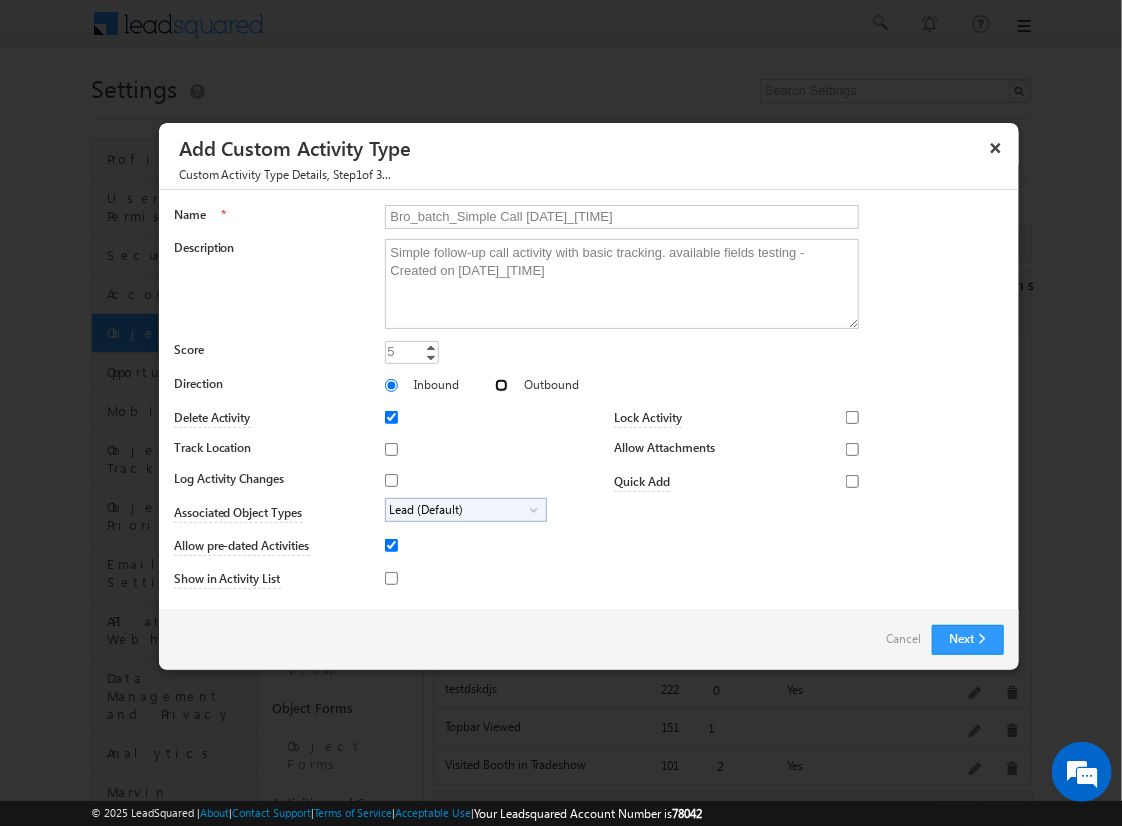 click on "Outbound" at bounding box center (501, 385) 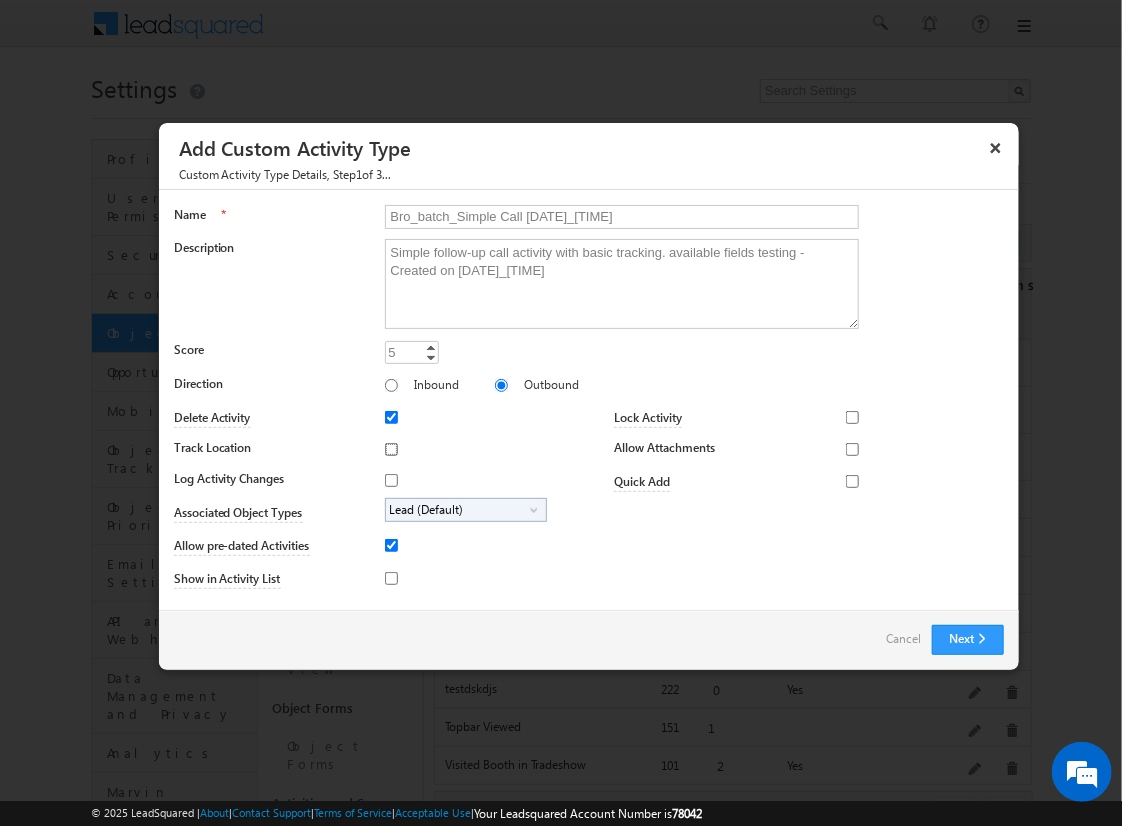 click on "Track Location" at bounding box center (391, 449) 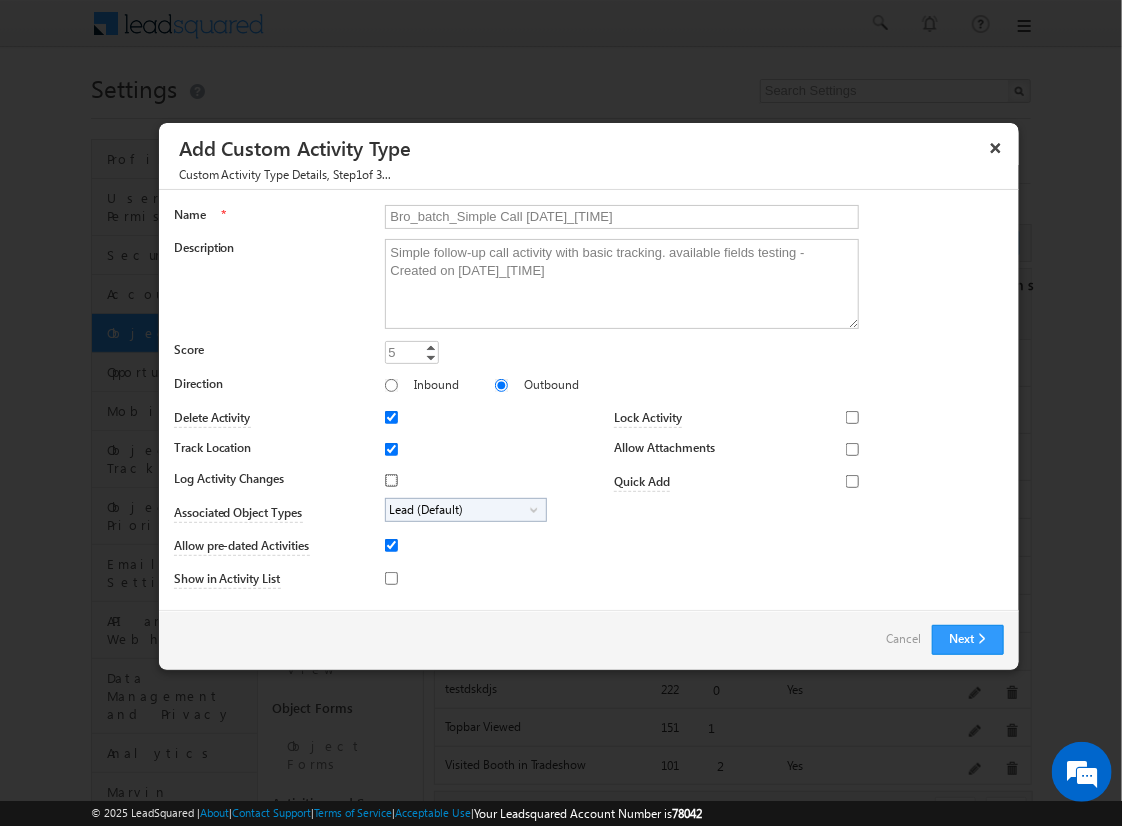 click on "Log Activity Changes" at bounding box center (391, 480) 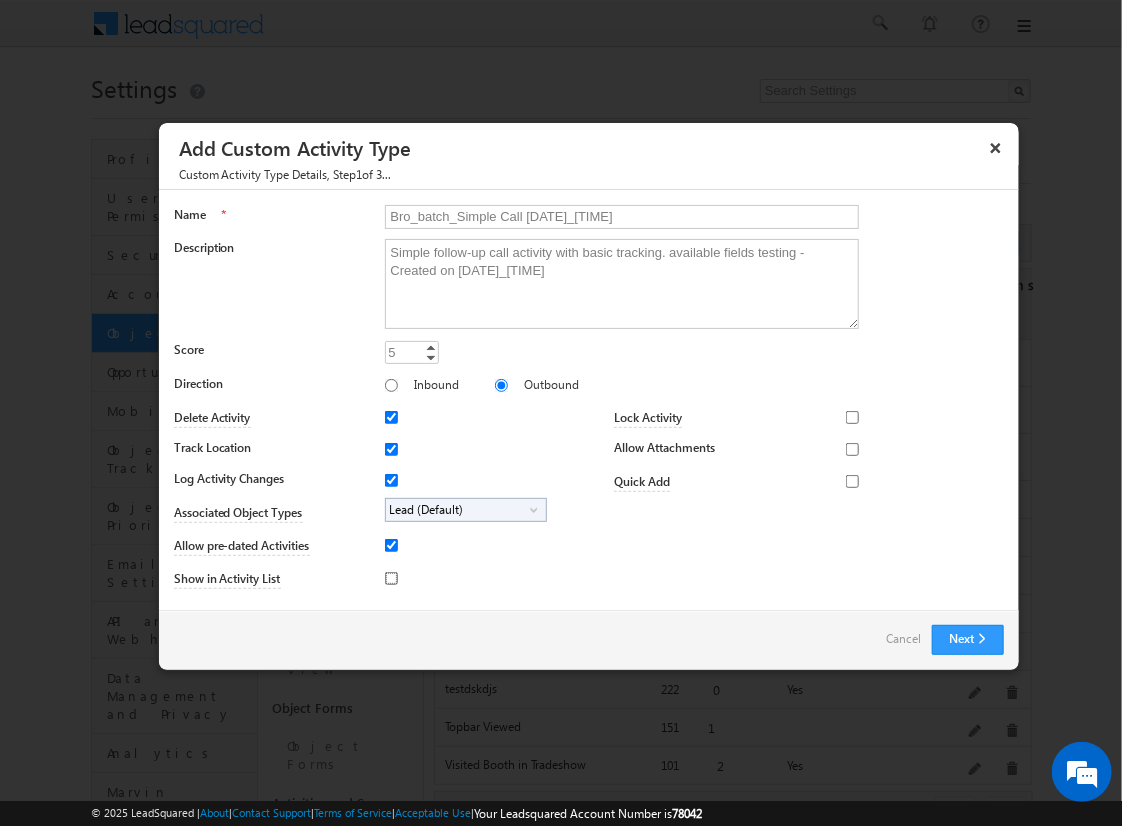 click on "Show in Activity List" at bounding box center (391, 578) 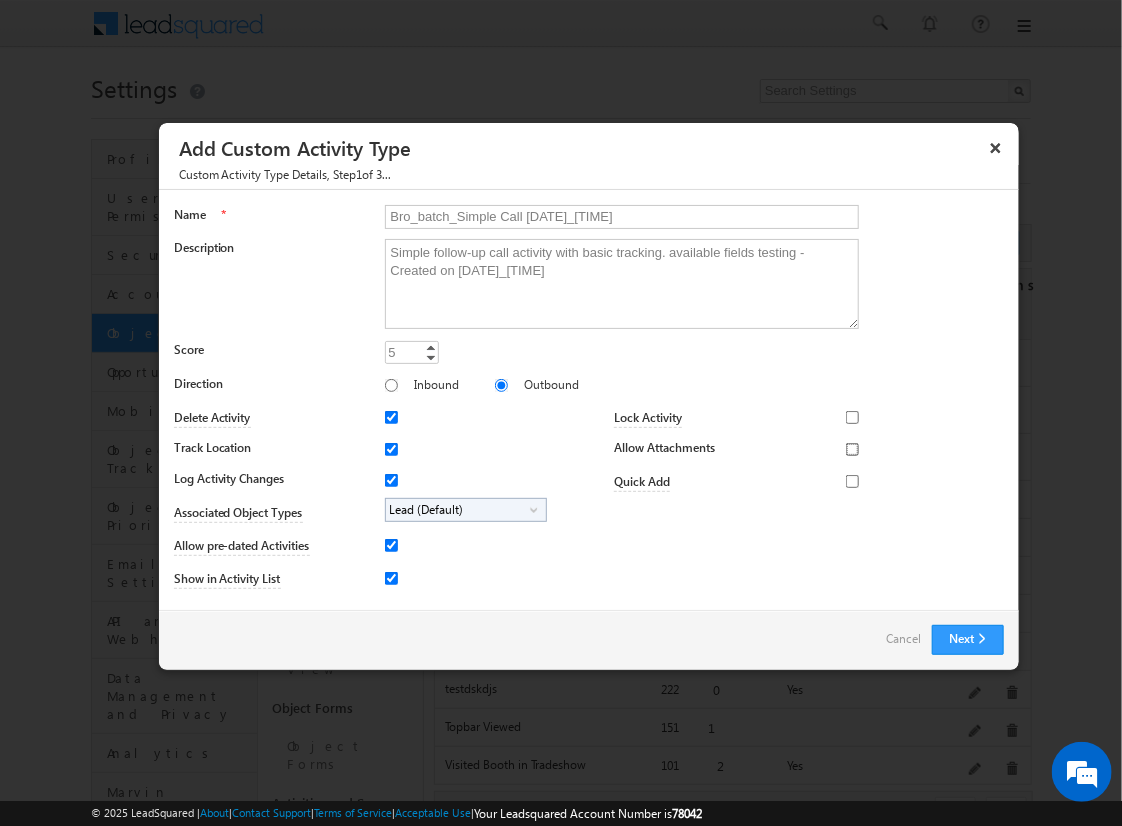 click on "Allow Attachments" at bounding box center [852, 449] 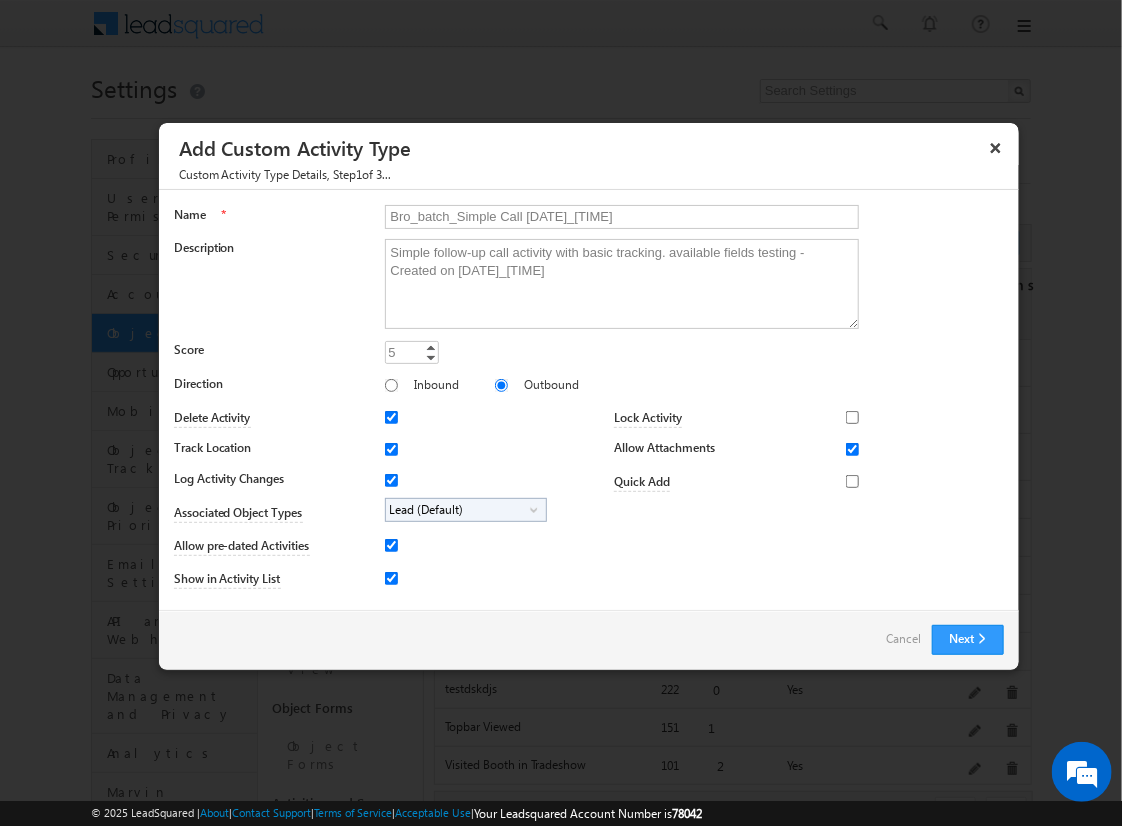 click on "Lead (Default)" at bounding box center [458, 510] 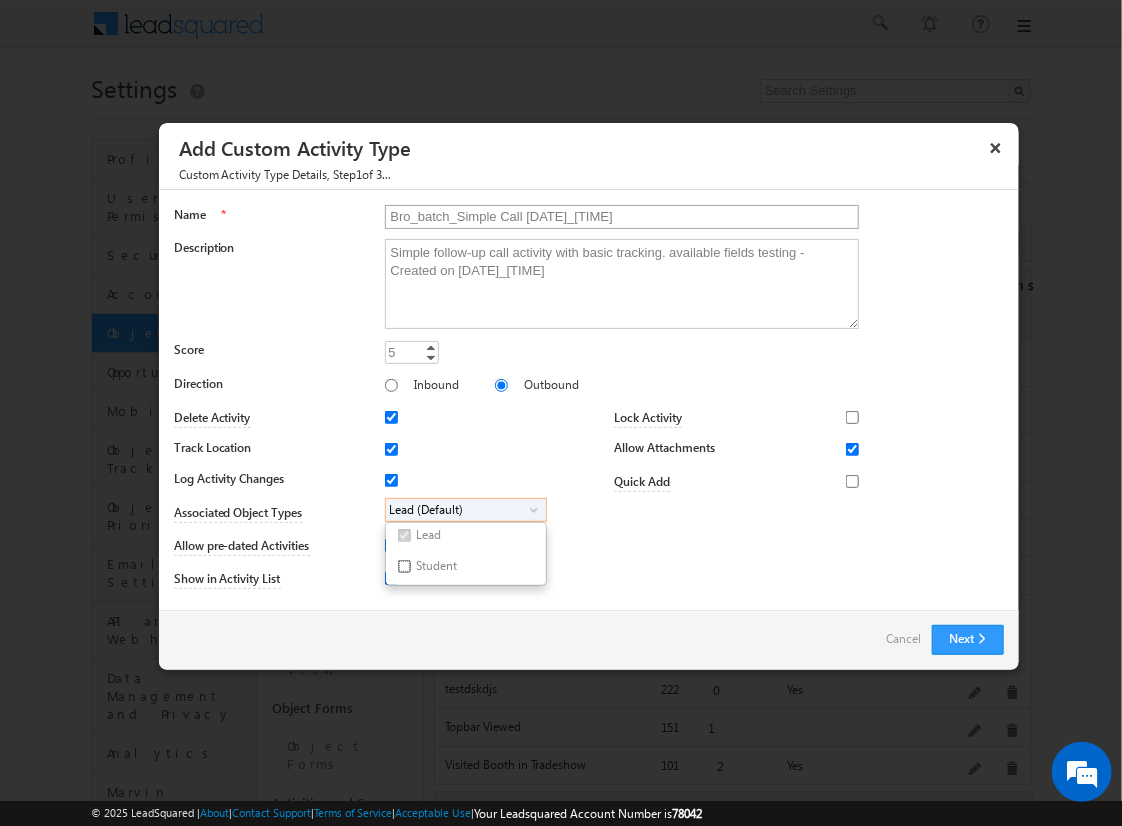 click on "Student" at bounding box center [404, 566] 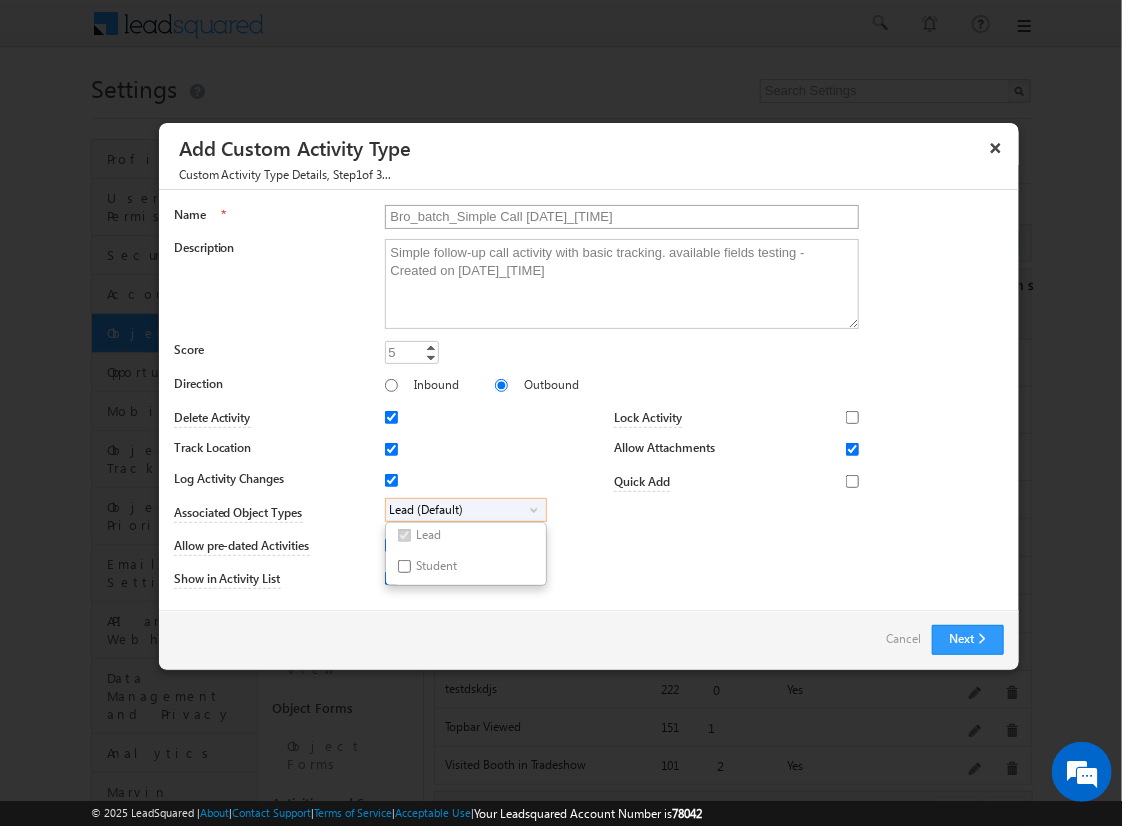checkbox on "true" 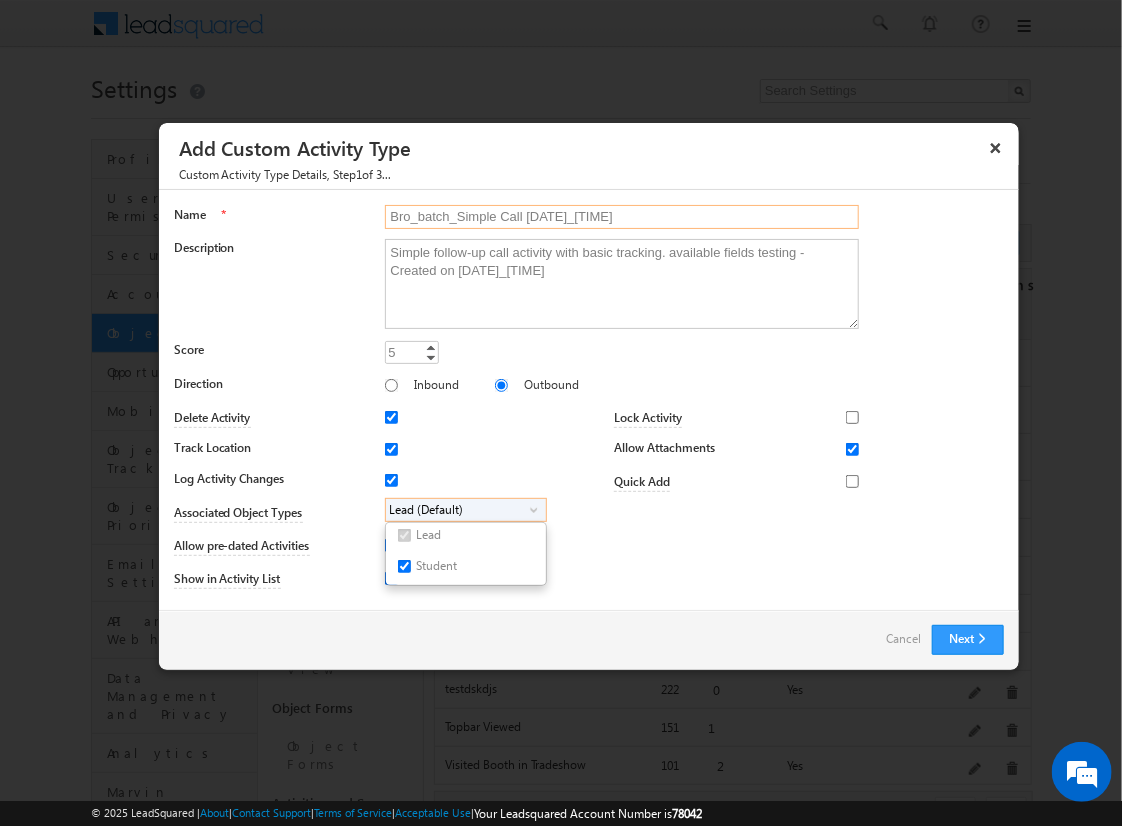 click on "Bro_batch_Simple Call [DATE]_[TIME]" at bounding box center [622, 217] 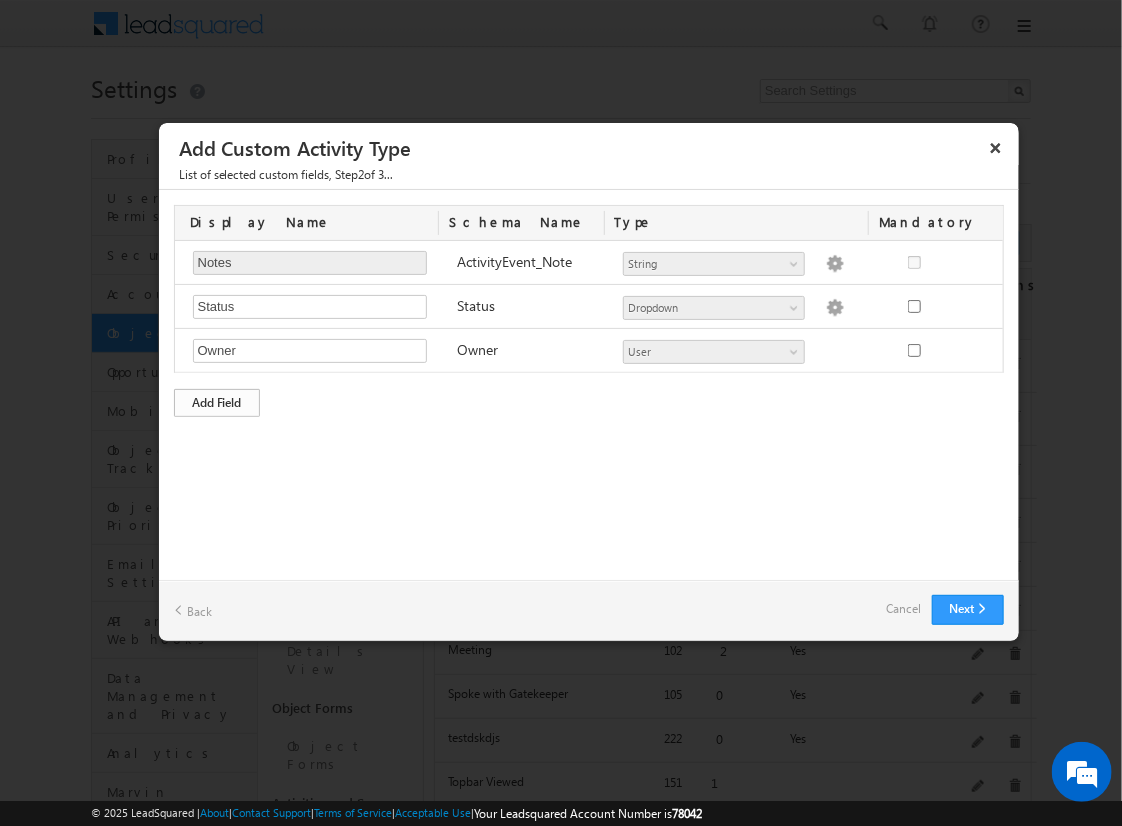 click on "Add Field" at bounding box center (217, 403) 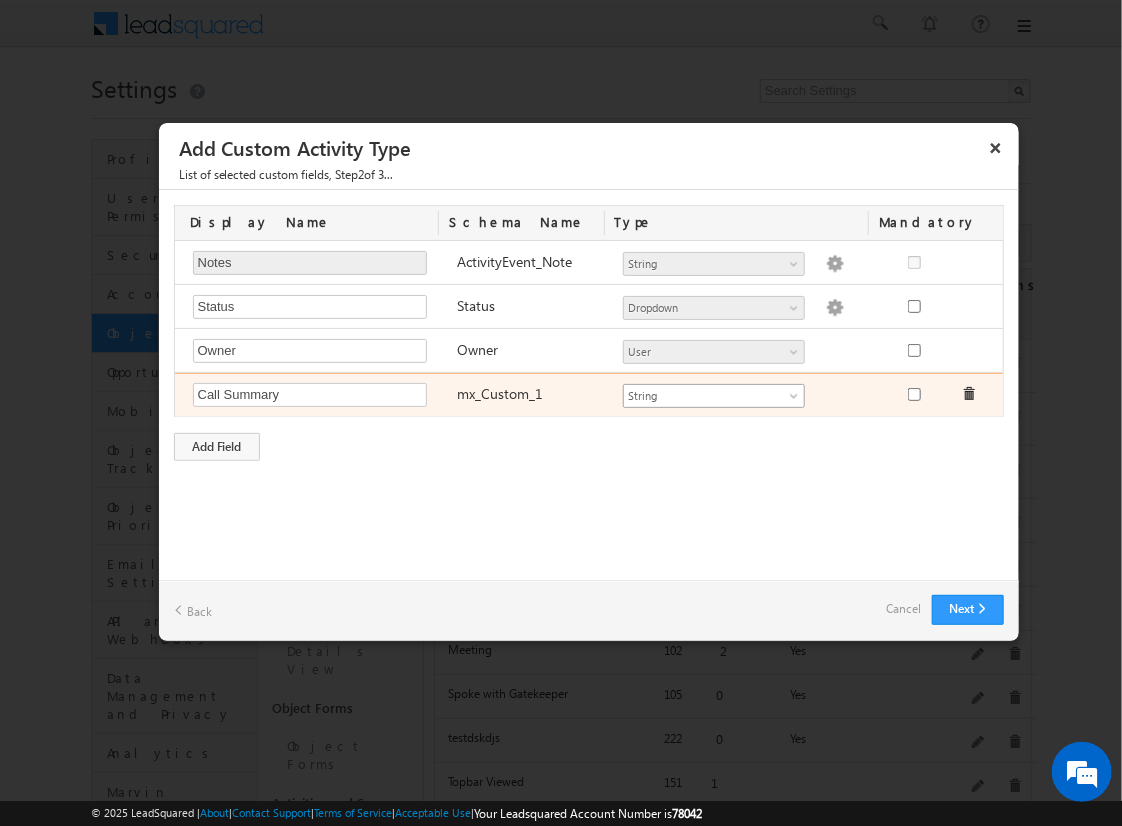 type on "Call Summary" 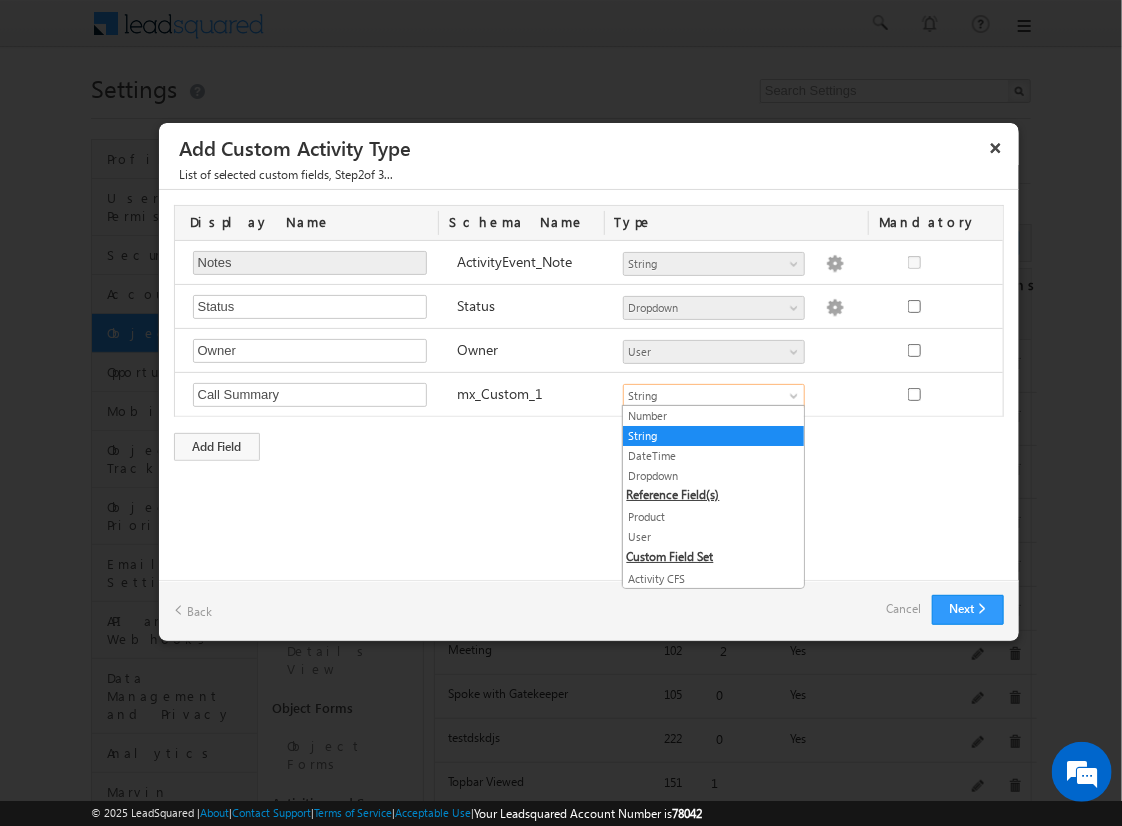 click on "String" at bounding box center (713, 436) 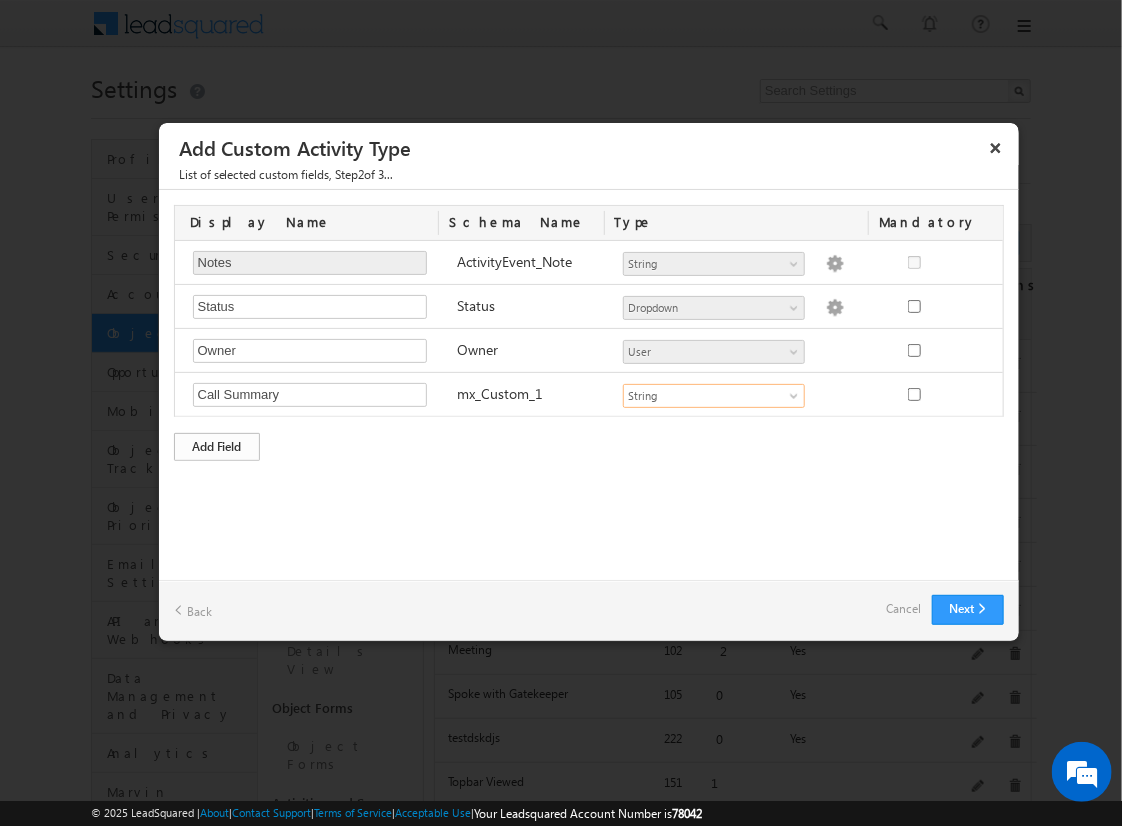 click on "Add Field" at bounding box center [217, 447] 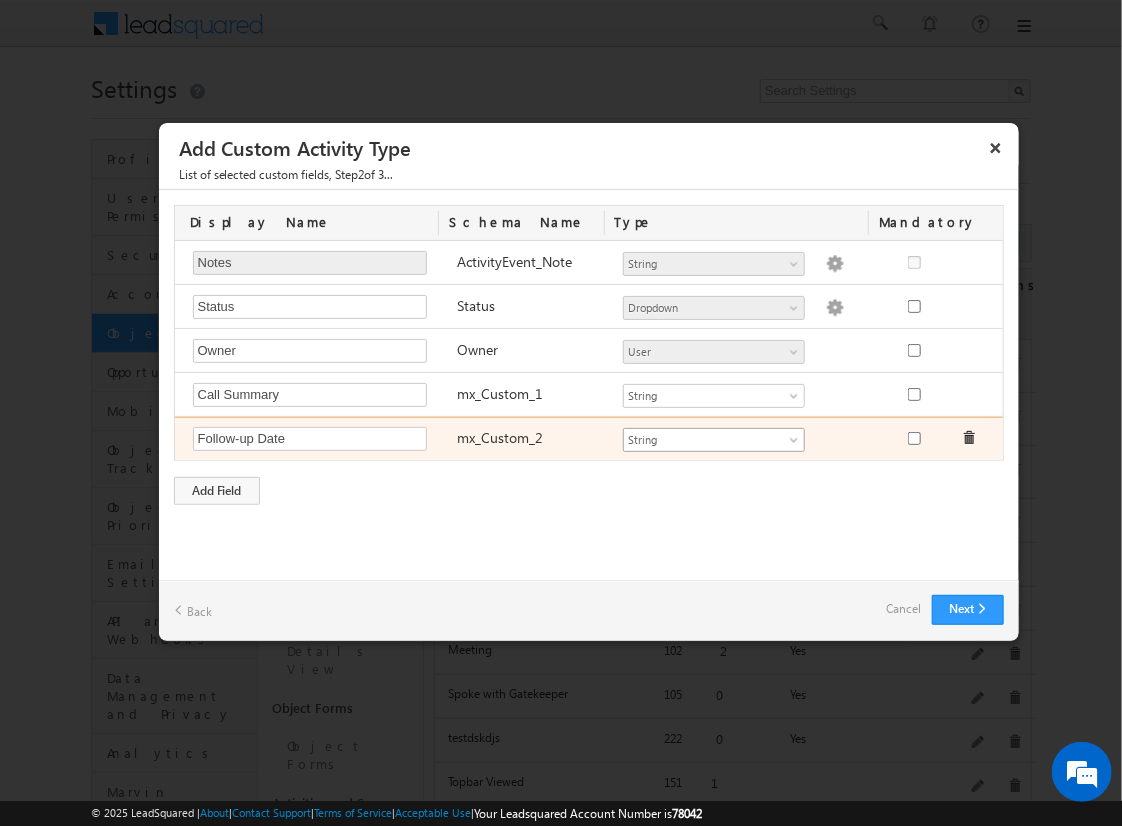 type on "Follow-up Date" 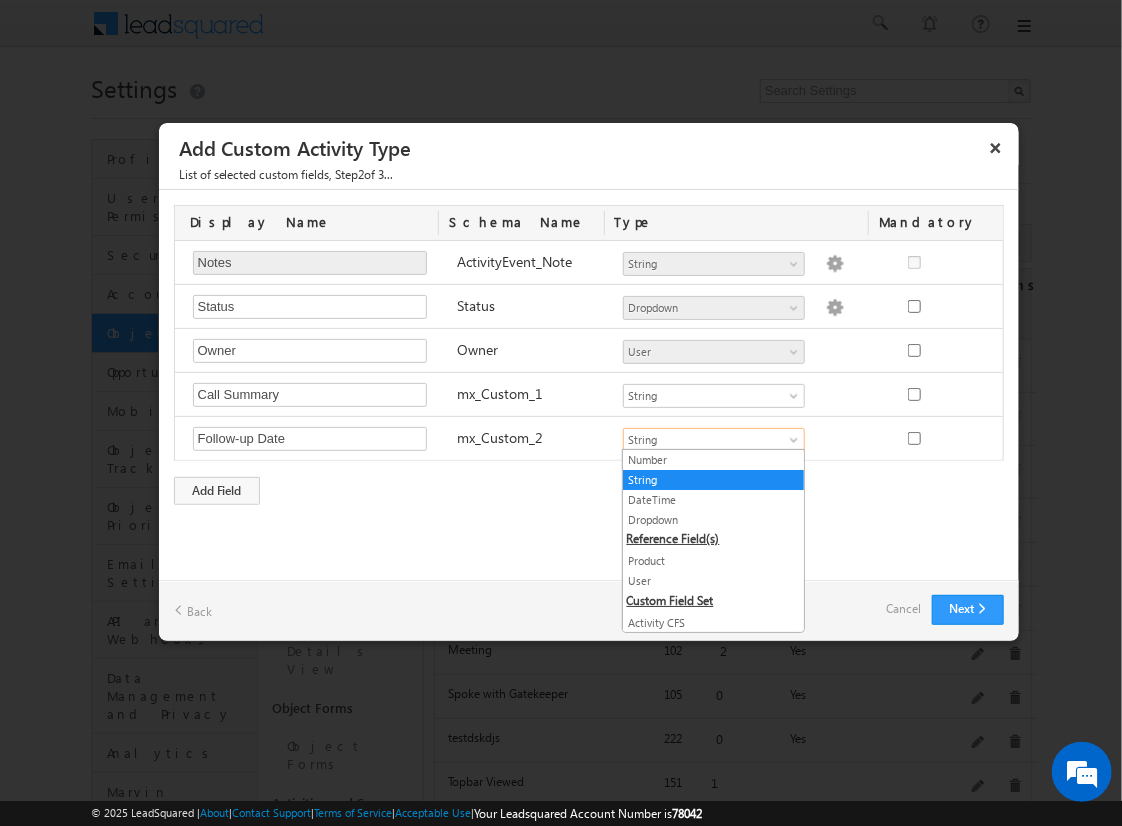 click on "DateTime" at bounding box center [713, 500] 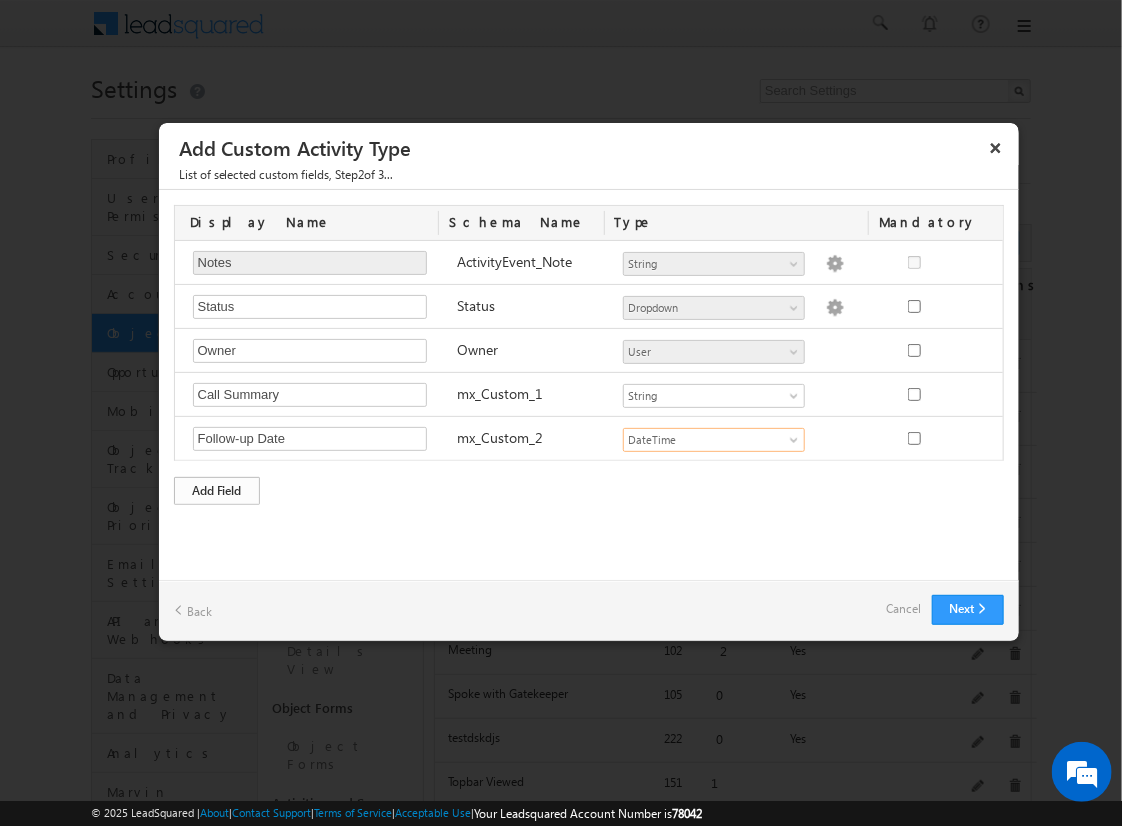 click on "Add Field" at bounding box center (217, 491) 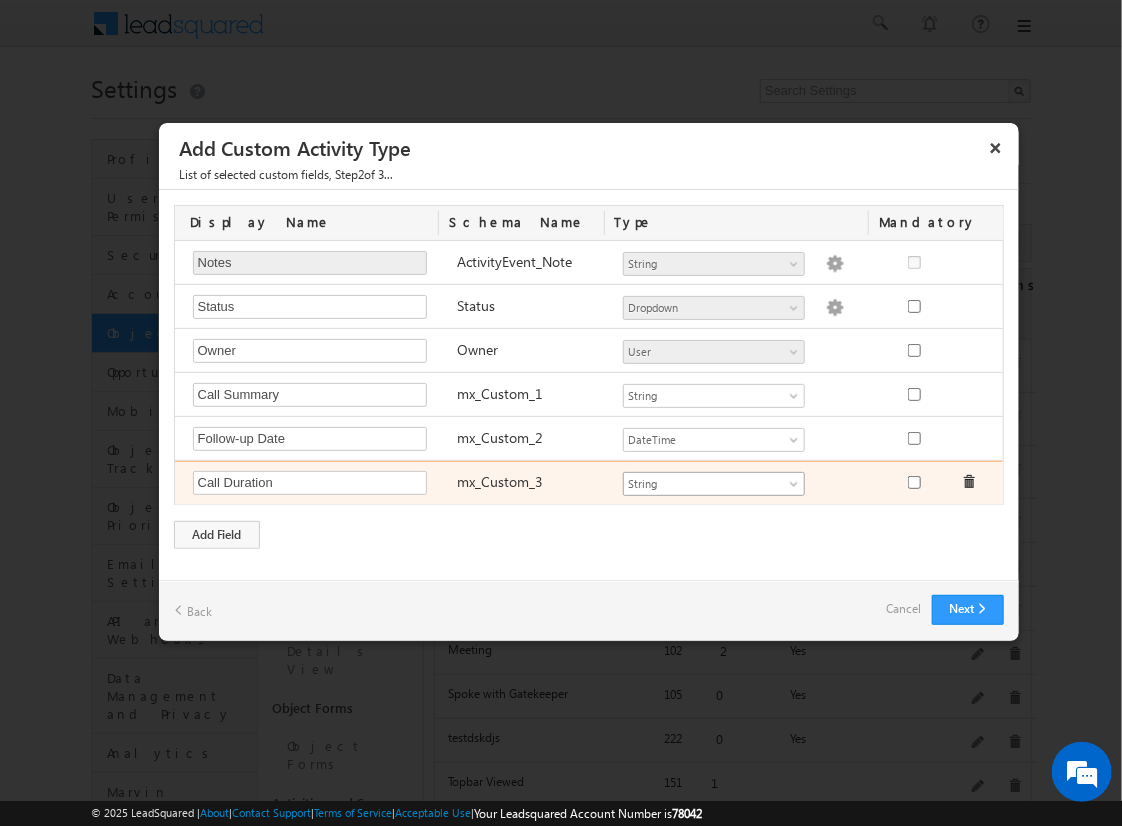 type on "Call Duration" 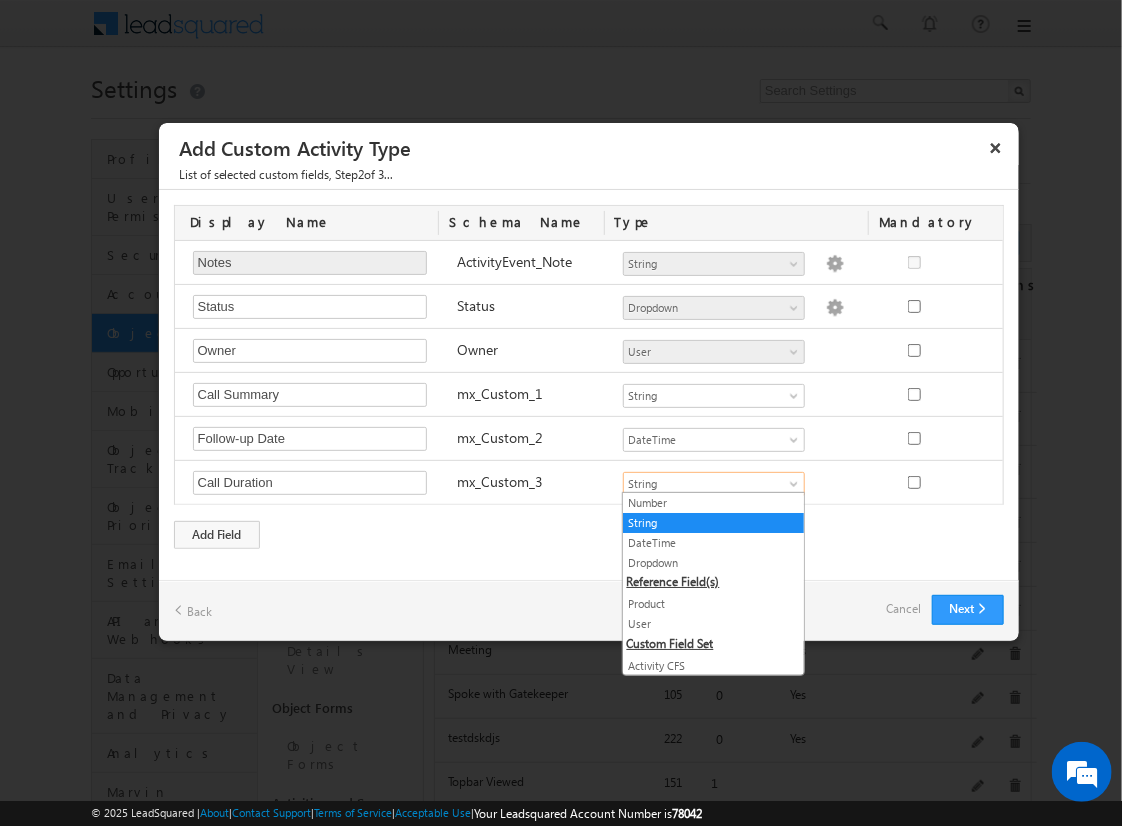 click on "Number" at bounding box center (713, 503) 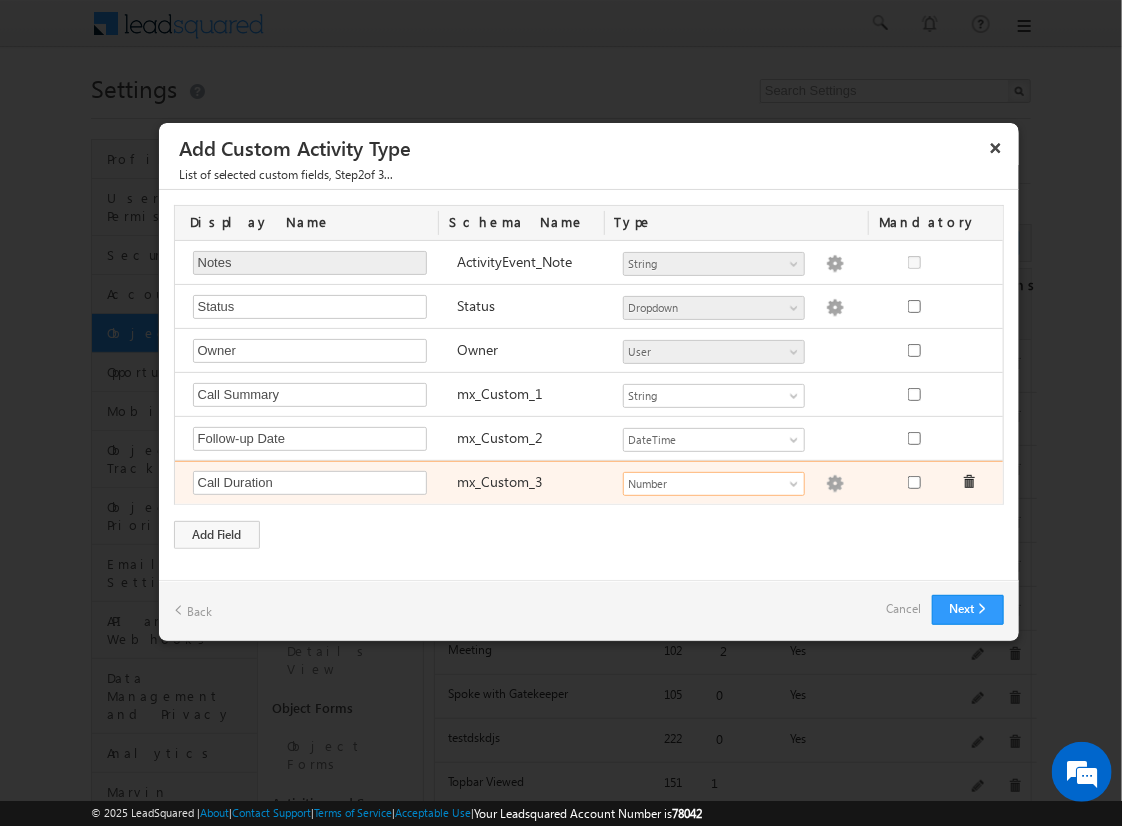 click at bounding box center (835, 484) 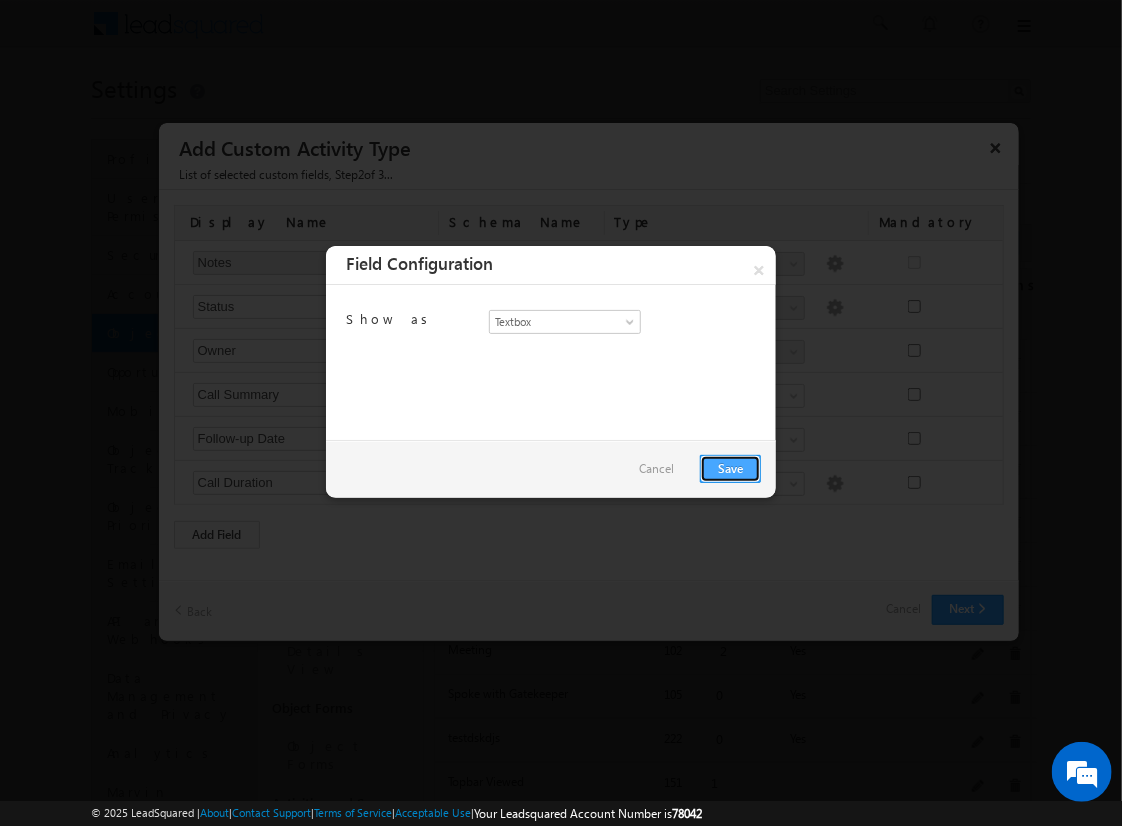click on "Save" at bounding box center [730, 469] 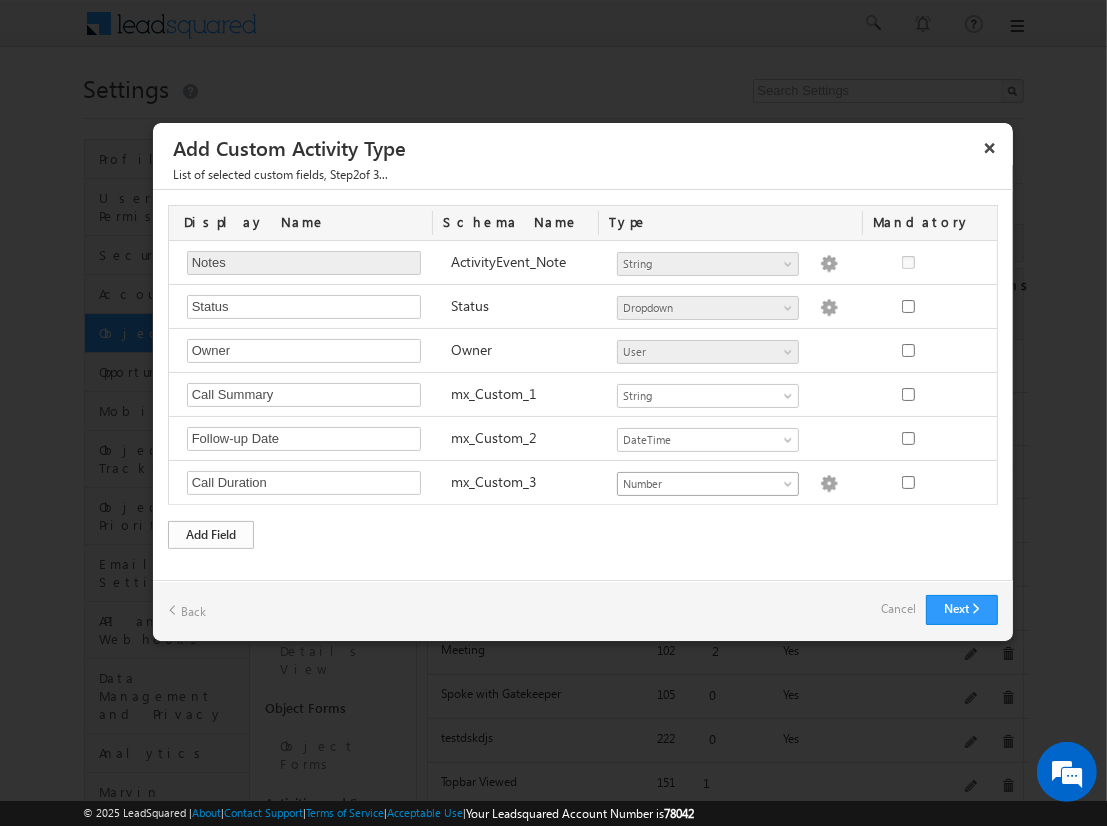 click on "Add Field" at bounding box center (211, 535) 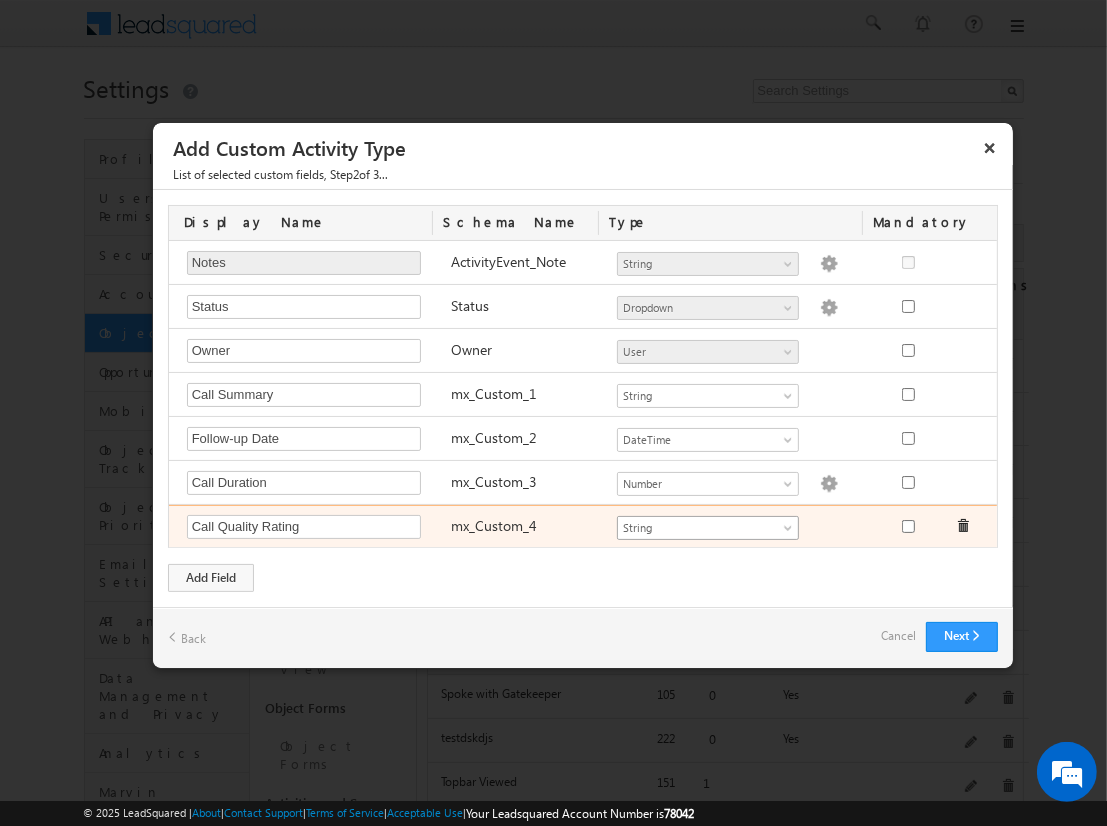 type on "Call Quality Rating" 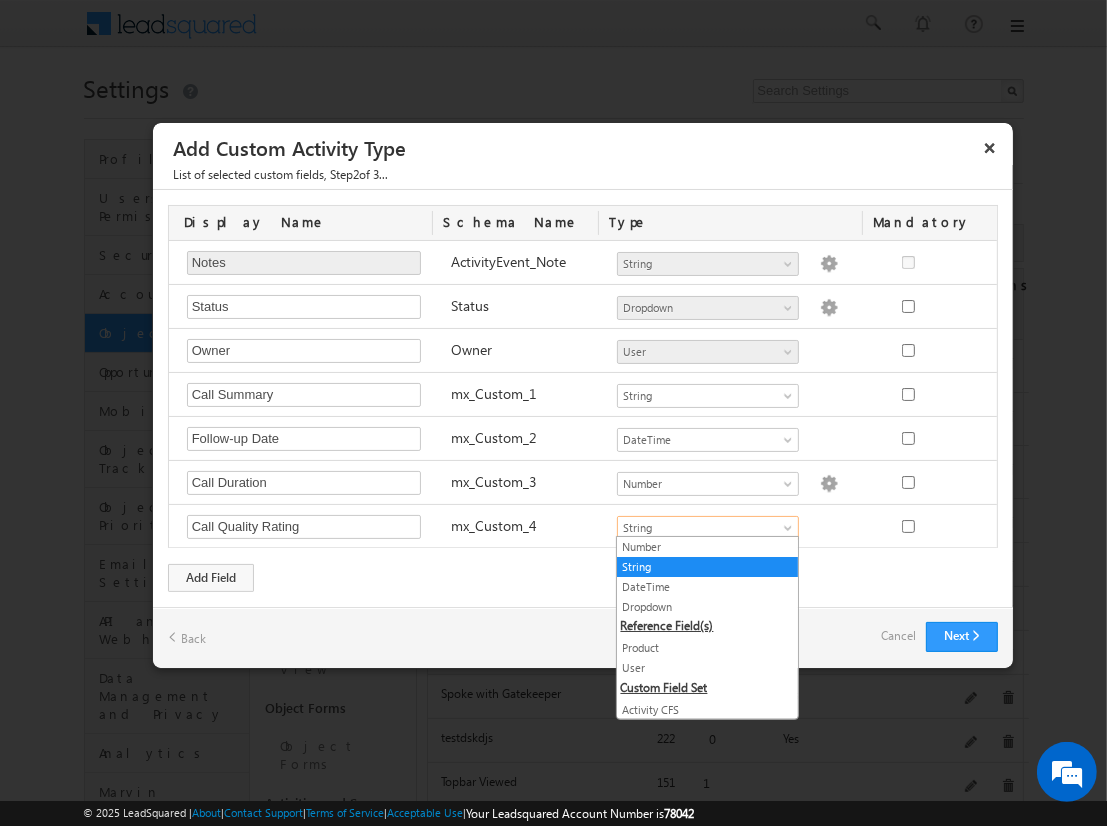 click on "String" at bounding box center [707, 567] 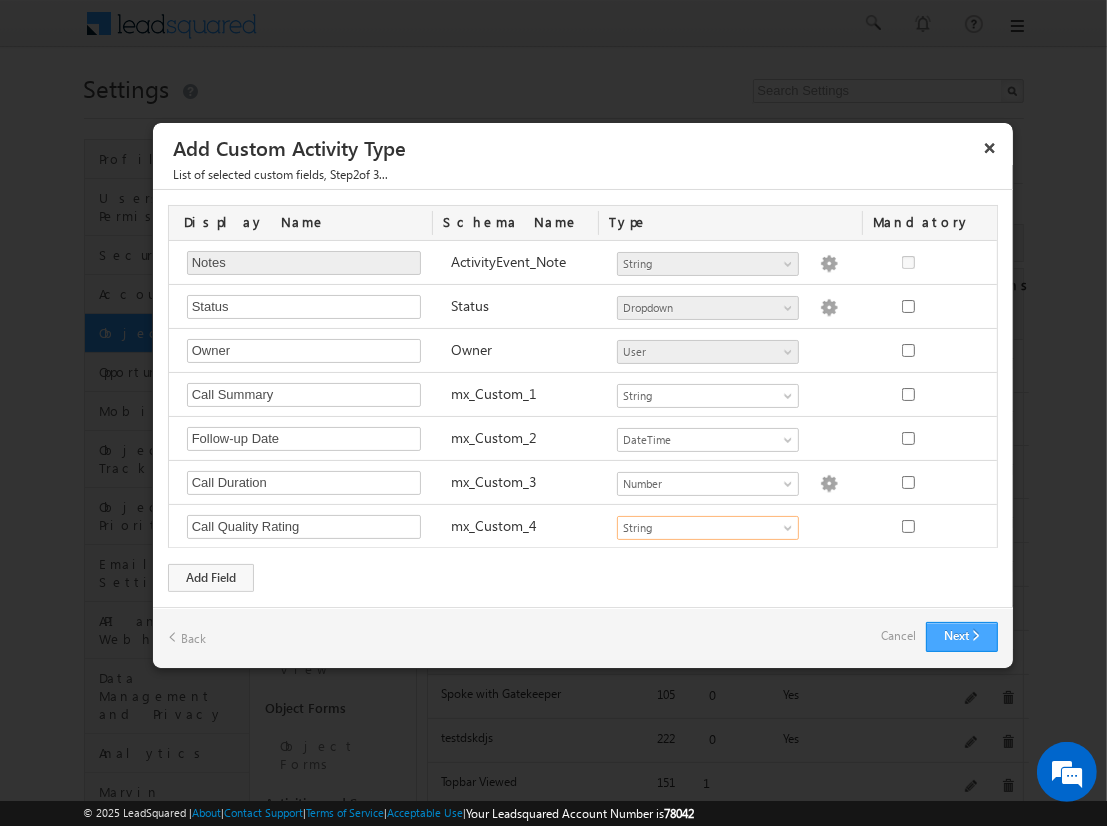 click on "Next" at bounding box center [962, 637] 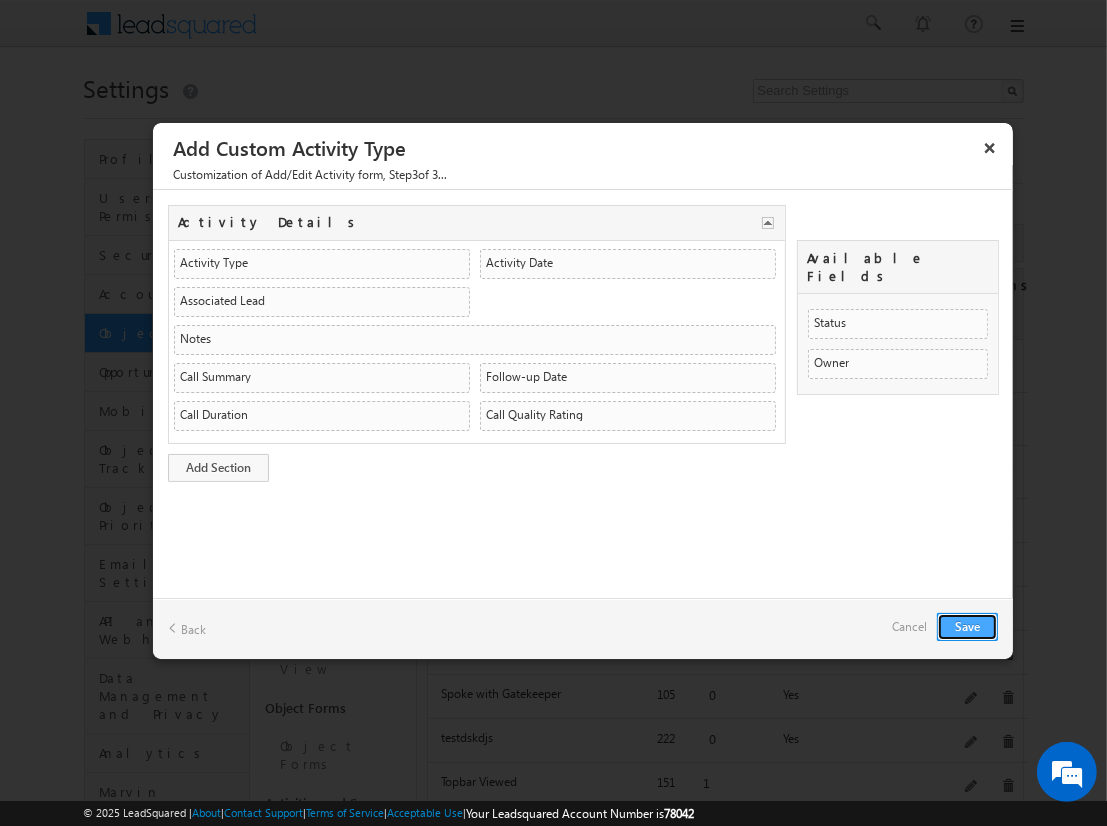 click on "Save" at bounding box center [967, 627] 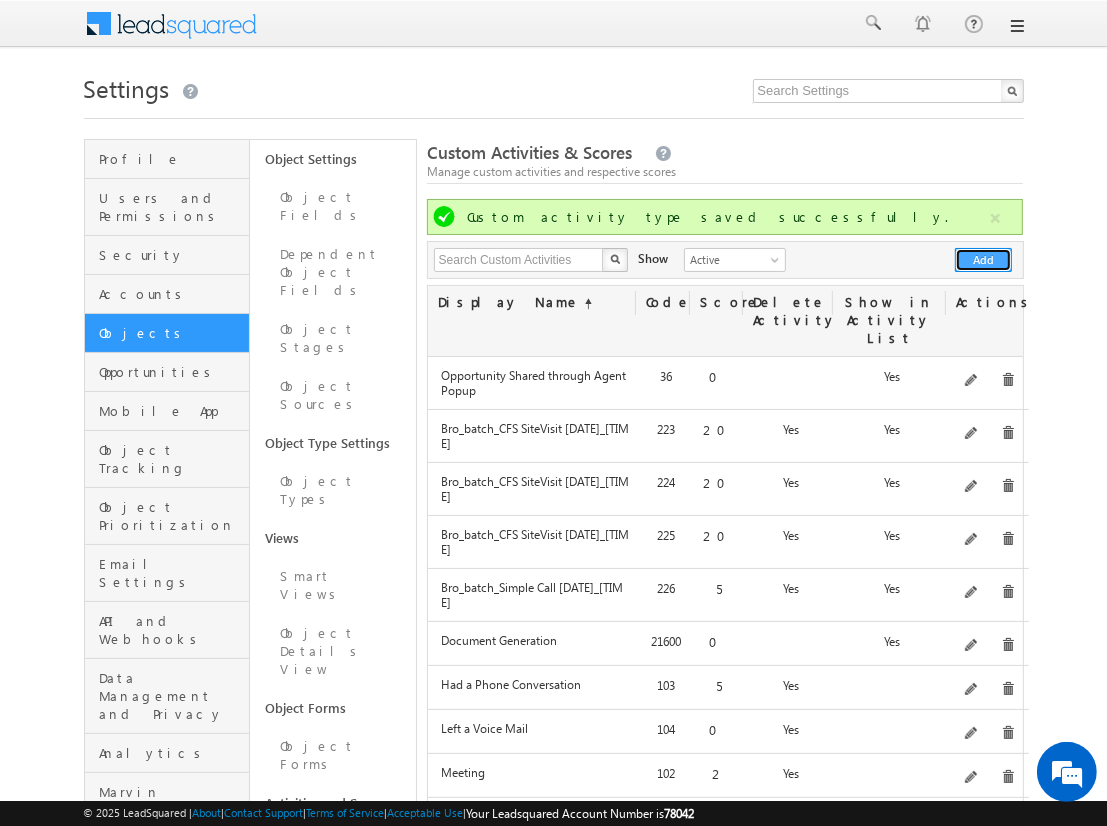 click on "Add" at bounding box center [983, 260] 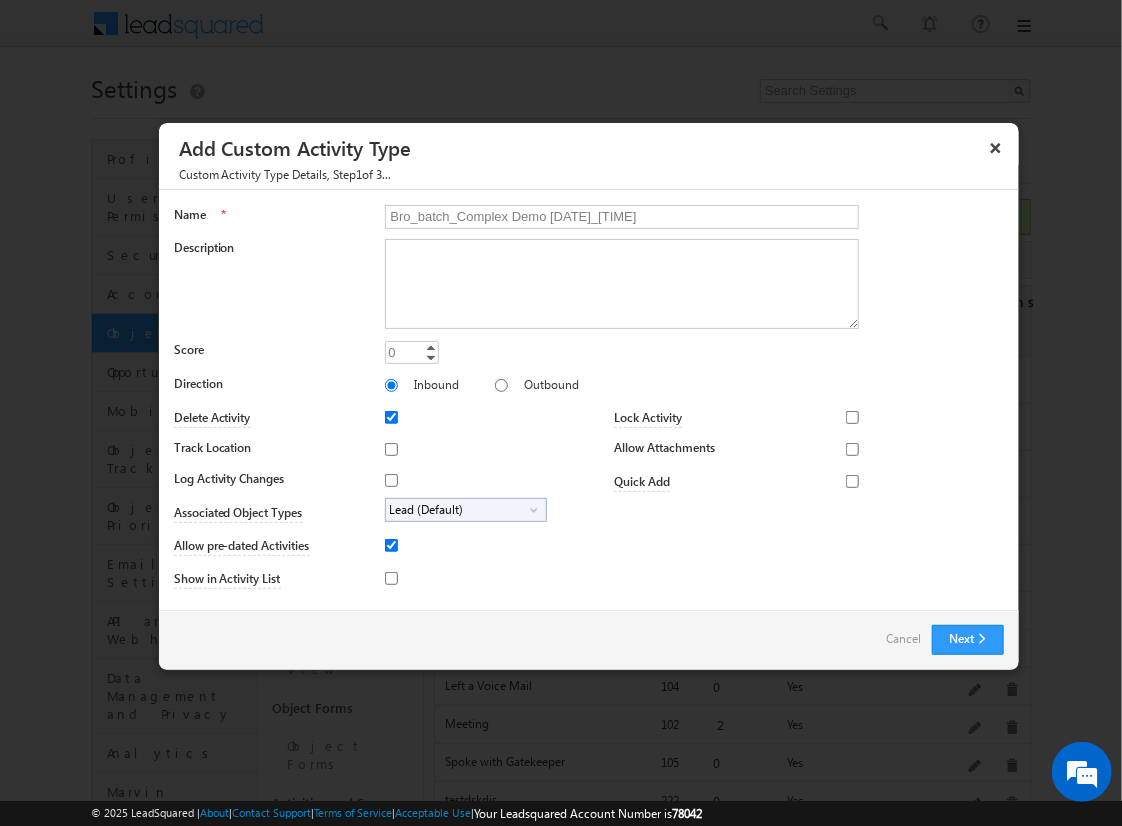 type on "Bro_batch_Complex Demo [DATE]_[TIME]" 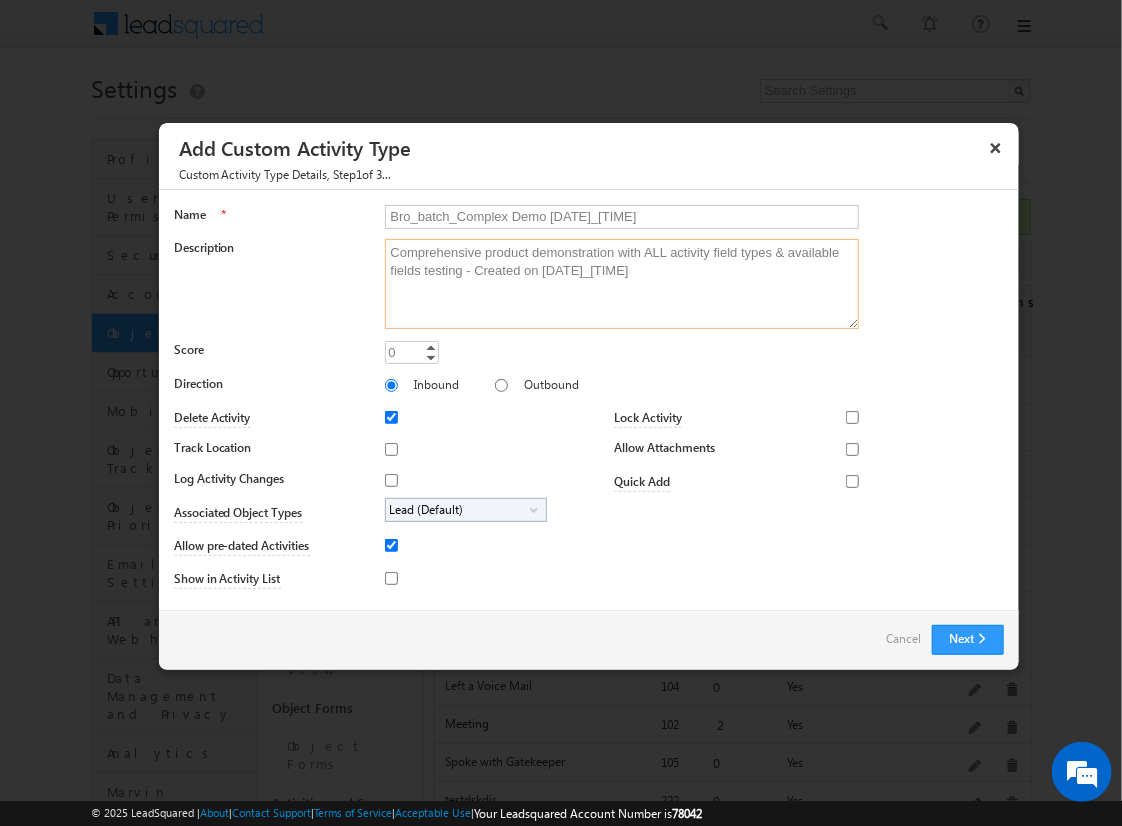 type on "Comprehensive product demonstration with ALL activity field types & available fields testing - Created on [DATE]_[TIME]" 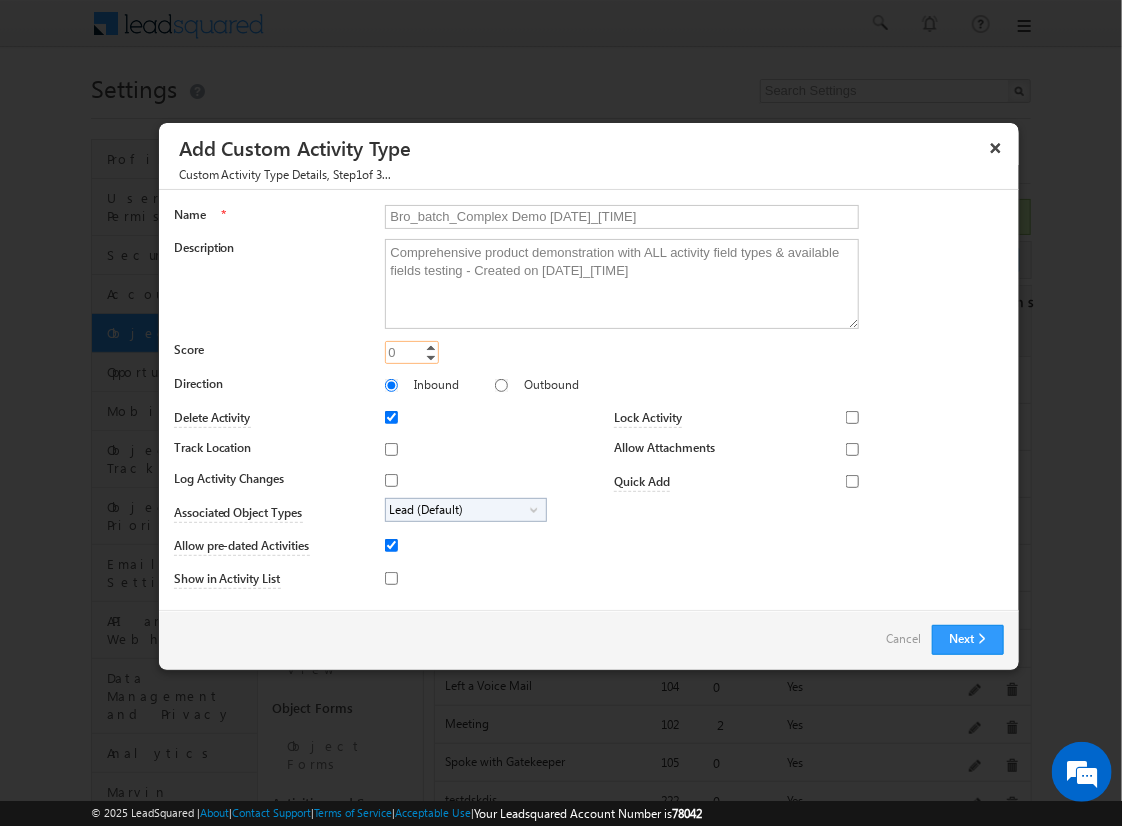 type on "25" 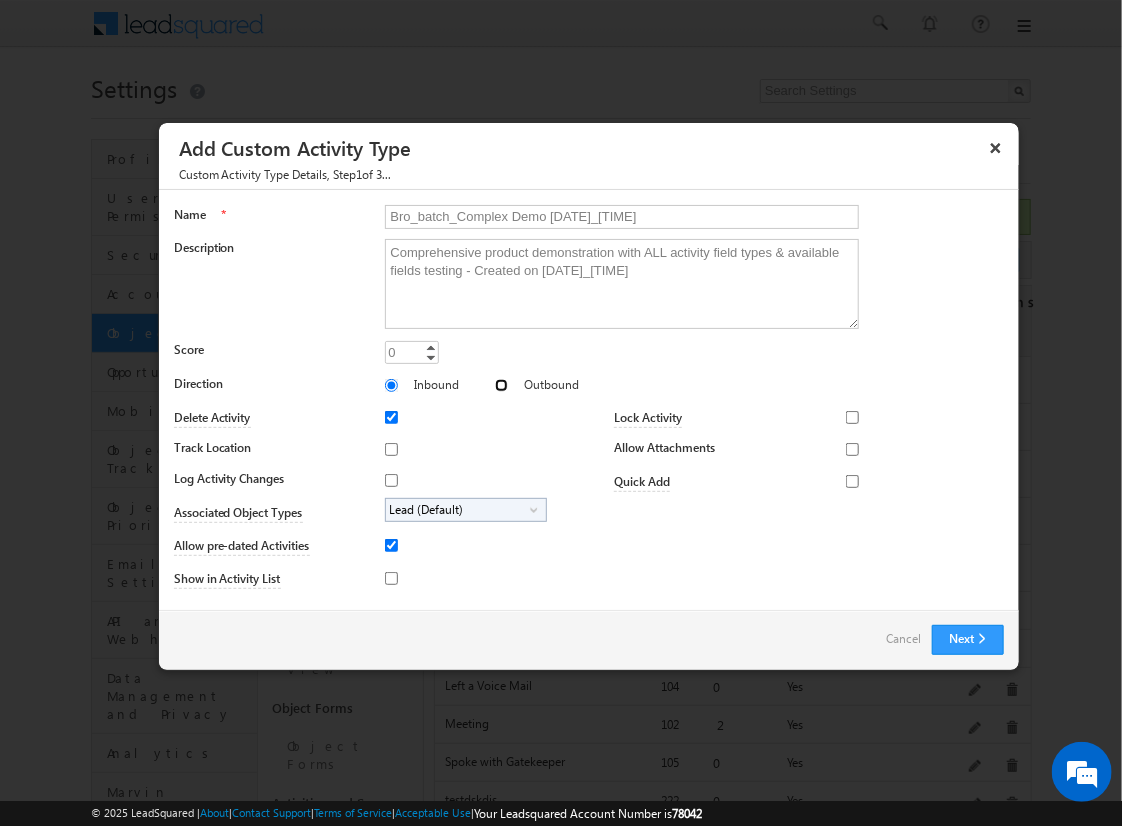 click on "Outbound" at bounding box center [501, 385] 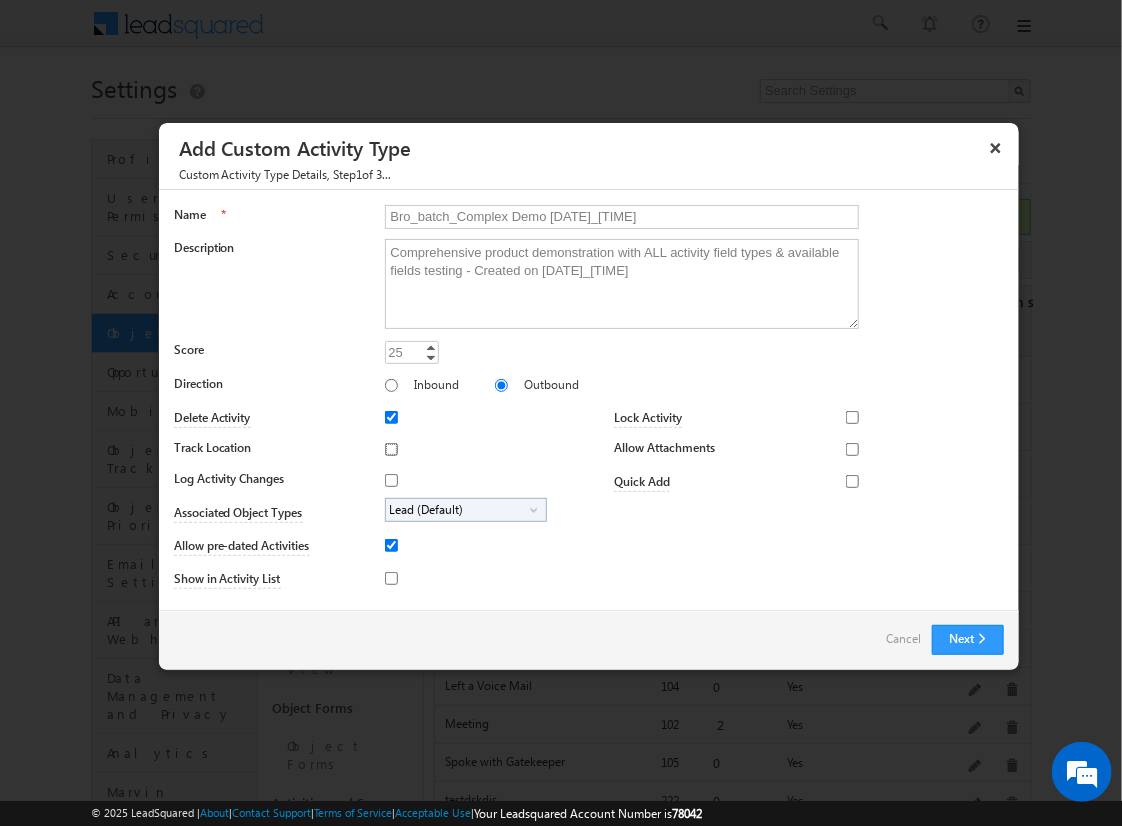 click on "Track Location" at bounding box center [391, 449] 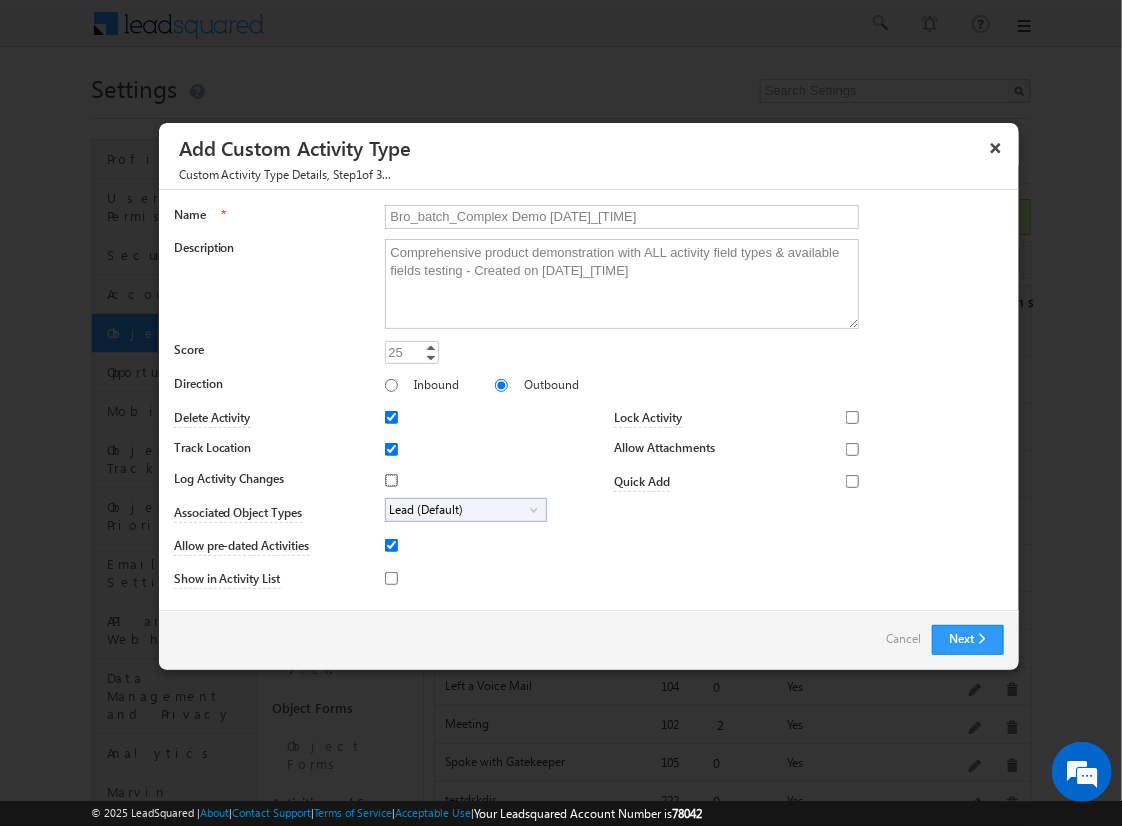 click on "Log Activity Changes" at bounding box center [391, 480] 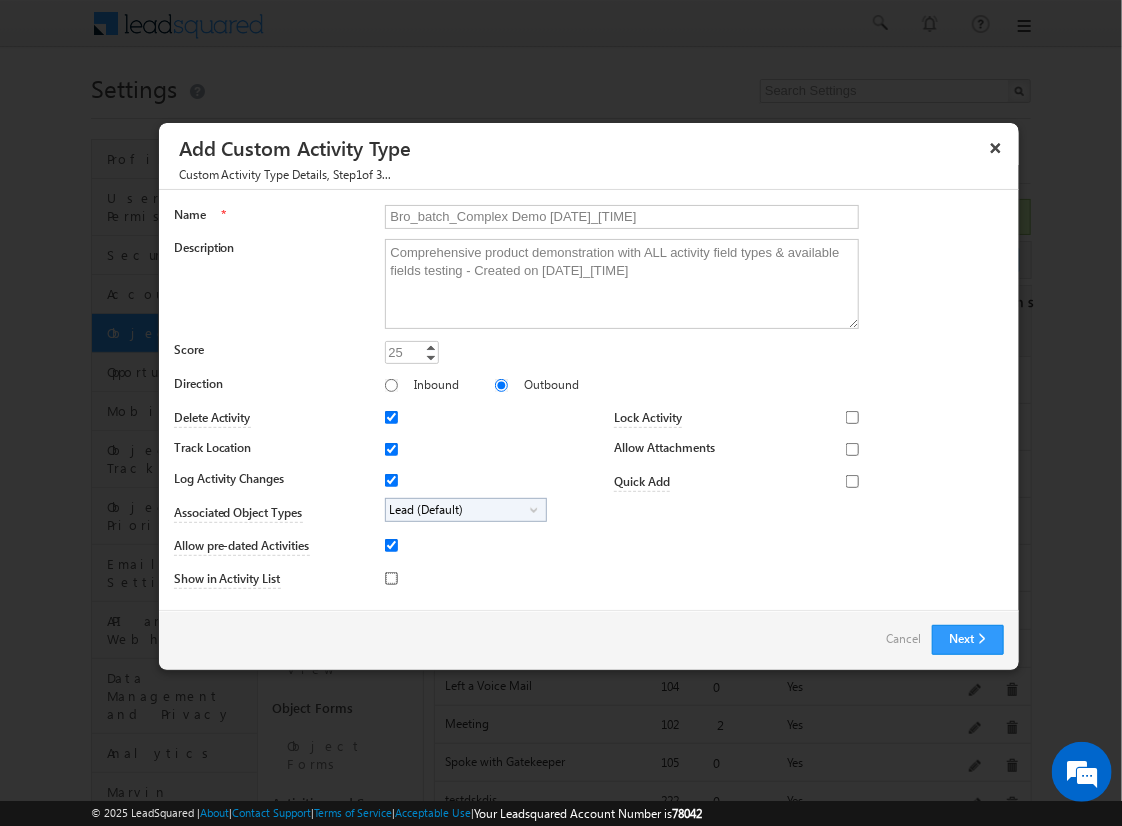 click on "Show in Activity List" at bounding box center [391, 578] 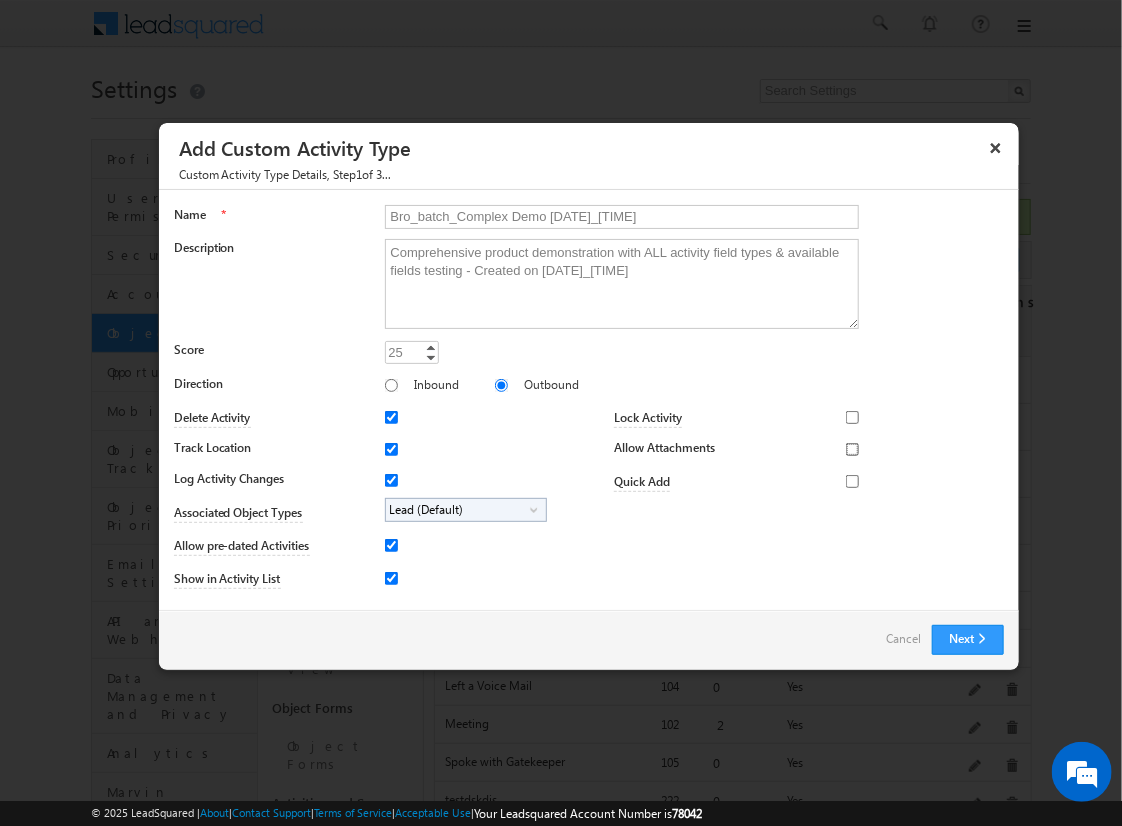 click on "Allow Attachments" at bounding box center [852, 449] 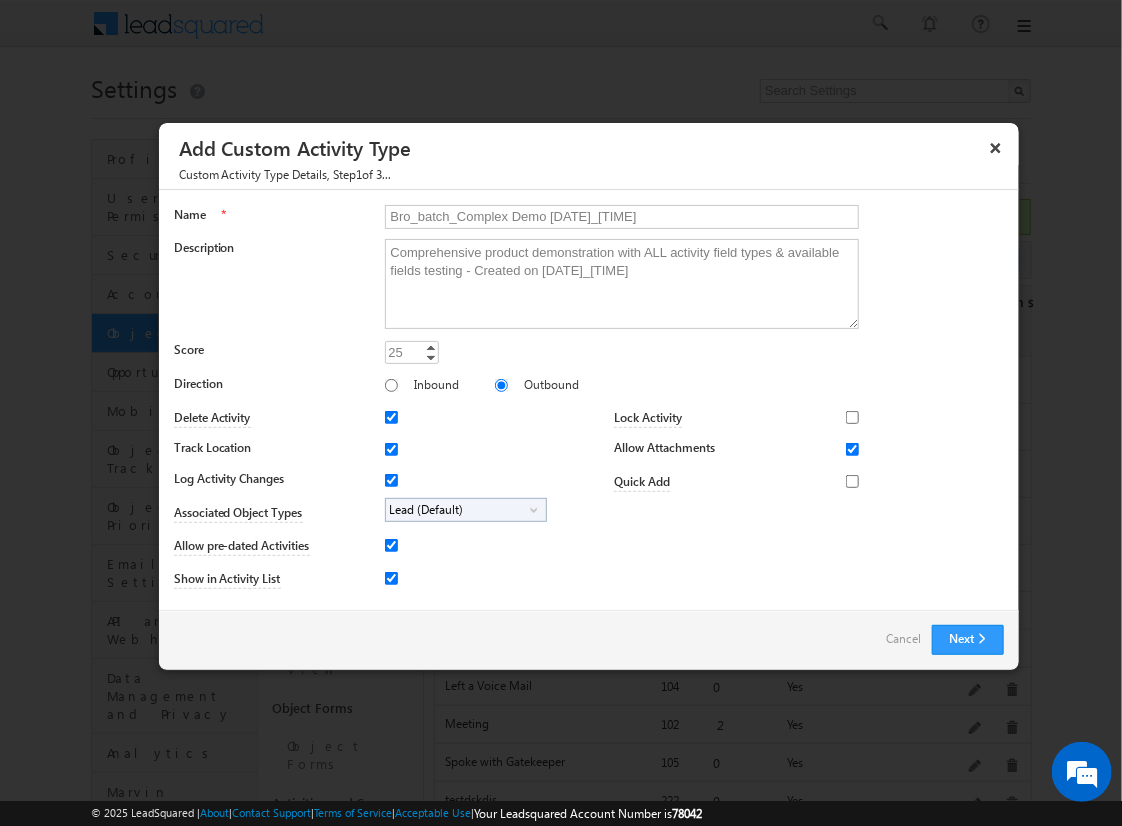 click on "Lead (Default)" at bounding box center [458, 510] 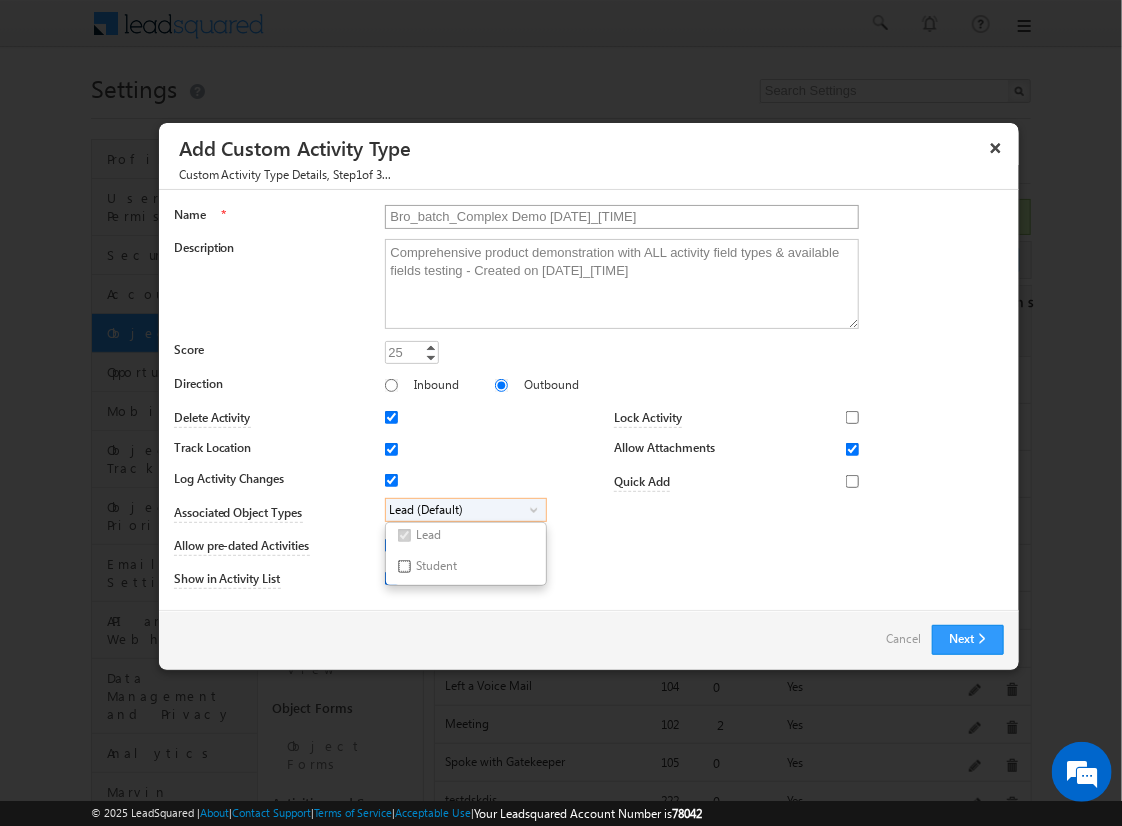 click on "Student" at bounding box center [404, 566] 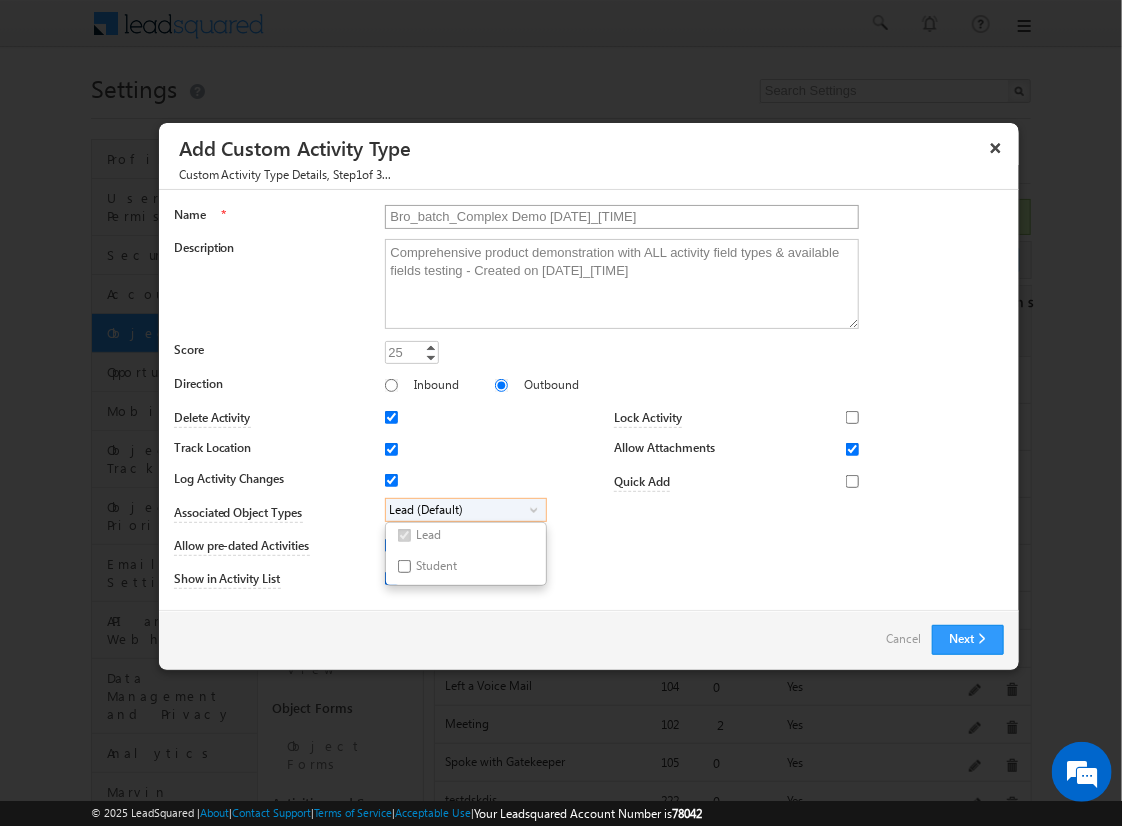 checkbox on "true" 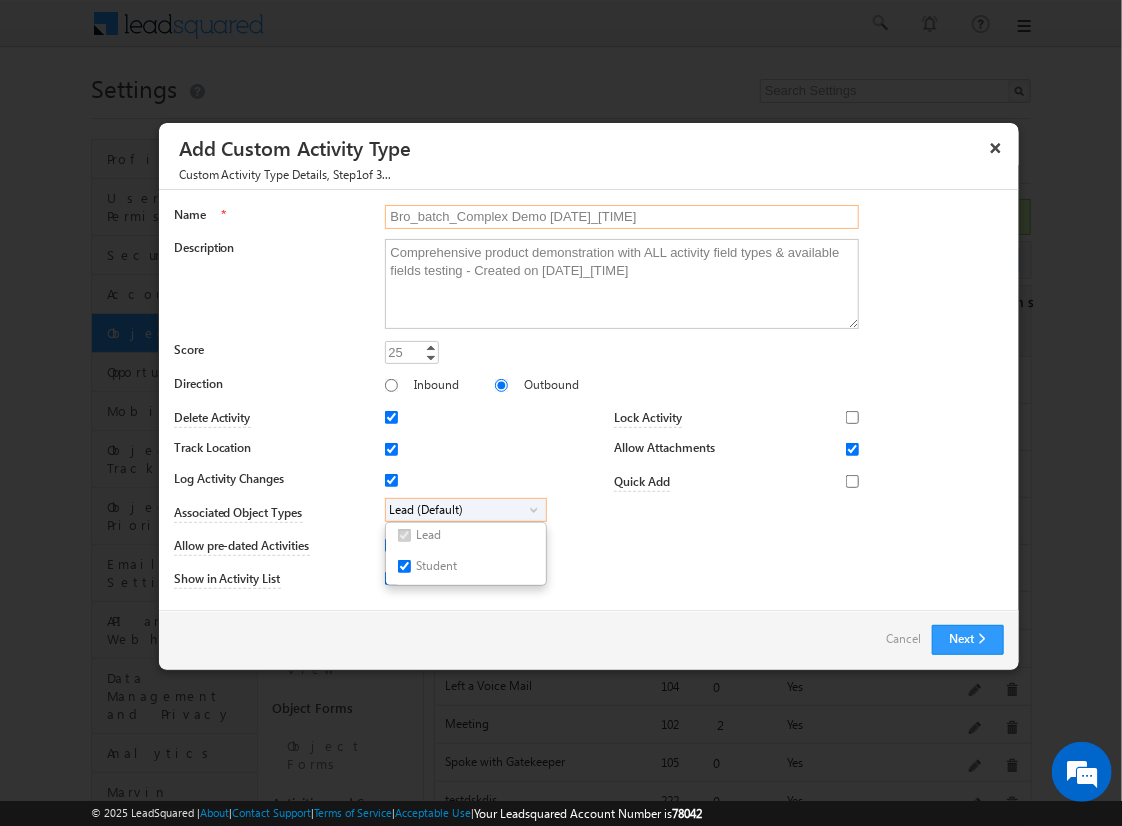 click on "Bro_batch_Complex Demo [DATE]_[TIME]" at bounding box center (622, 217) 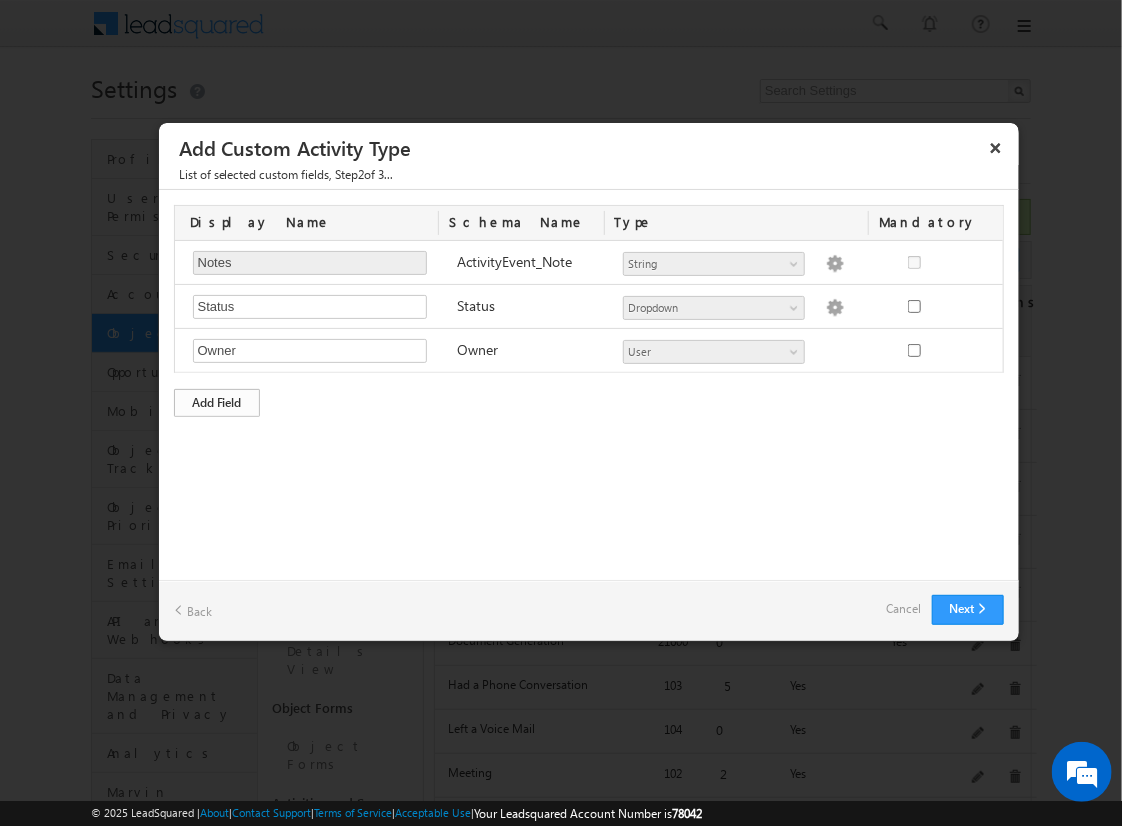 click on "Add Field" at bounding box center (217, 403) 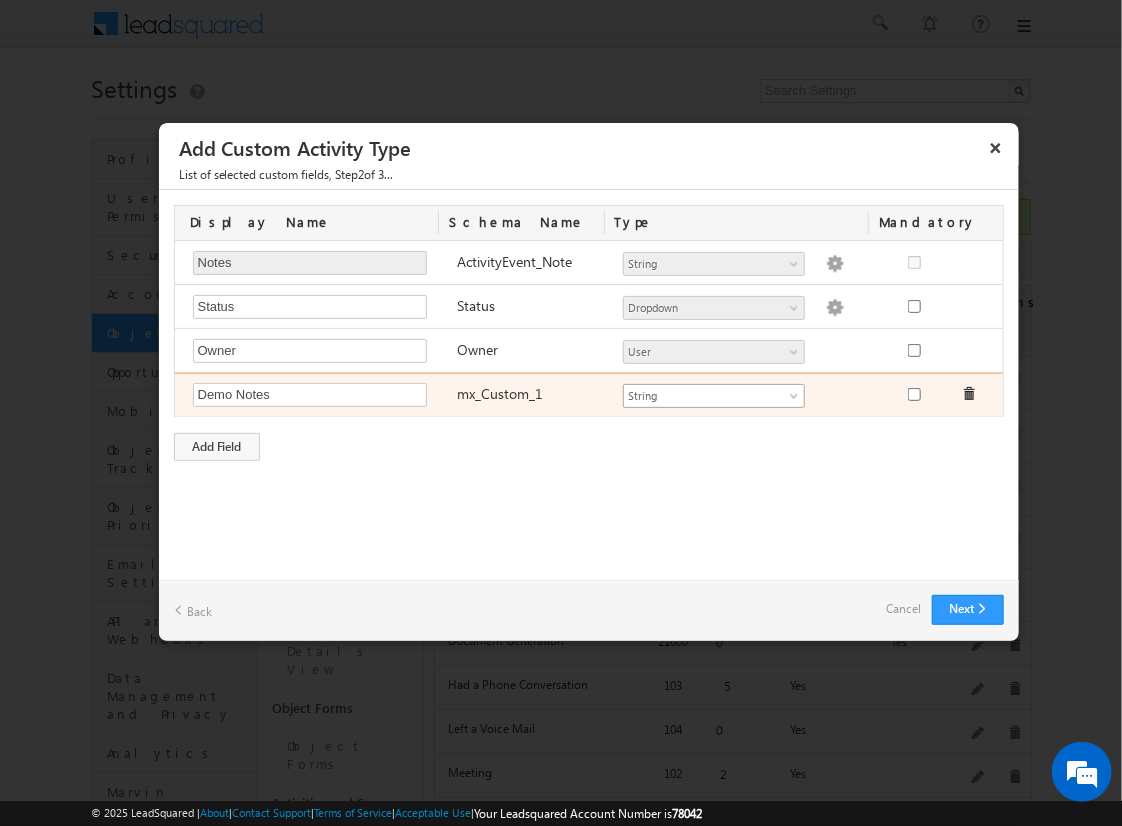 type on "Demo Notes" 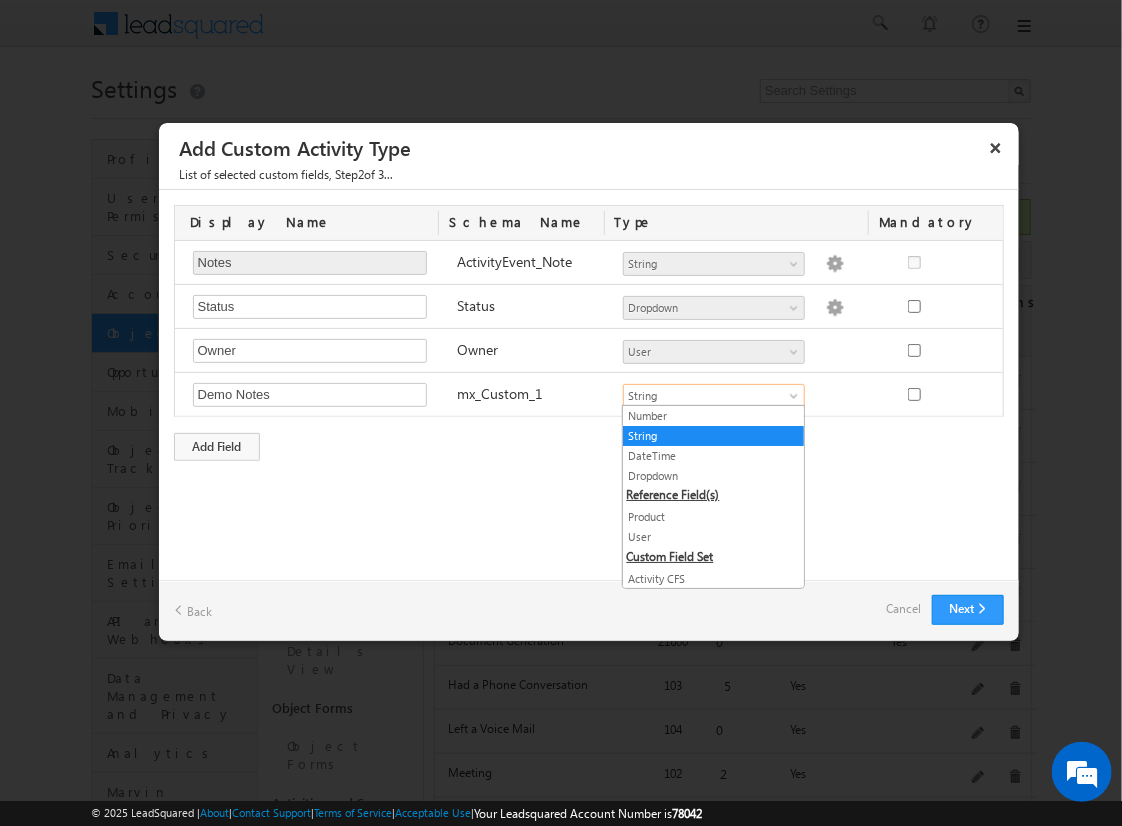 click on "String" at bounding box center (713, 436) 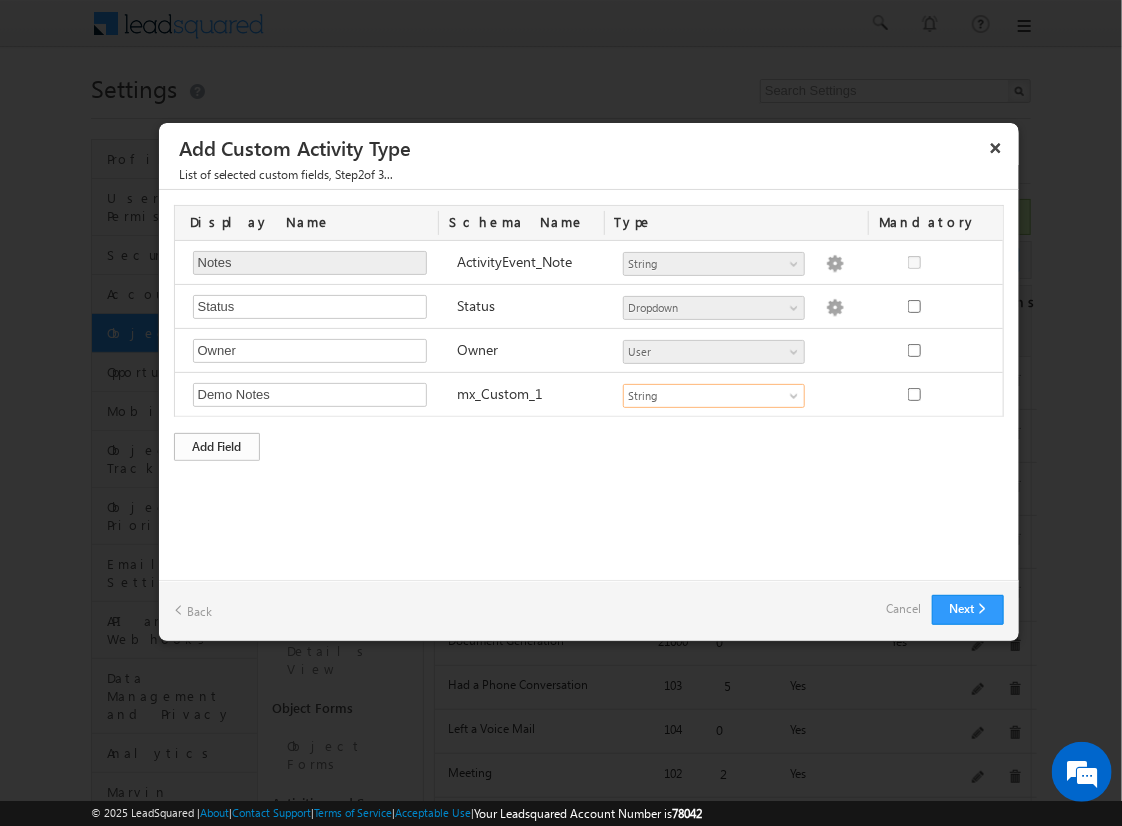 click on "Add Field" at bounding box center [217, 447] 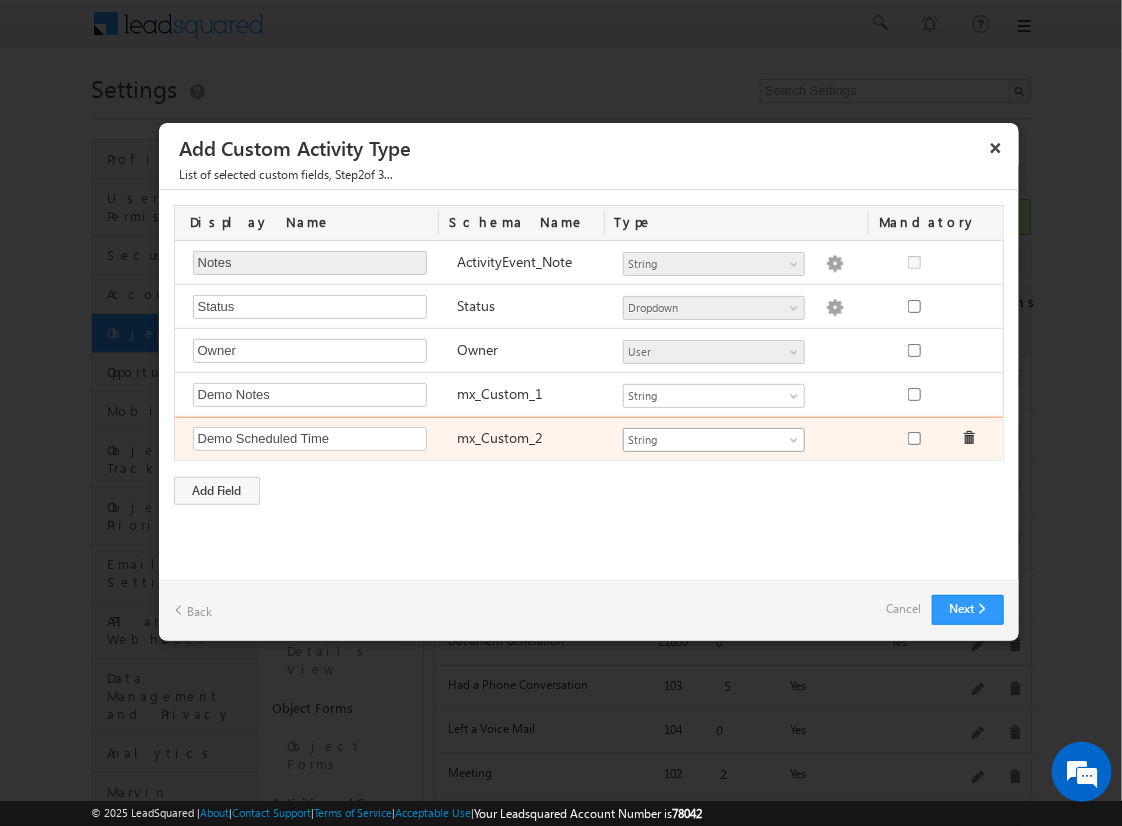 type on "Demo Scheduled Time" 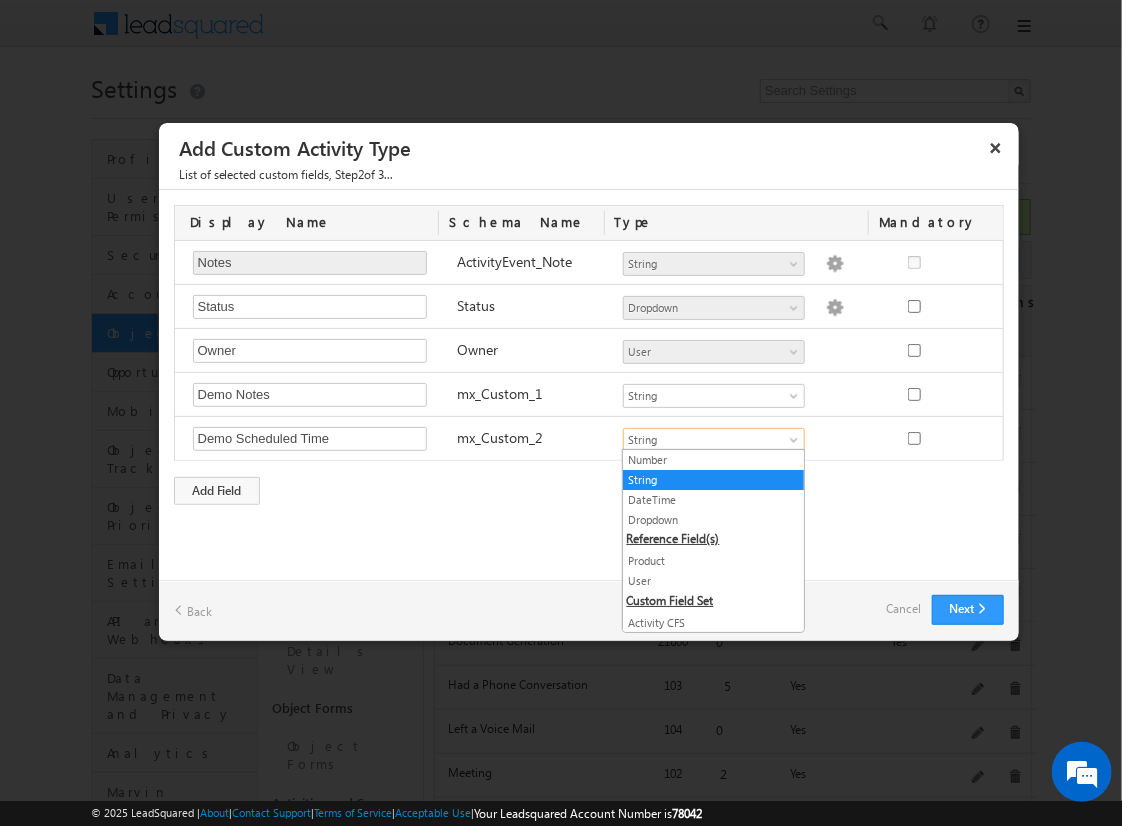 click on "DateTime" at bounding box center (713, 500) 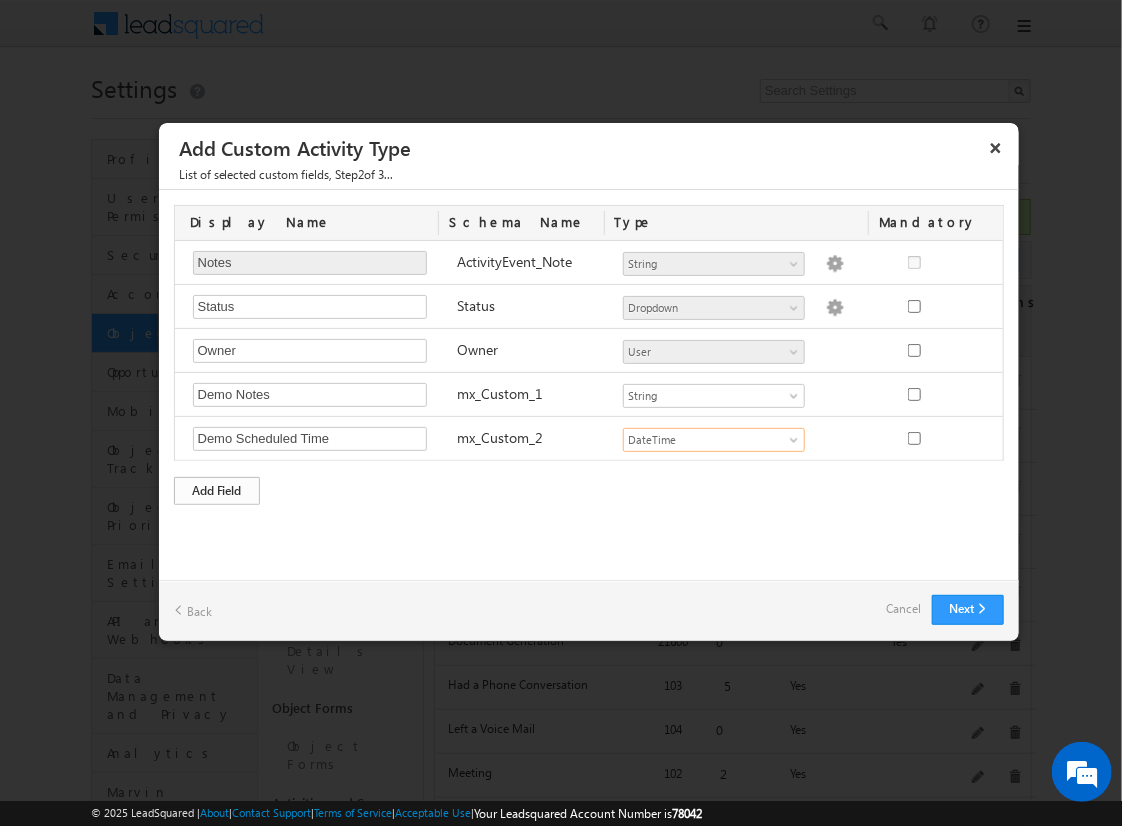 click on "Add Field" at bounding box center (217, 491) 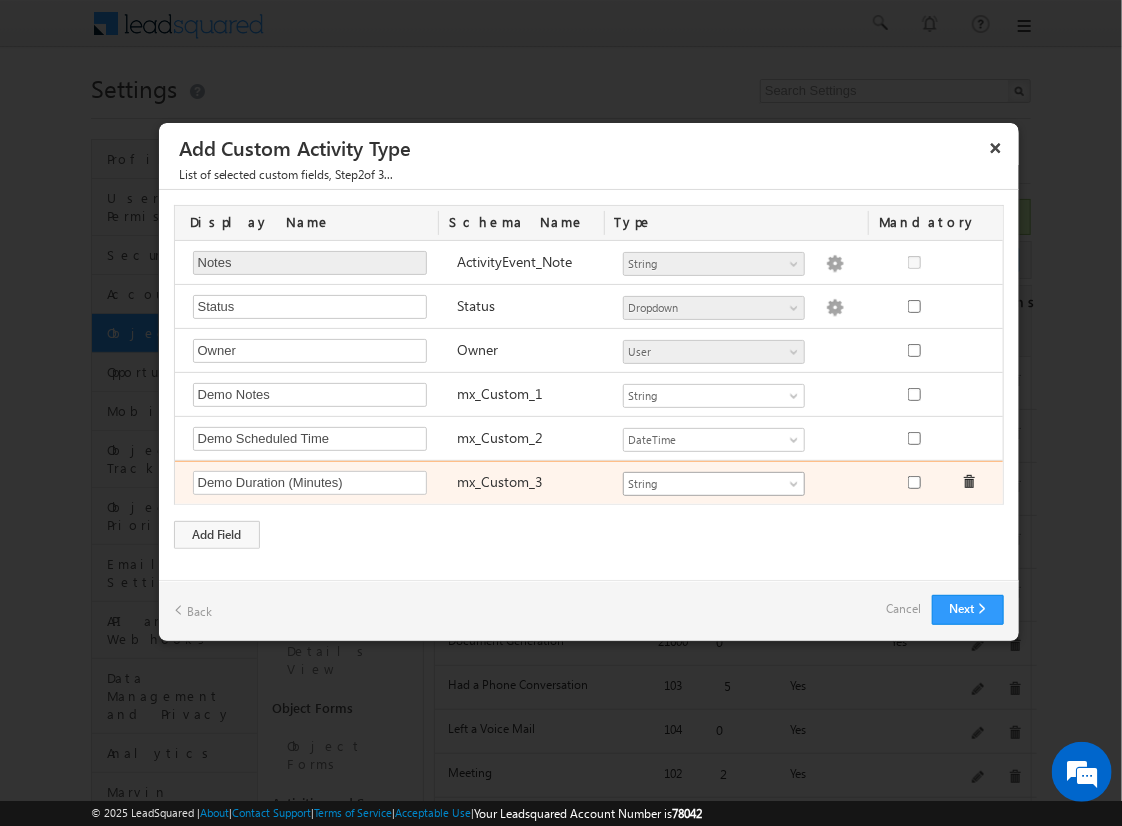 type on "Demo Duration (Minutes)" 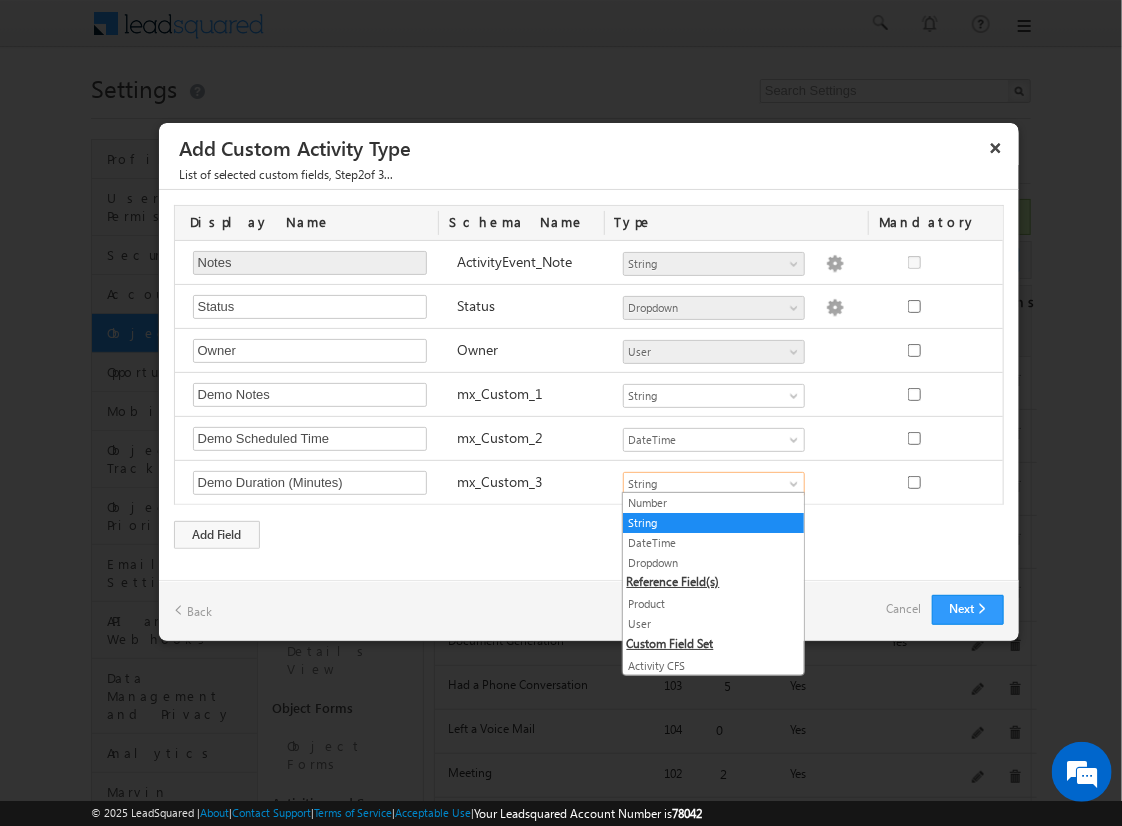 click on "Number" at bounding box center (713, 503) 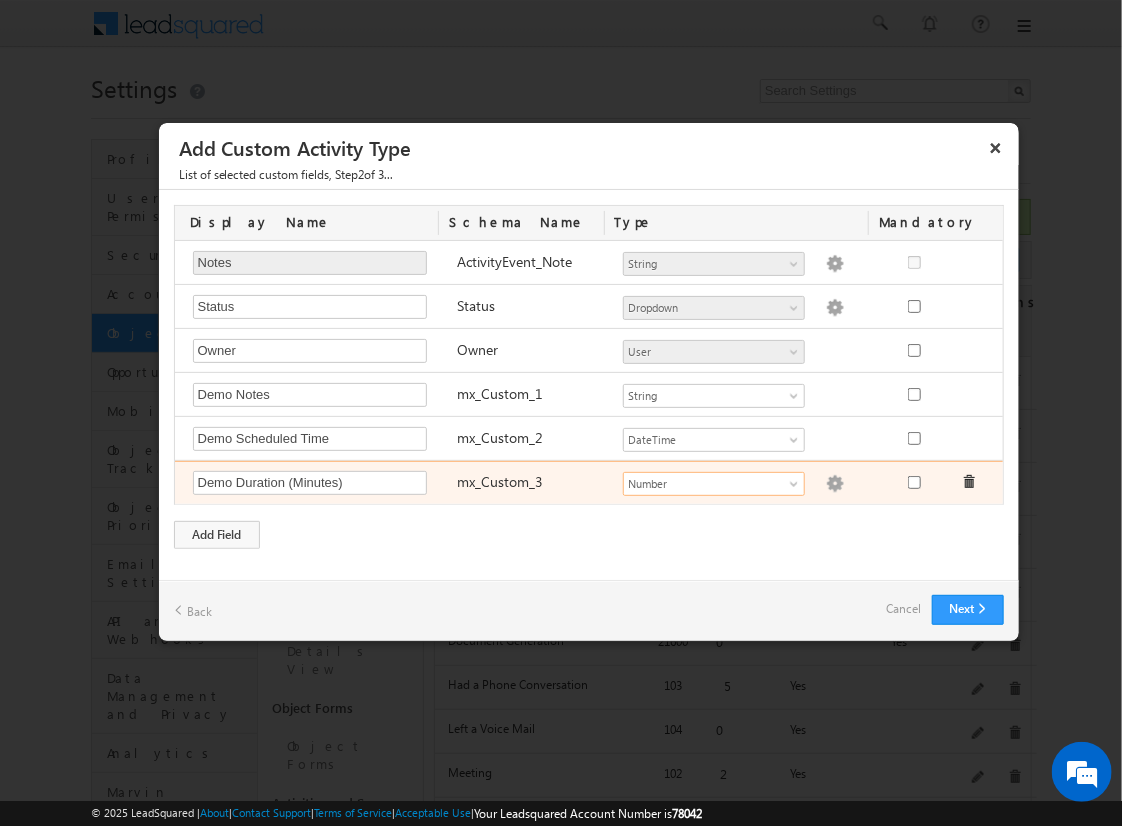 click at bounding box center [835, 484] 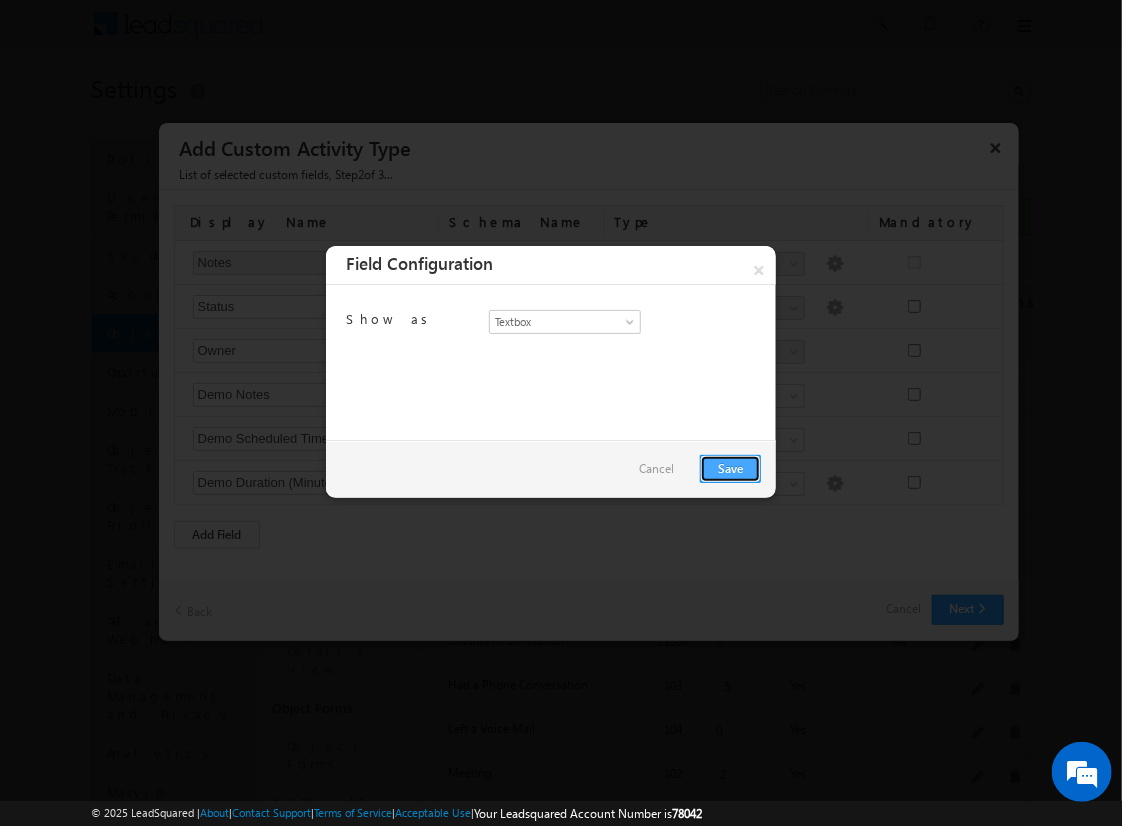 click on "Save" at bounding box center [730, 469] 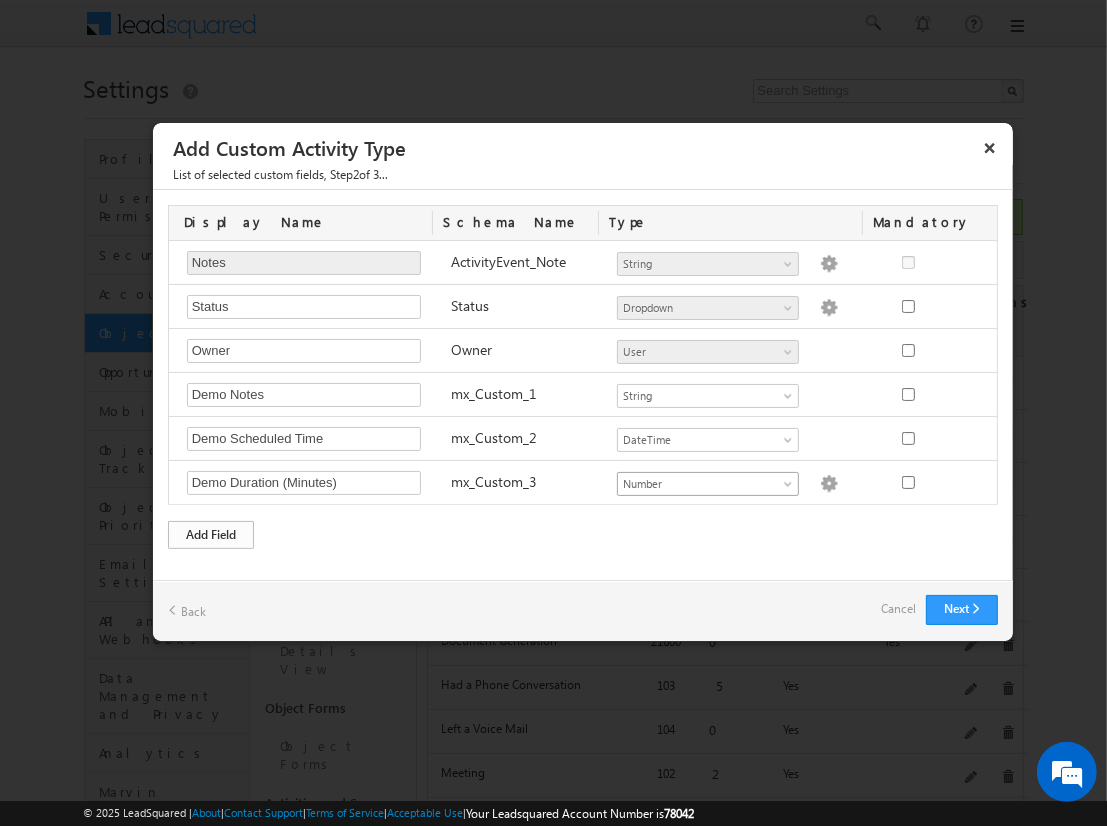 click on "Add Field" at bounding box center (211, 535) 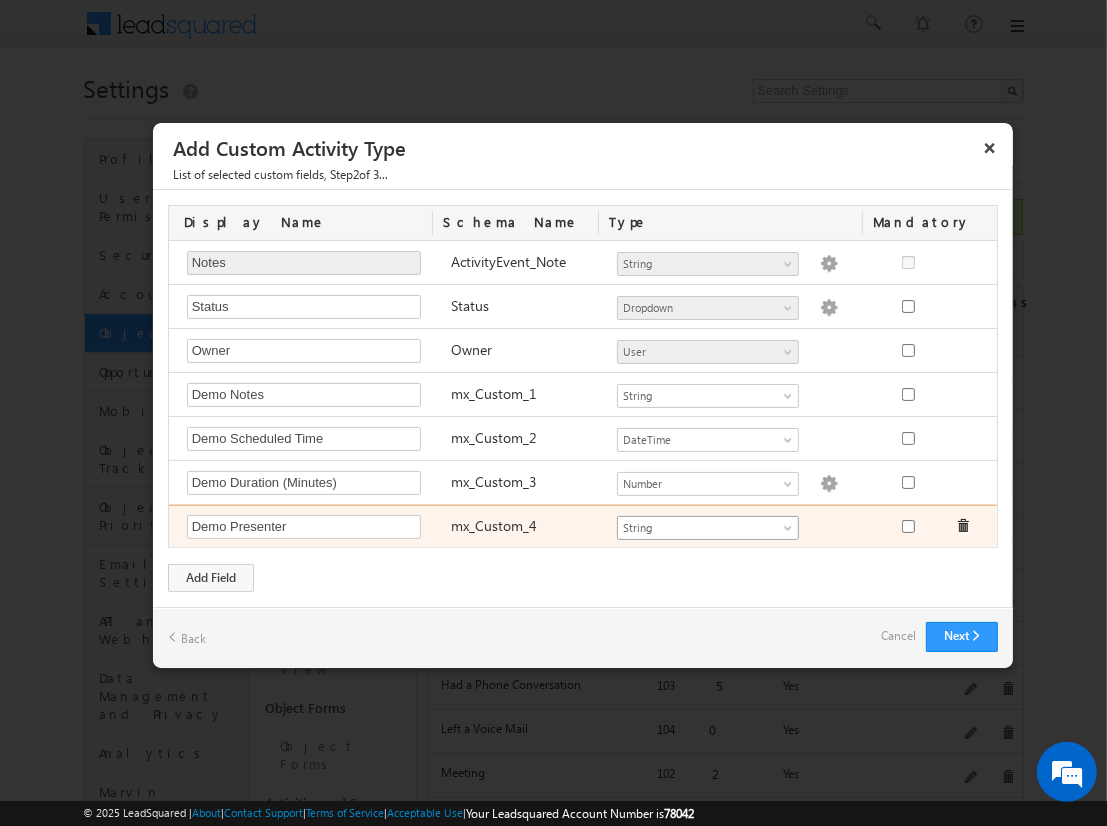 type on "Demo Presenter" 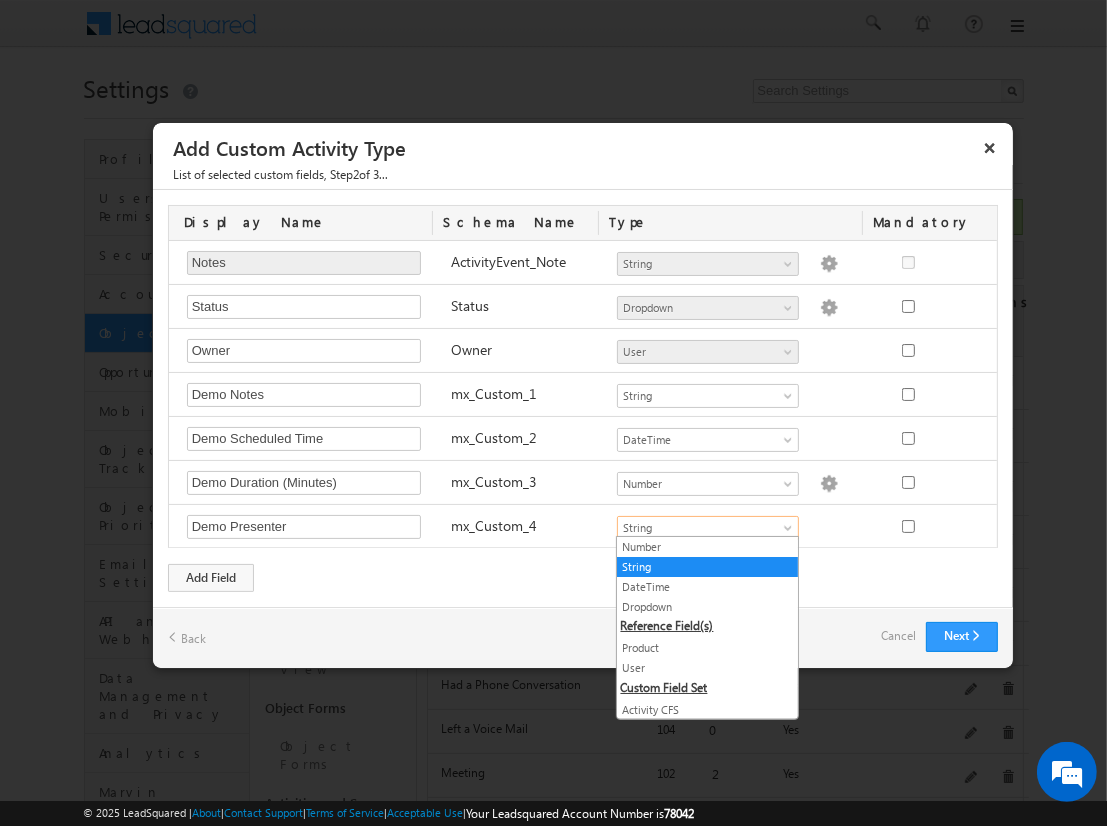 click on "User" at bounding box center (707, 668) 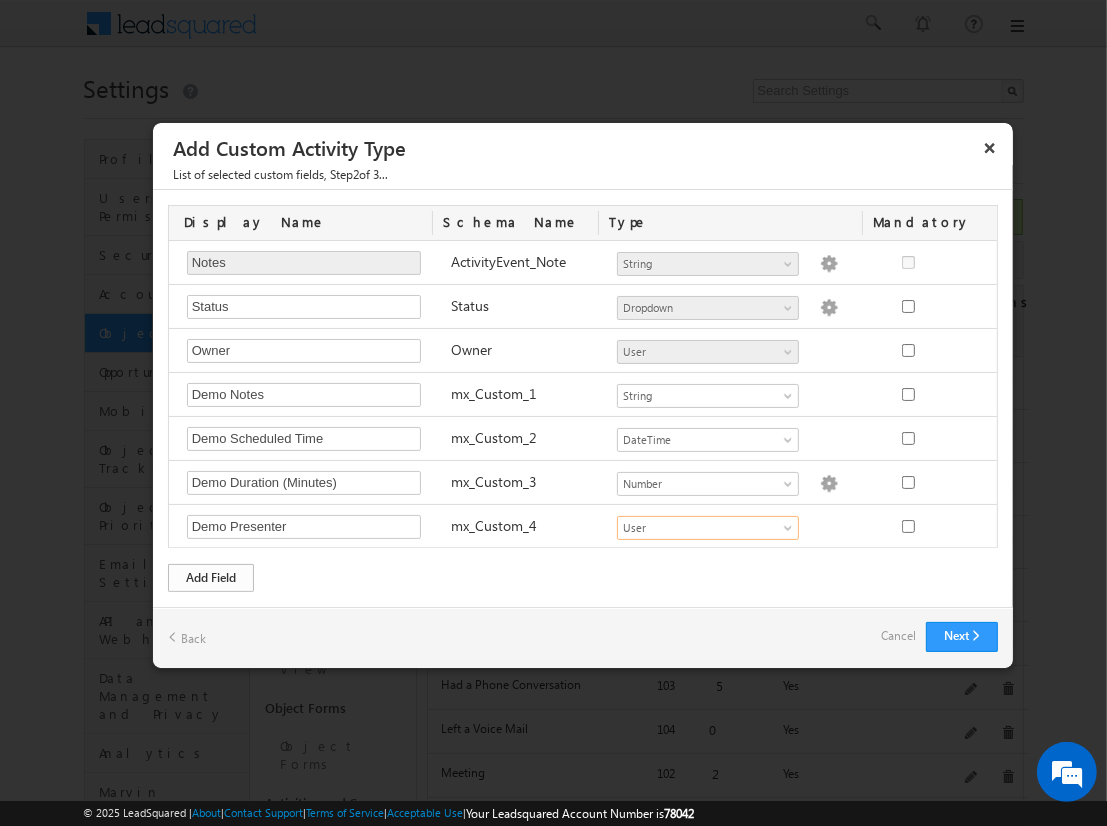 click on "Add Field" at bounding box center (211, 578) 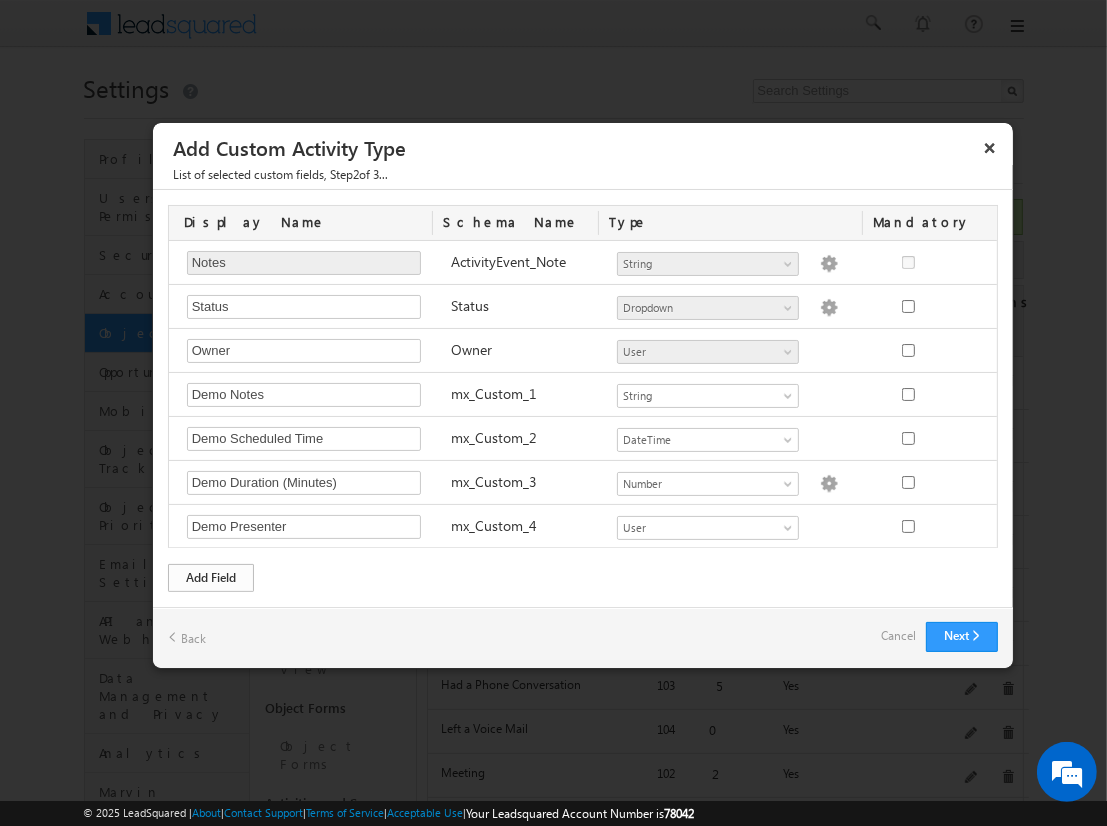 scroll, scrollTop: 41, scrollLeft: 0, axis: vertical 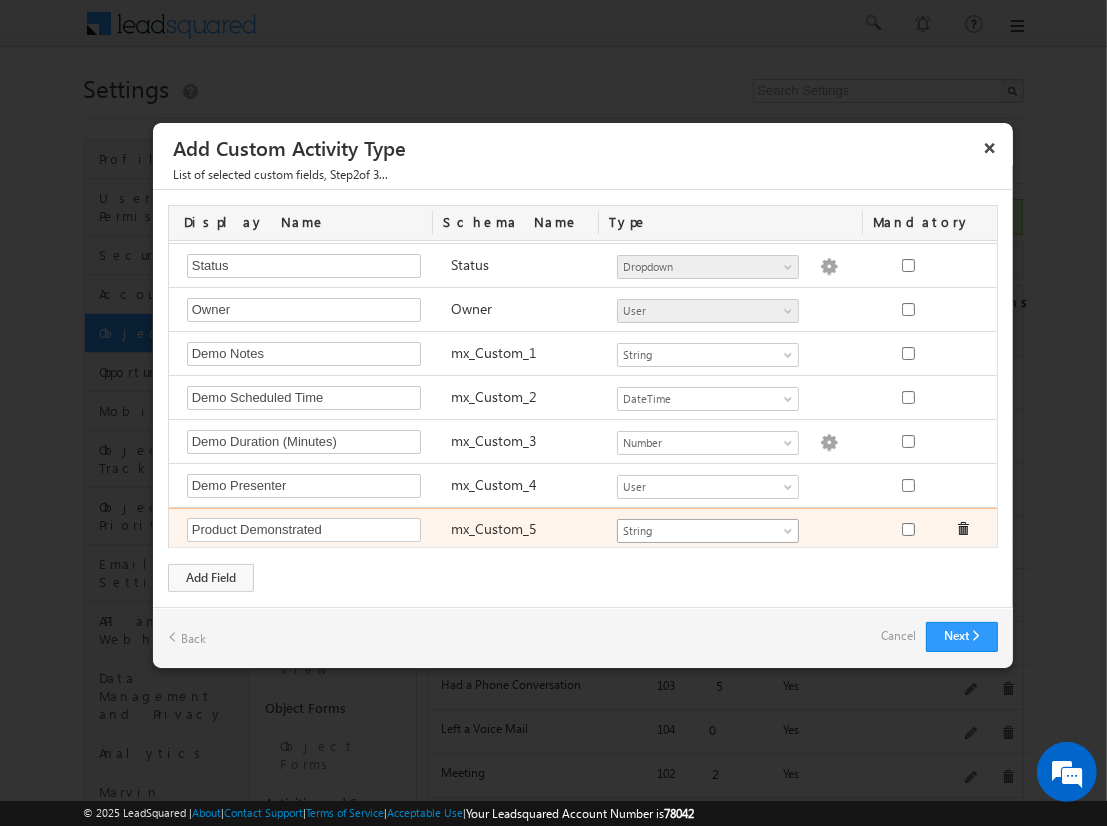 type on "Product Demonstrated" 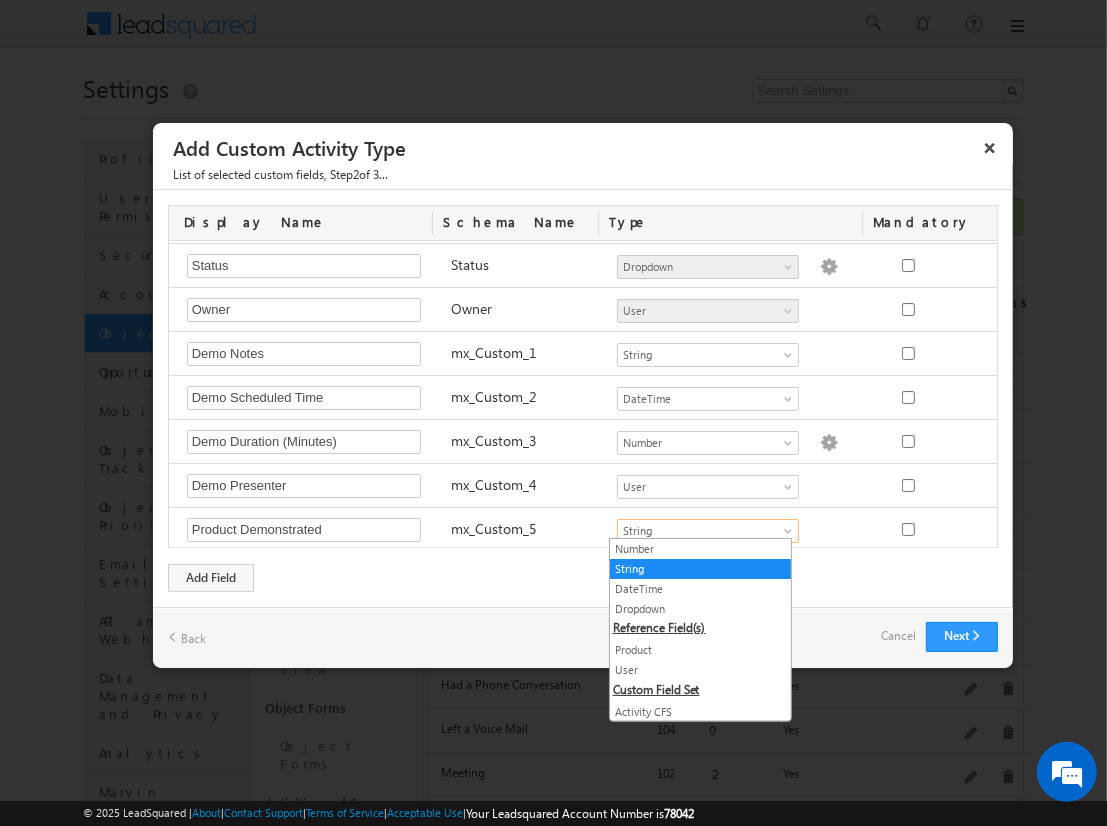 click on "Product" at bounding box center [700, 650] 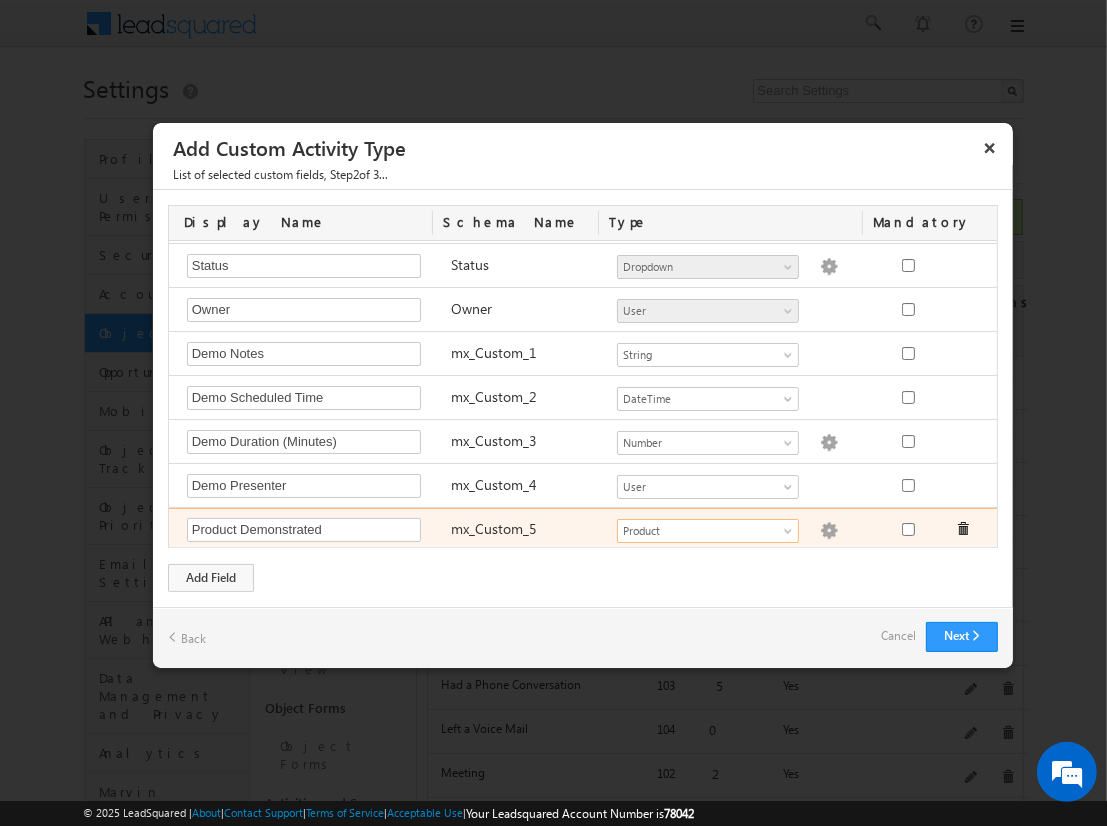 click at bounding box center (829, 531) 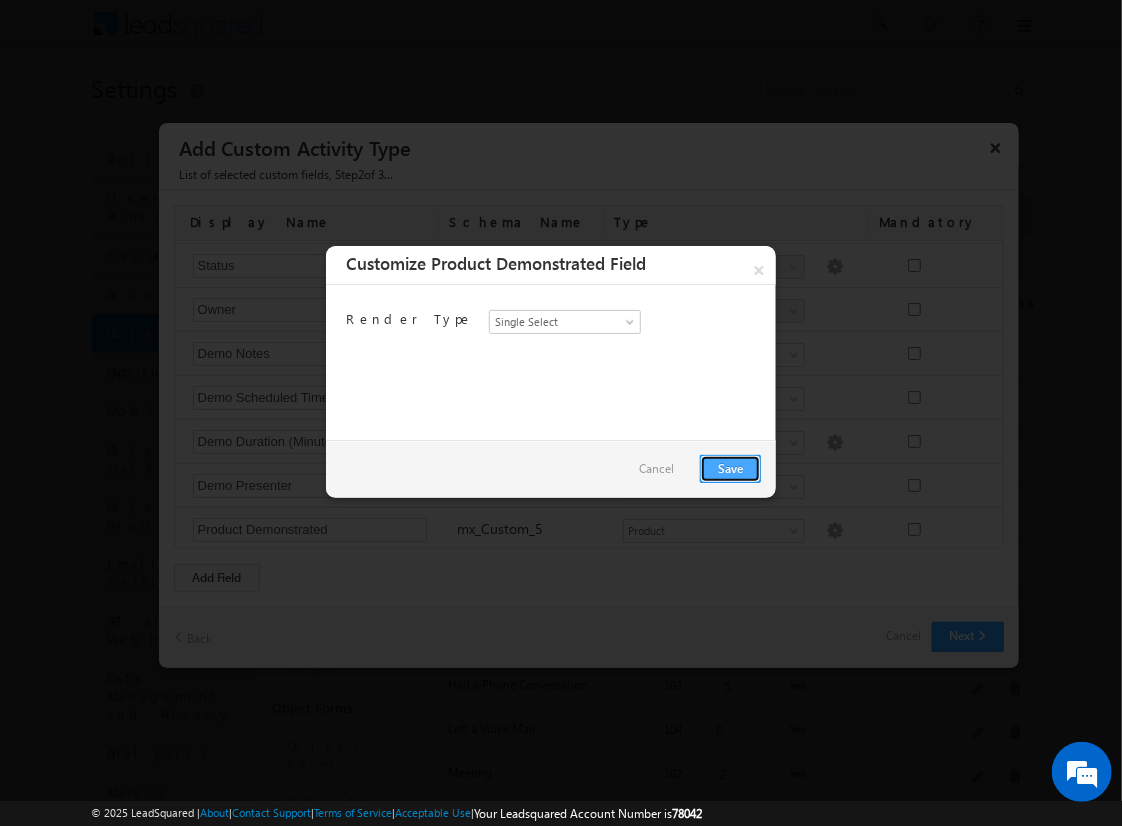click on "Save" at bounding box center (730, 469) 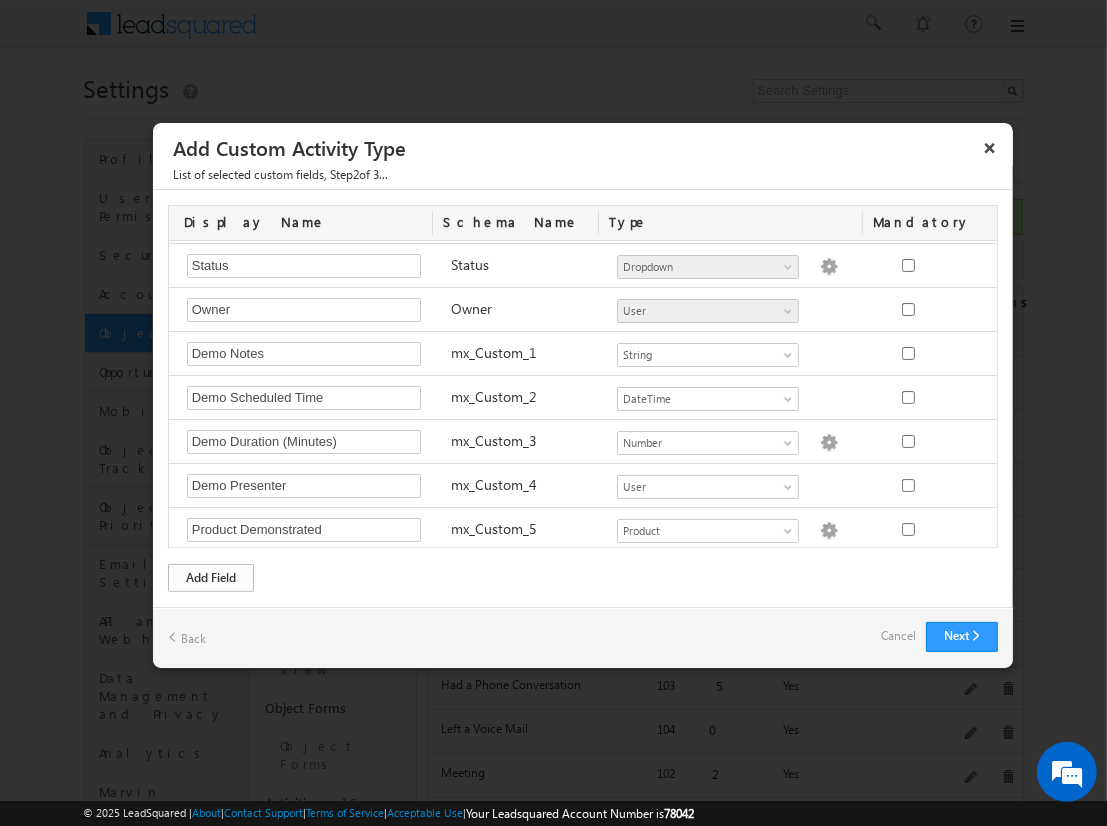 click on "Add Field" at bounding box center [211, 578] 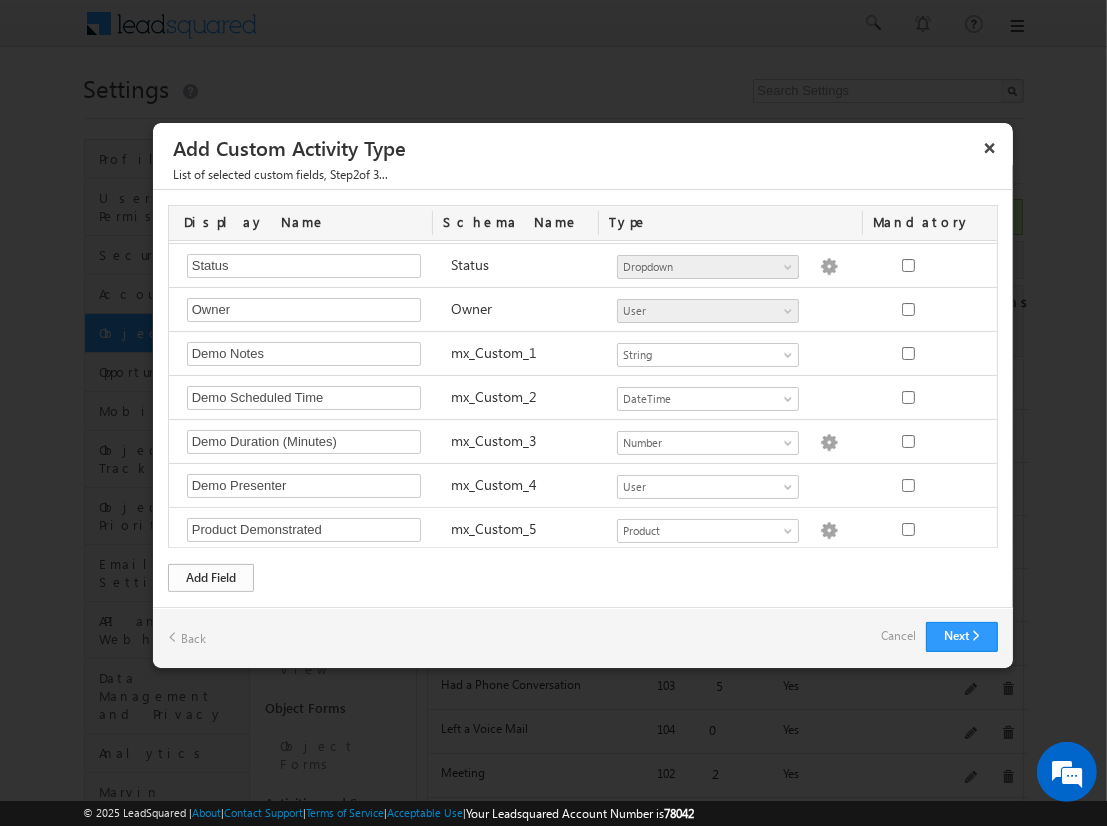 scroll, scrollTop: 85, scrollLeft: 0, axis: vertical 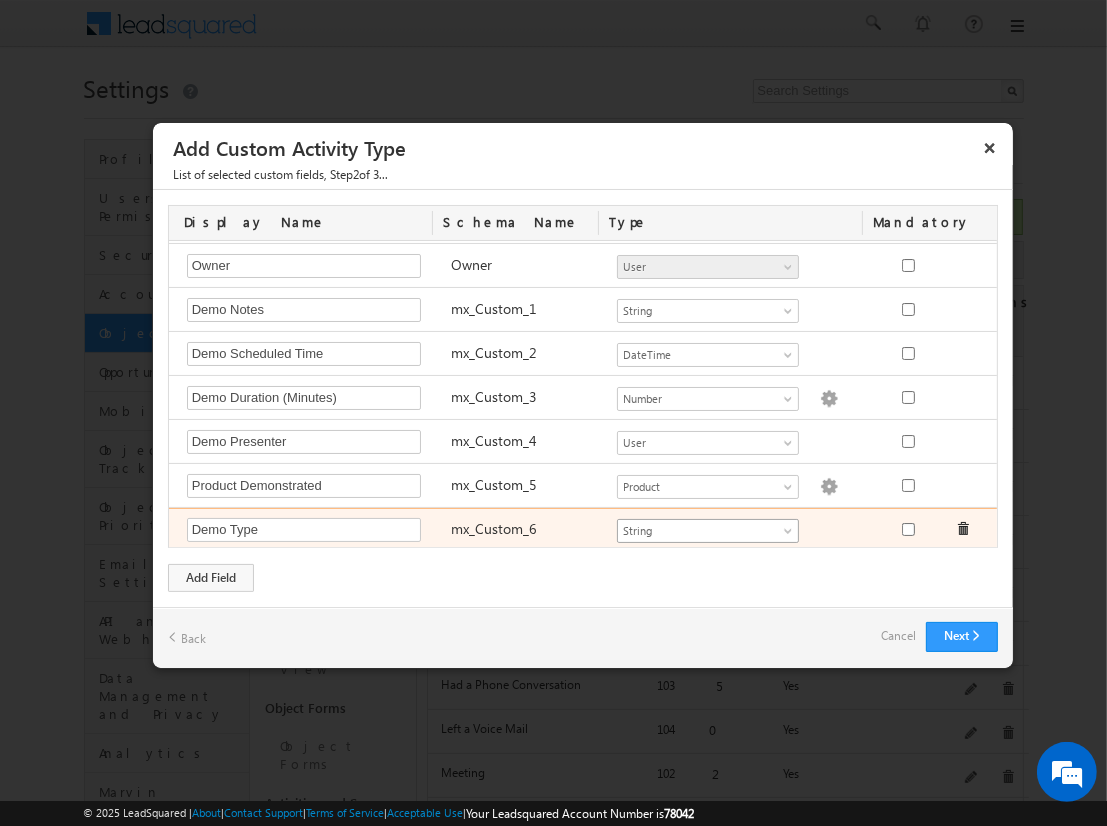 type on "Demo Type" 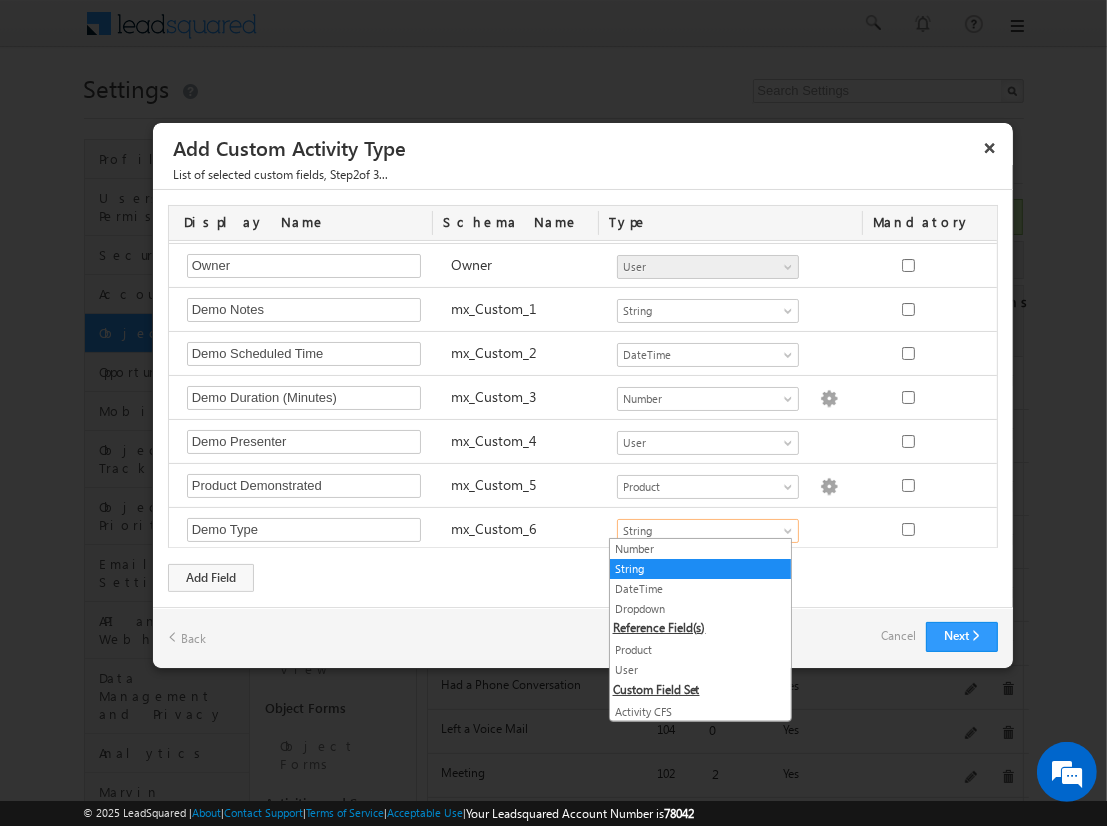 click on "Dropdown" at bounding box center [700, 609] 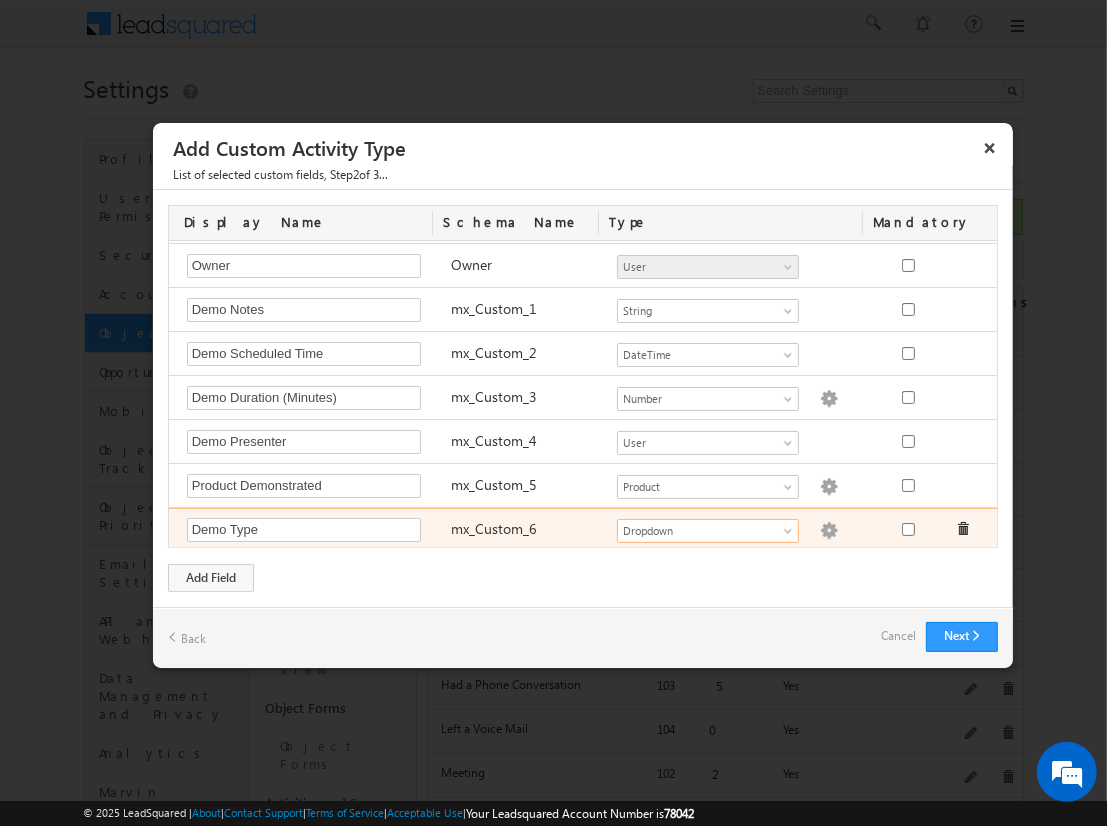 click at bounding box center (829, 531) 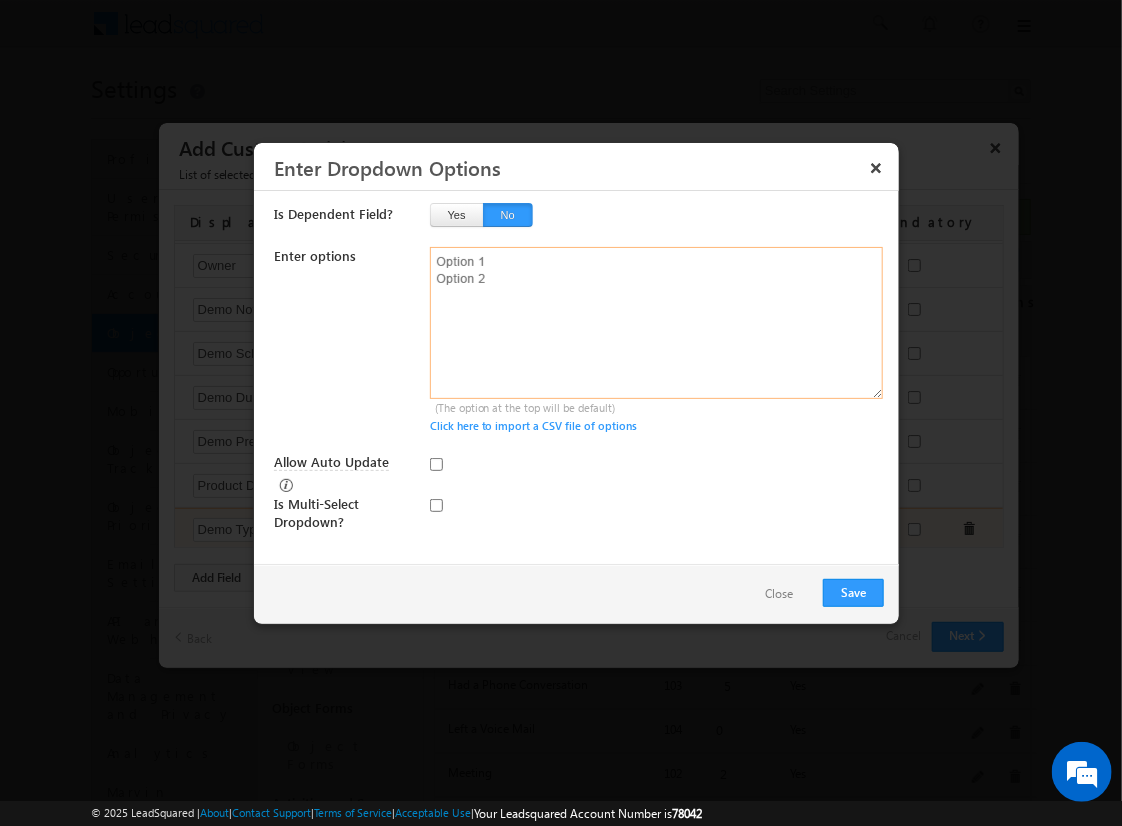 type on "Online Demo
In-Person Demo
Recorded Demo
Custom Demo" 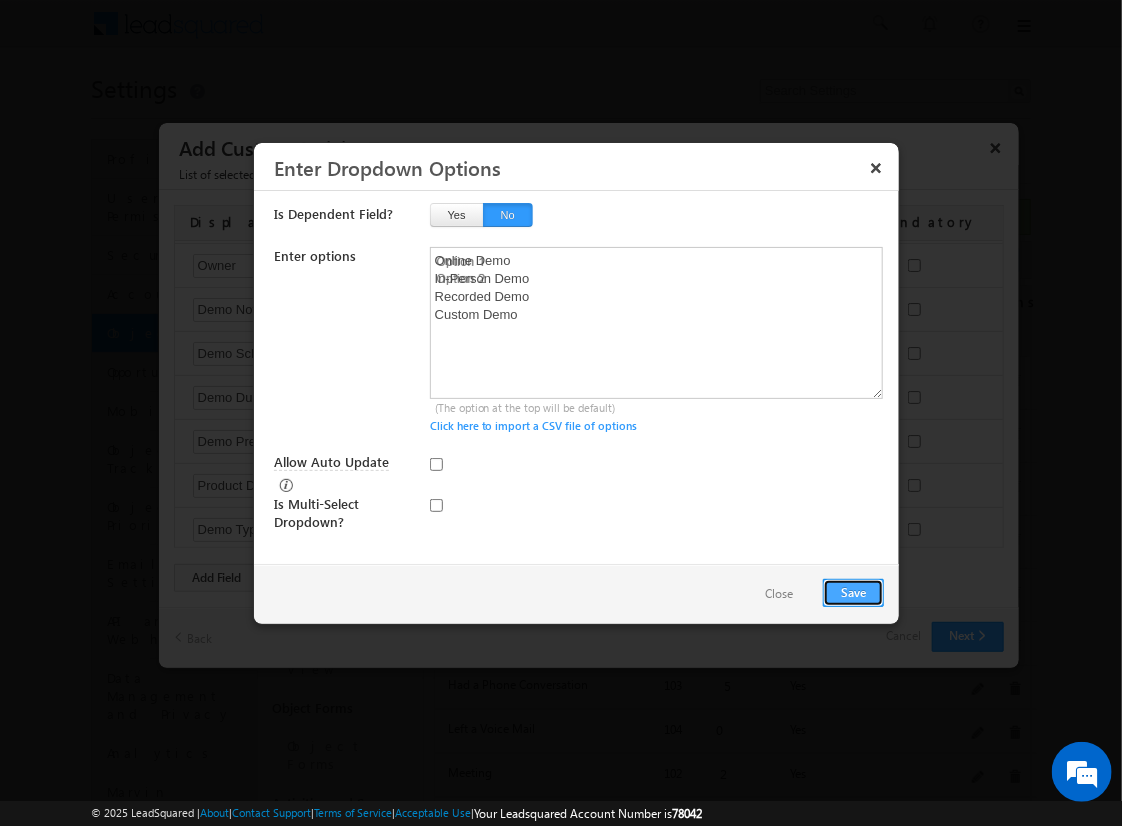 click on "Save" at bounding box center [853, 593] 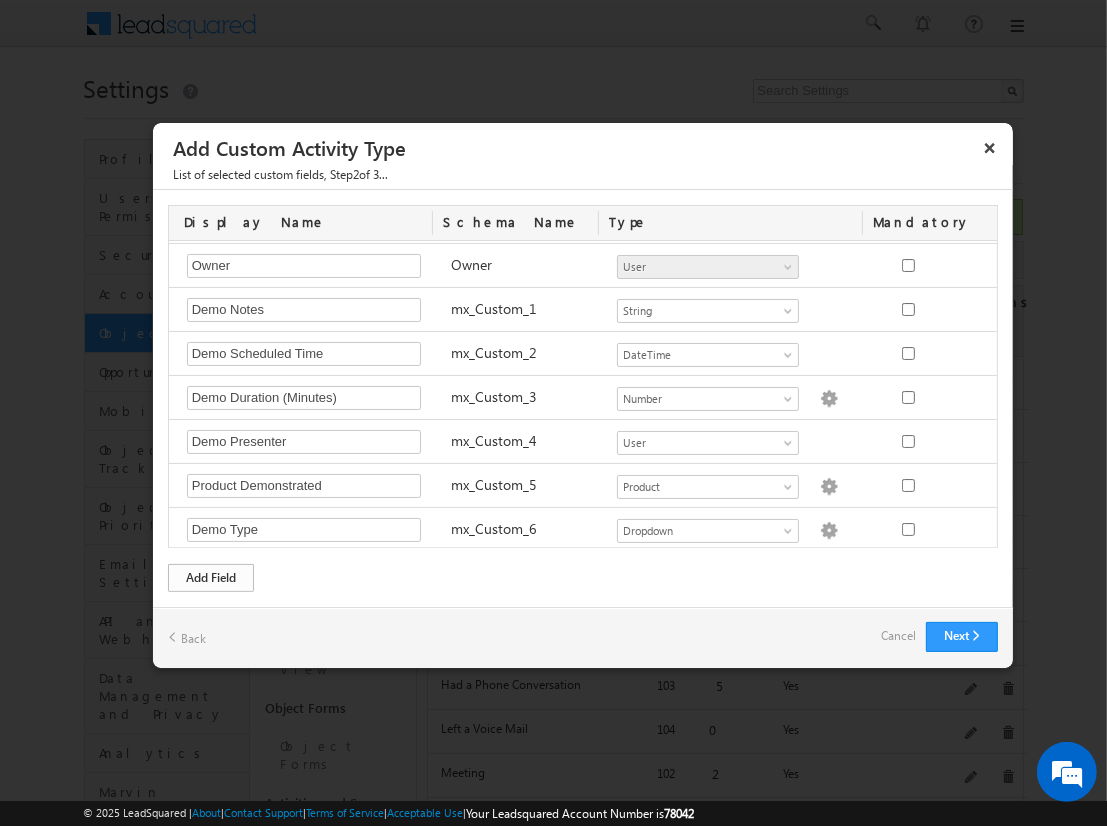 click on "Add Field" at bounding box center [211, 578] 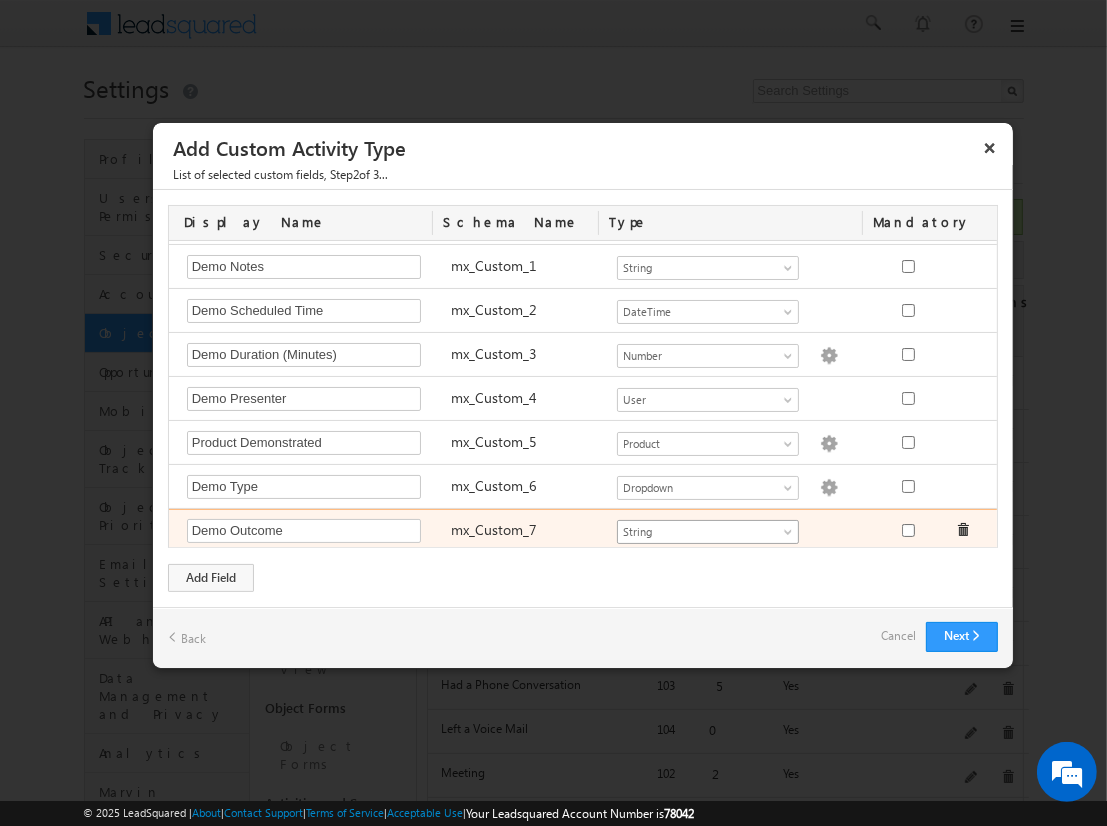 type on "Demo Outcome" 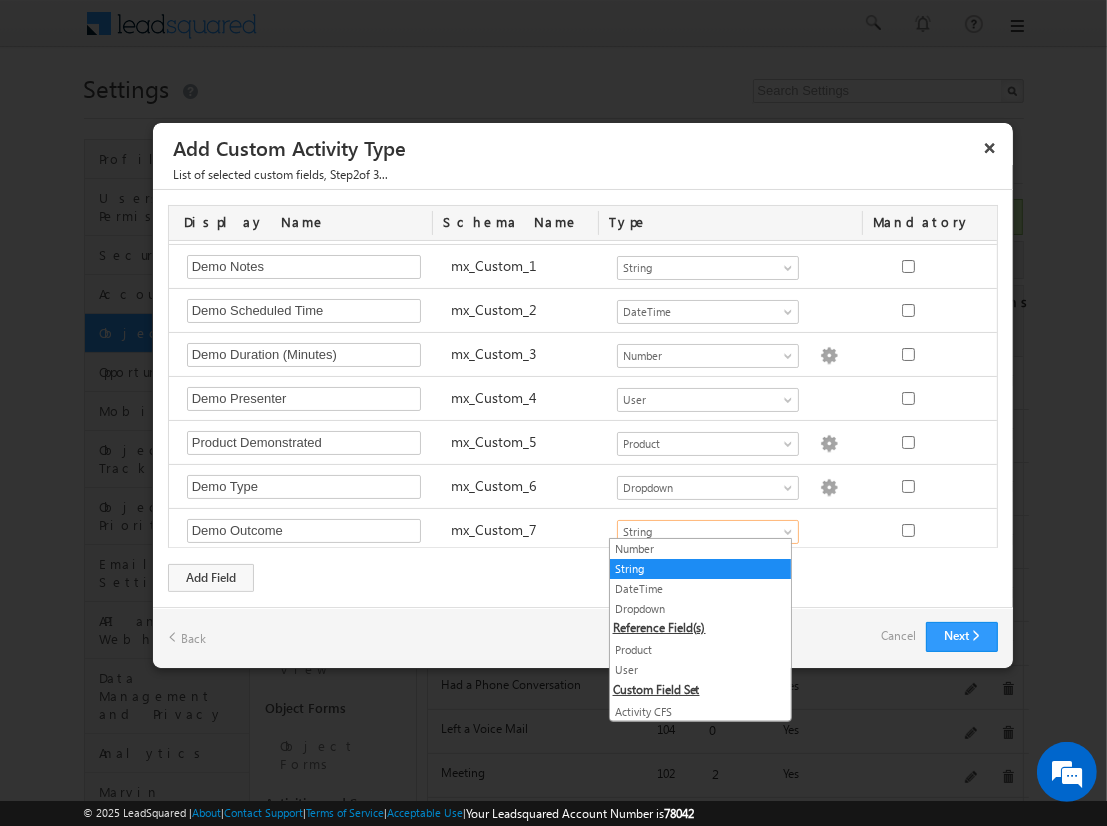 click on "String" at bounding box center [700, 569] 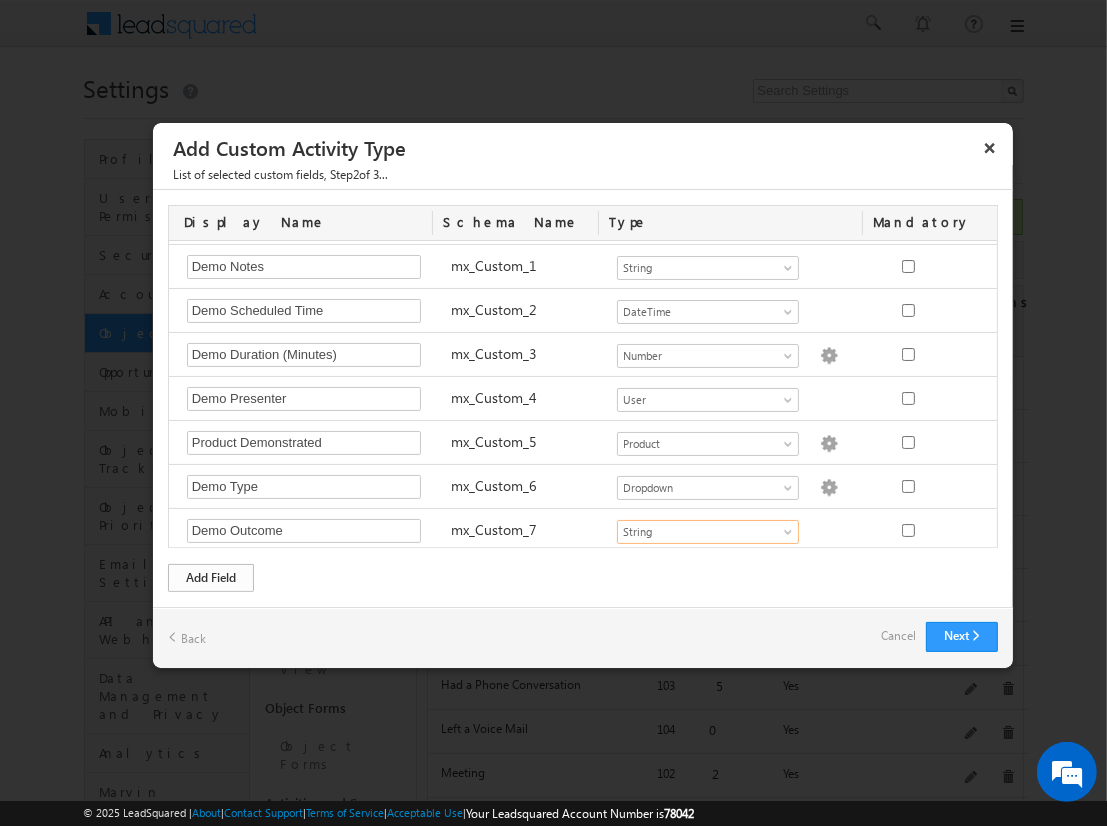 click on "Add Field" at bounding box center [211, 578] 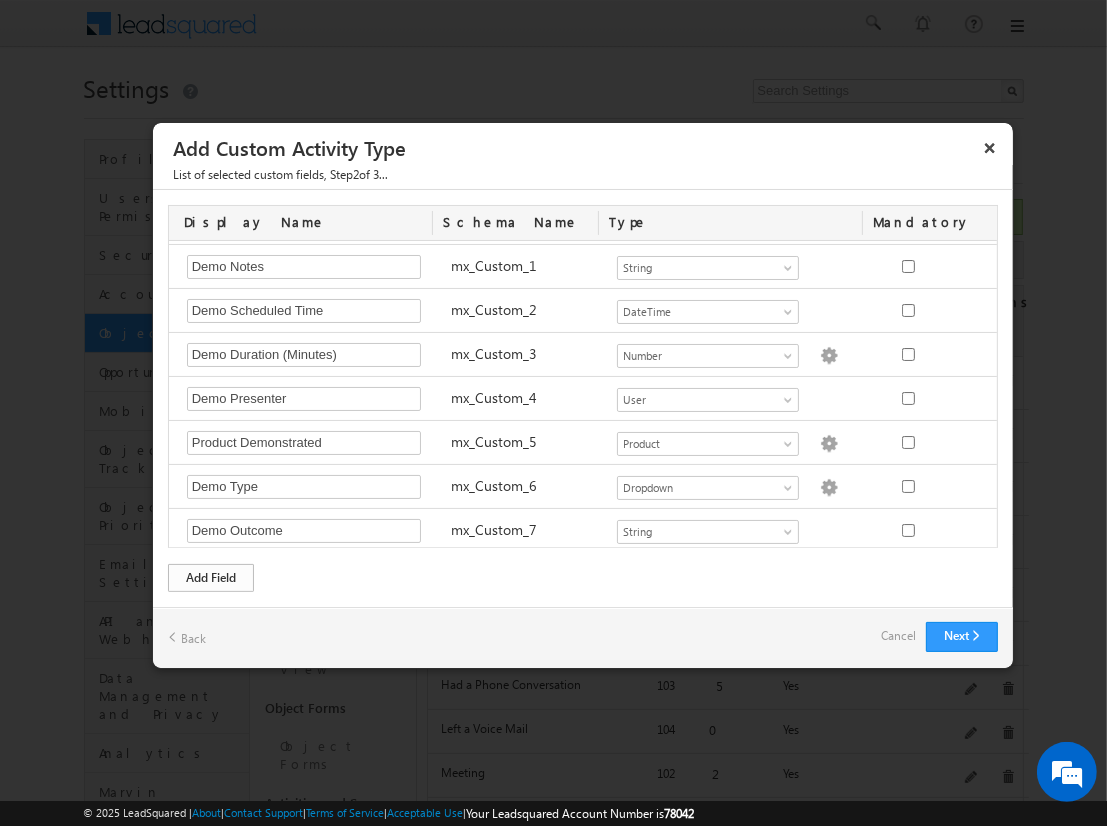 scroll, scrollTop: 172, scrollLeft: 0, axis: vertical 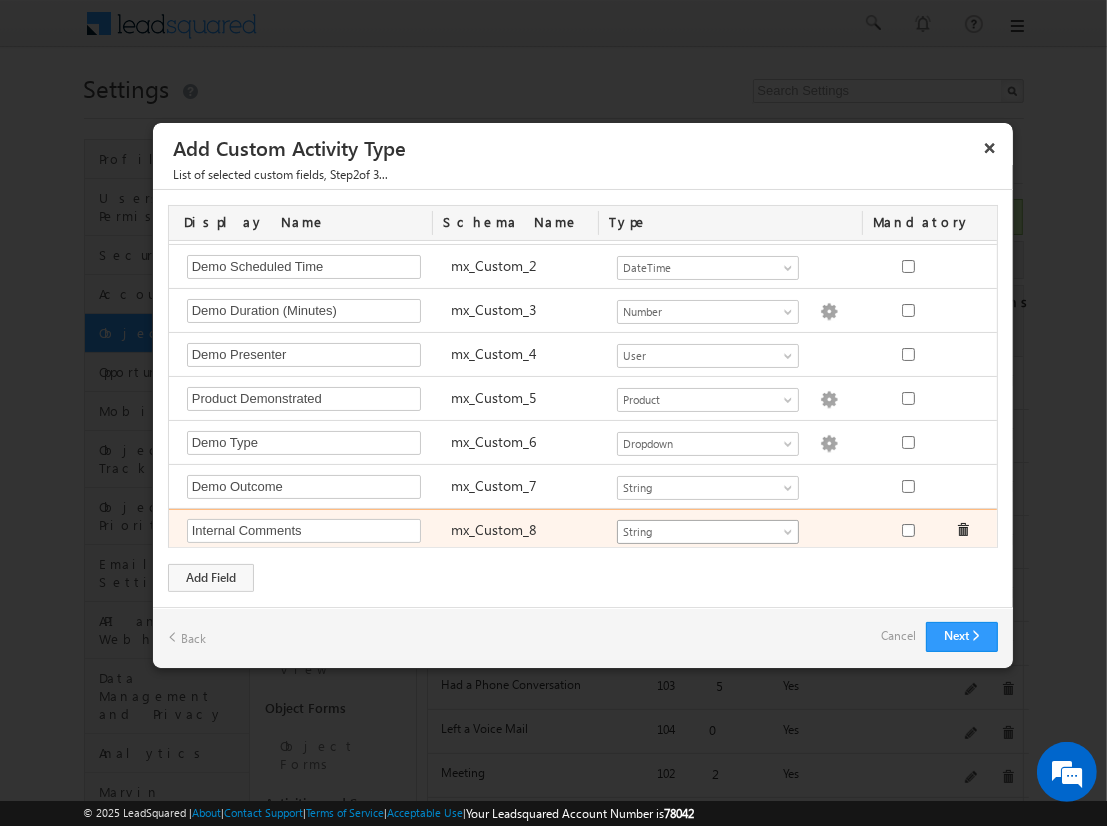 type on "Internal Comments" 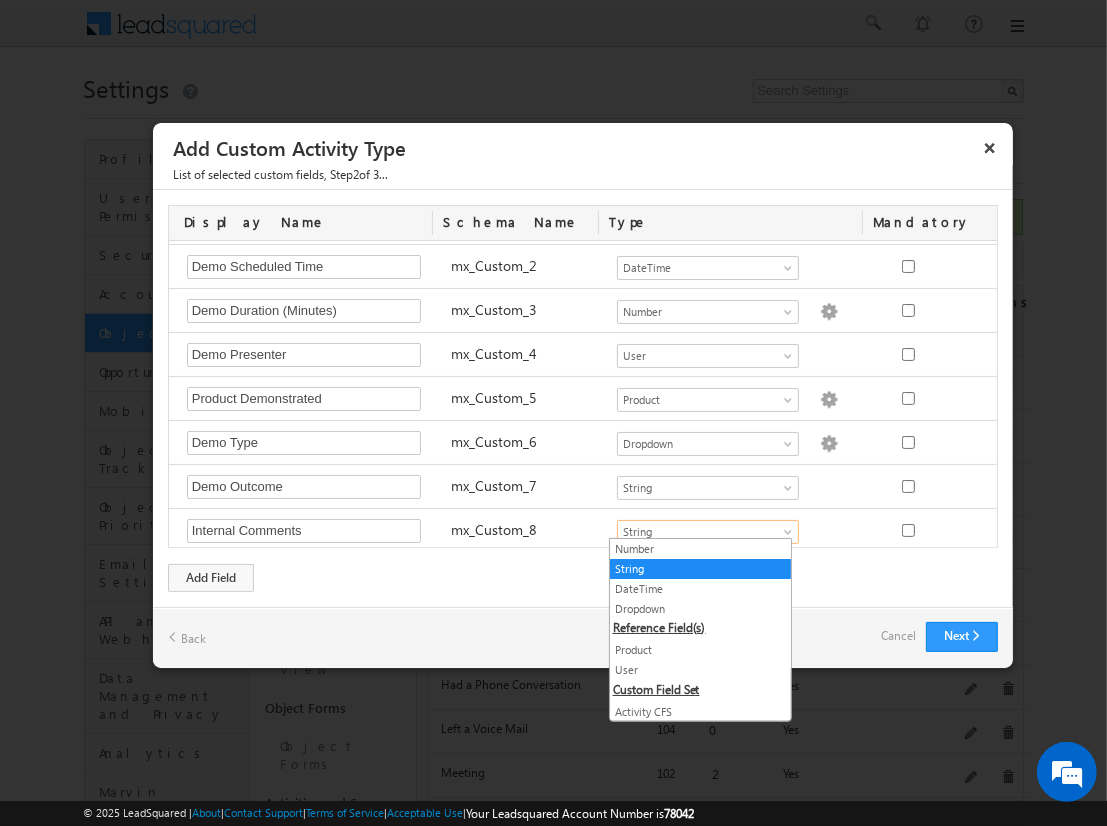 click on "String" at bounding box center [700, 569] 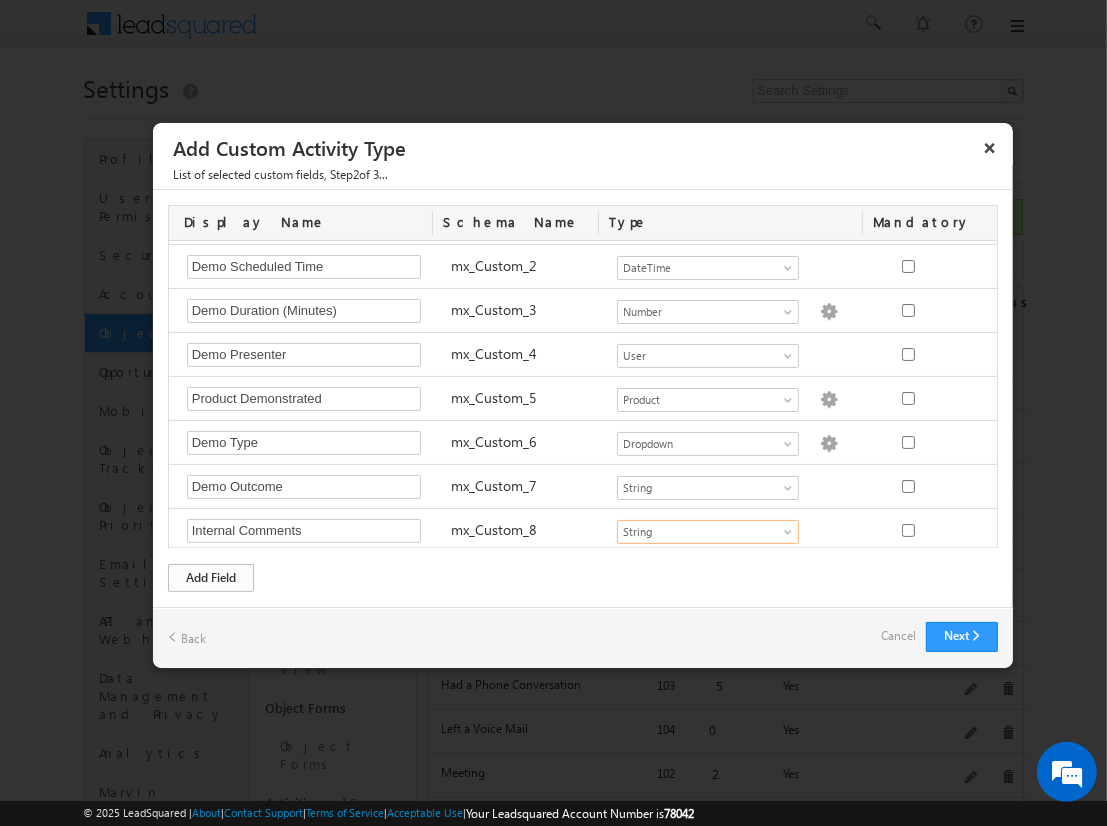 click on "Add Field" at bounding box center (211, 578) 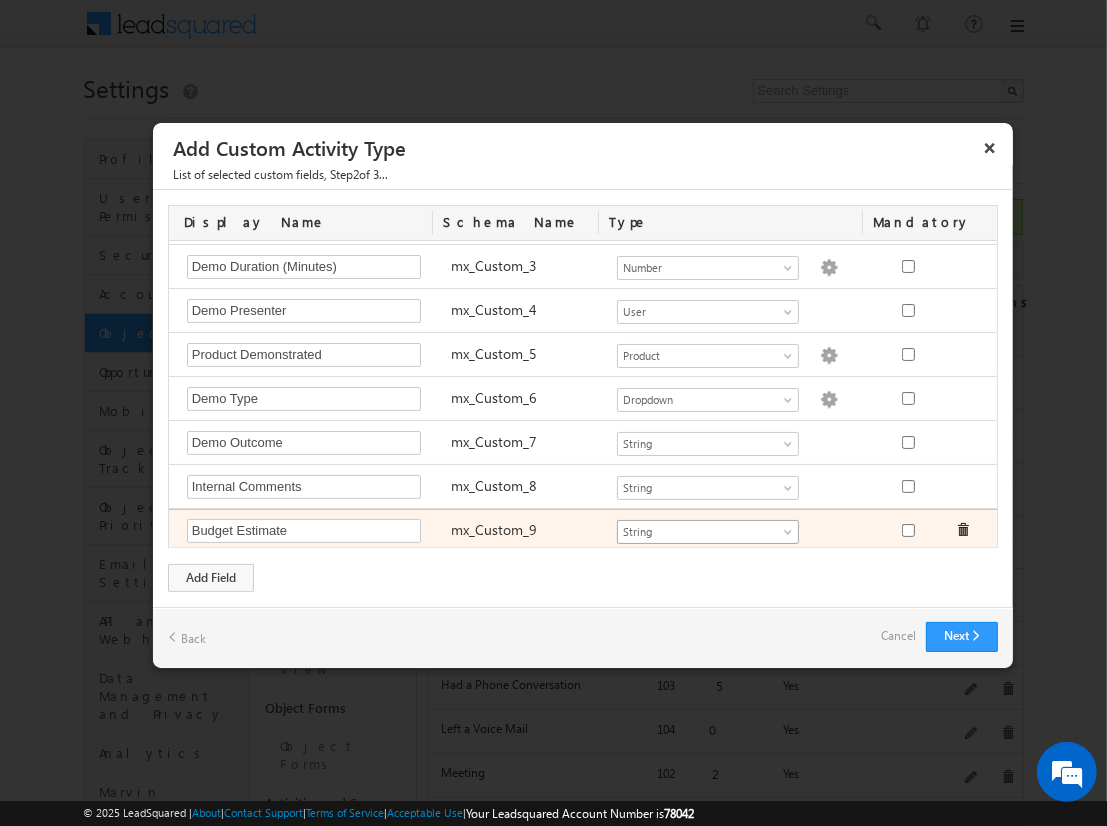 type on "Budget Estimate" 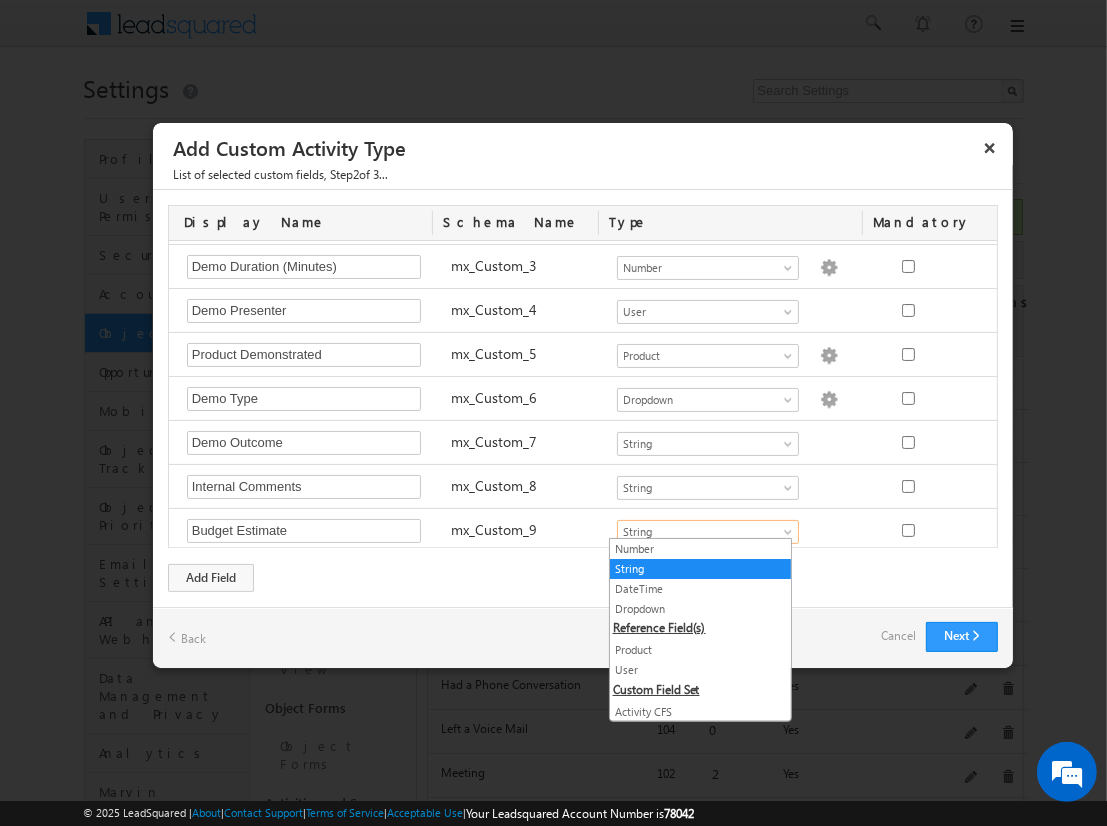 click on "Number" at bounding box center (700, 549) 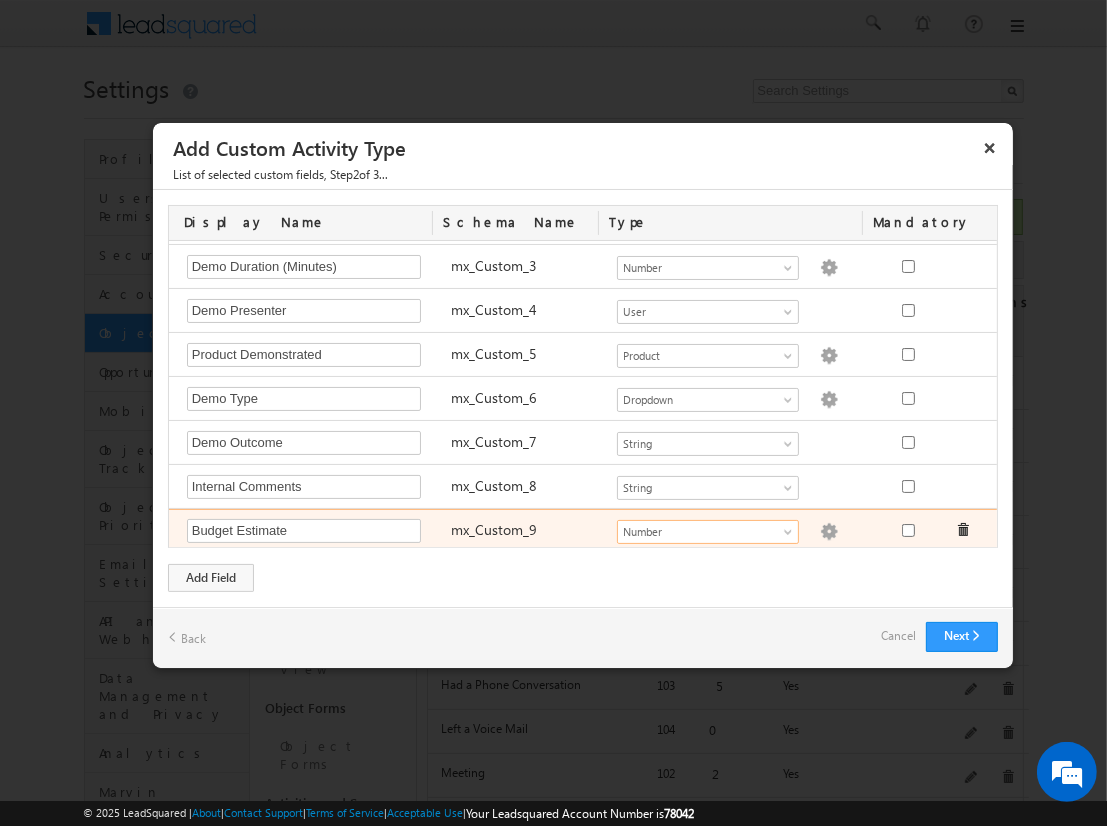 click at bounding box center (829, 532) 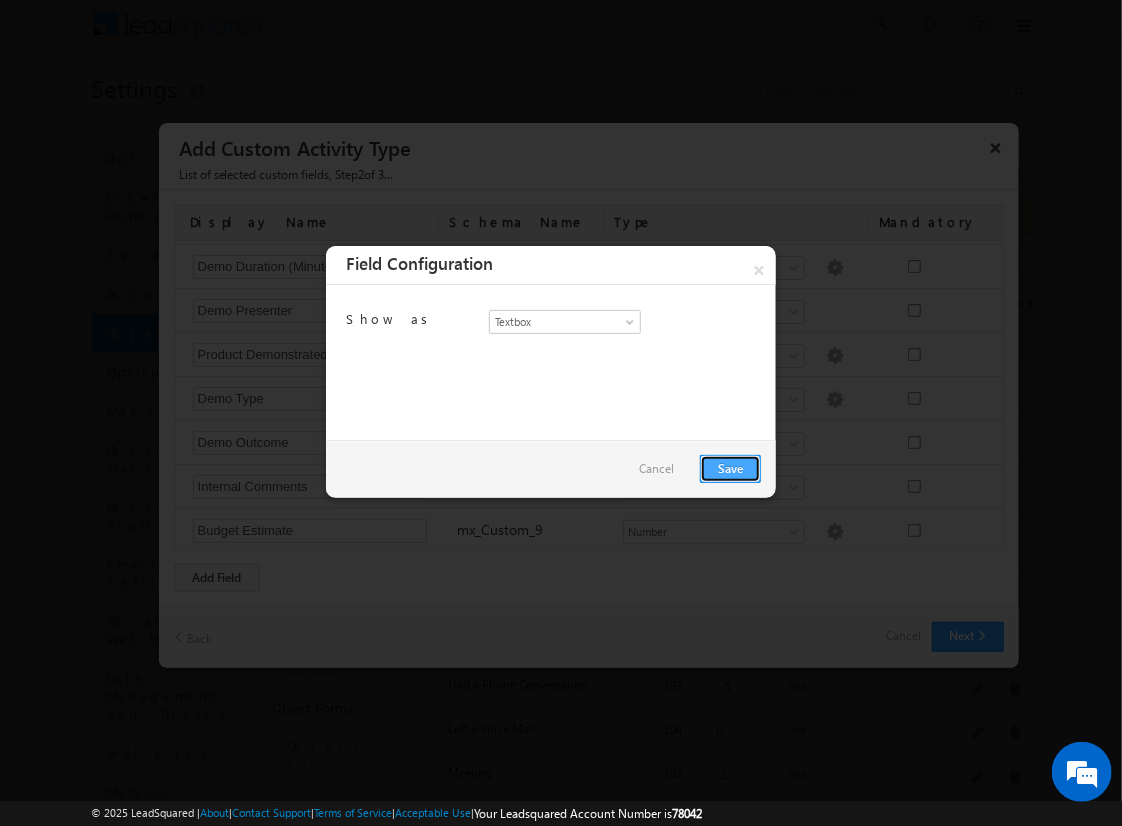 click on "Save" at bounding box center (730, 469) 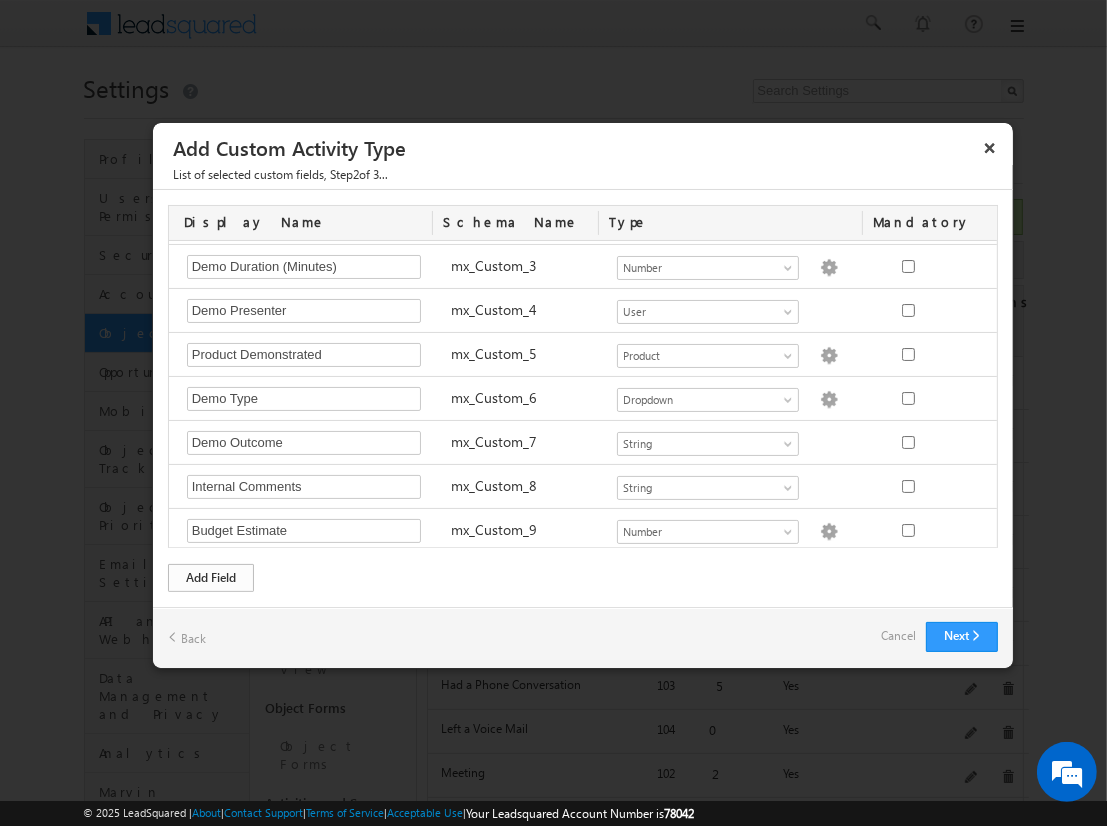 click on "Add Field" at bounding box center [211, 578] 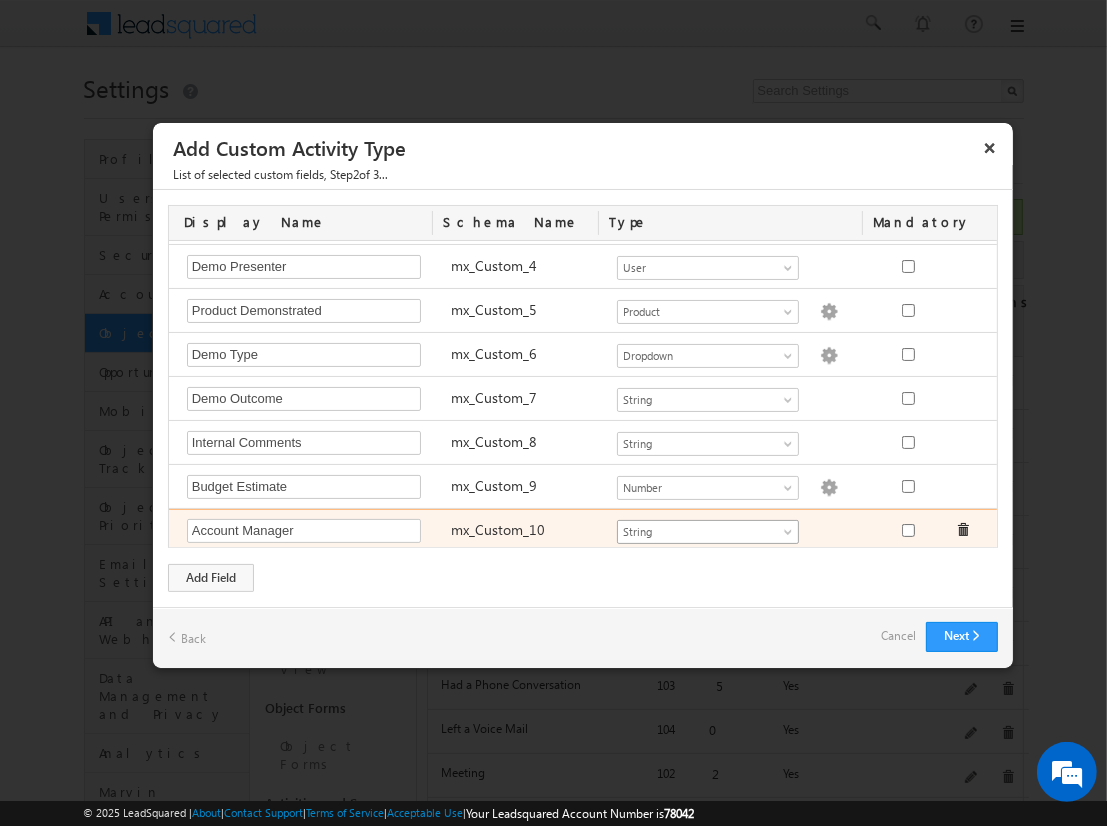 type on "Account Manager" 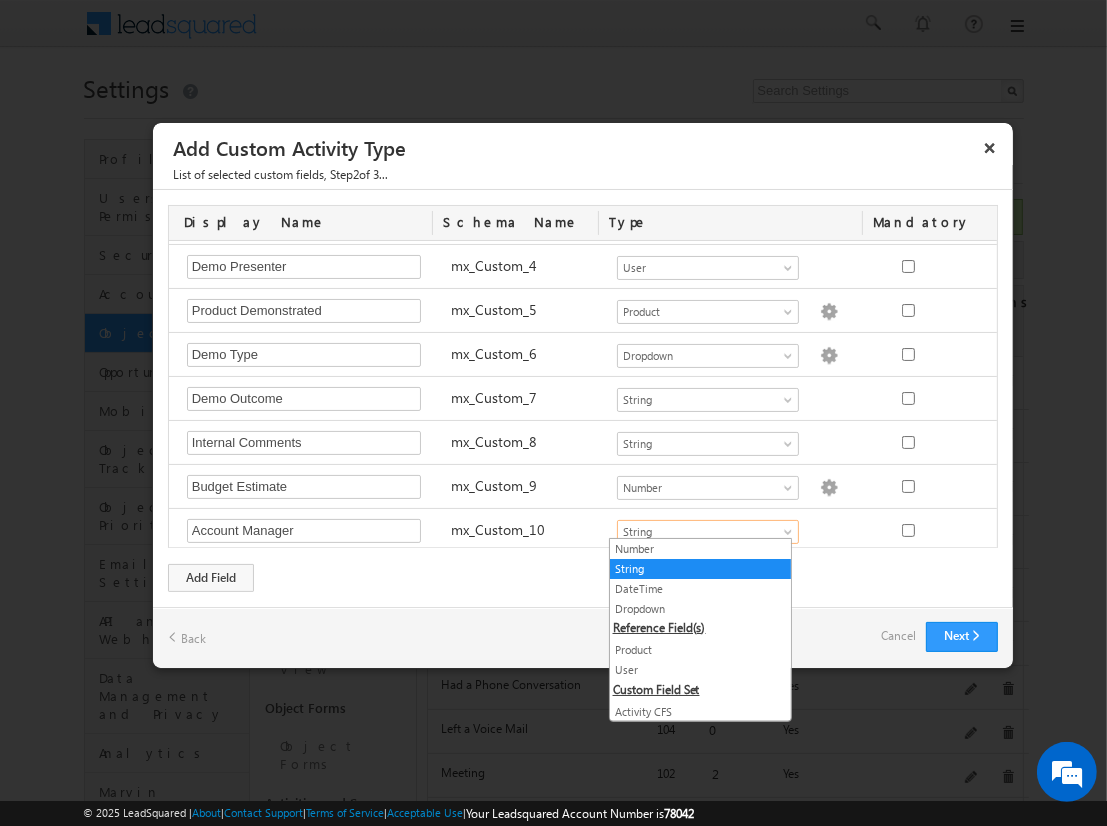 click on "User" at bounding box center [700, 670] 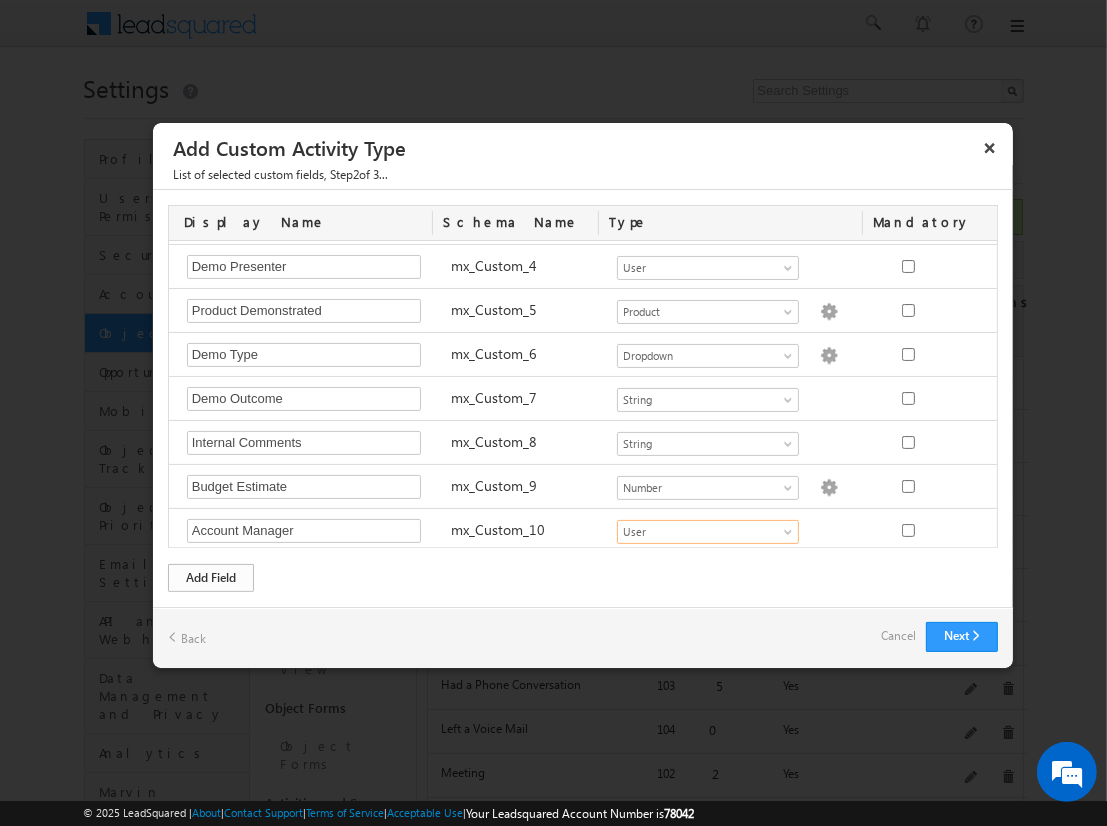 click on "Add Field" at bounding box center (211, 578) 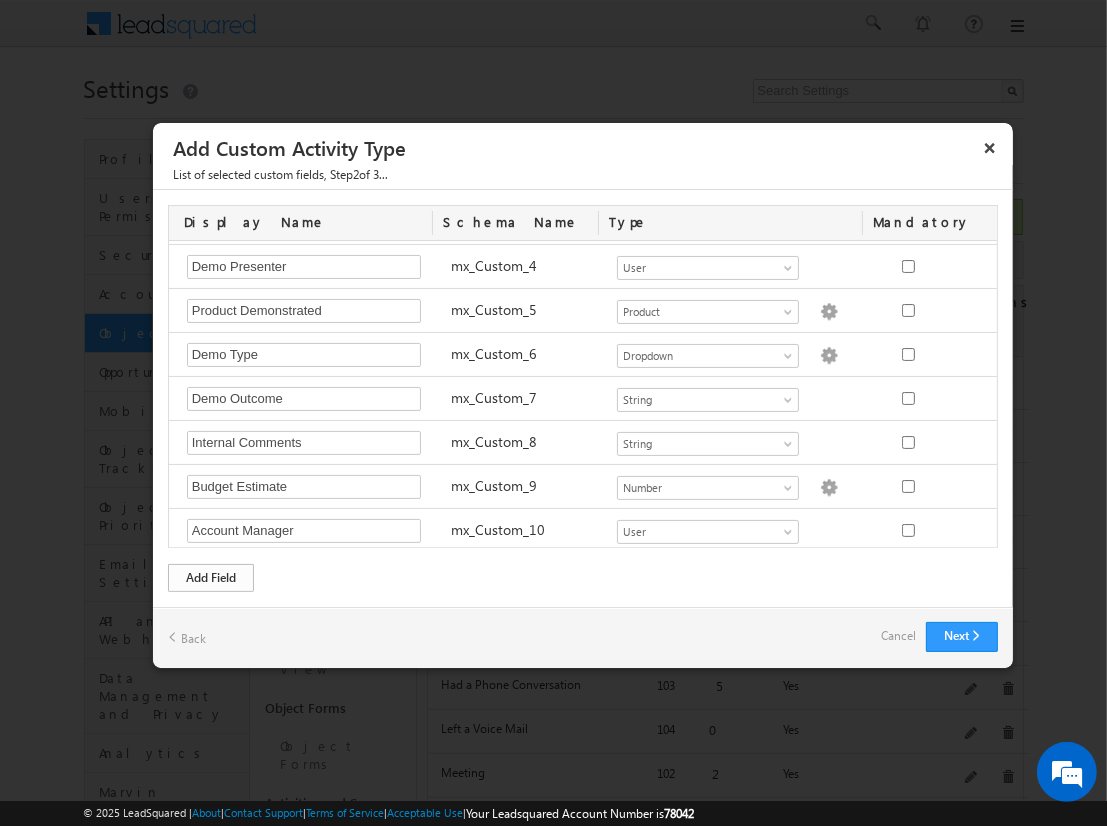 scroll, scrollTop: 303, scrollLeft: 0, axis: vertical 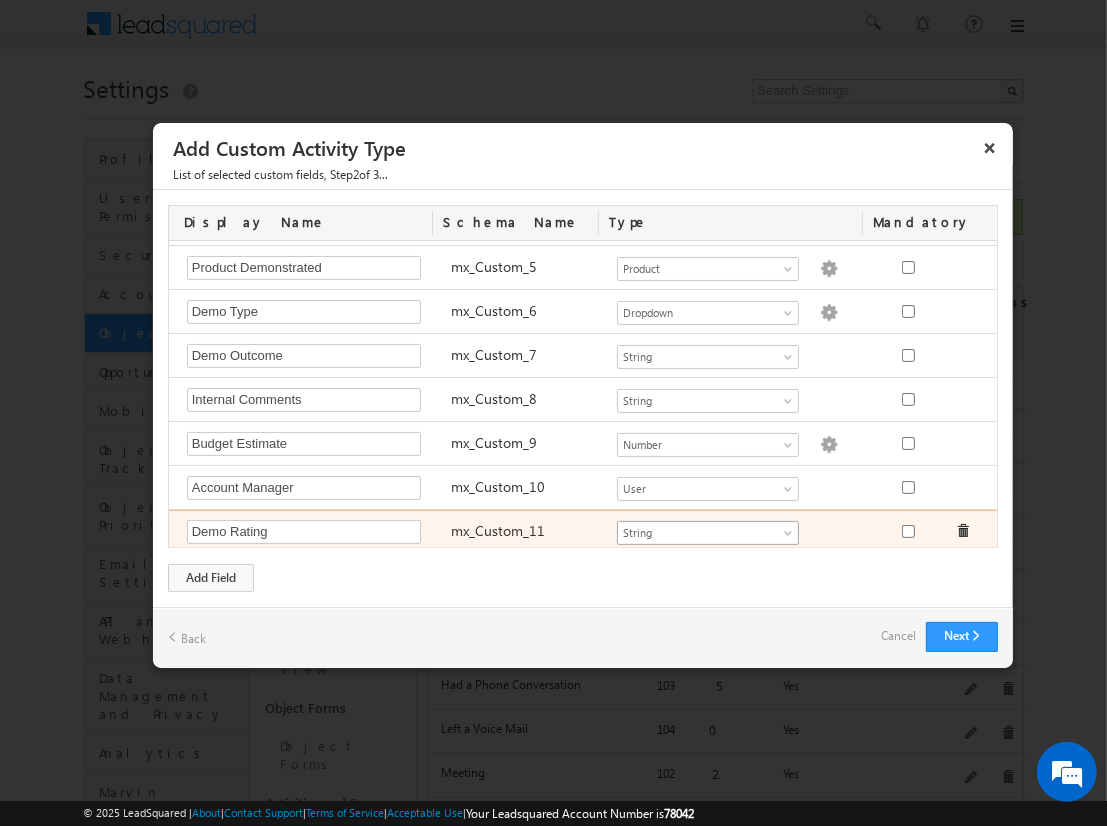 type on "Demo Rating" 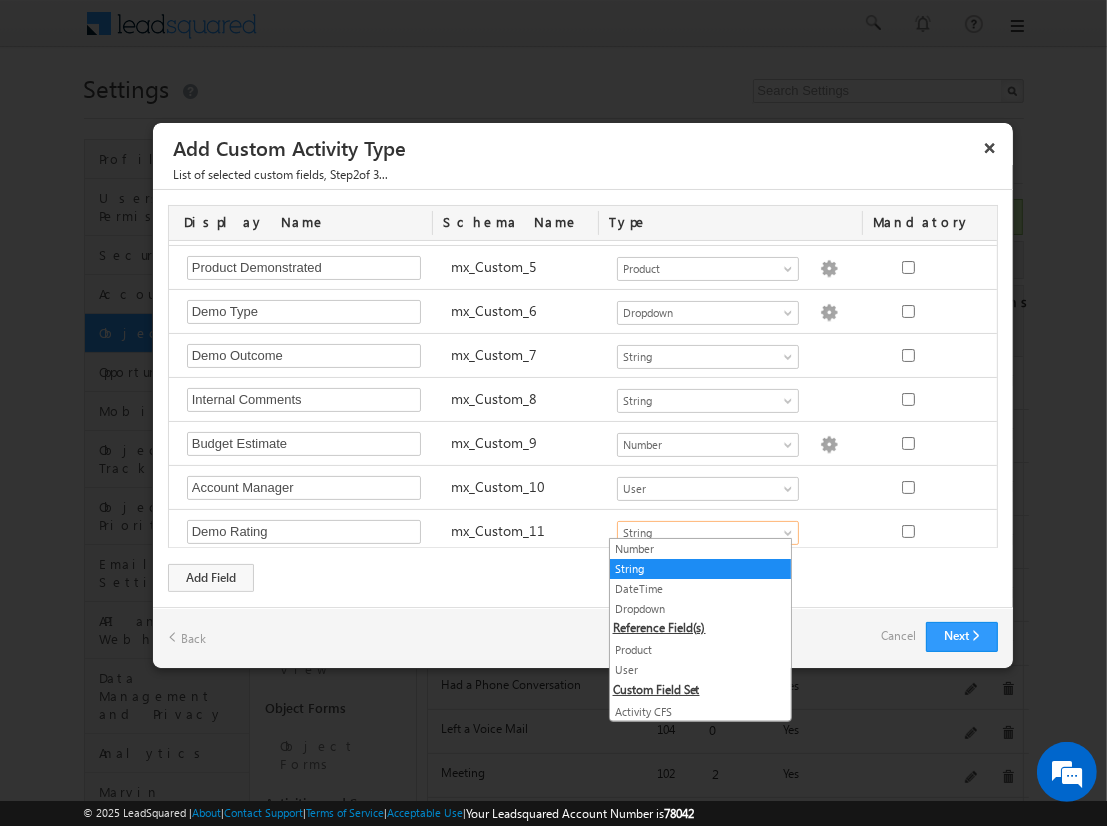 click on "String" at bounding box center (700, 569) 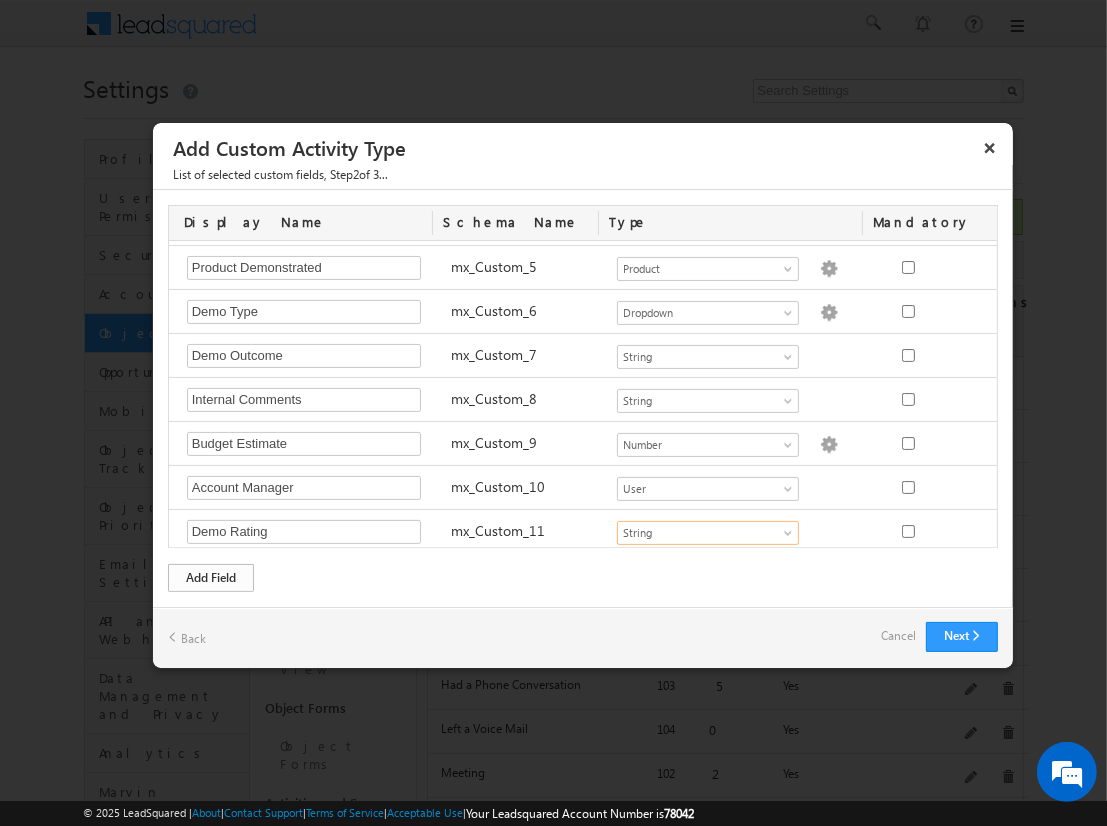 click on "Add Field" at bounding box center [211, 578] 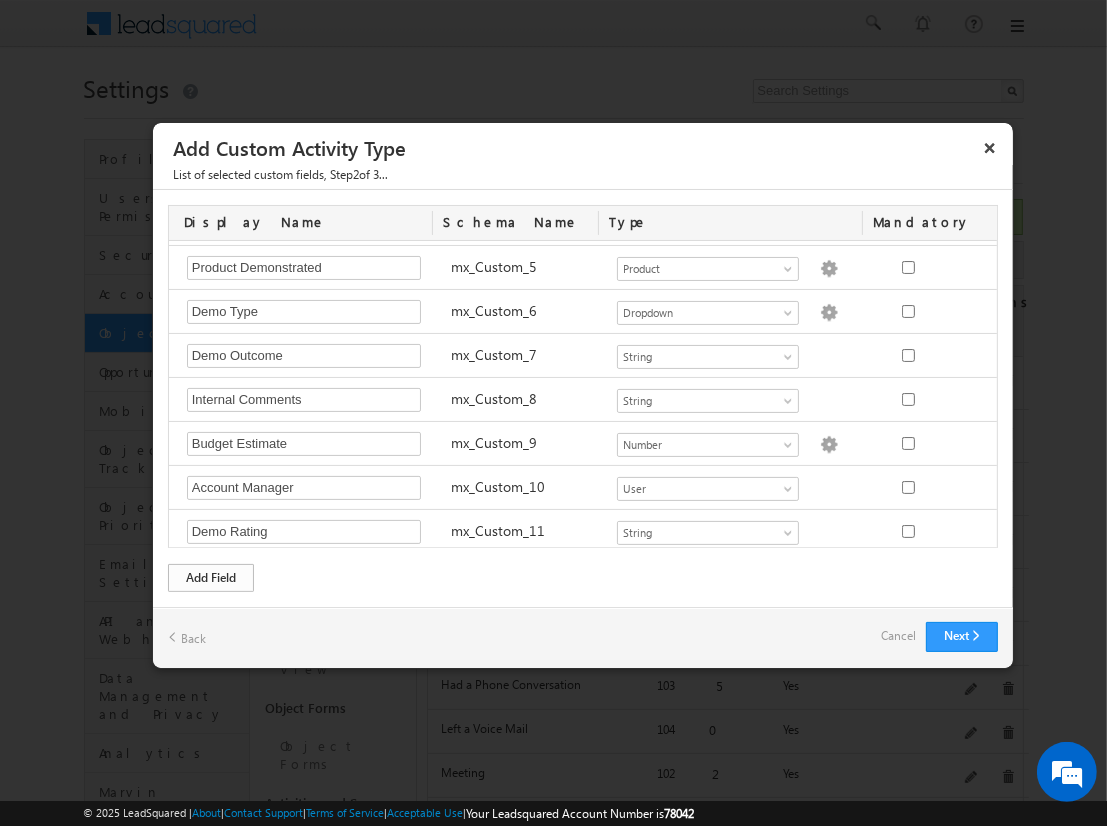 scroll, scrollTop: 347, scrollLeft: 0, axis: vertical 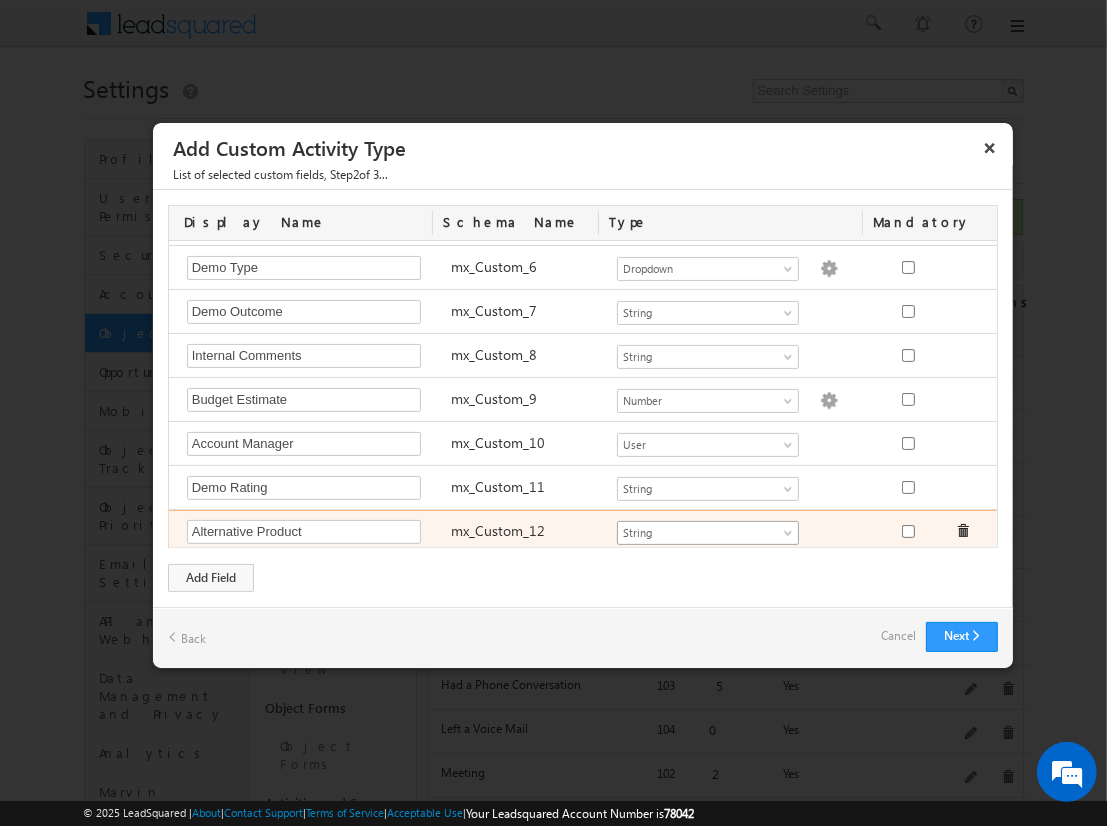 type on "Alternative Product" 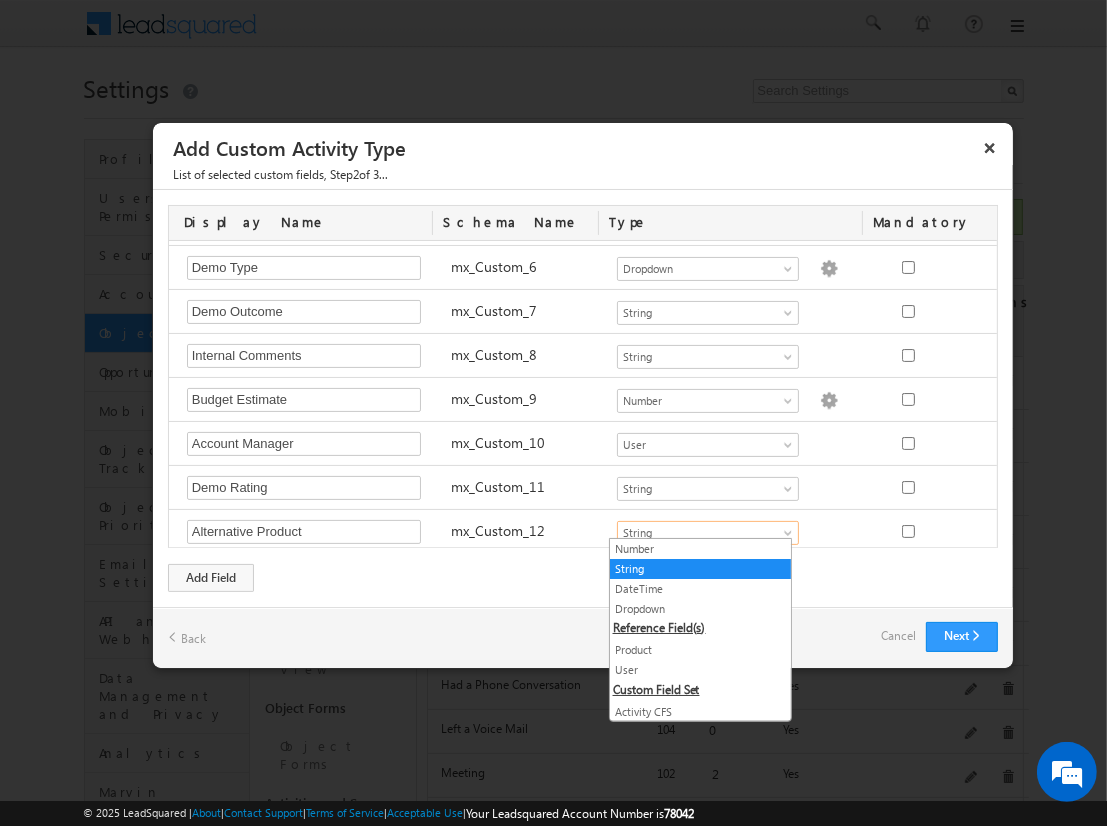 click on "Product" at bounding box center (700, 650) 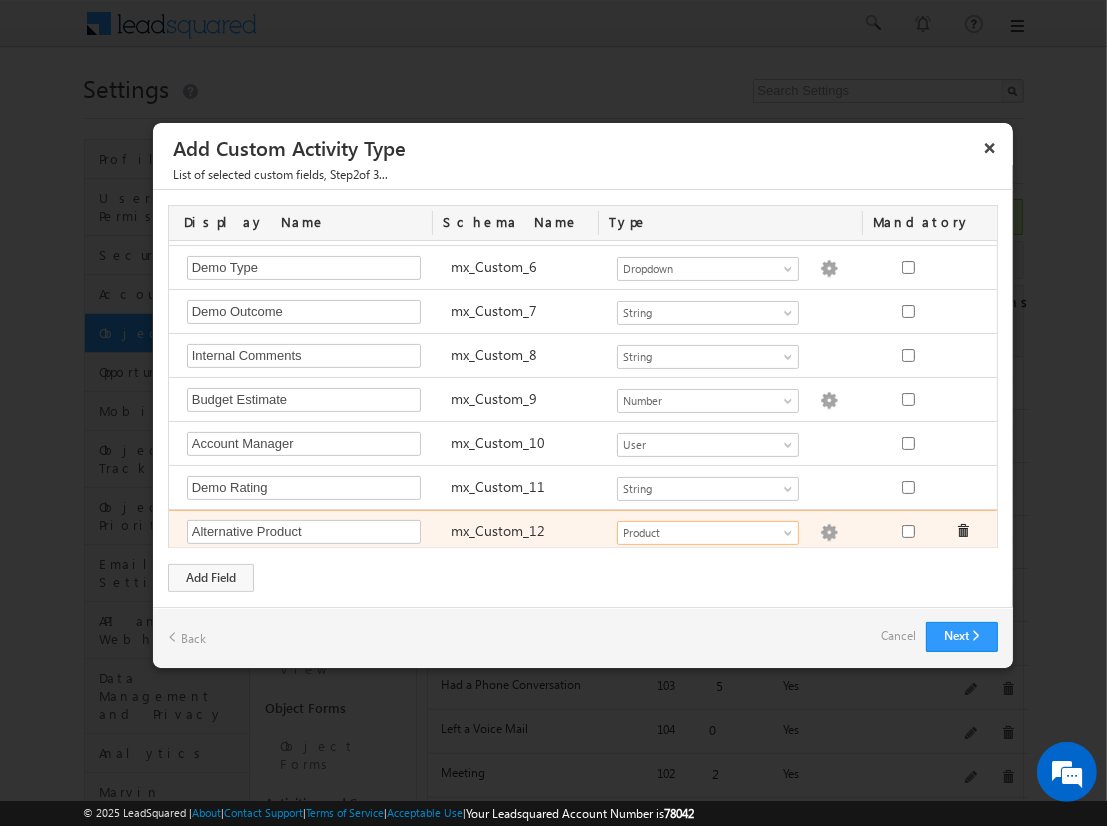 click at bounding box center [829, 533] 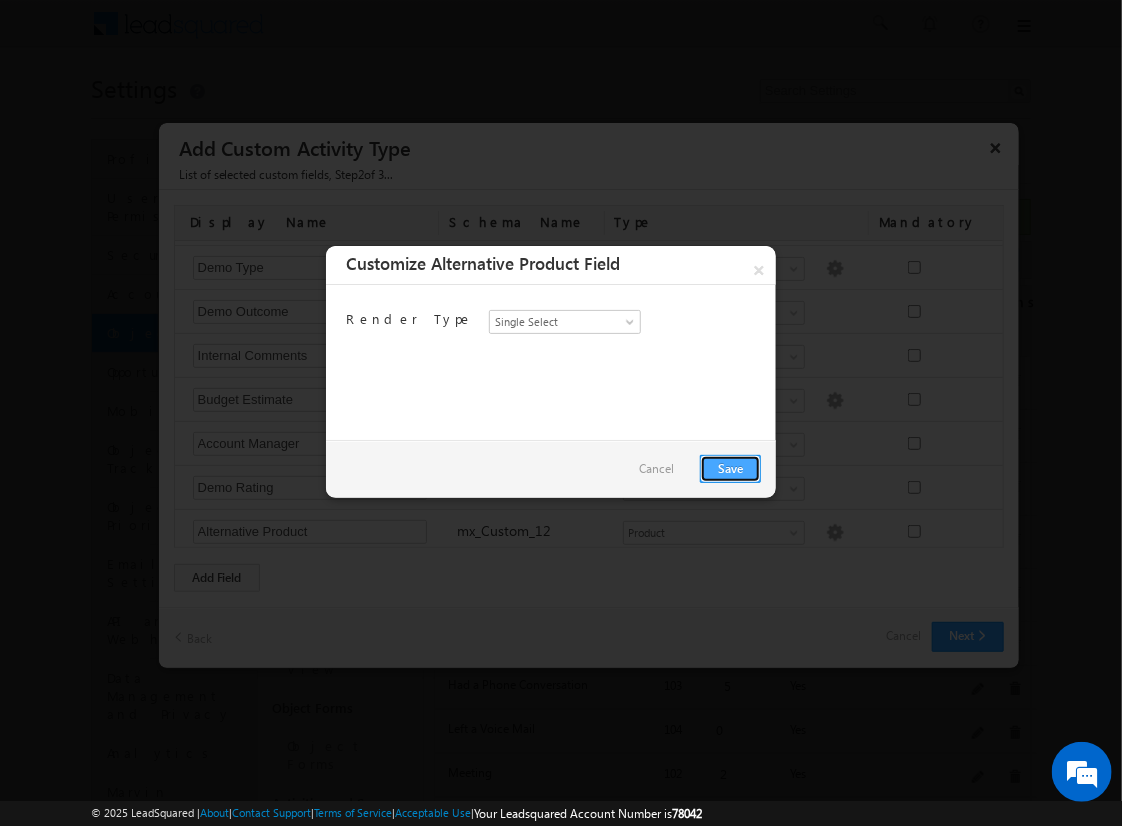 click on "Save" at bounding box center (730, 469) 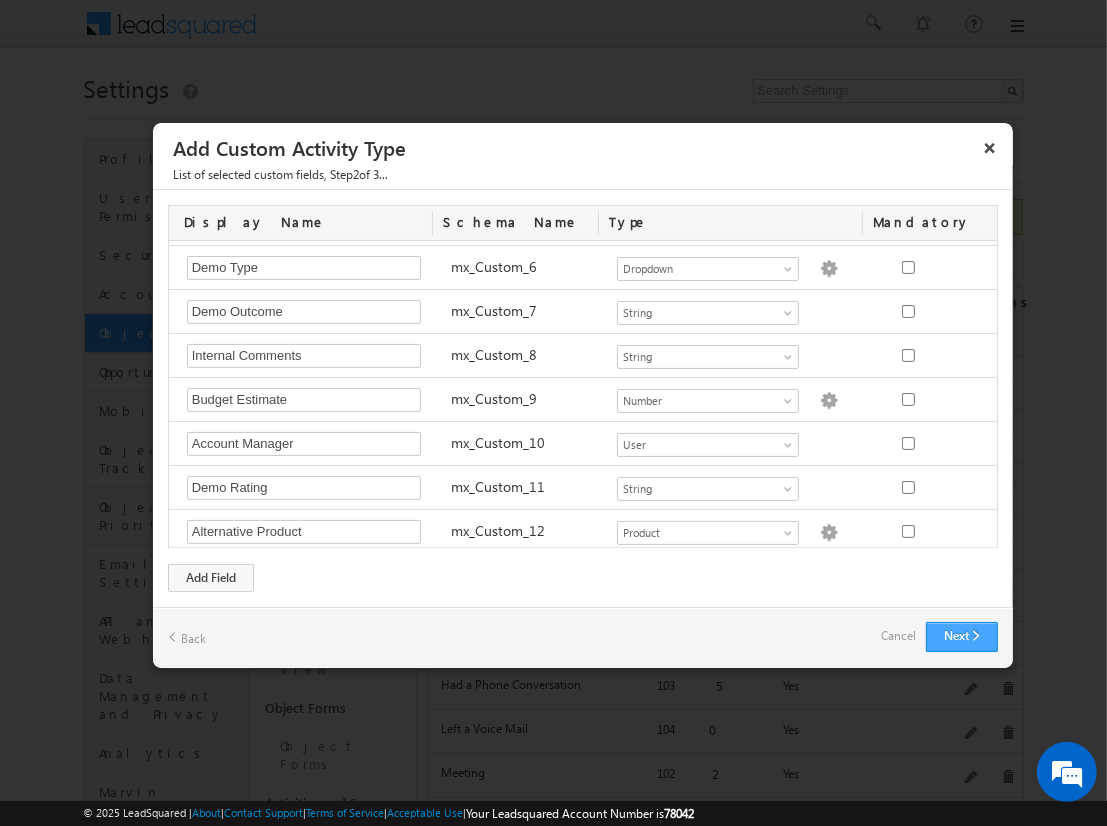 click on "Next" at bounding box center [962, 637] 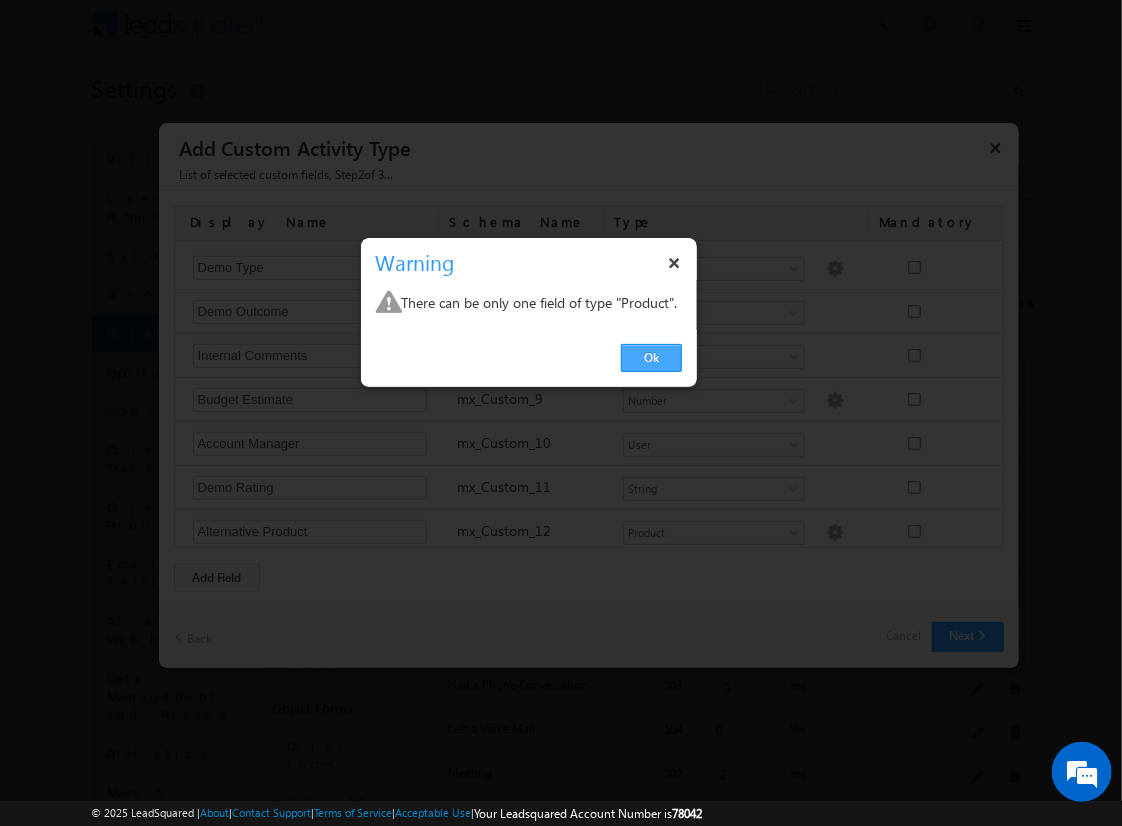 click on "Ok" at bounding box center [651, 358] 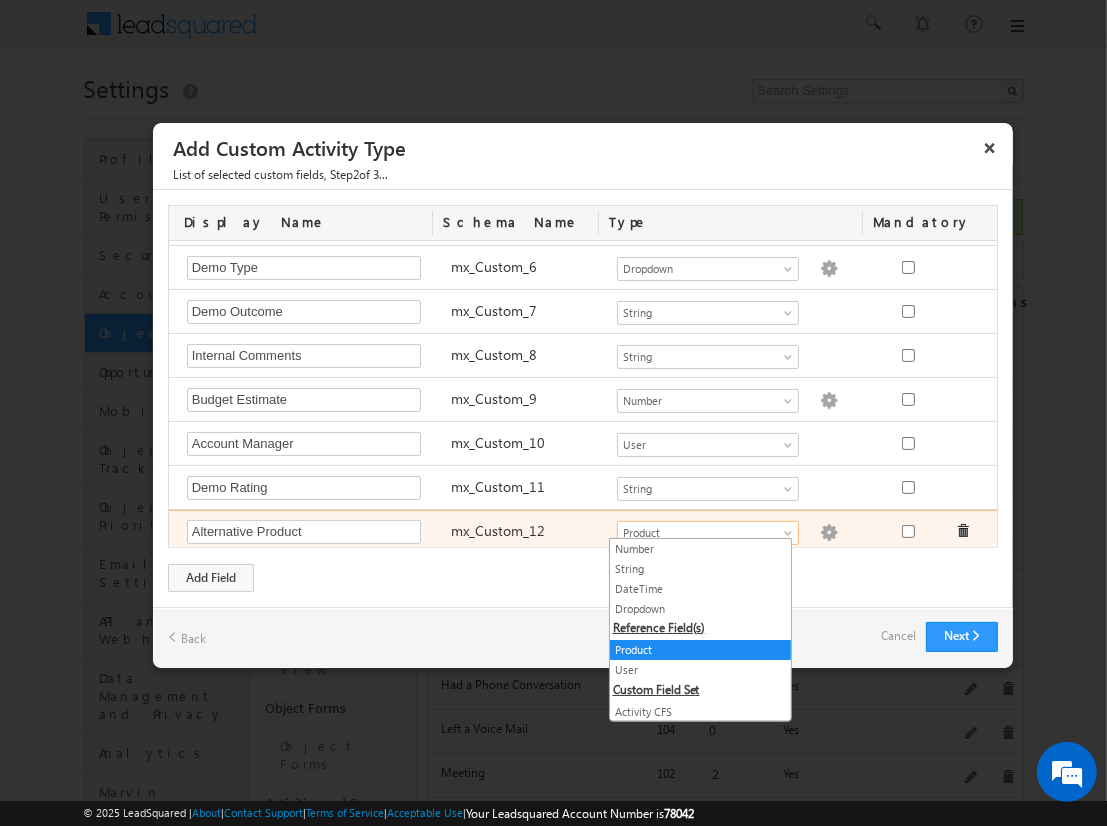 click on "Product" at bounding box center (699, 533) 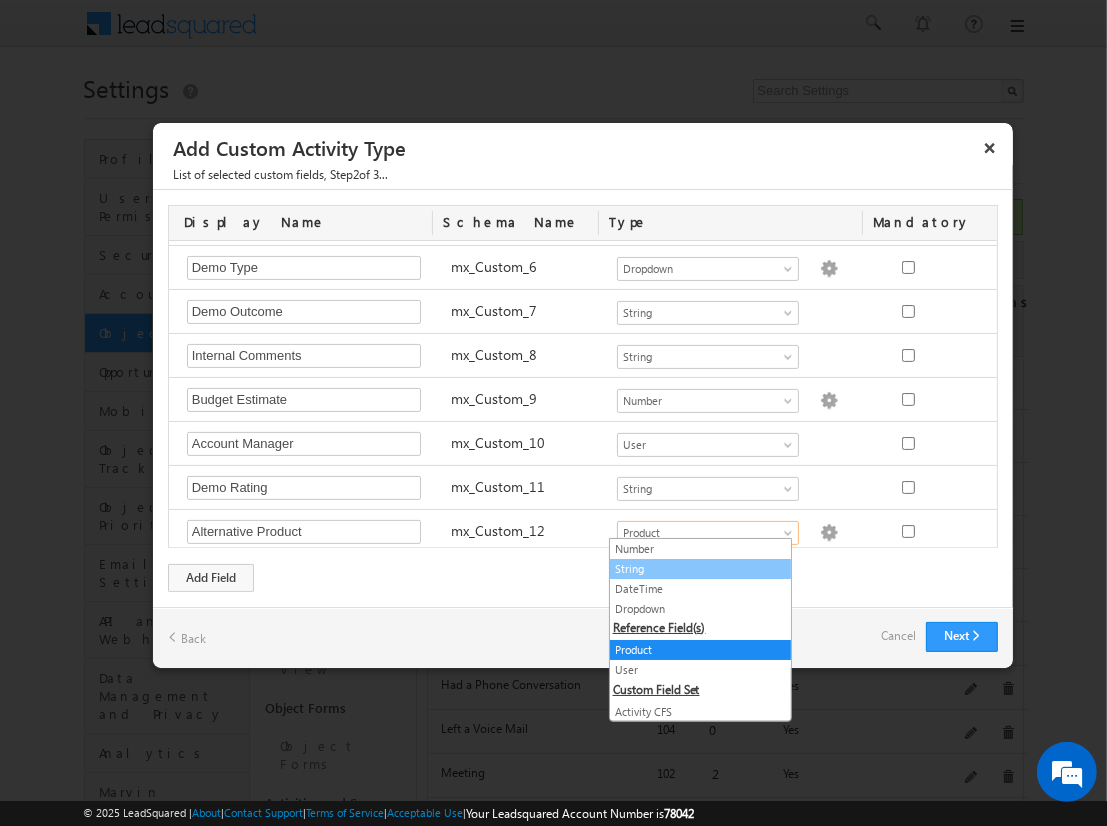 click on "String" at bounding box center (700, 569) 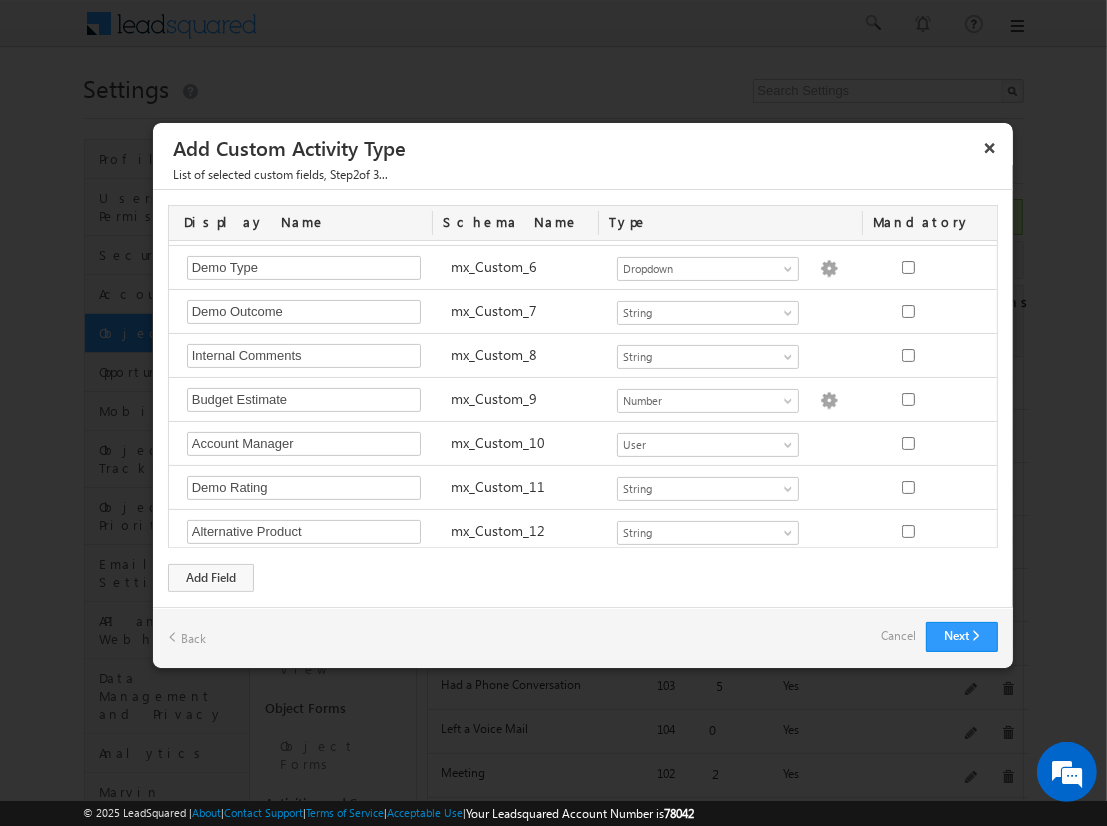click on "Display Name
Schema Name
Type
Mandatory
Notes
Required Field
ActivityEvent_Note
Number
String
DateTime
Dropdown
Product User Activity CFS Both CFS Geolocation Main cfs 2 mx_Source mx_Status String
Dropdown options not provided
Status" at bounding box center [583, 398] 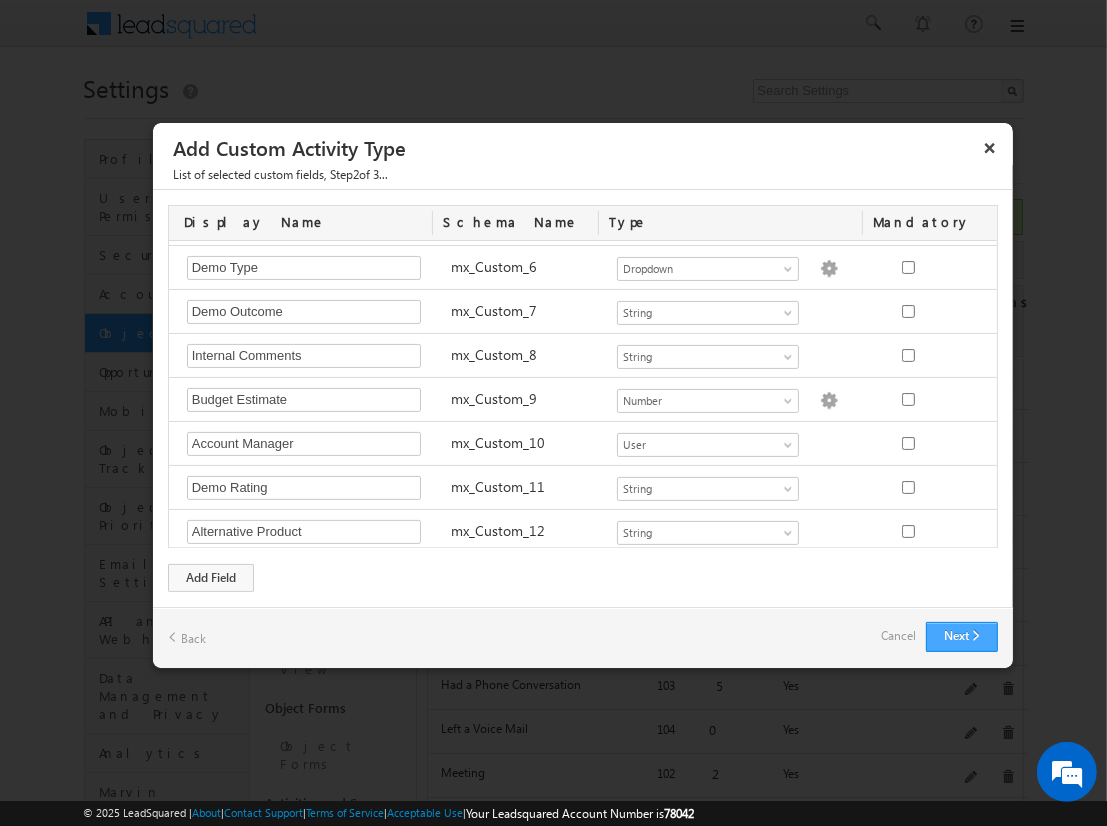 click on "Next" at bounding box center [962, 637] 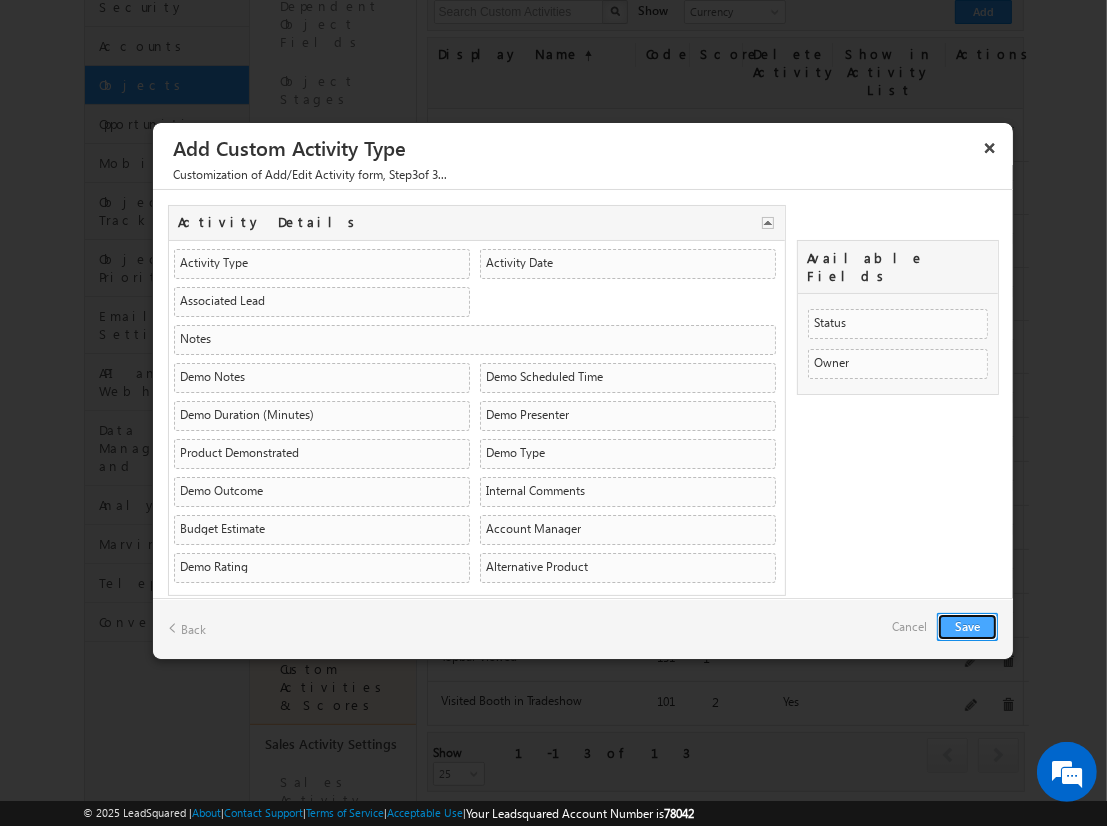 scroll, scrollTop: 0, scrollLeft: 0, axis: both 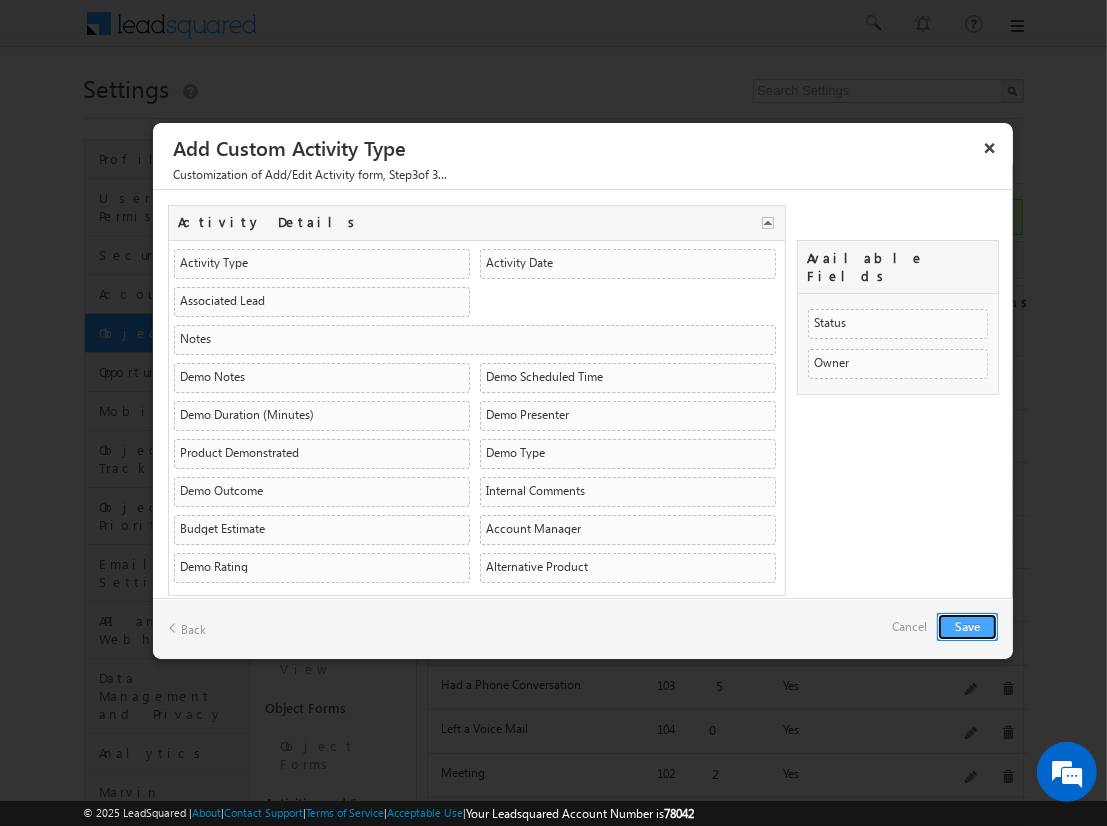 click on "Save" at bounding box center (967, 627) 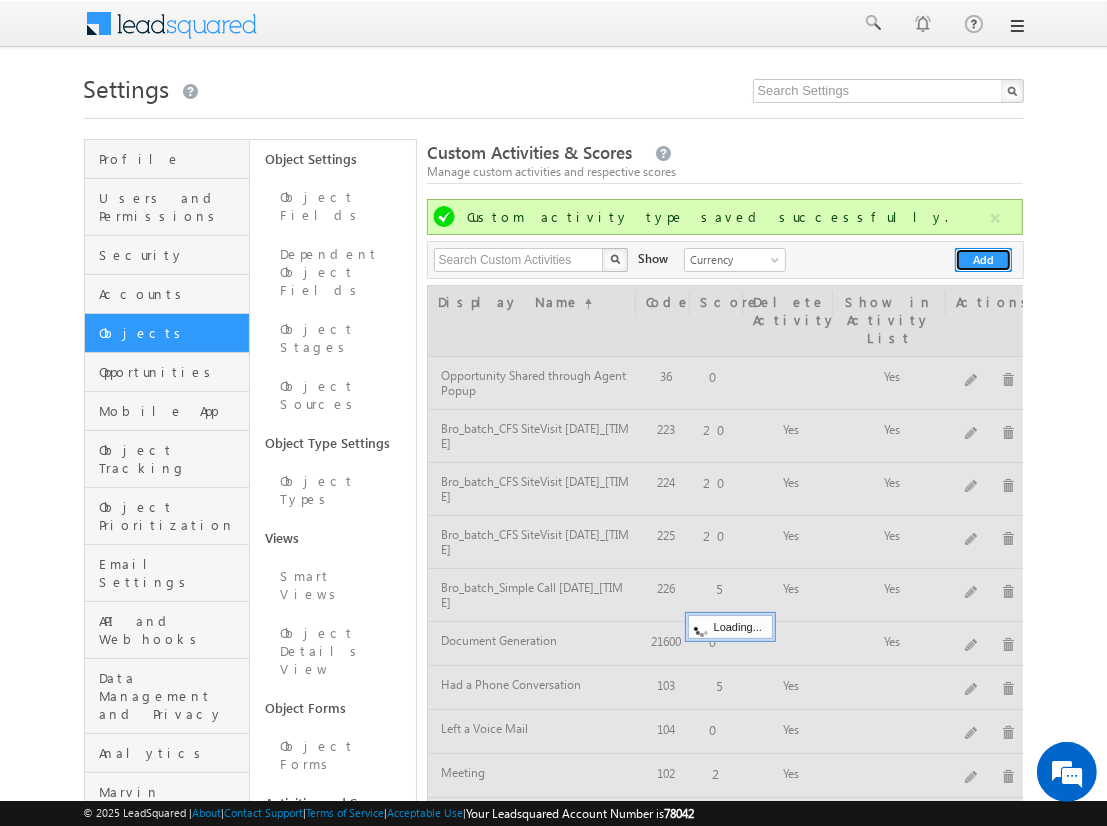 click on "Add" at bounding box center (983, 260) 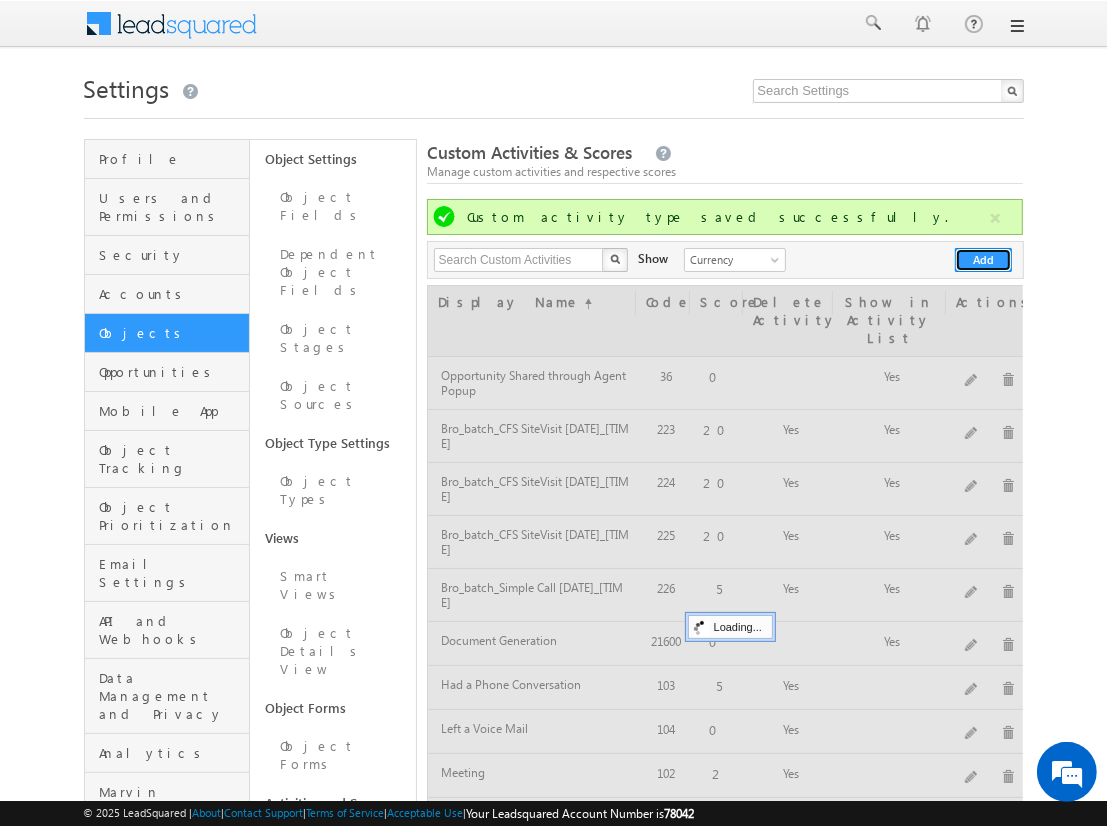 scroll, scrollTop: 248, scrollLeft: 0, axis: vertical 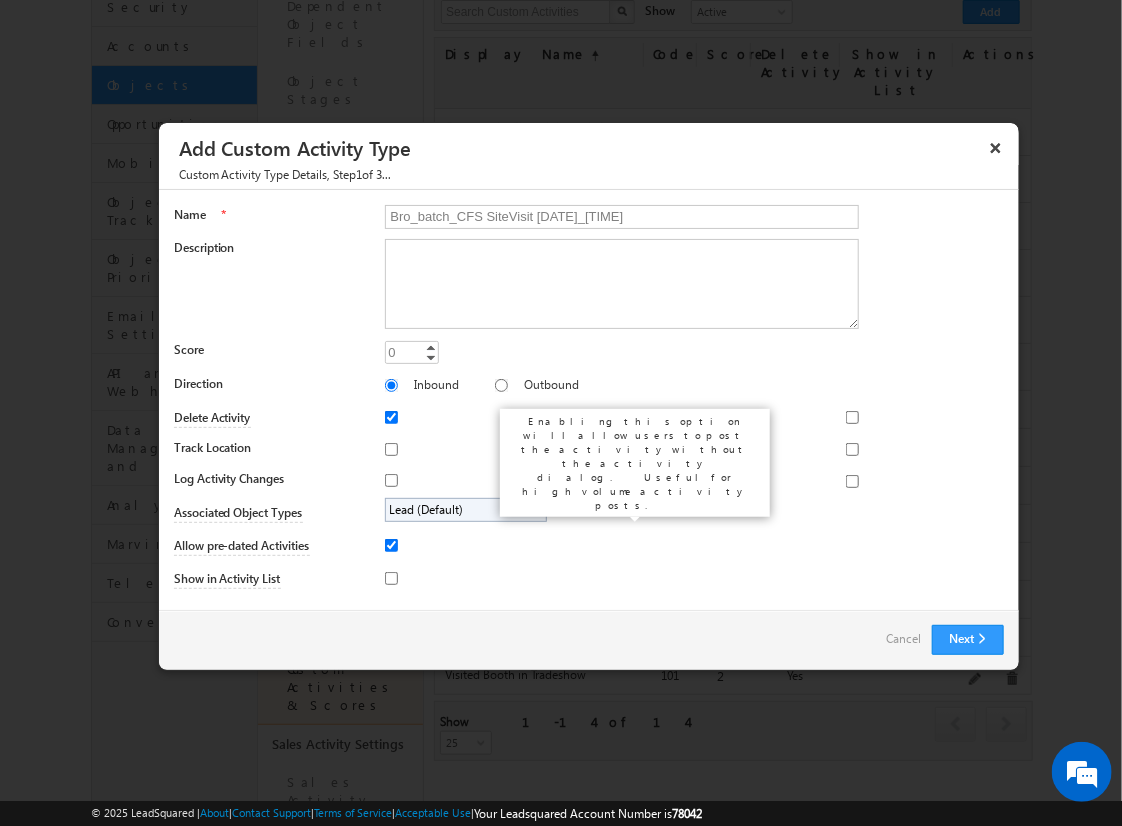 type on "Bro_batch_CFS SiteVisit [DATE]_[TIME]" 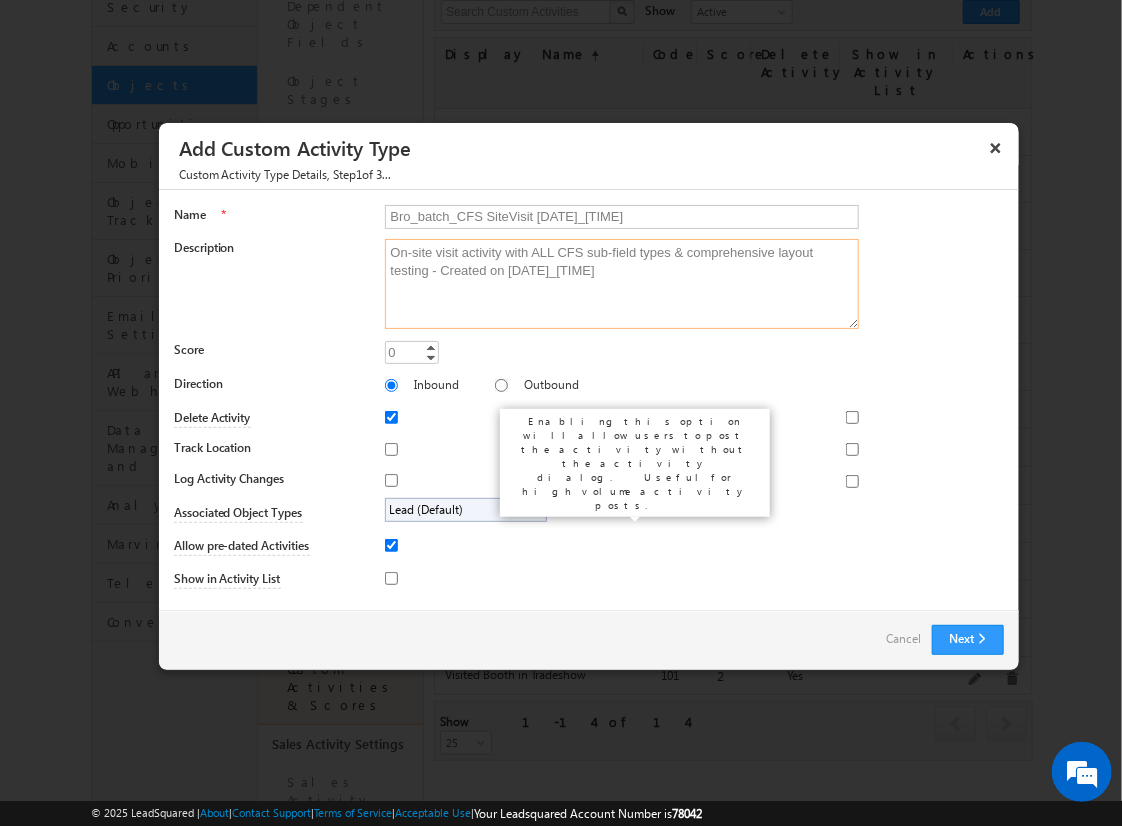 type on "On-site visit activity with ALL CFS sub-field types & comprehensive layout testing - Created on [DATE]_[TIME]" 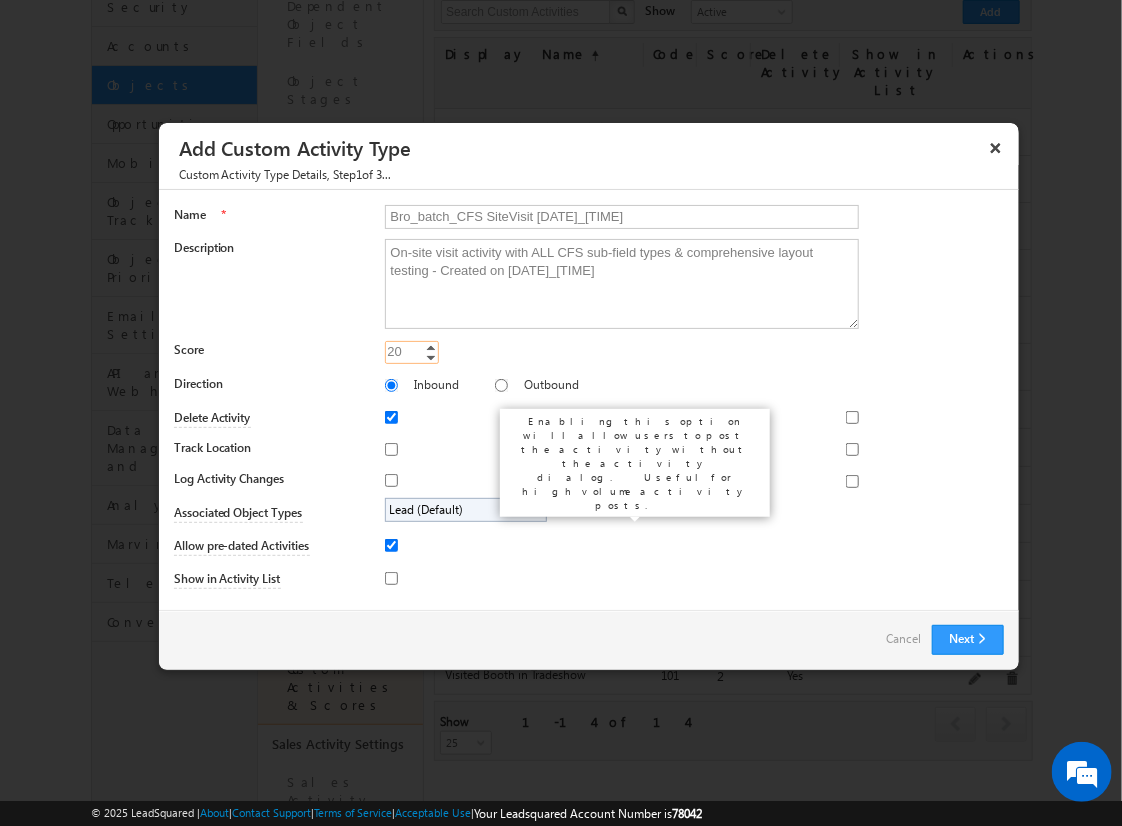 type on "20" 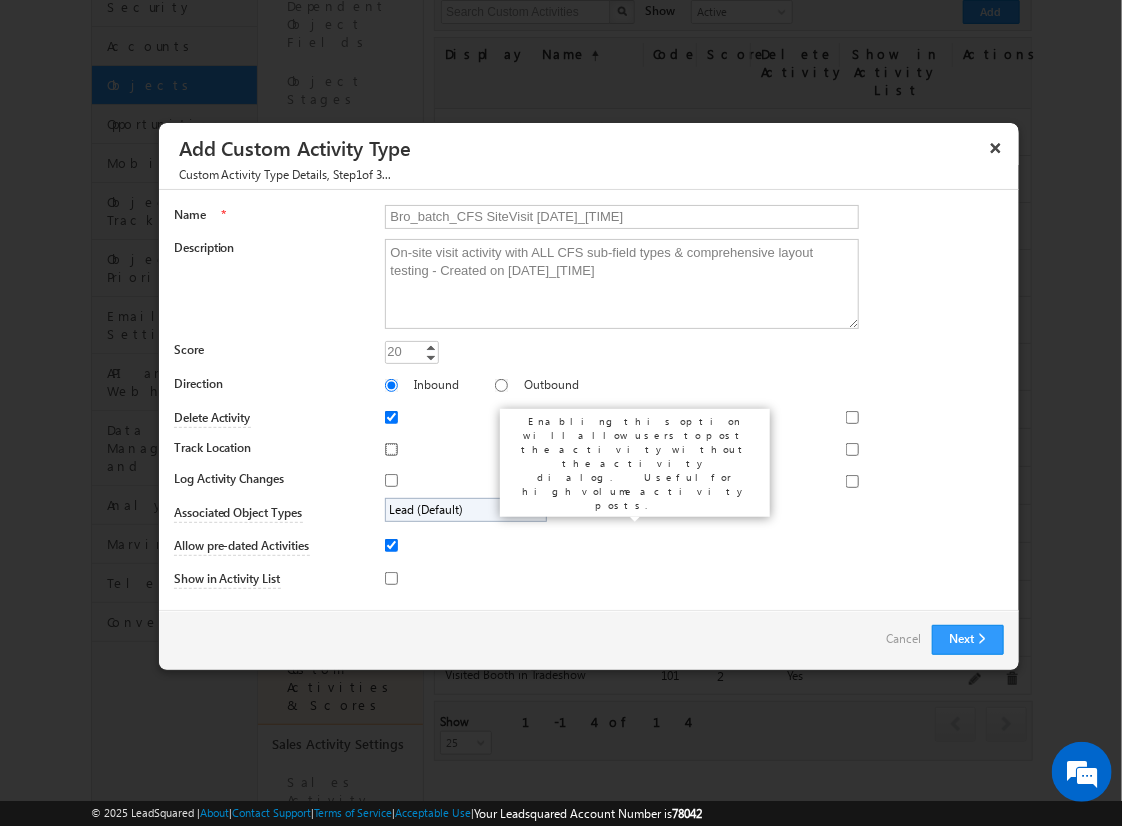 click on "Track Location" at bounding box center (391, 449) 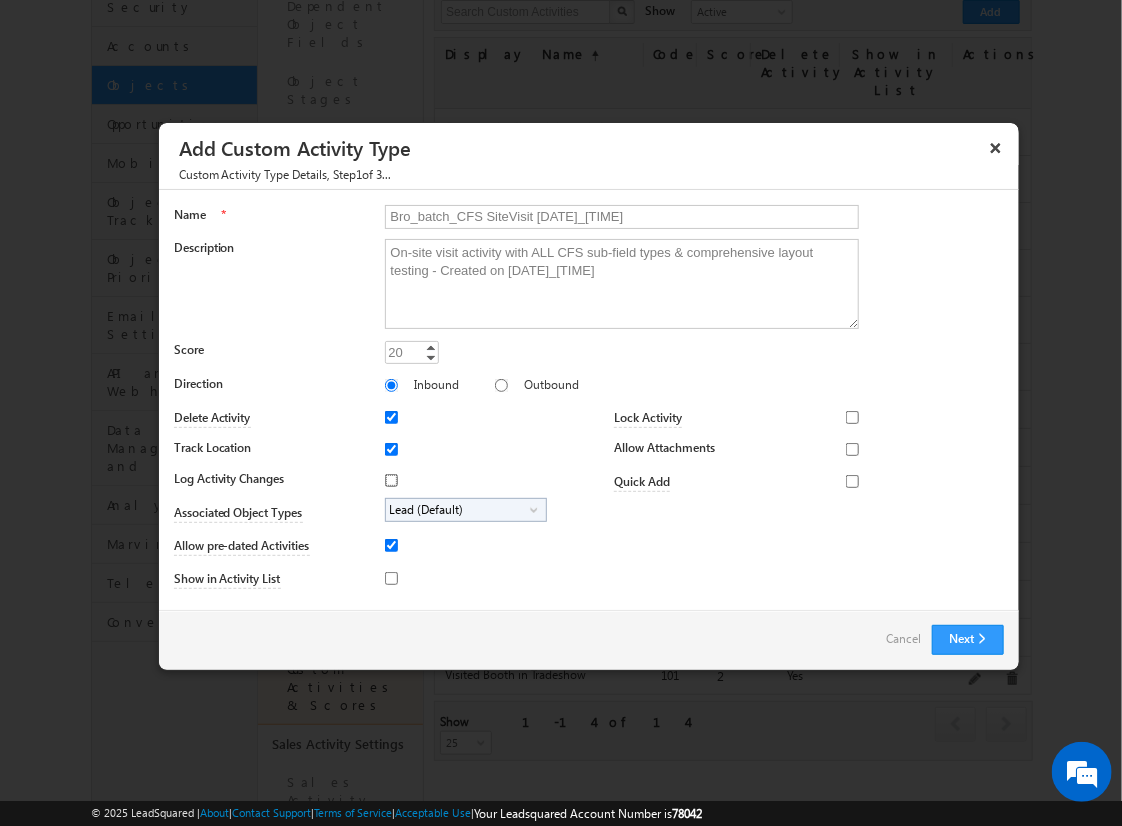click on "Log Activity Changes" at bounding box center (391, 480) 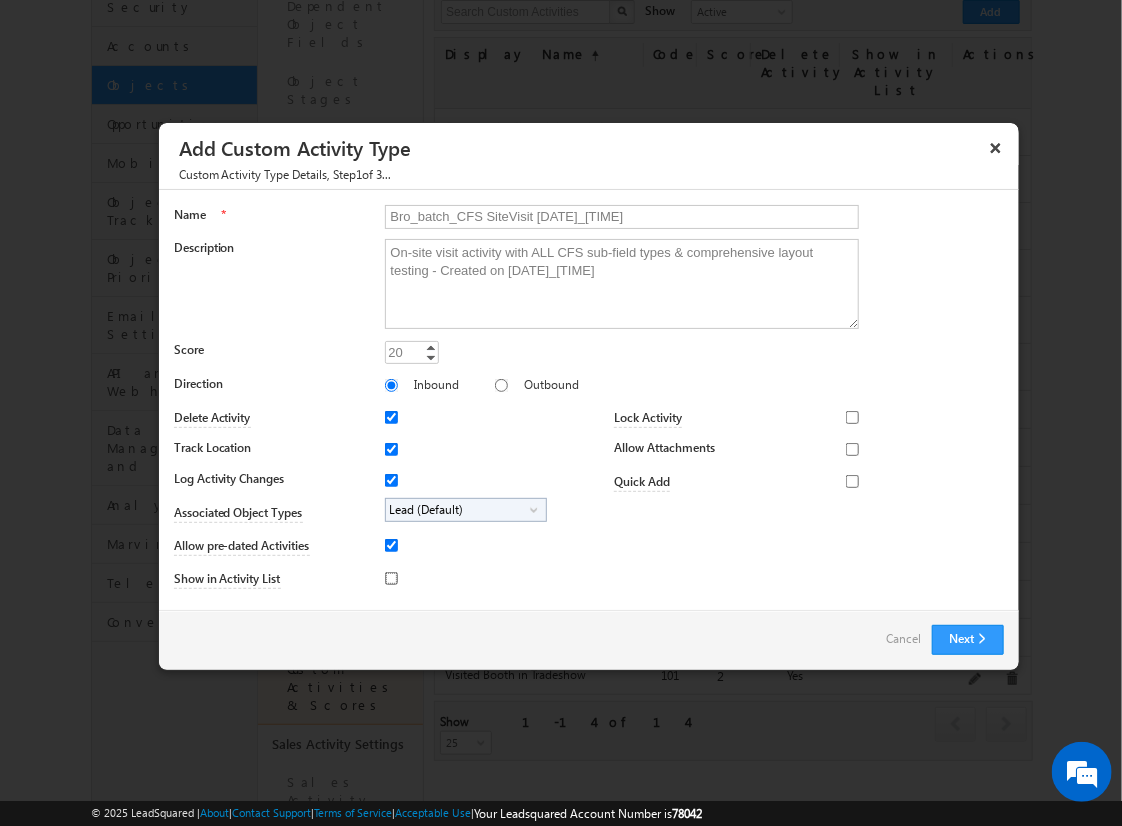 click on "Show in Activity List" at bounding box center (391, 578) 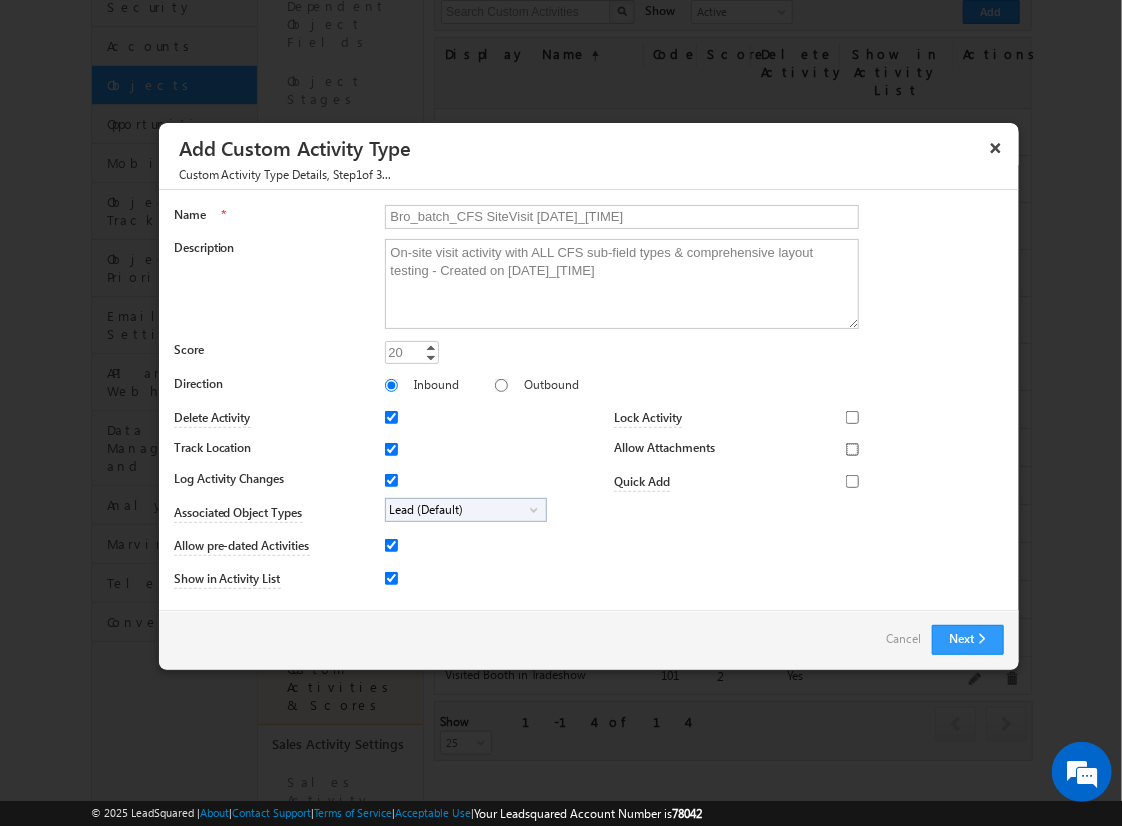 click on "Allow Attachments" at bounding box center (852, 449) 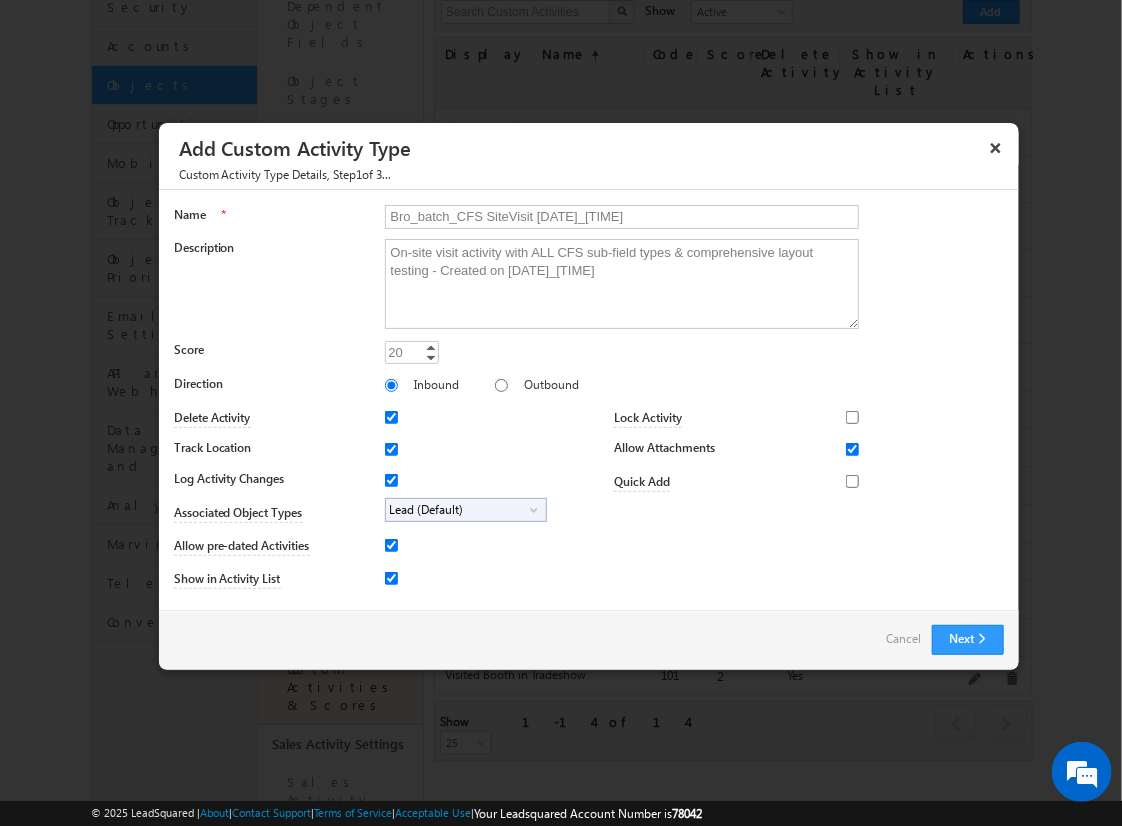 click on "Lead (Default)" at bounding box center (458, 510) 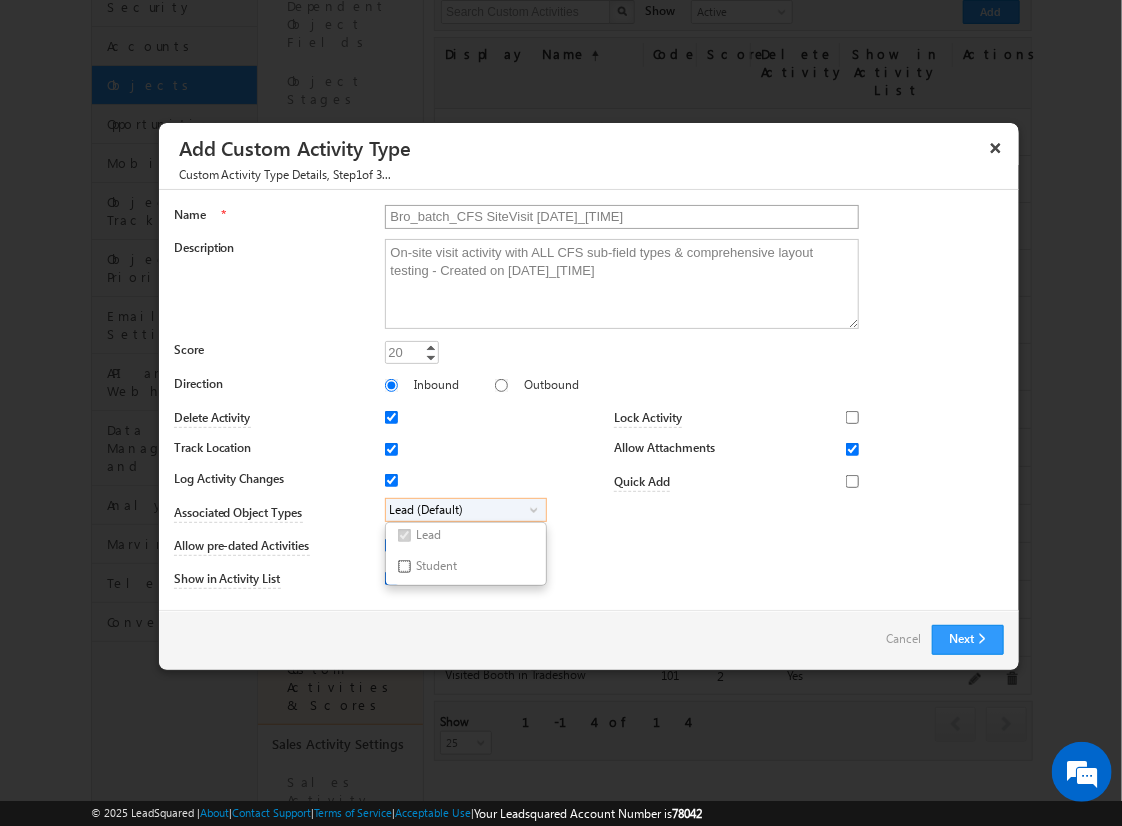 click on "Student" at bounding box center (404, 566) 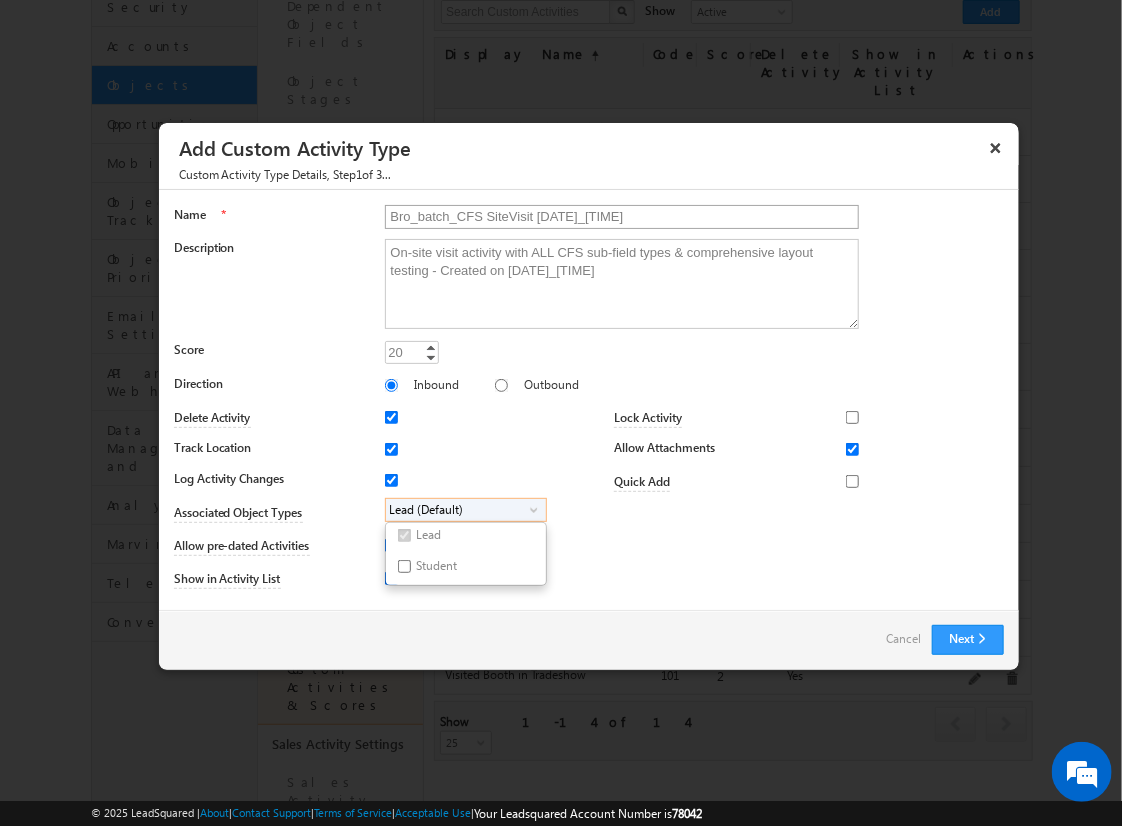 checkbox on "true" 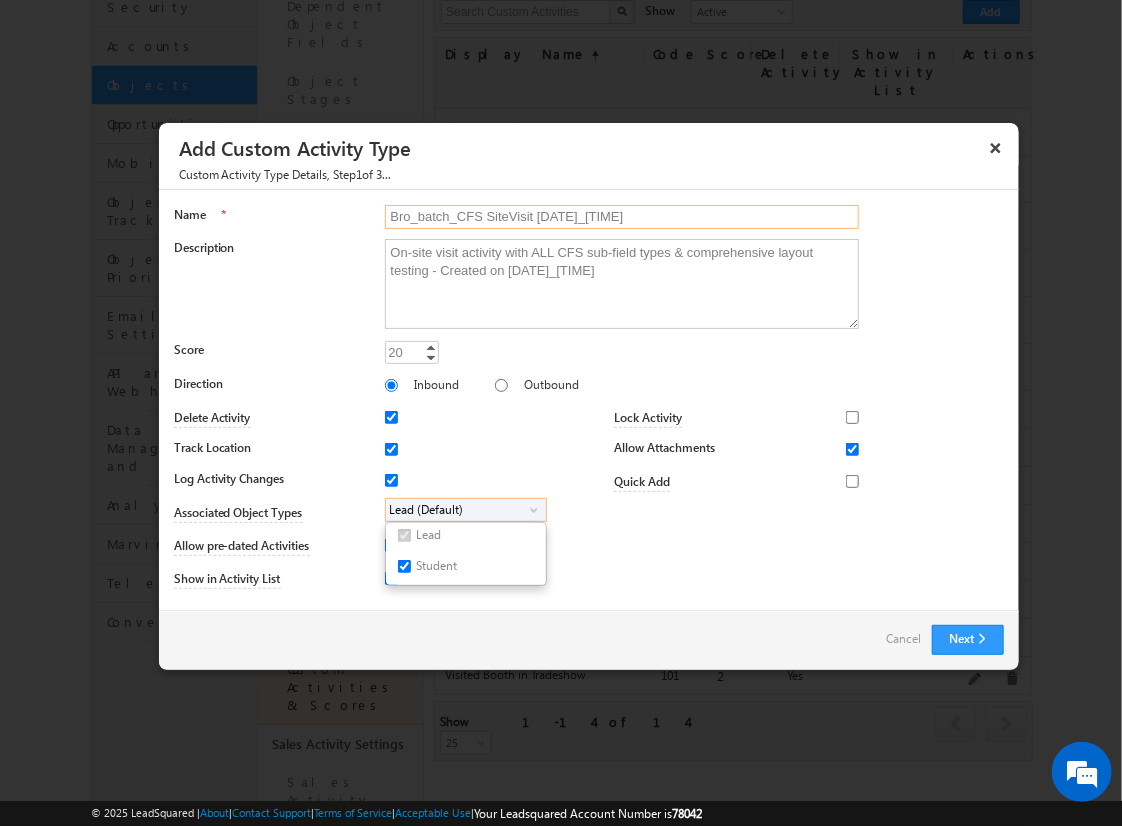 click on "Bro_batch_CFS SiteVisit [DATE]_[TIME]" at bounding box center (622, 217) 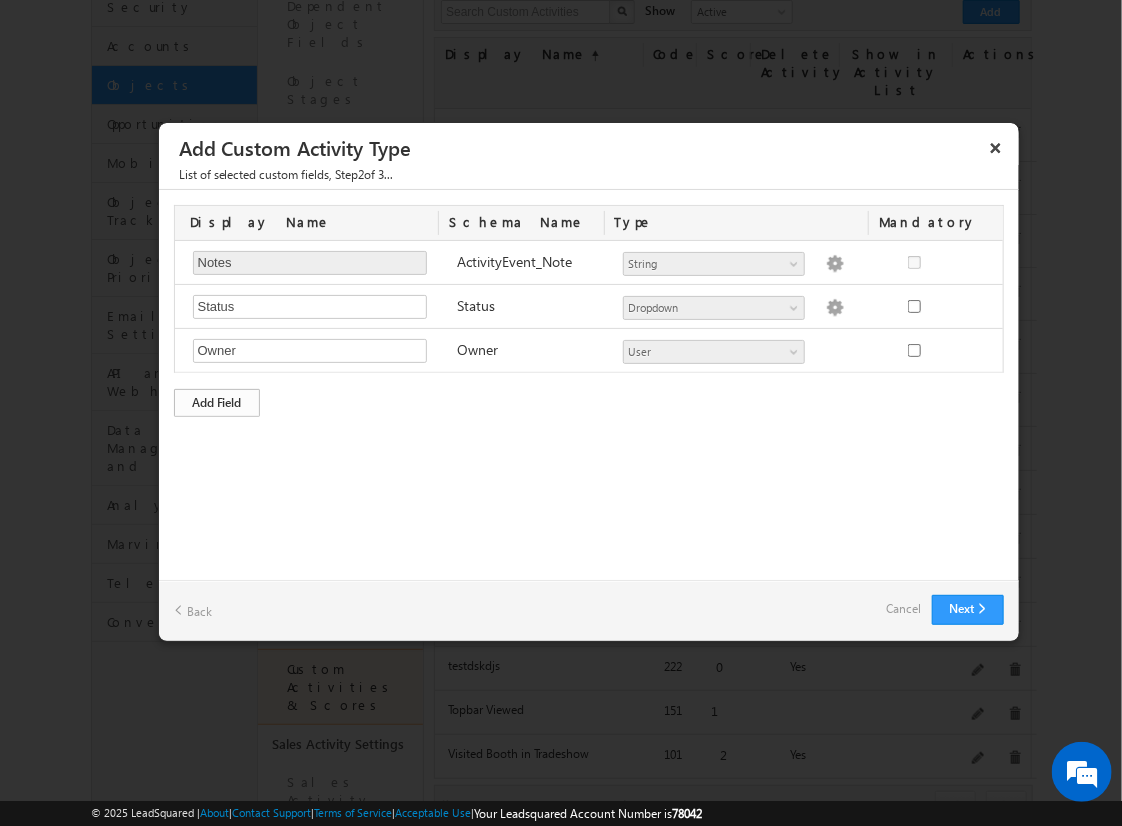 click on "Add Field" at bounding box center (217, 403) 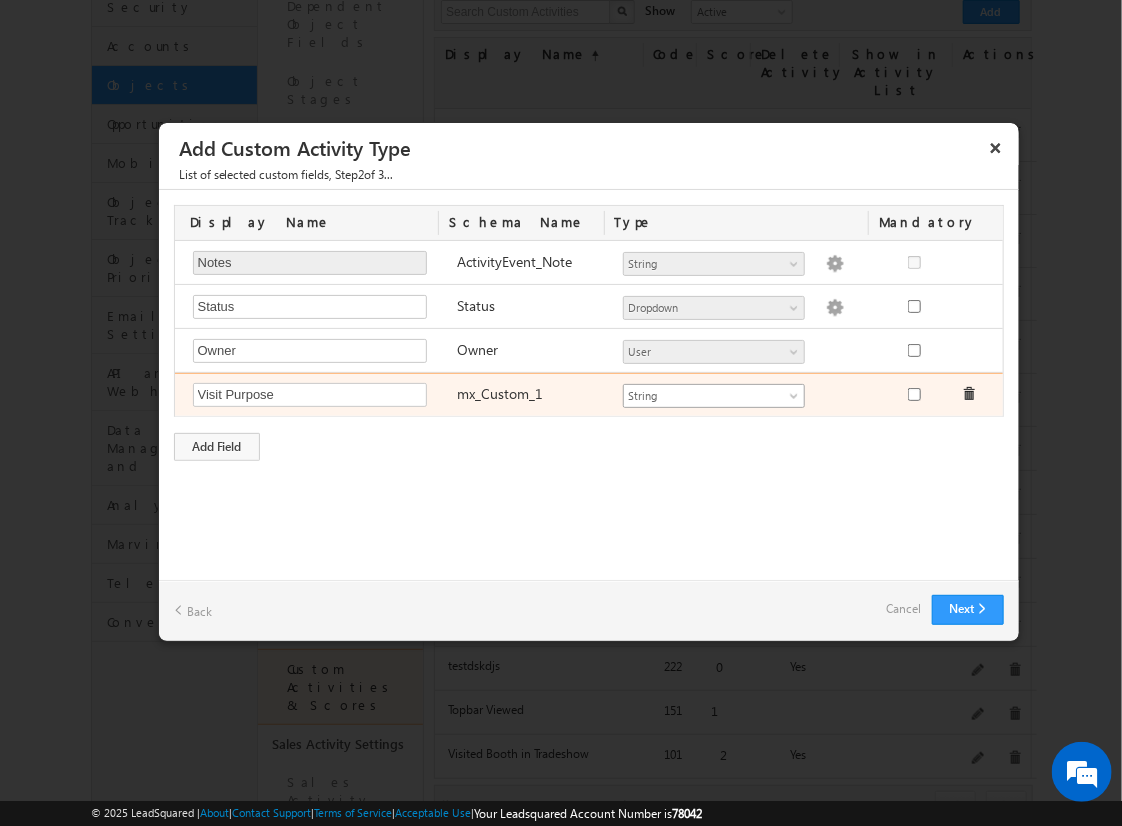 type on "Visit Purpose" 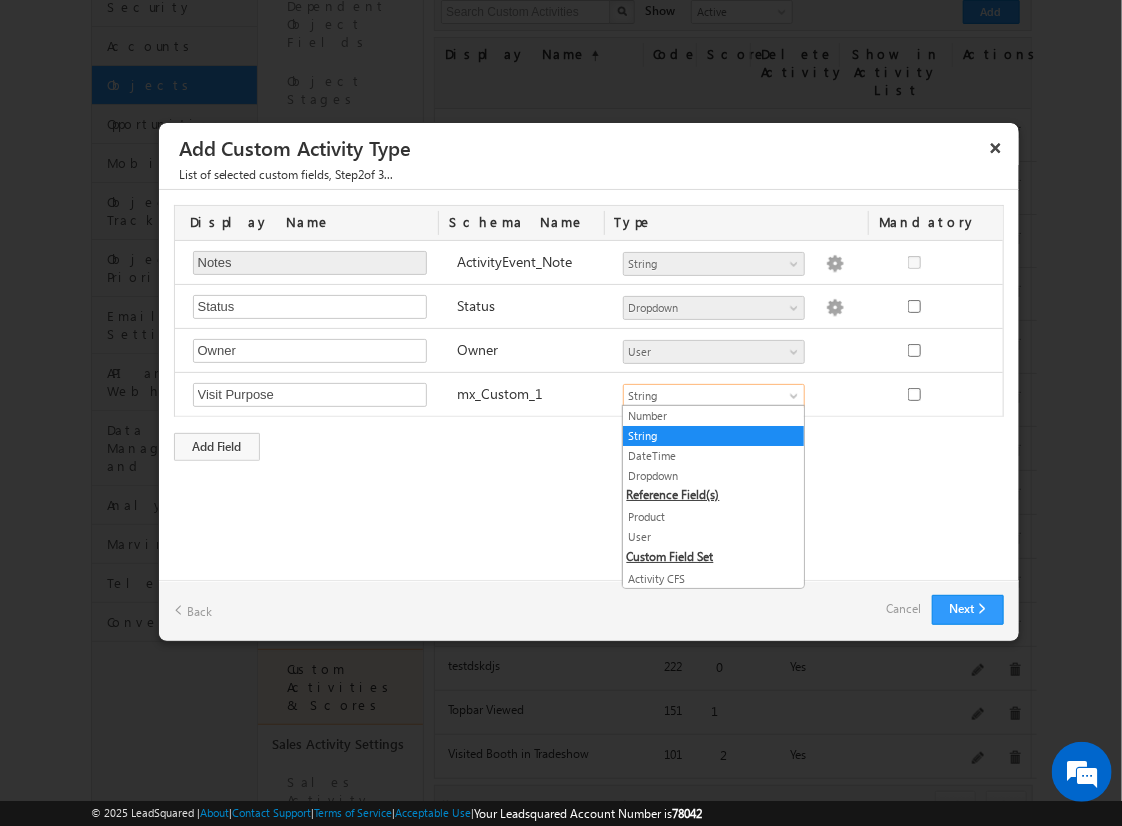 click on "String" at bounding box center [713, 436] 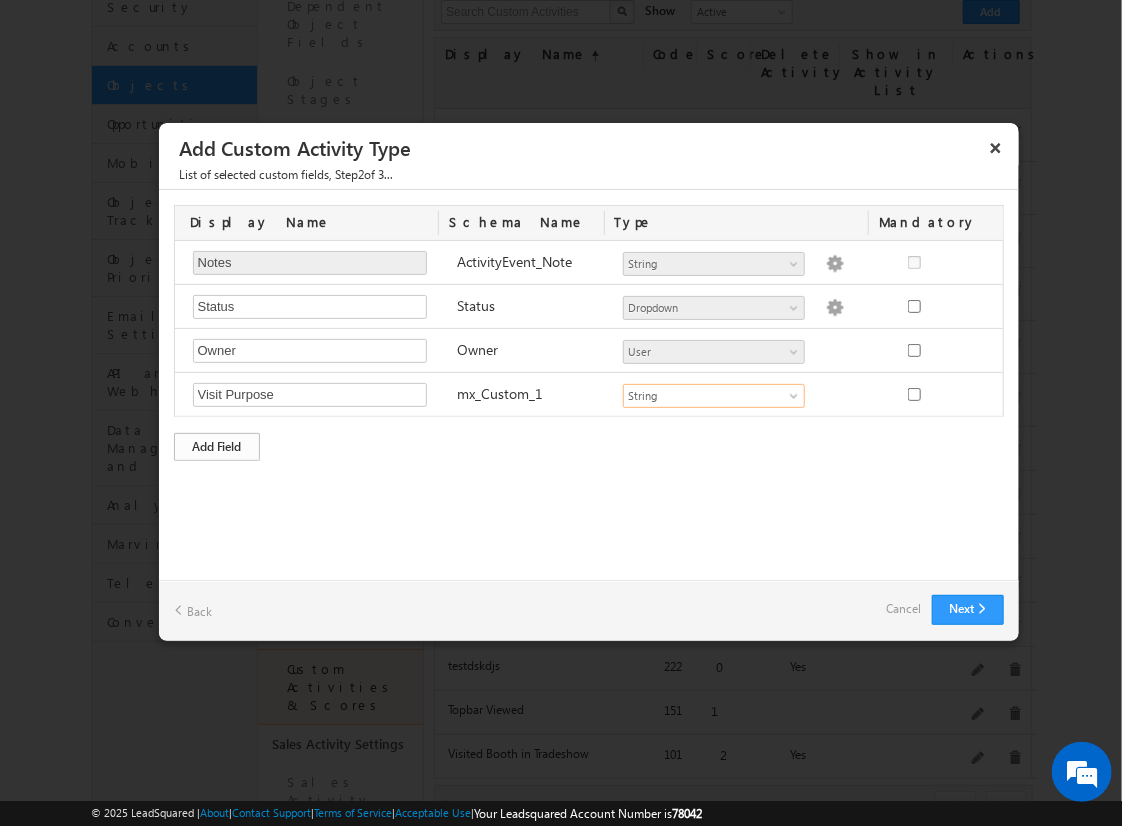 click on "Add Field" at bounding box center [217, 447] 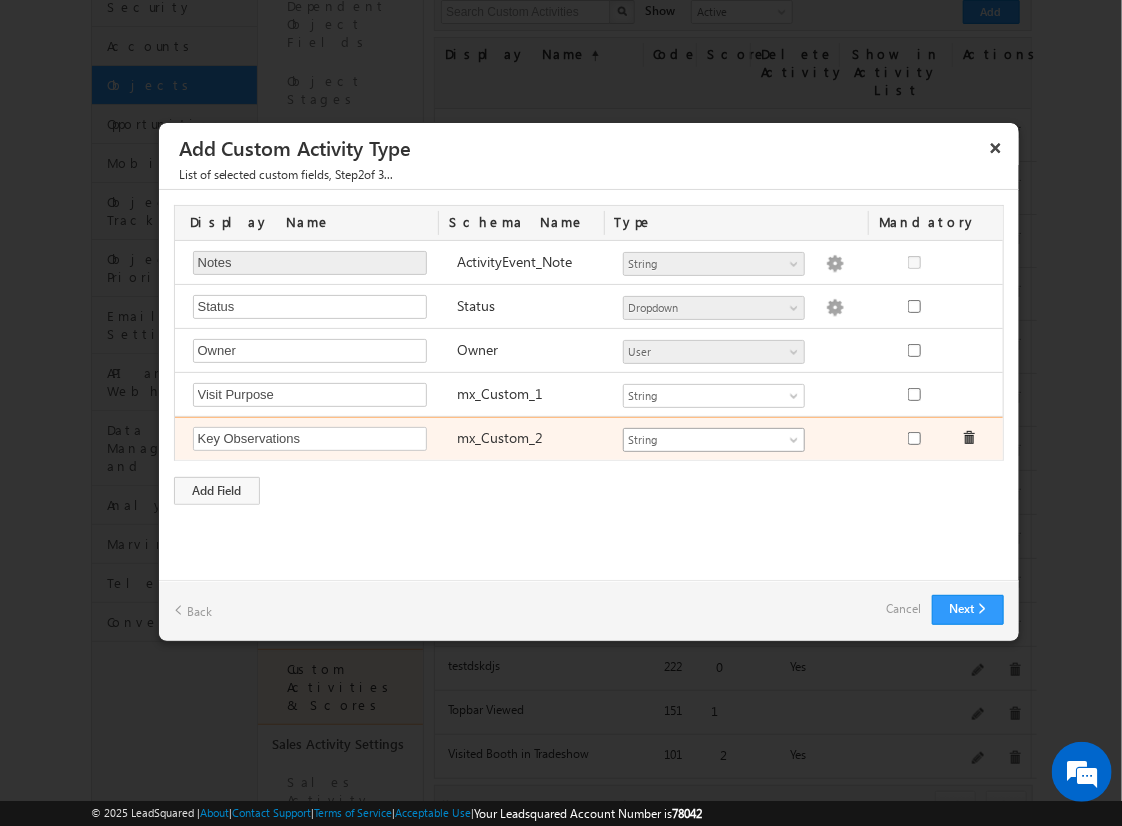 type on "Key Observations" 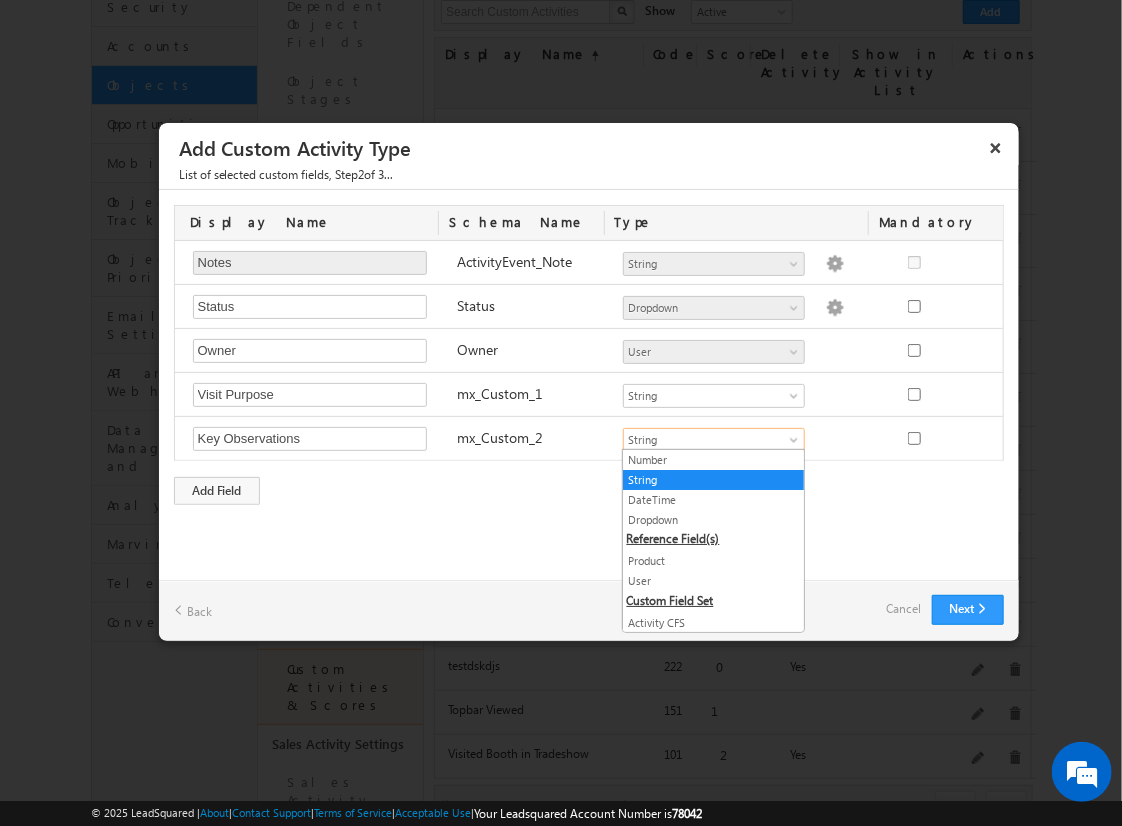 click on "String" at bounding box center [713, 480] 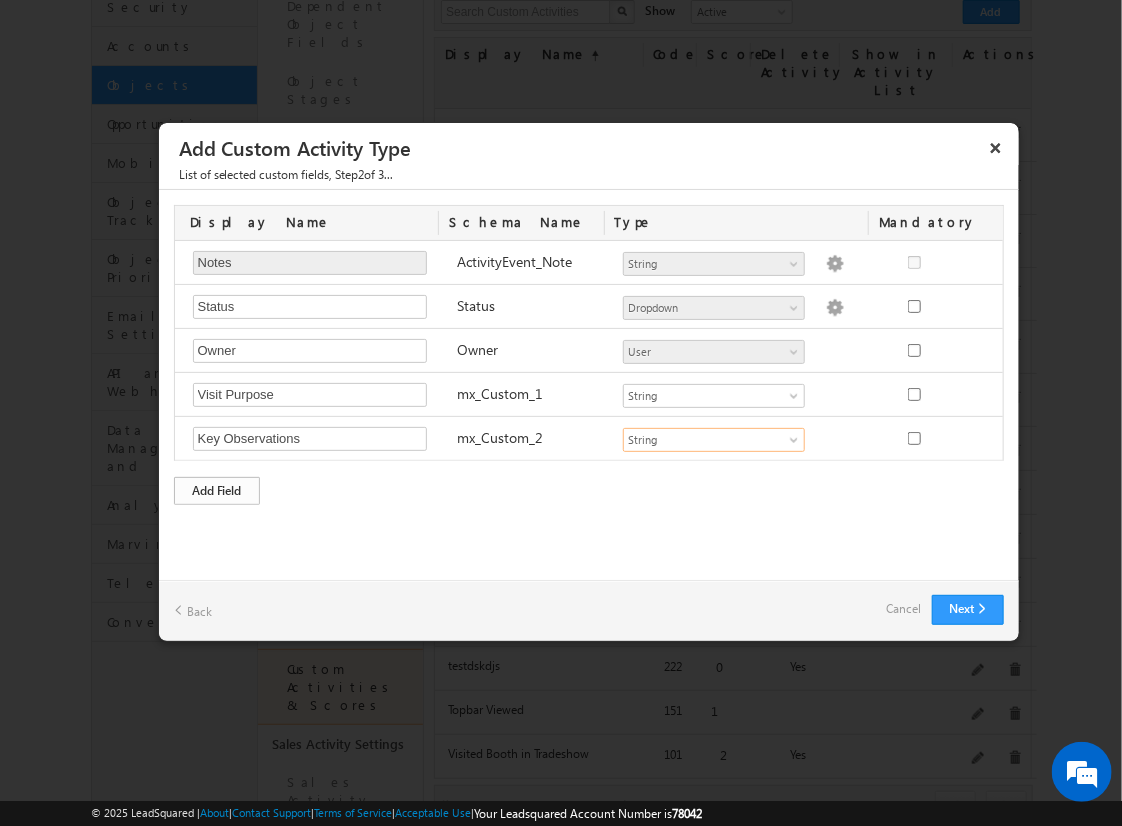 click on "Add Field" at bounding box center (217, 491) 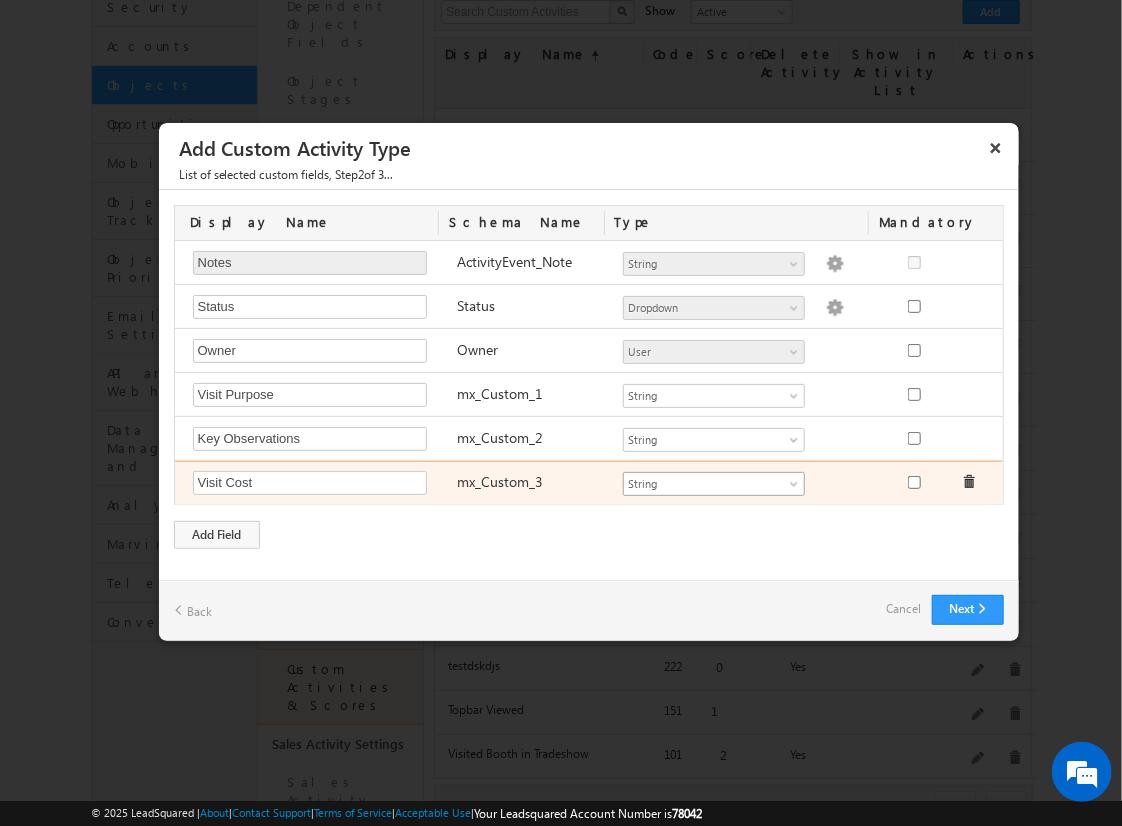 type on "Visit Cost" 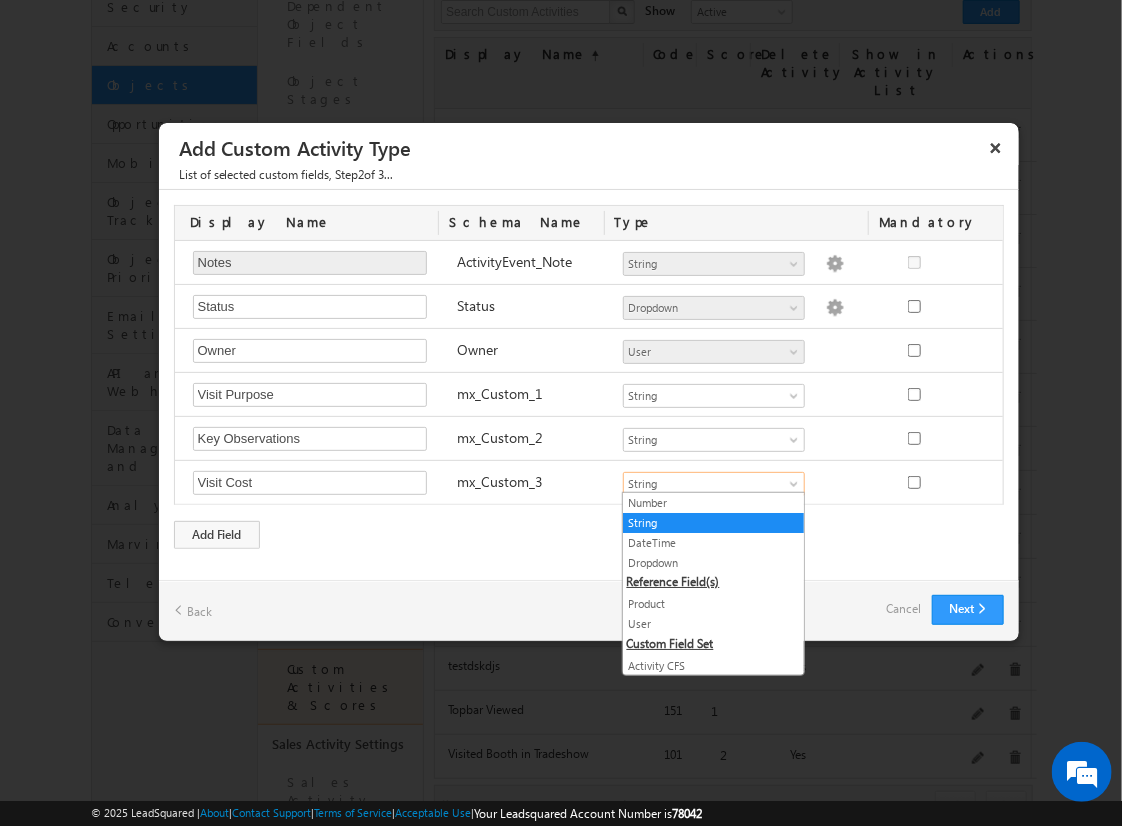 click on "Number" at bounding box center [713, 503] 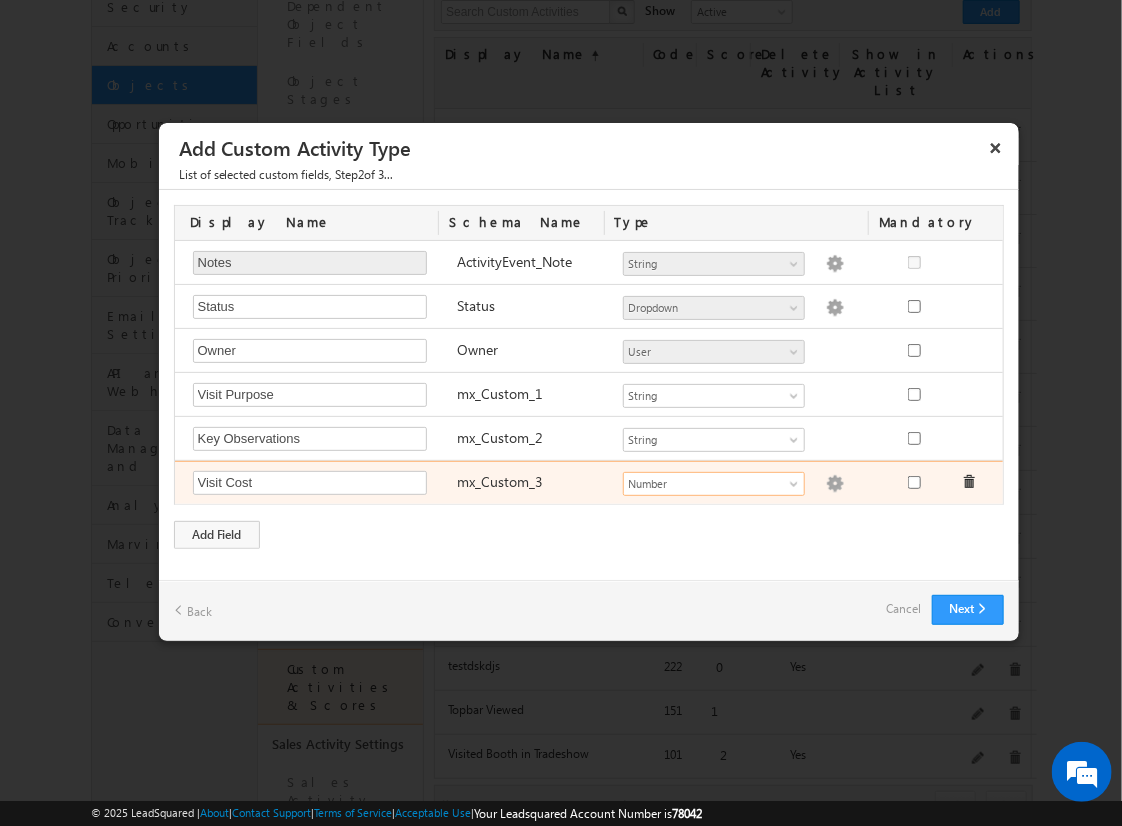 click at bounding box center [835, 484] 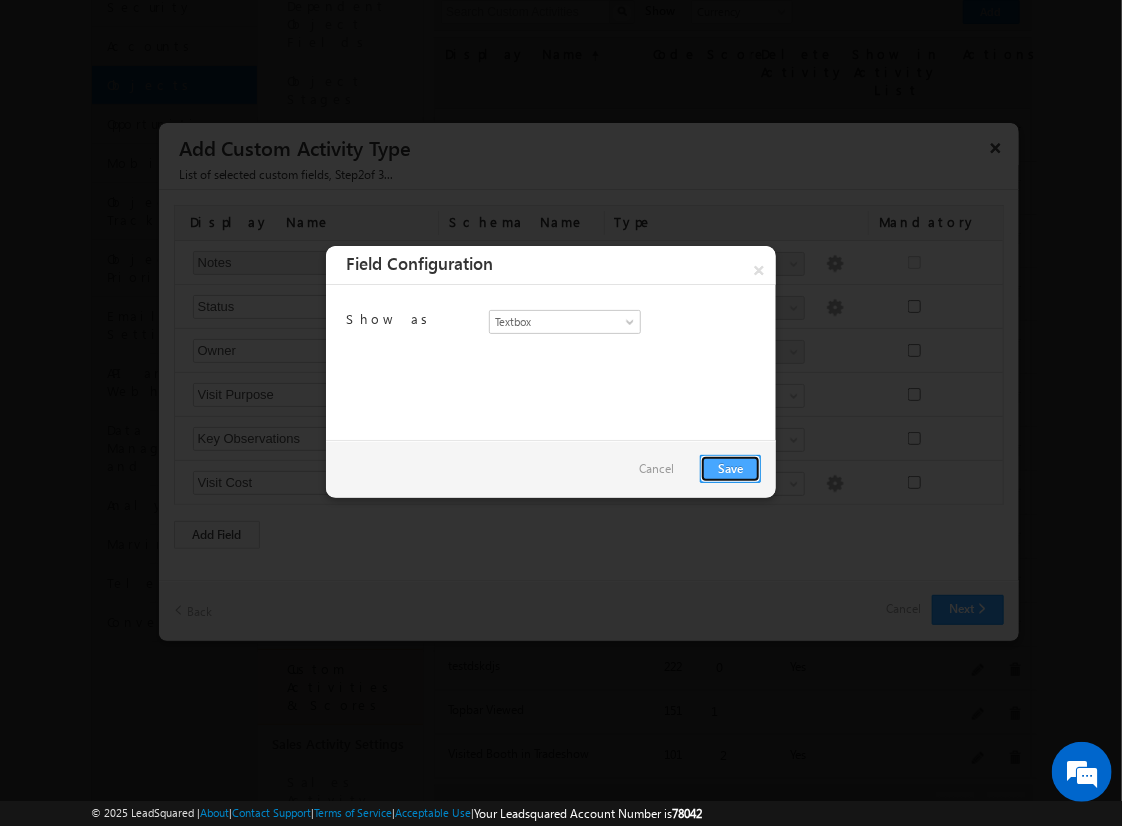 click on "Save" at bounding box center [730, 469] 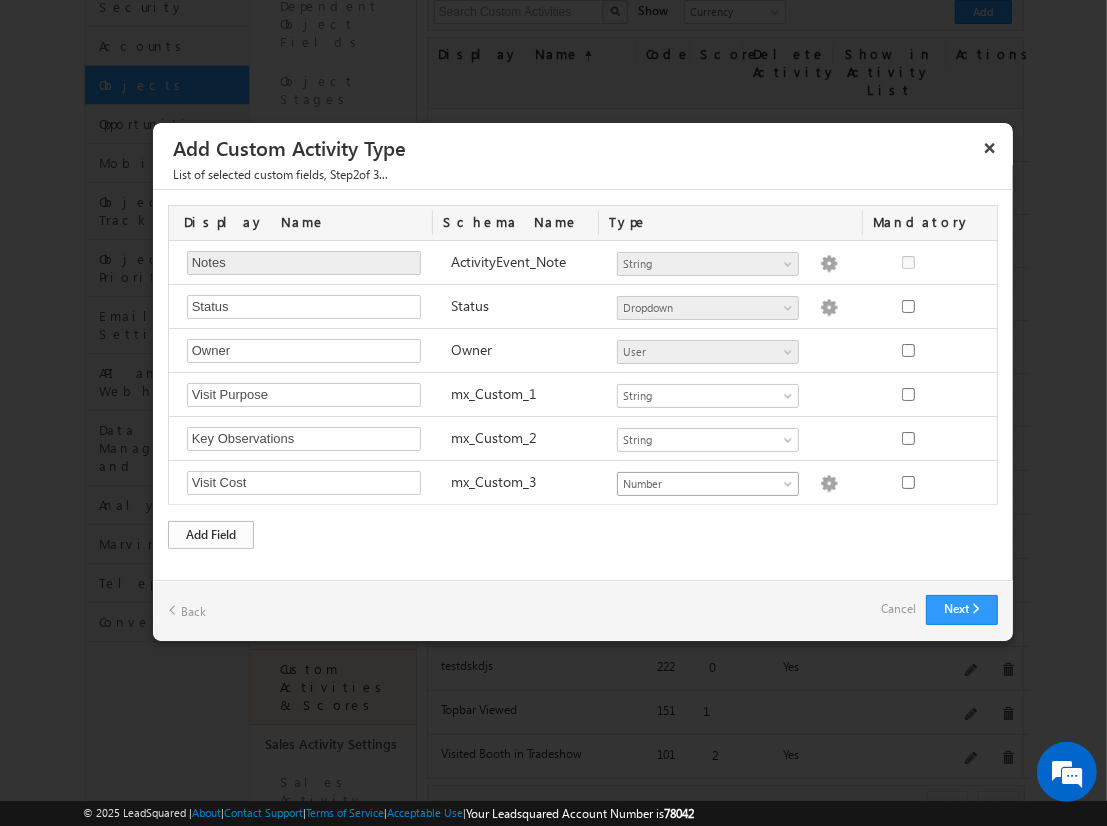 click on "Add Field" at bounding box center [211, 535] 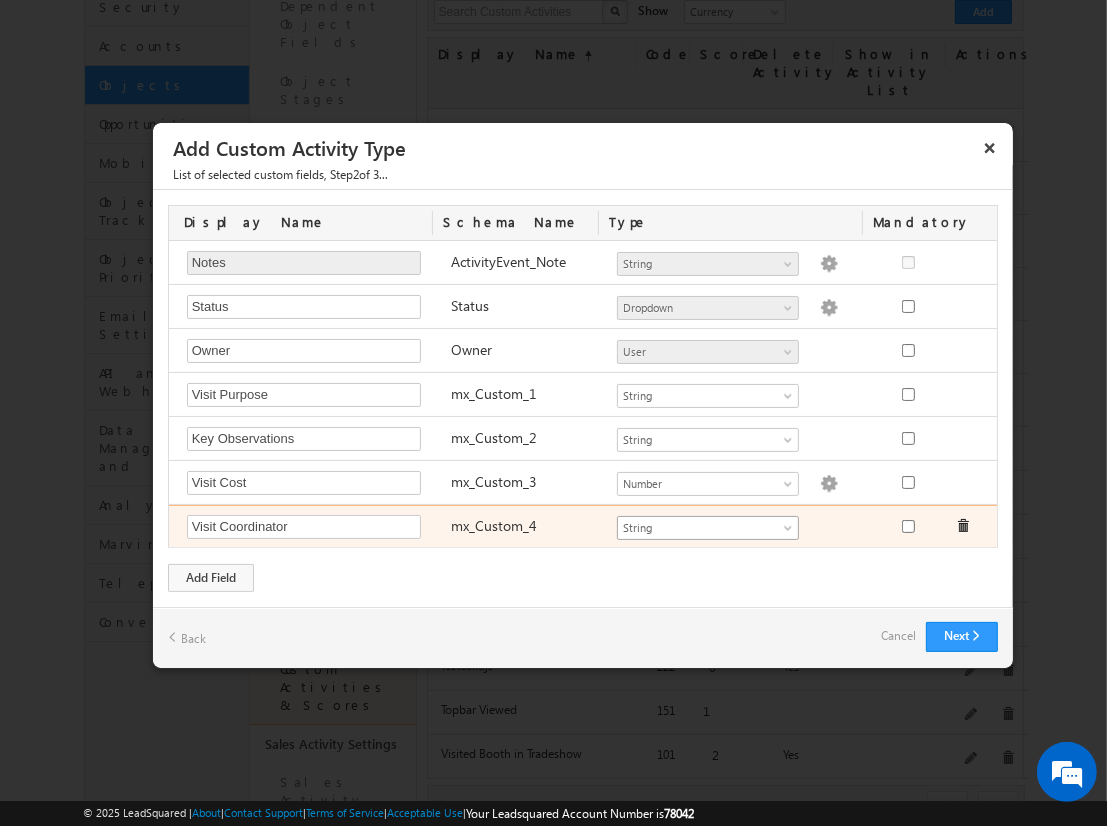 type on "Visit Coordinator" 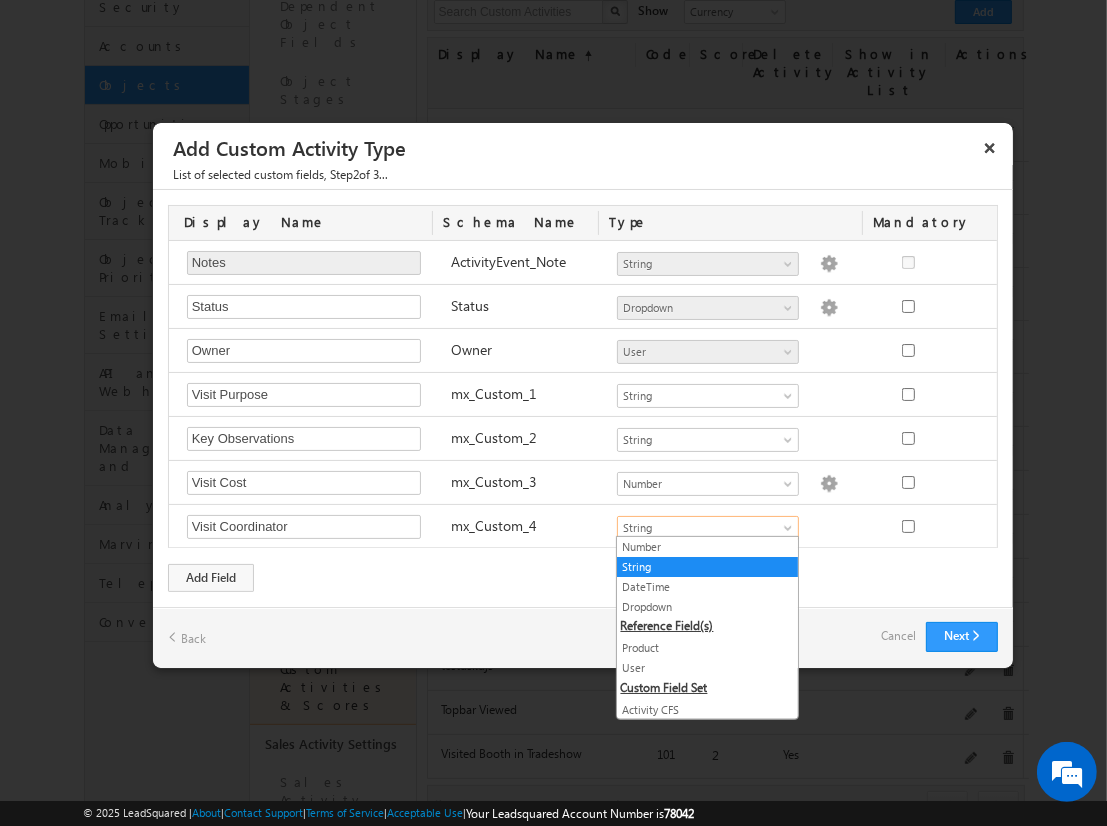 click on "User" at bounding box center (707, 668) 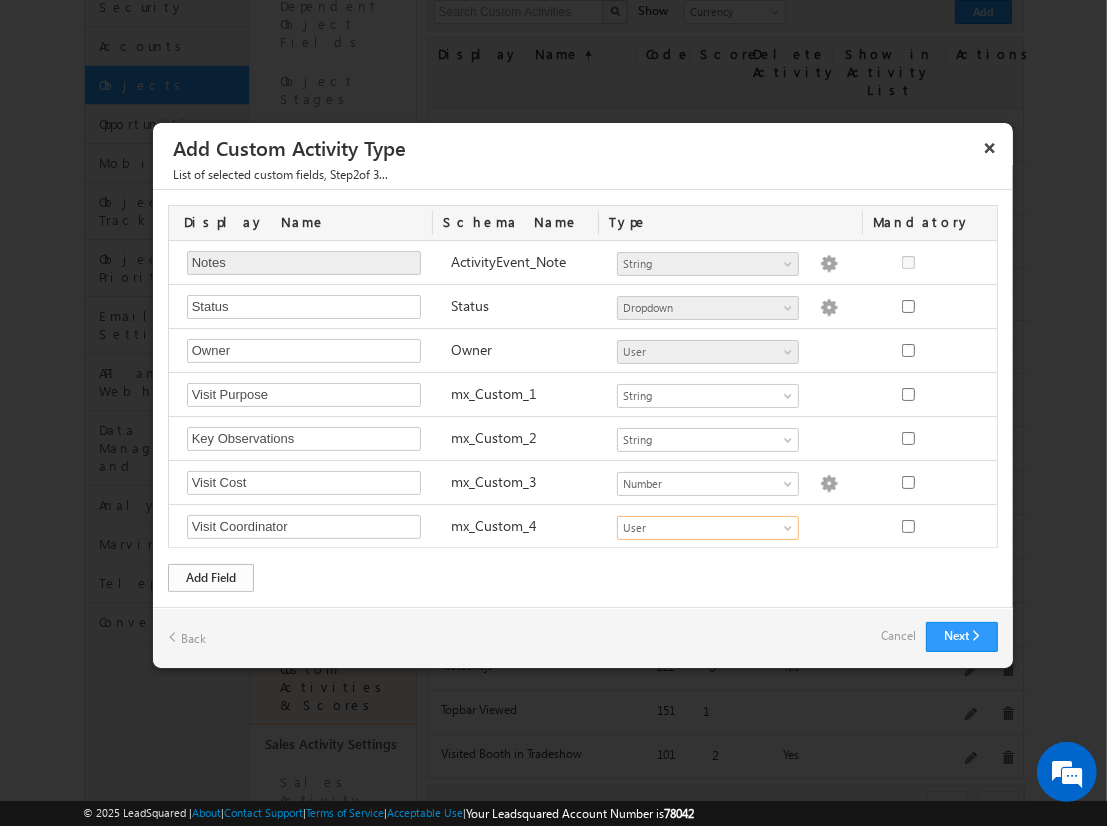 click on "Add Field" at bounding box center [211, 578] 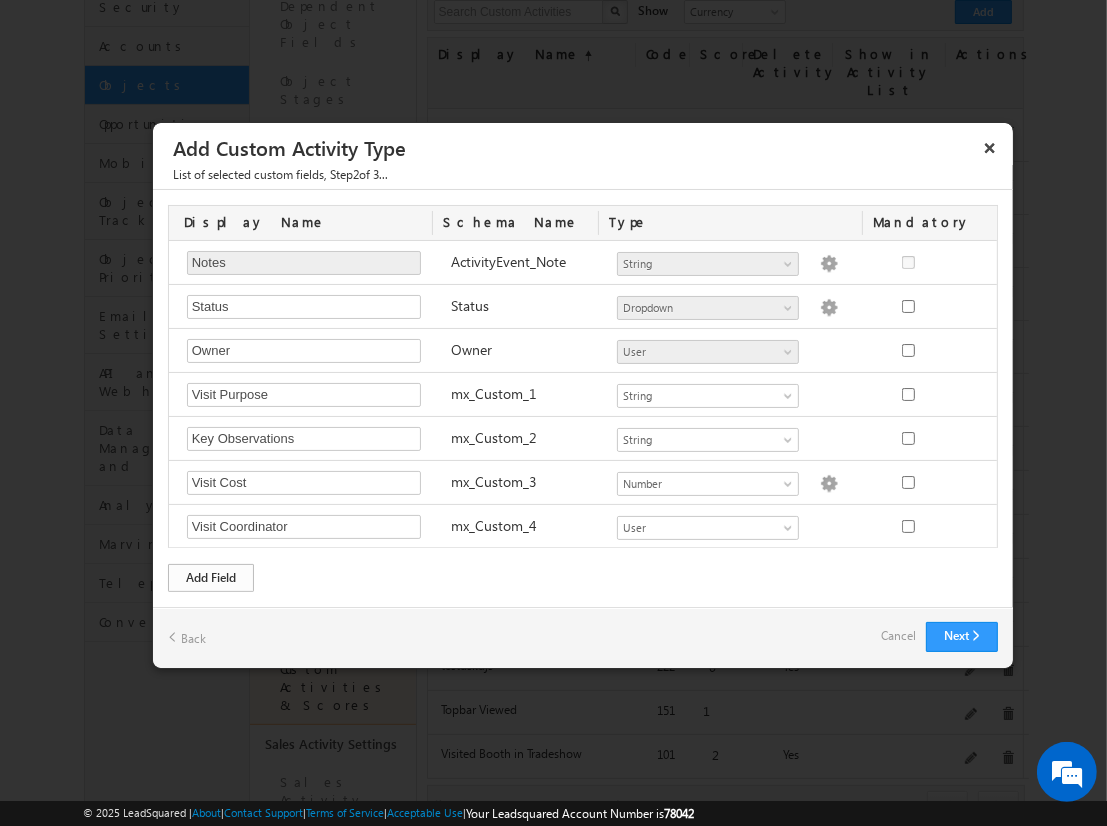 scroll, scrollTop: 41, scrollLeft: 0, axis: vertical 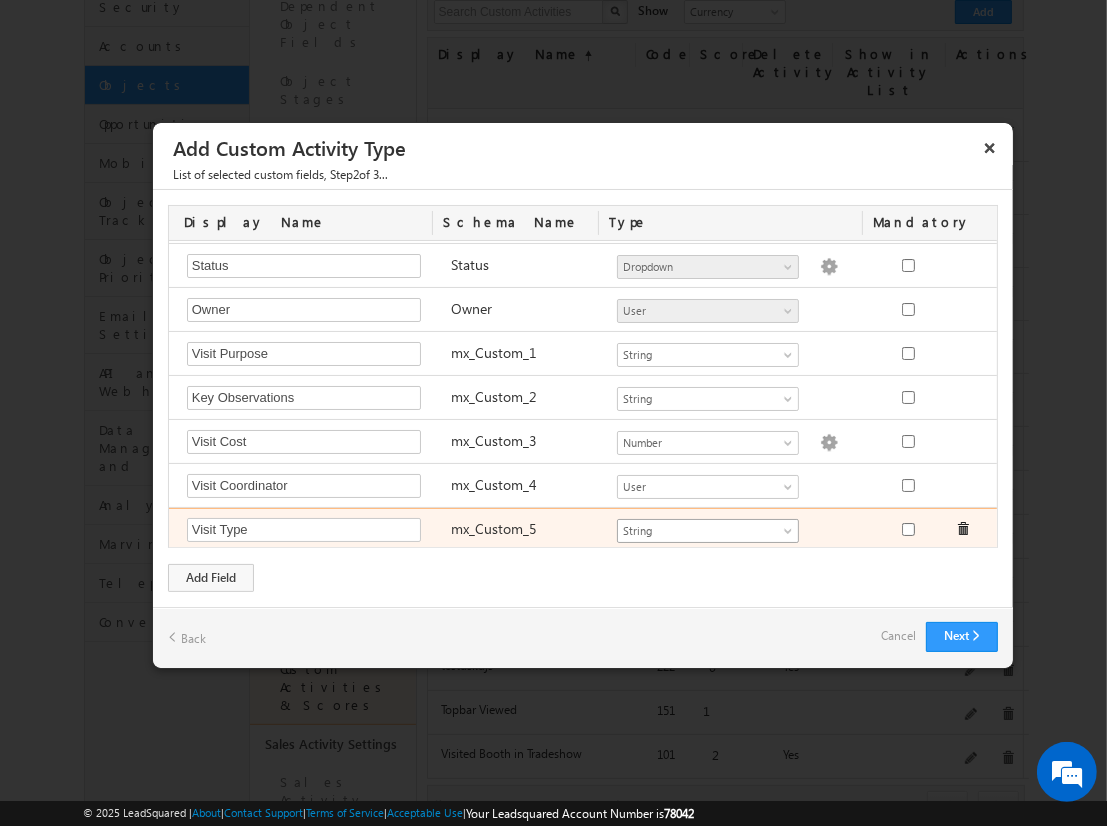 type on "Visit Type" 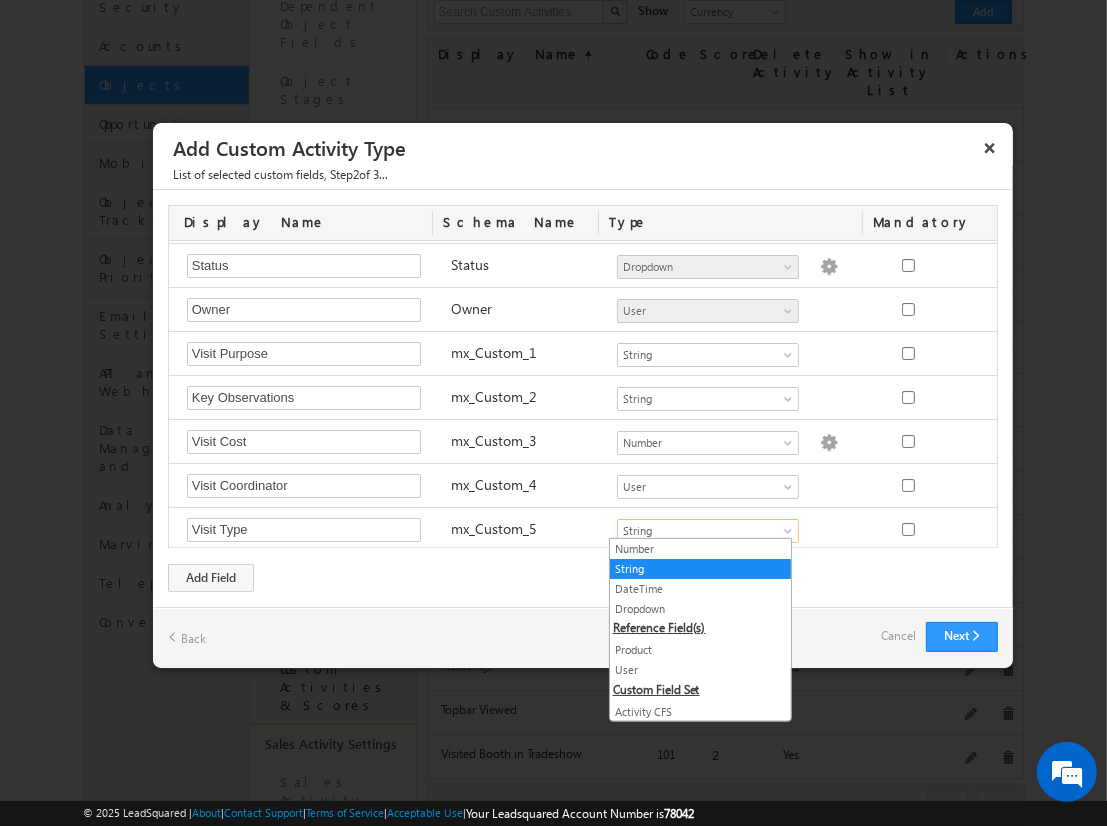 click on "String" at bounding box center (700, 569) 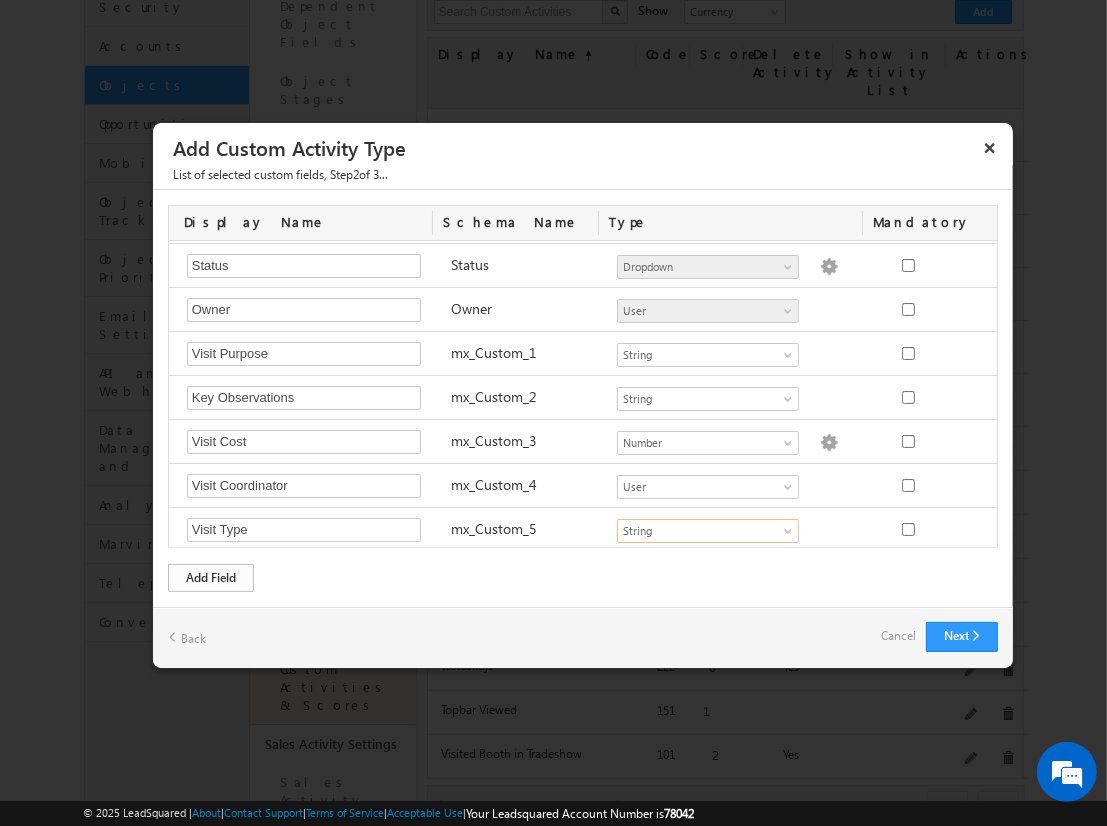 click on "Add Field" at bounding box center (211, 578) 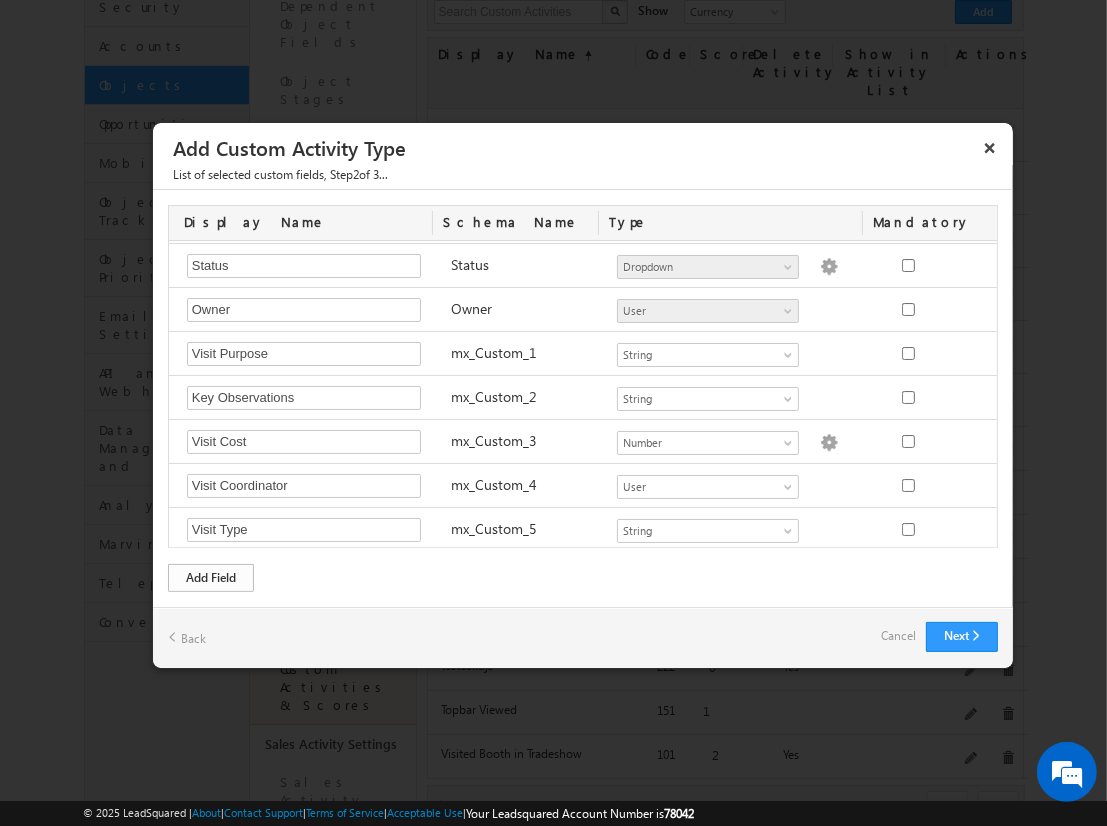 scroll, scrollTop: 85, scrollLeft: 0, axis: vertical 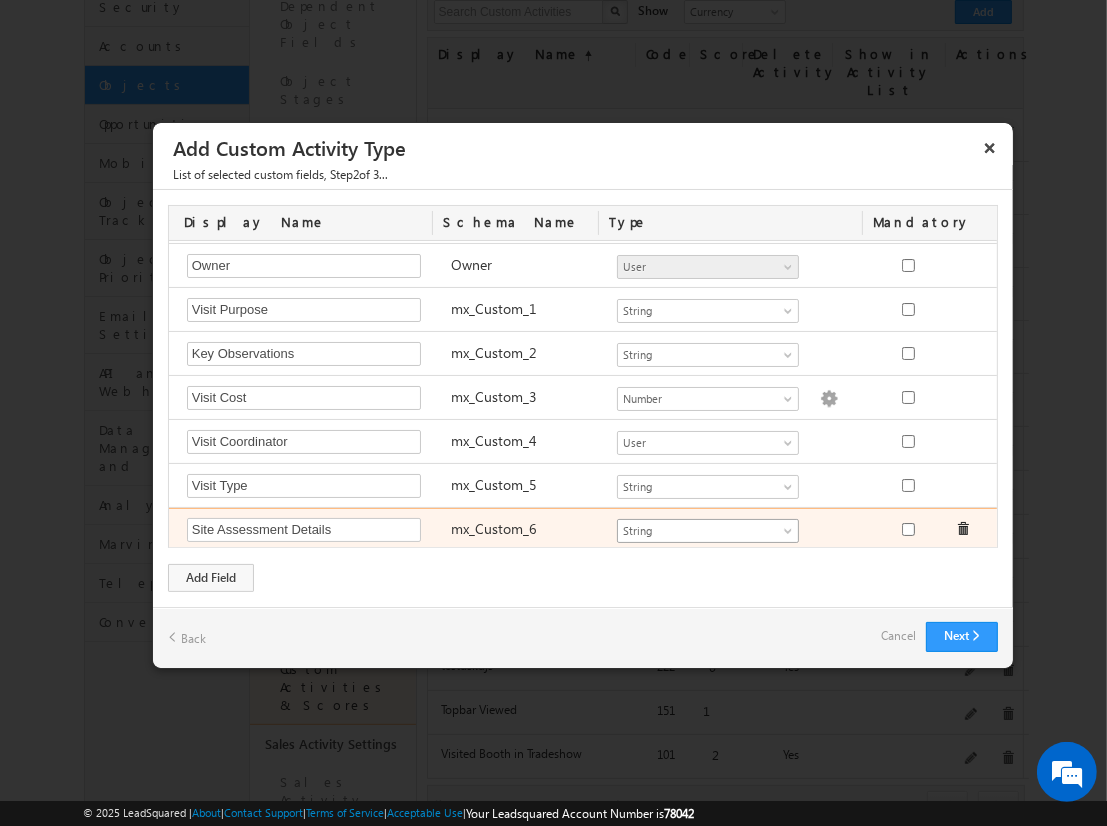 type on "Site Assessment Details" 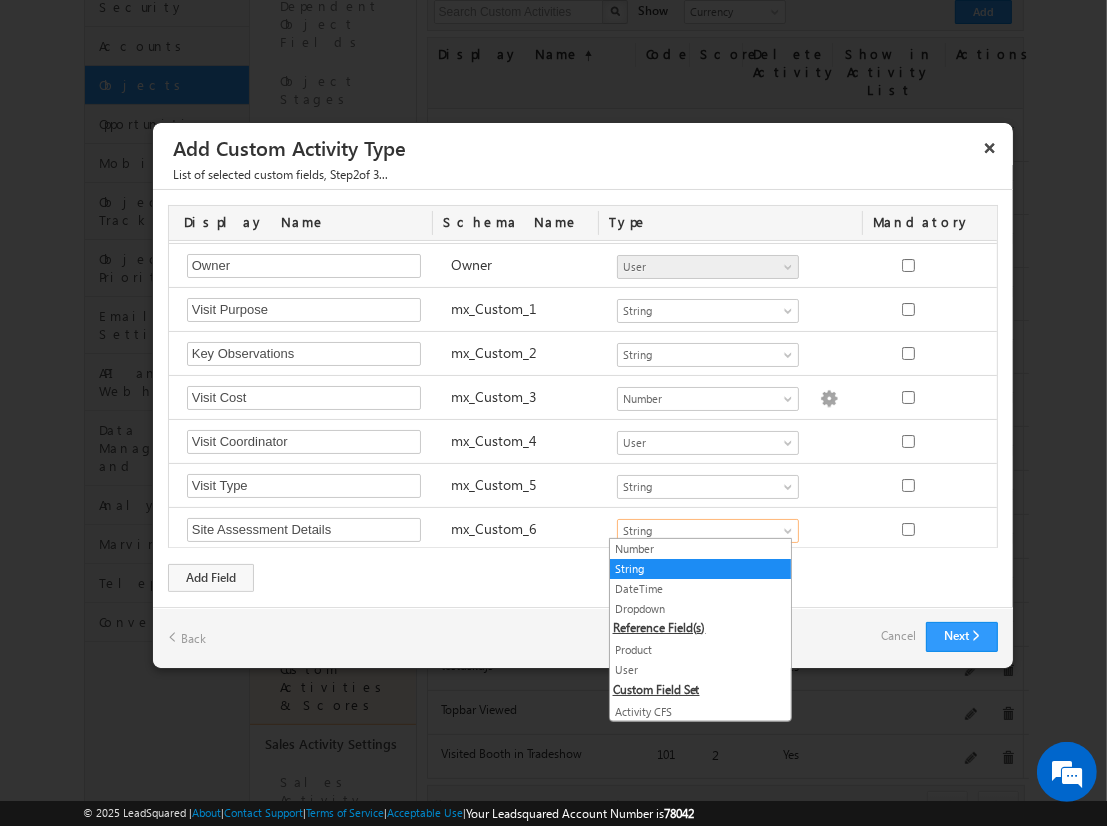 click on "Both CFS" at bounding box center (700, 732) 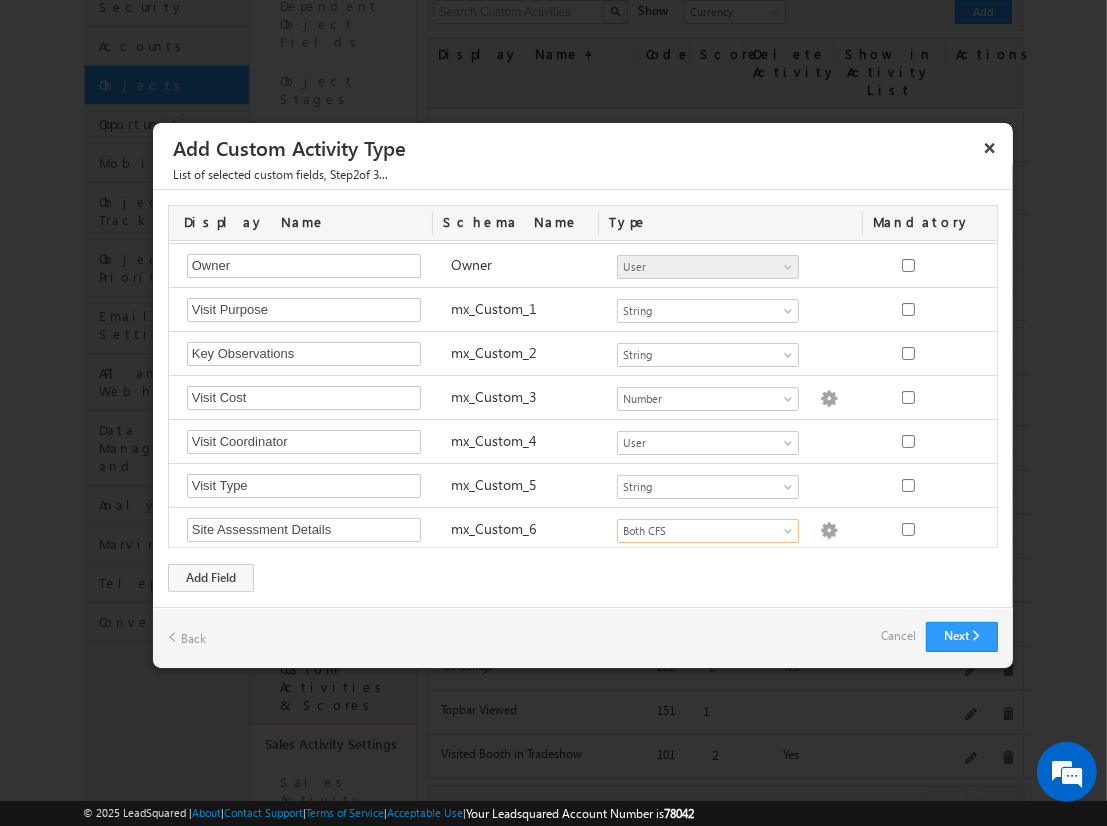 scroll, scrollTop: 0, scrollLeft: 0, axis: both 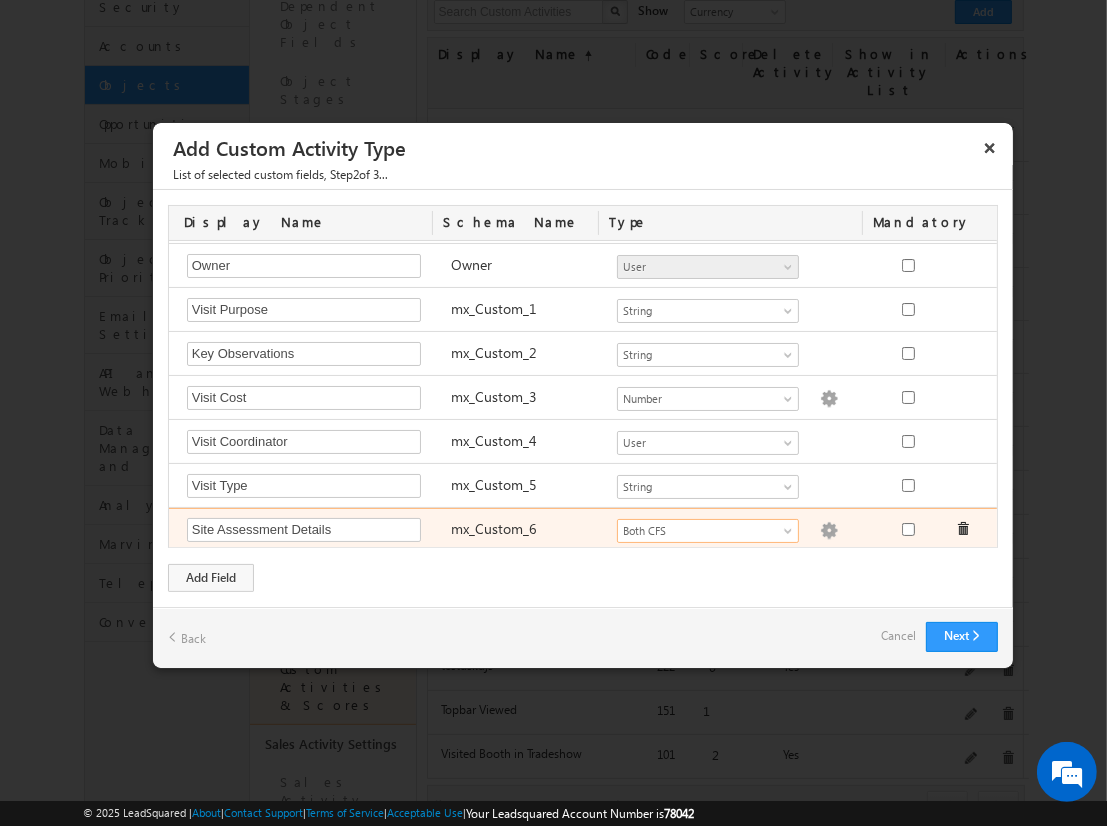 click at bounding box center (829, 531) 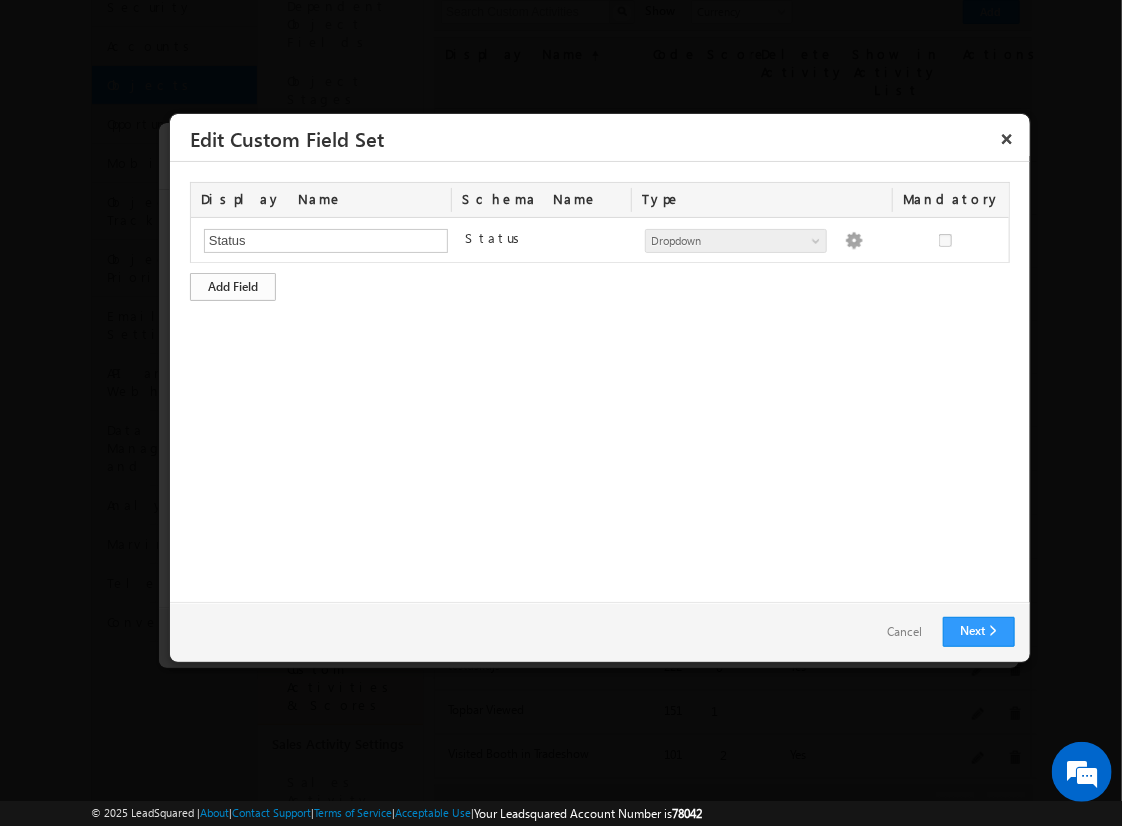 click on "Add Field" at bounding box center [233, 287] 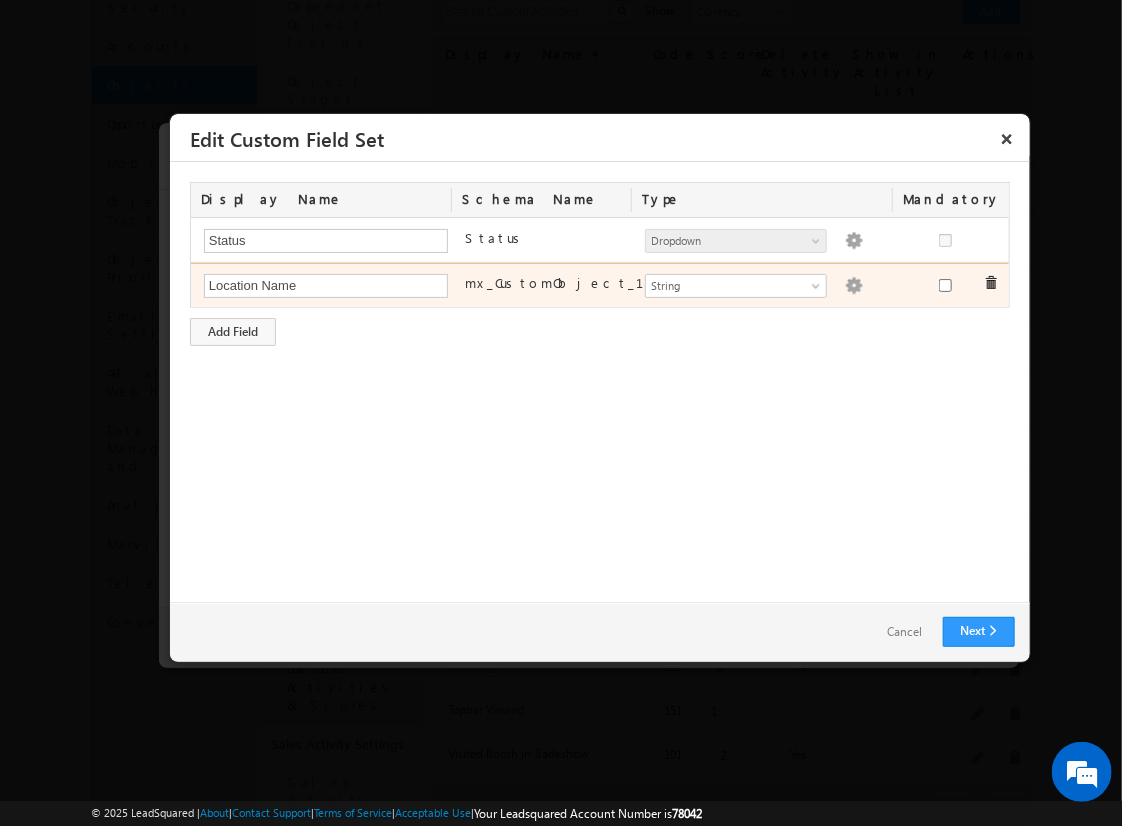 type on "Location Name" 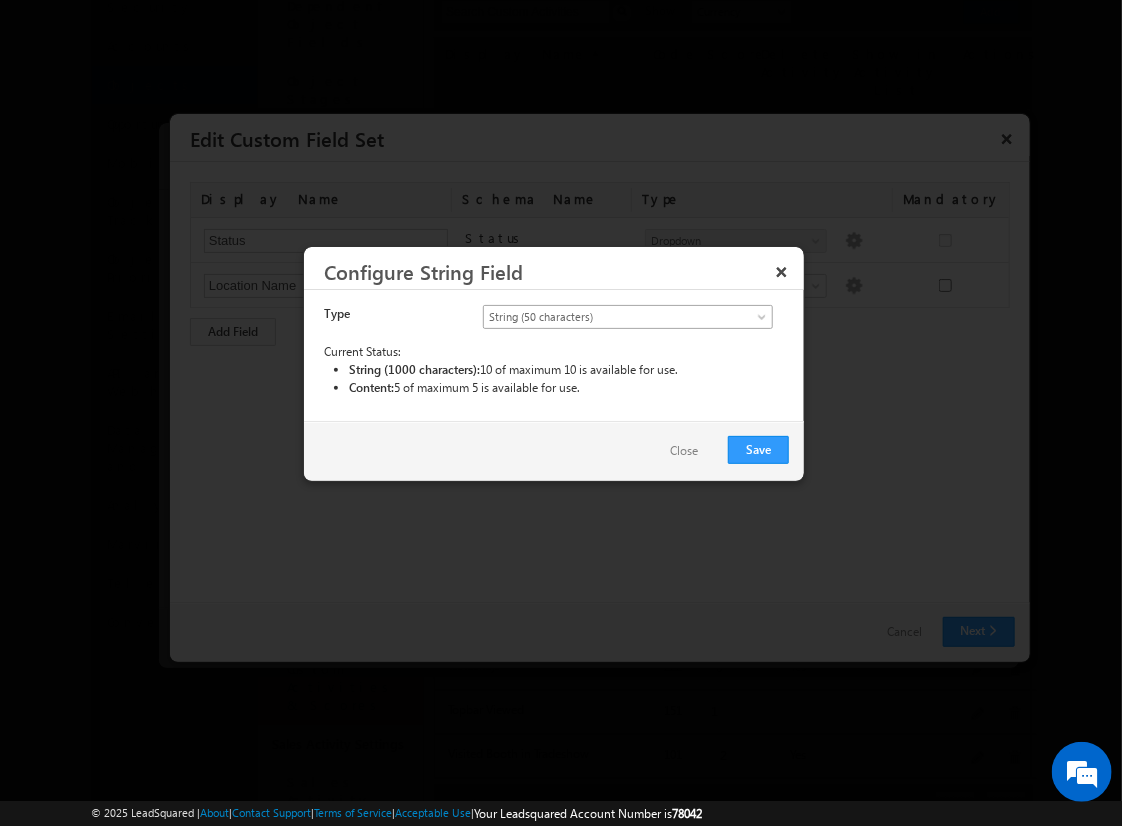 click on "String (50 characters)" at bounding box center [611, 317] 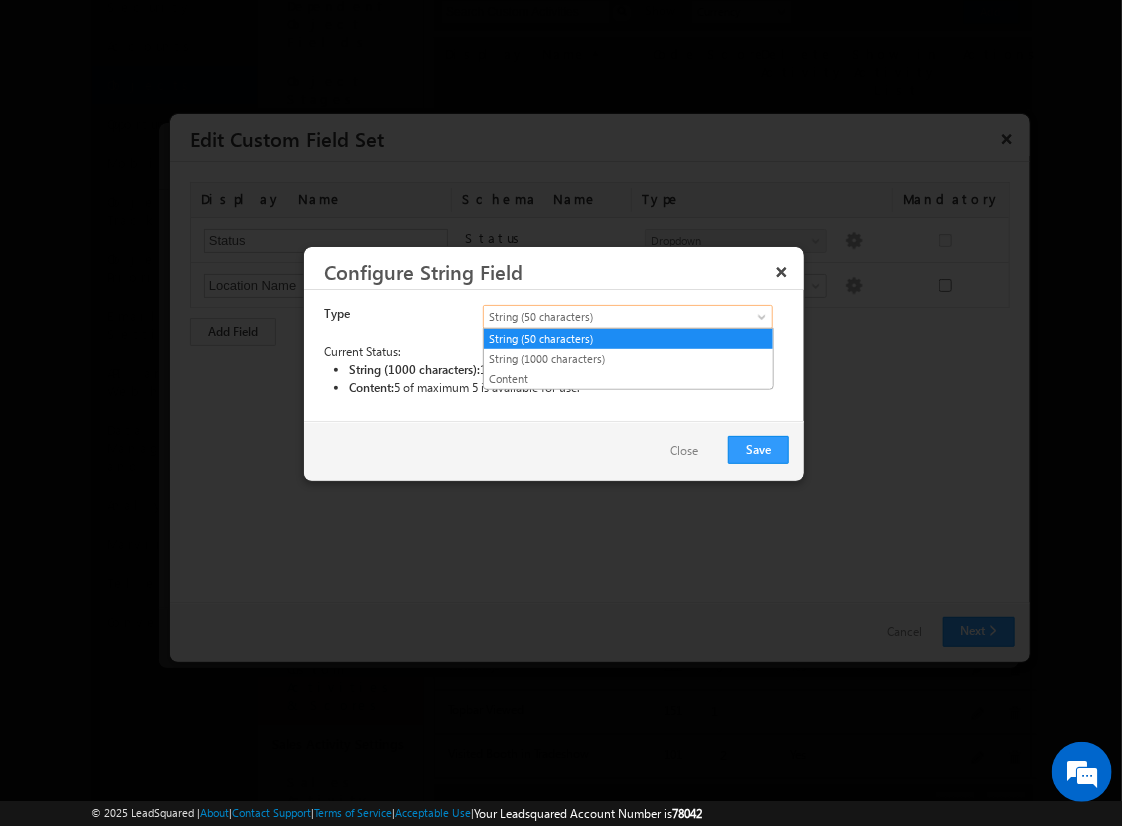 click on "String (50 characters)" at bounding box center [628, 339] 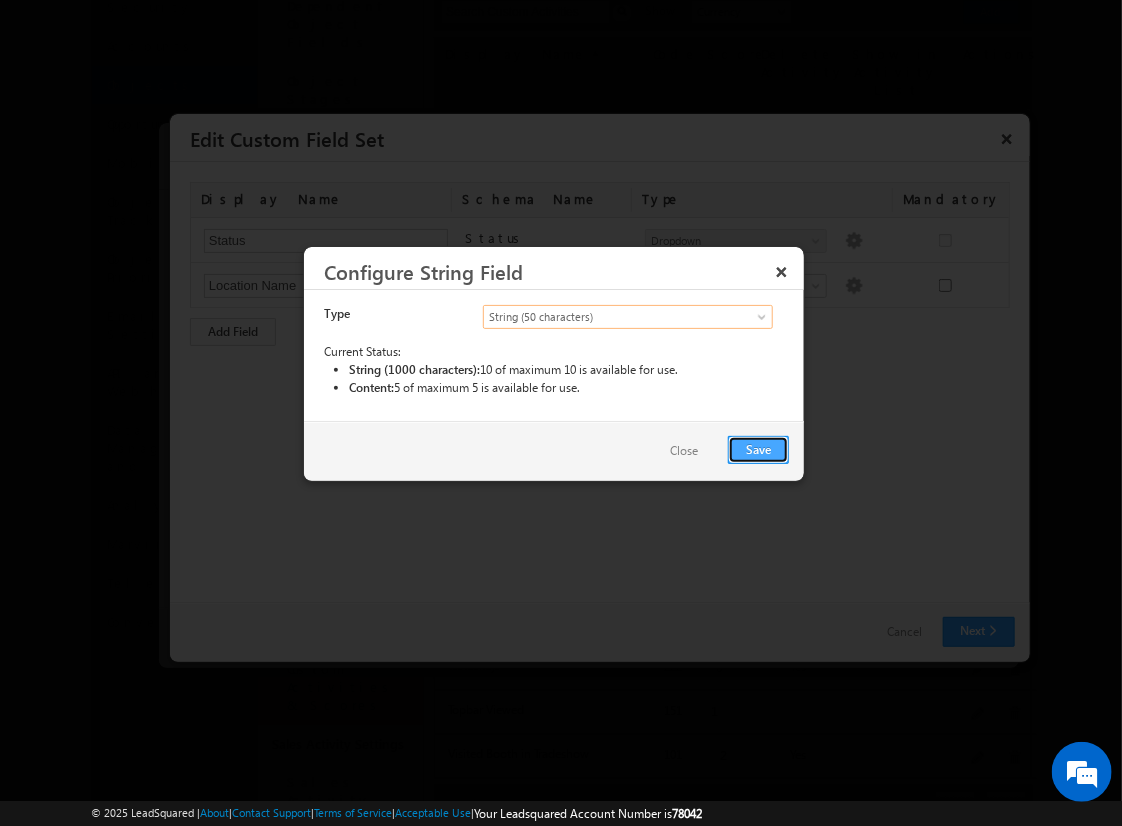 click on "Save" at bounding box center [758, 450] 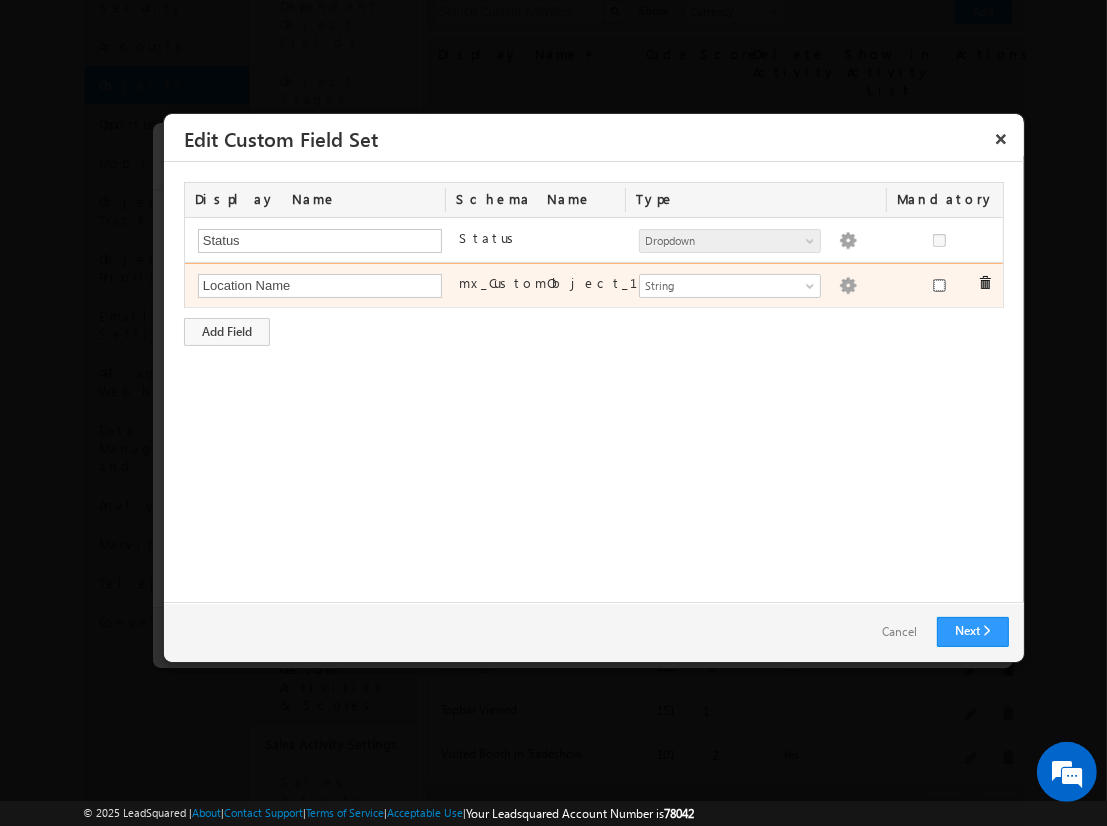 click at bounding box center (939, 285) 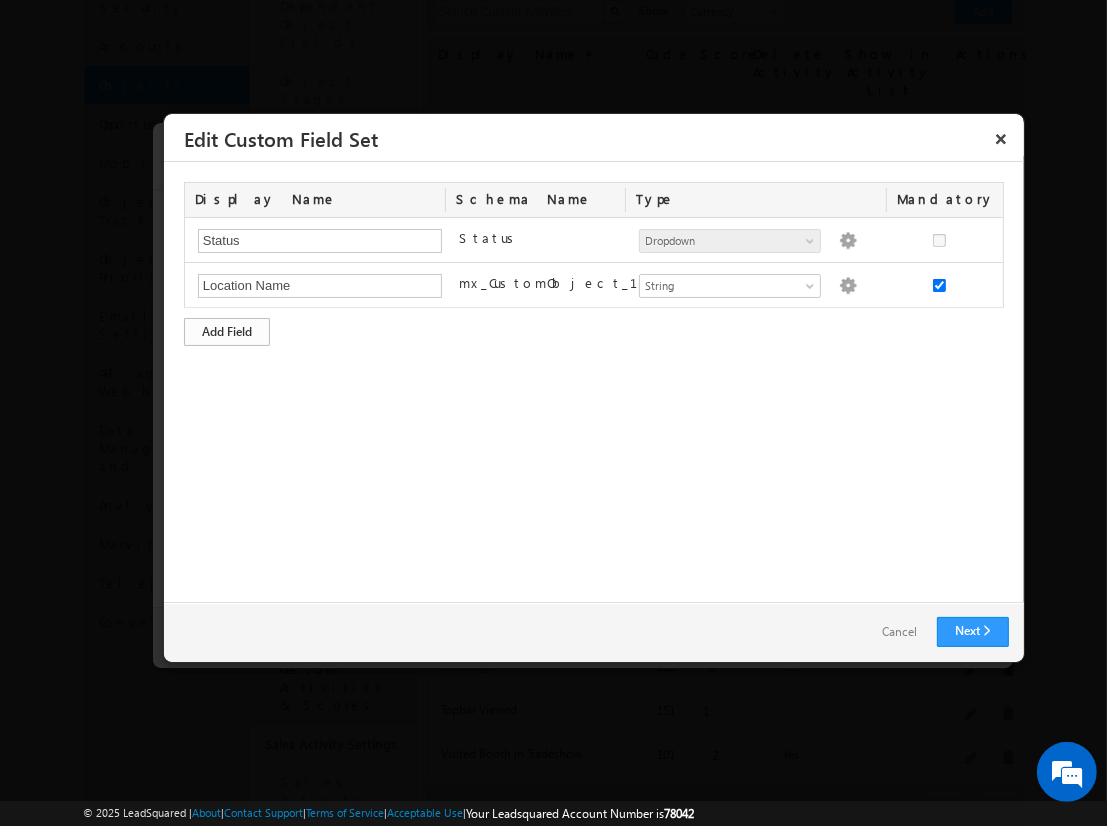click on "Add Field" at bounding box center (227, 332) 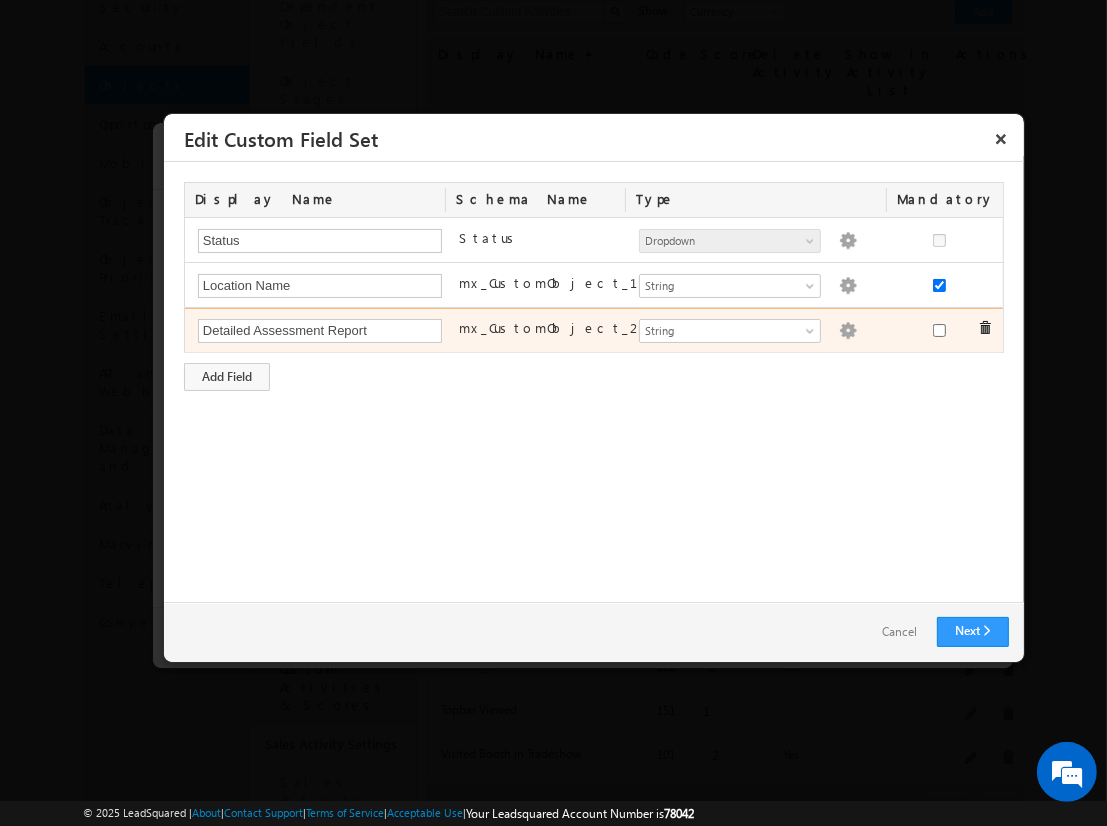type on "Detailed Assessment Report" 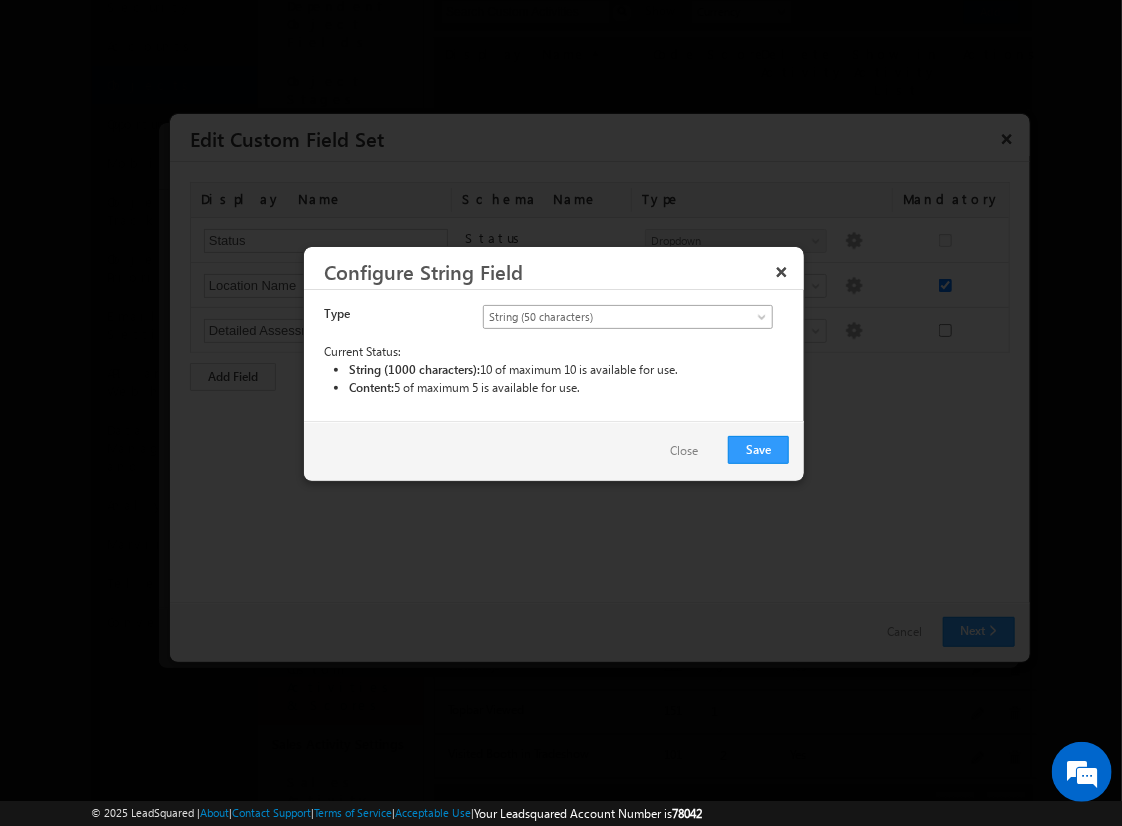 click on "String (50 characters)" at bounding box center [611, 317] 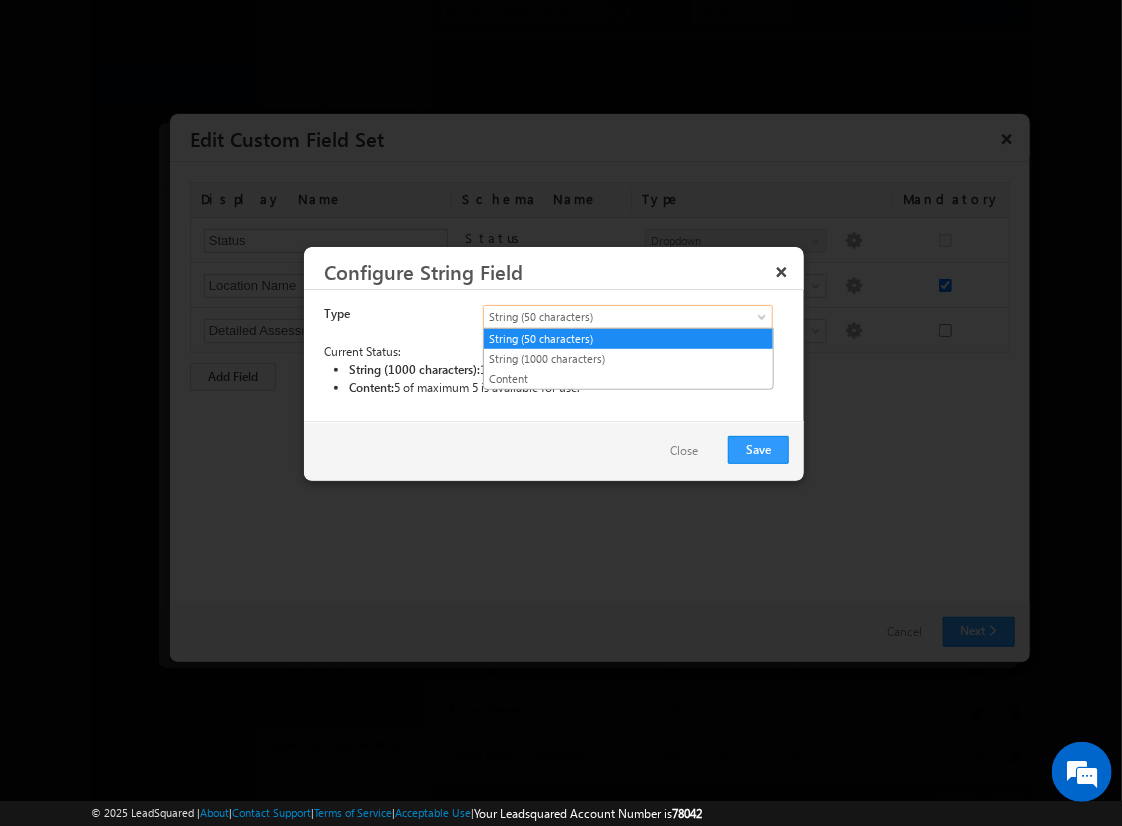 click on "Content" at bounding box center [628, 379] 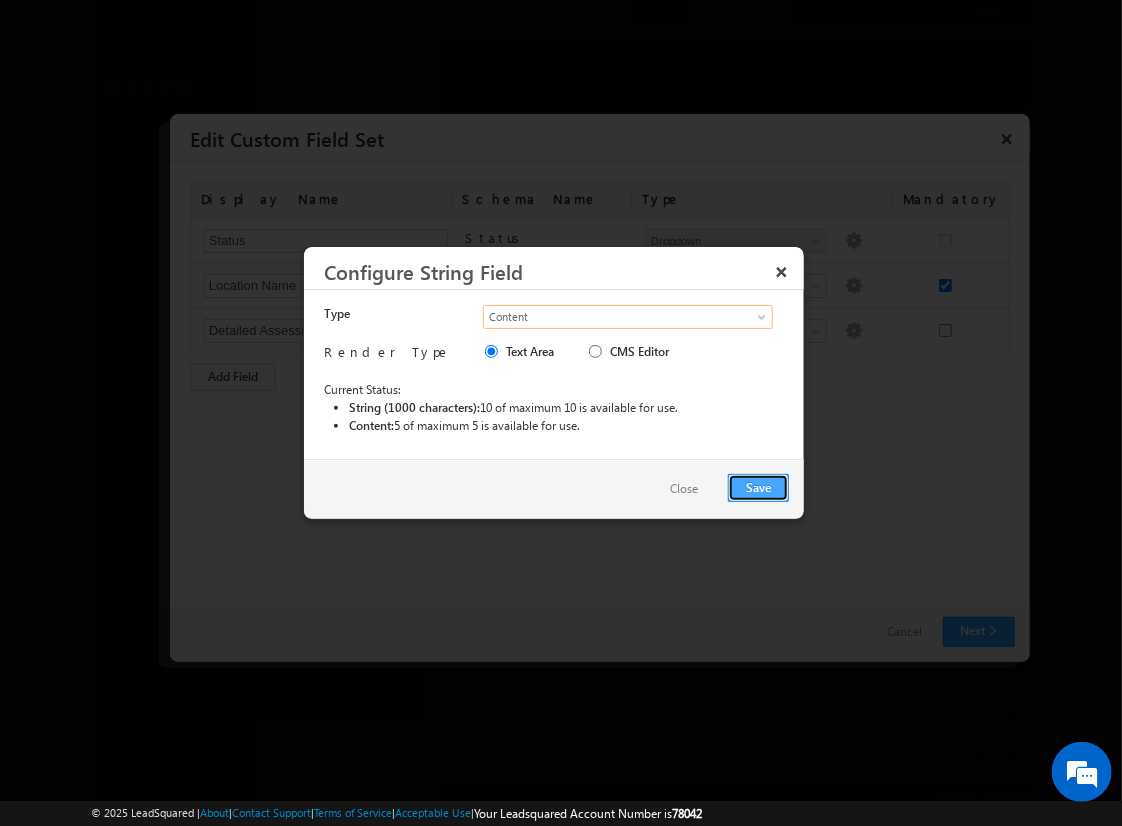 click on "Save" at bounding box center (758, 488) 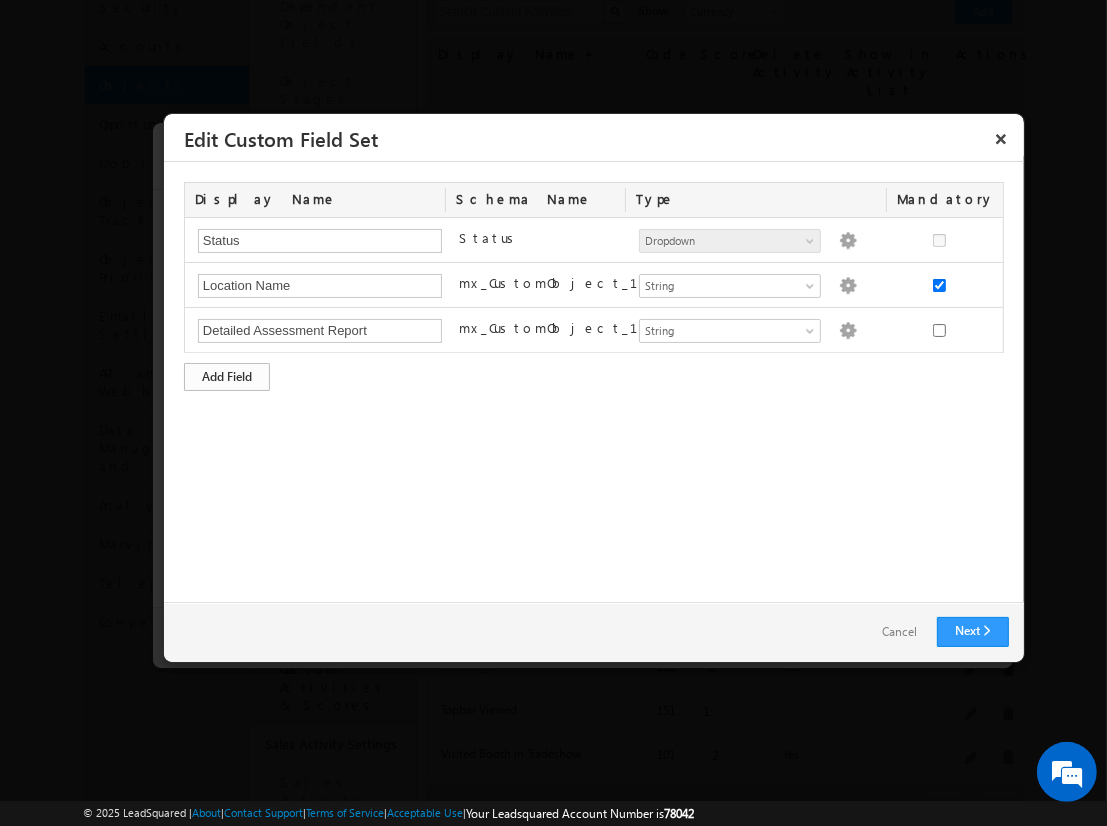 click on "Add Field" at bounding box center (227, 377) 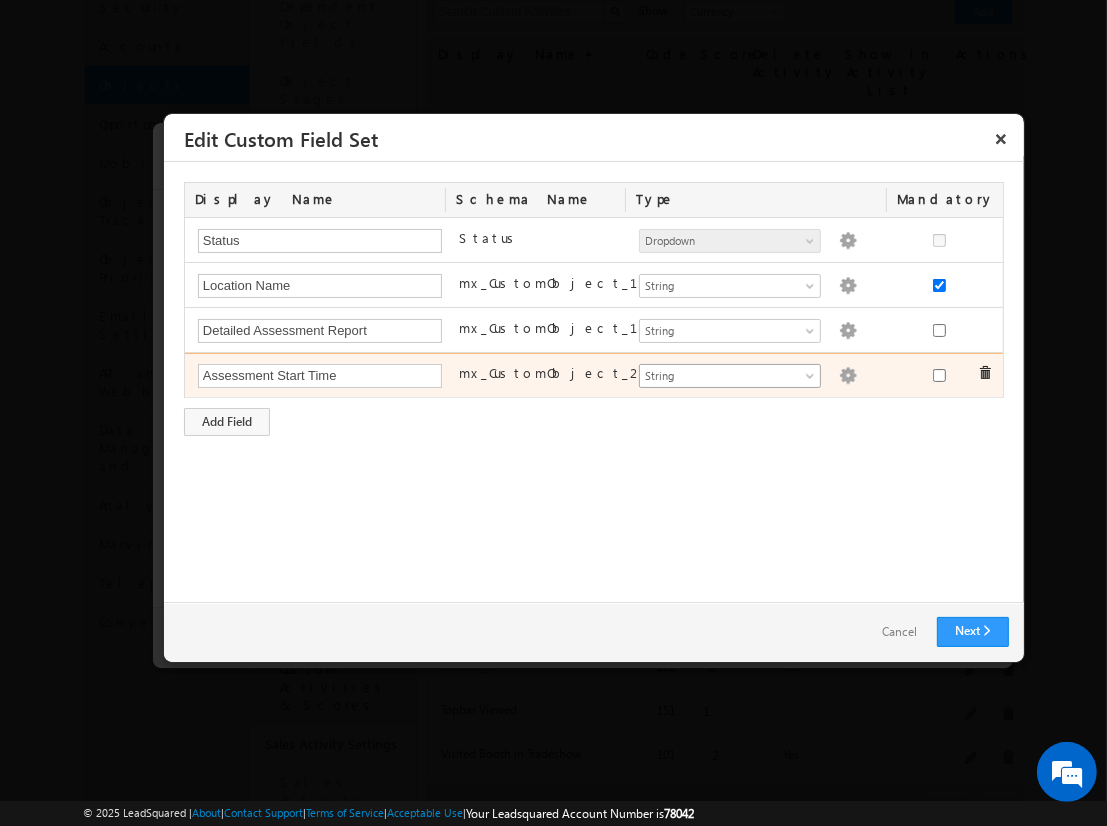 type on "Assessment Start Time" 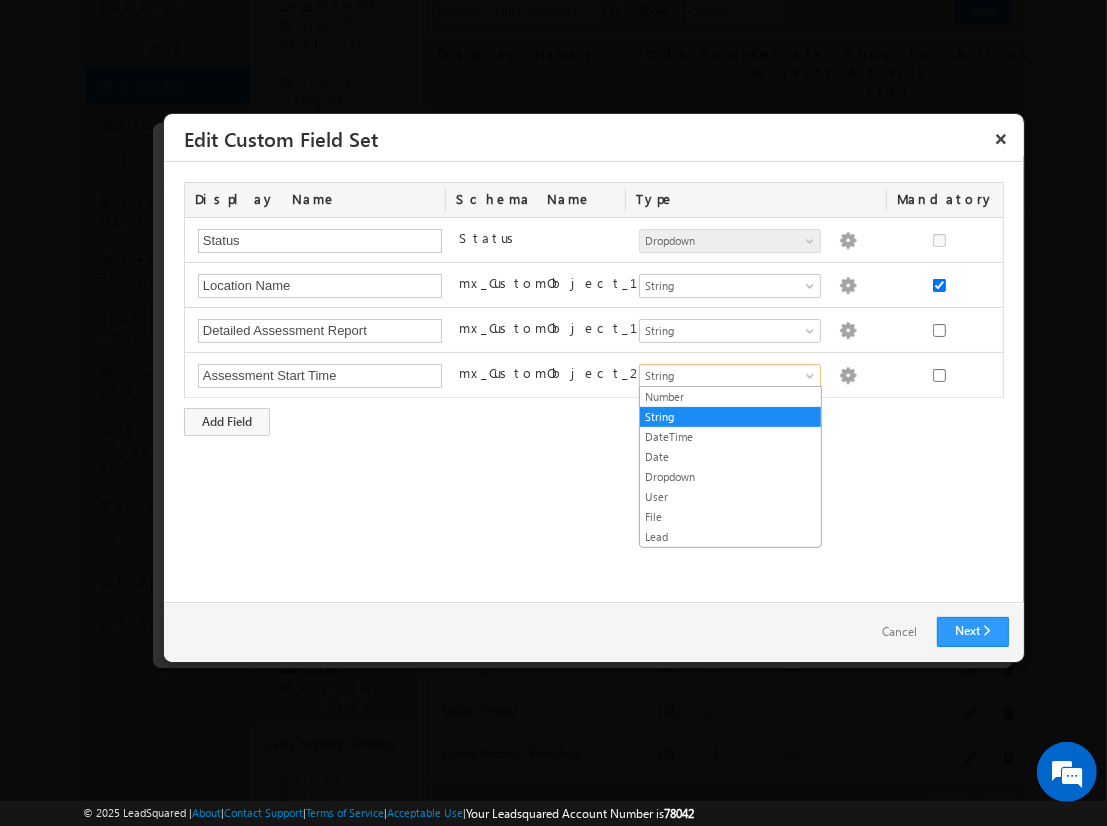 click on "DateTime" at bounding box center [730, 437] 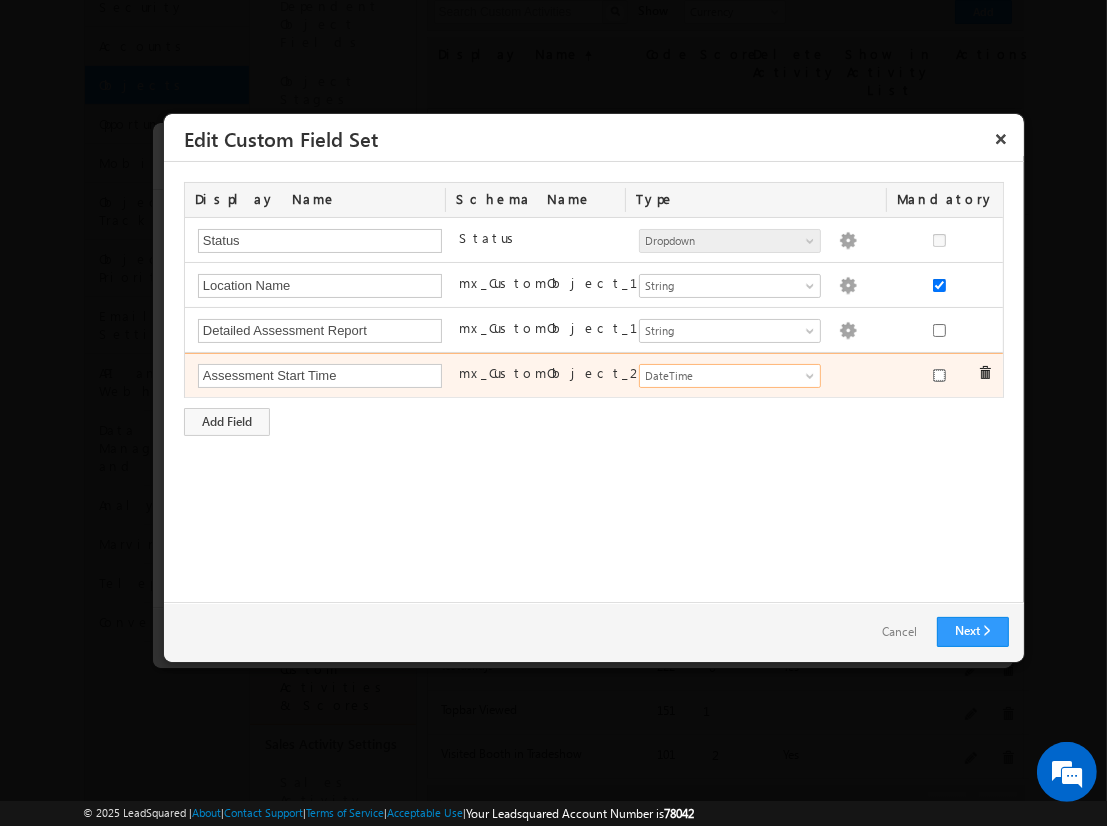 click at bounding box center (939, 375) 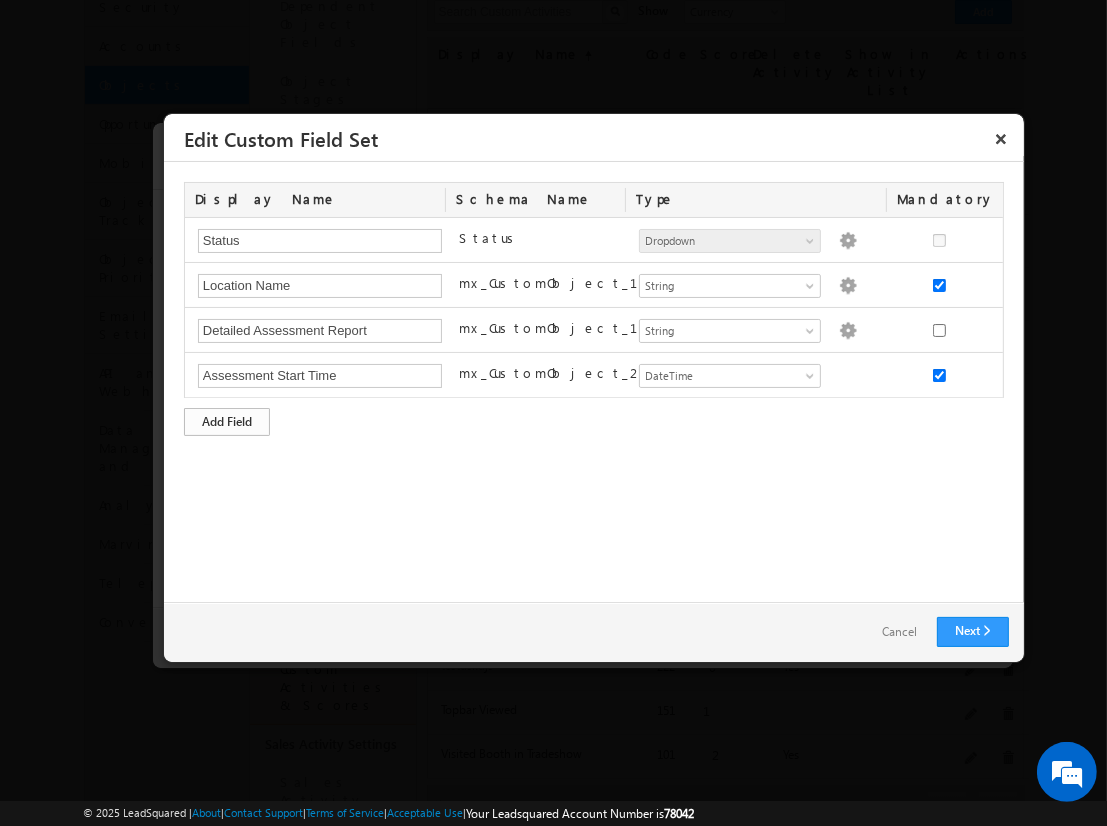 click on "Add Field" at bounding box center [227, 422] 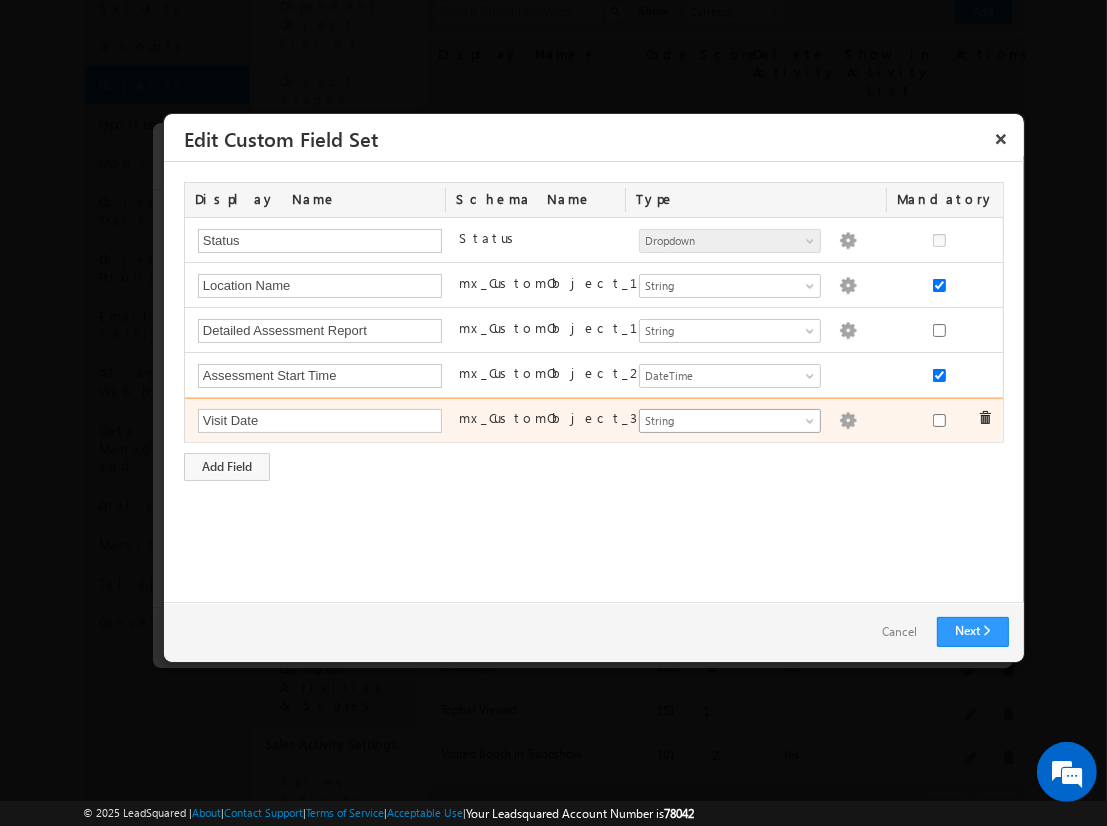 type on "Visit Date" 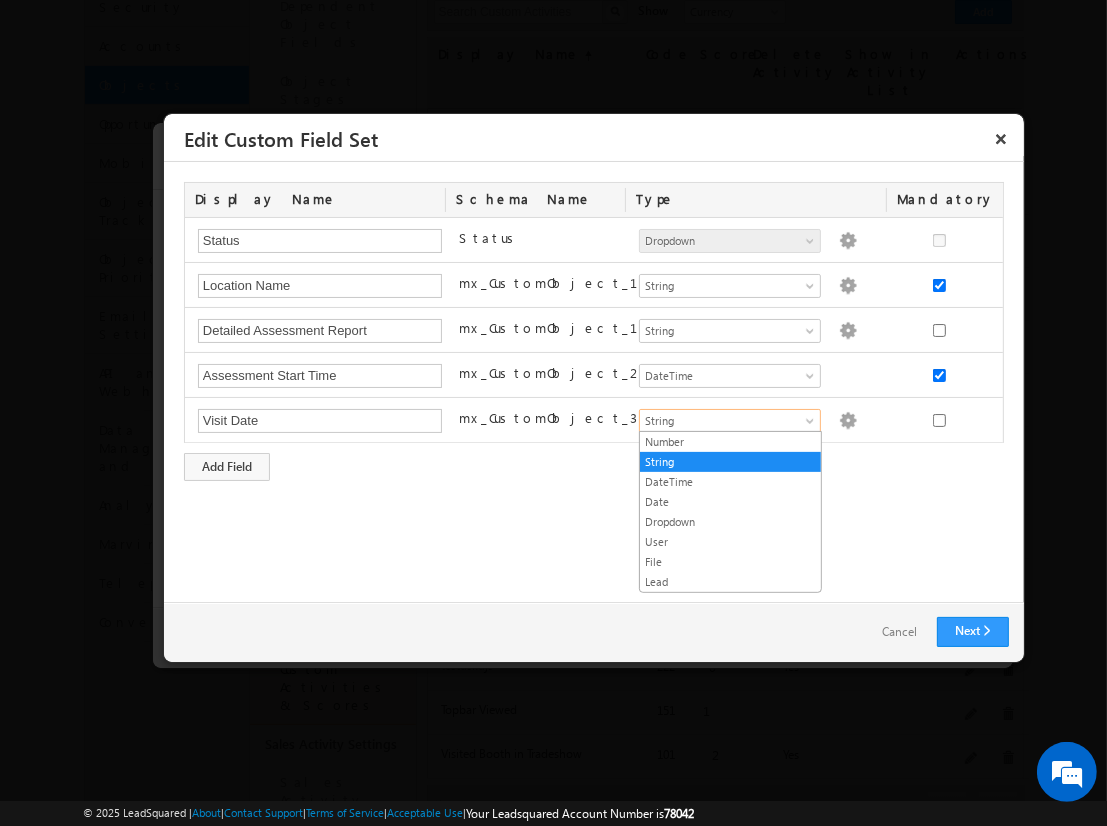 click on "Date" at bounding box center (730, 502) 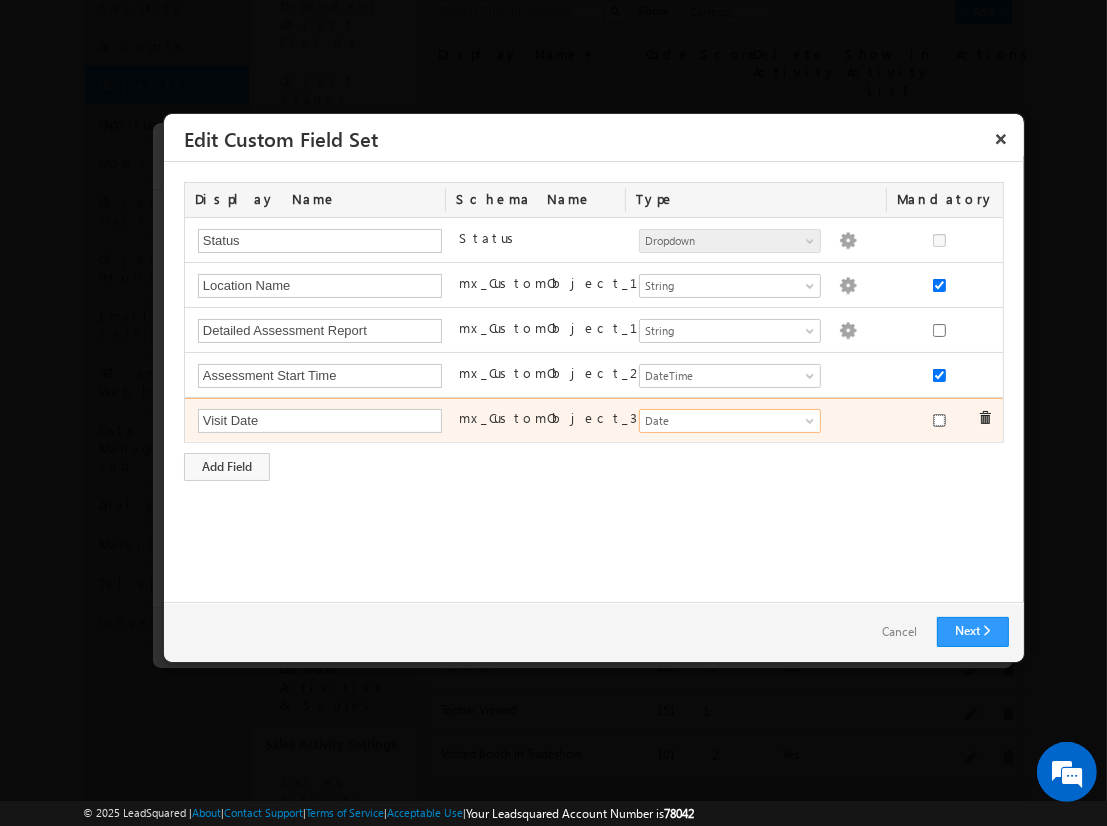 click at bounding box center (939, 420) 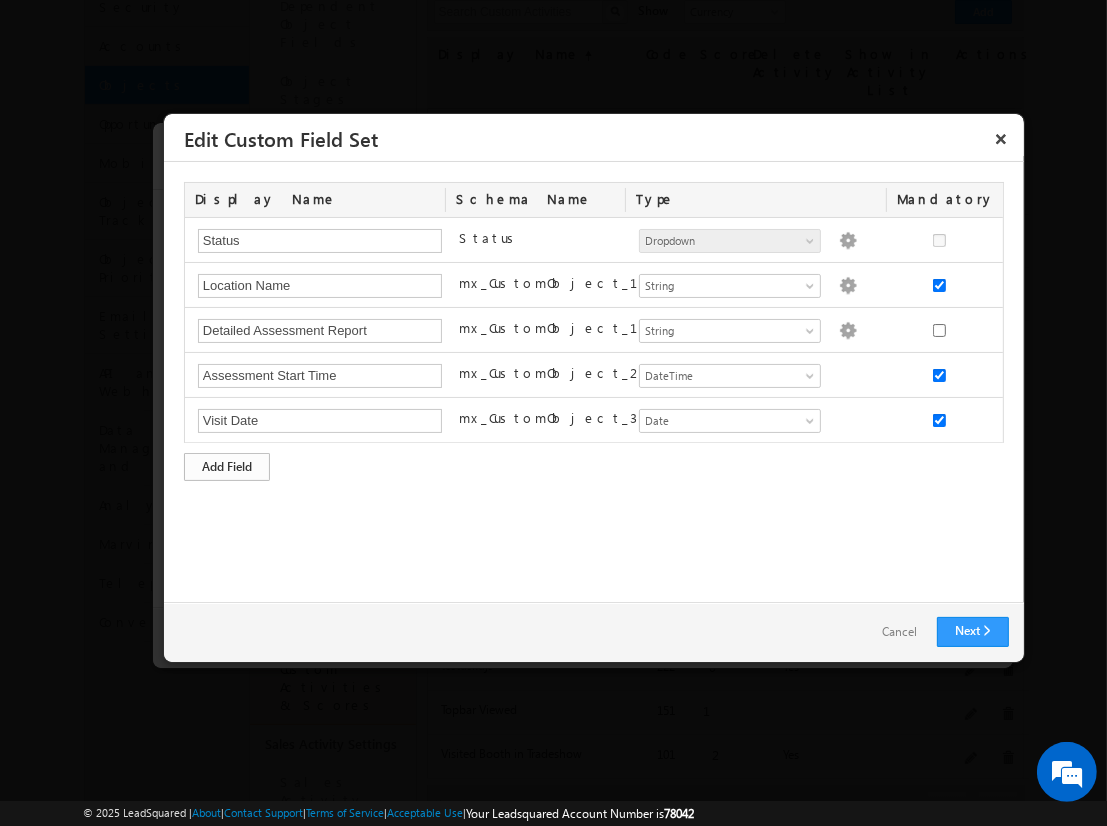 click on "Add Field" at bounding box center [227, 467] 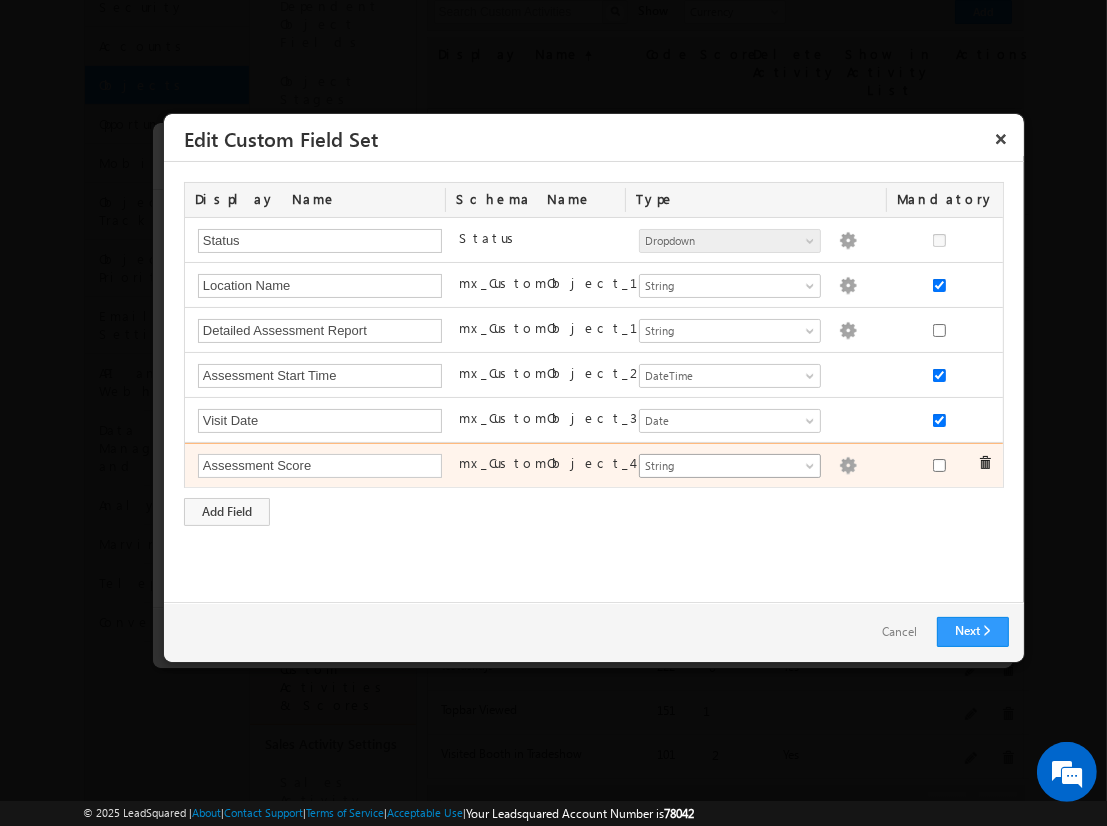 type on "Assessment Score" 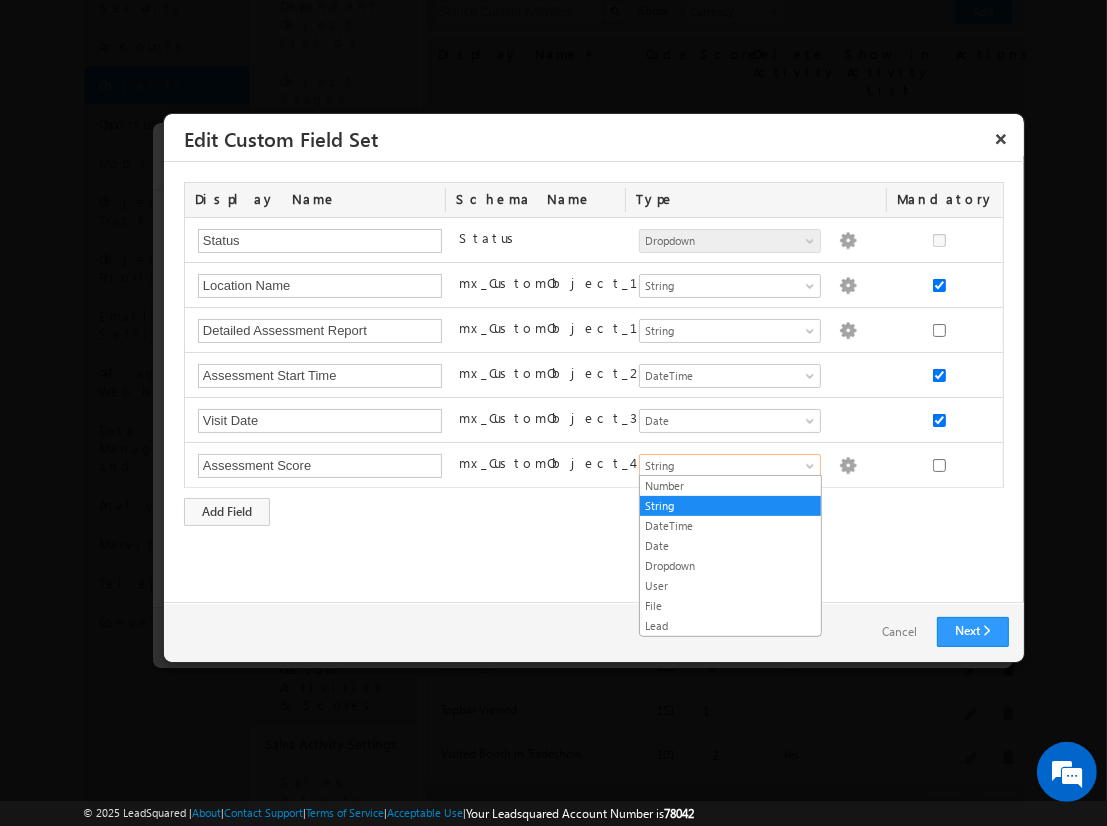 click on "Number" at bounding box center (730, 486) 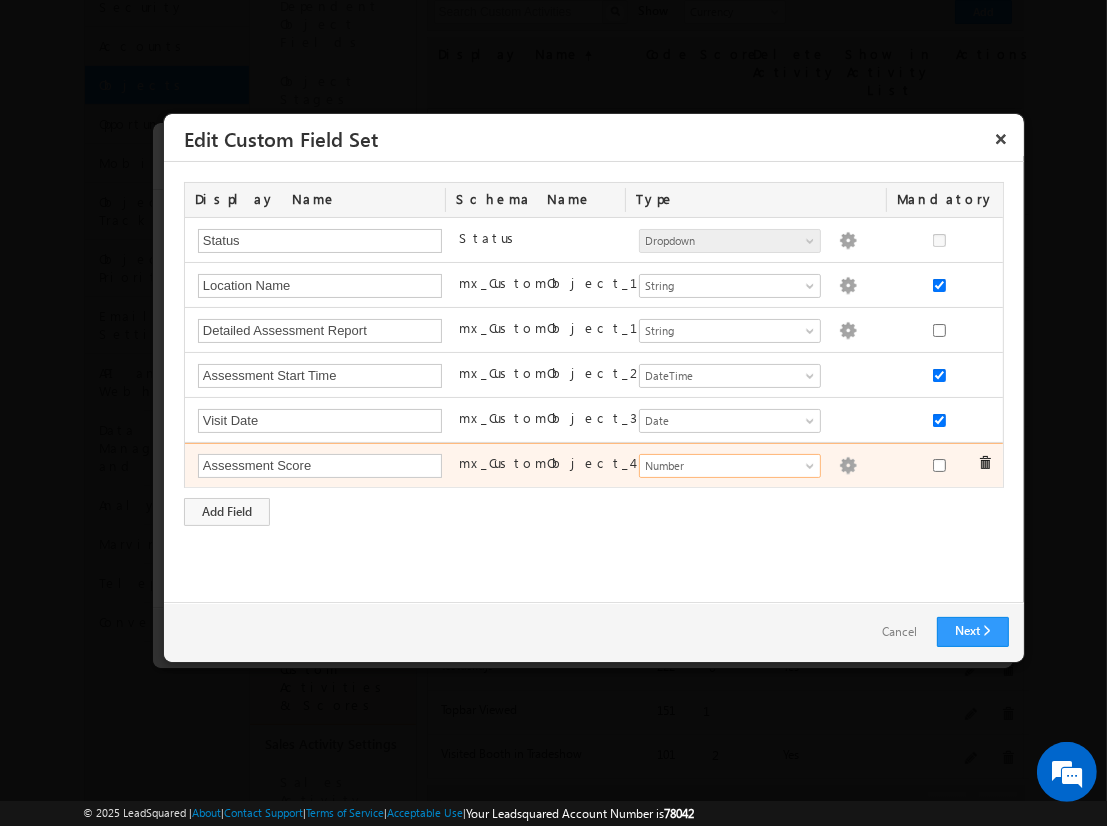 click at bounding box center [848, 466] 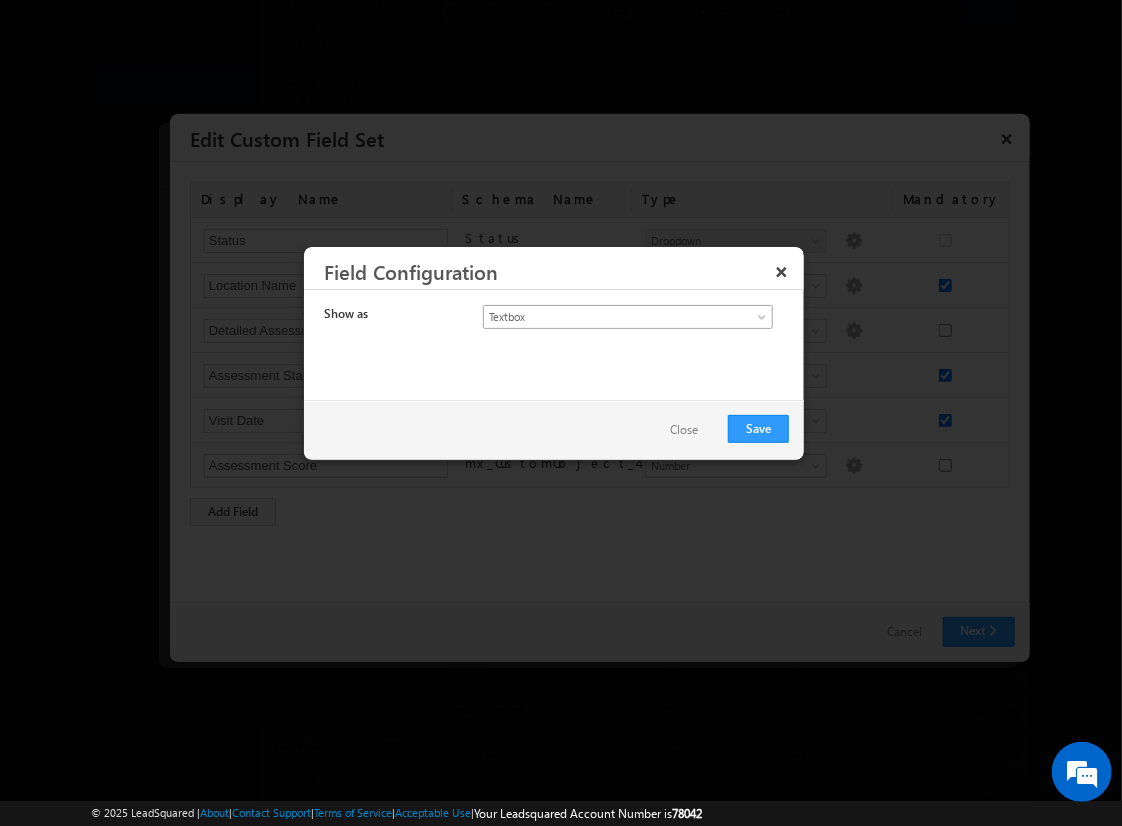 click on "Textbox" at bounding box center [611, 317] 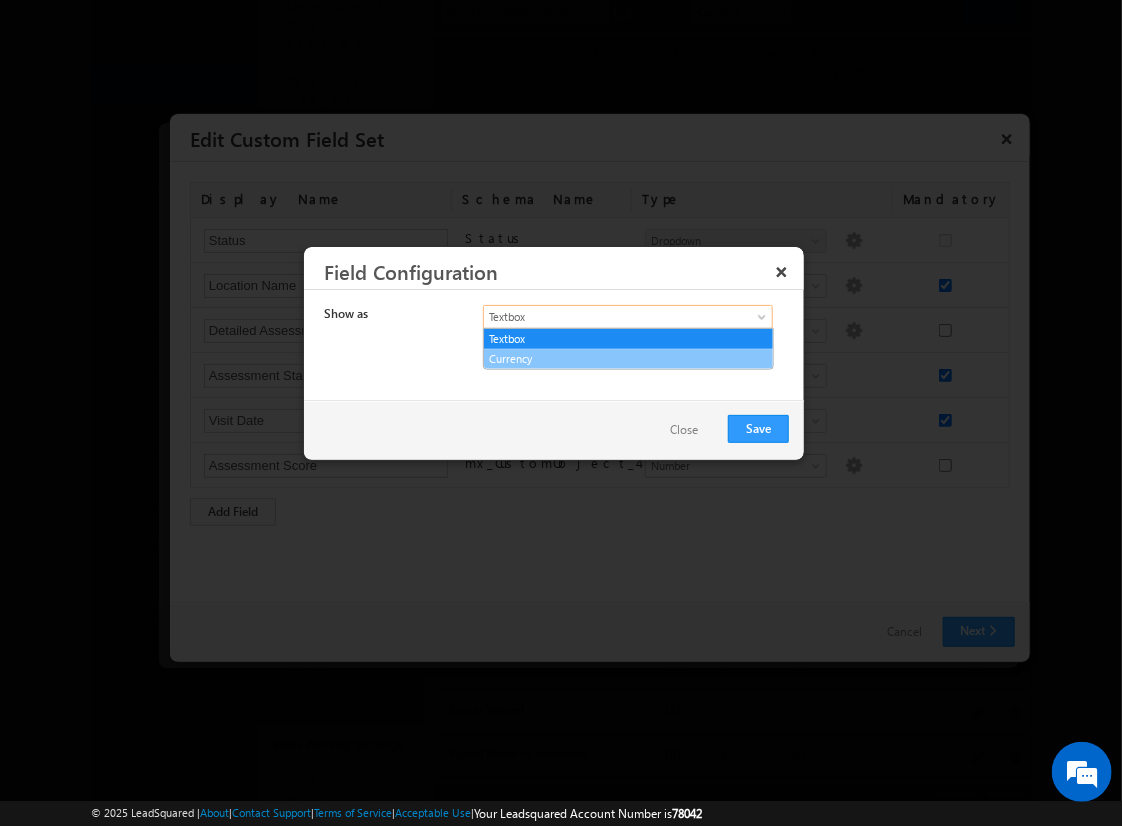 click on "Currency" at bounding box center (628, 359) 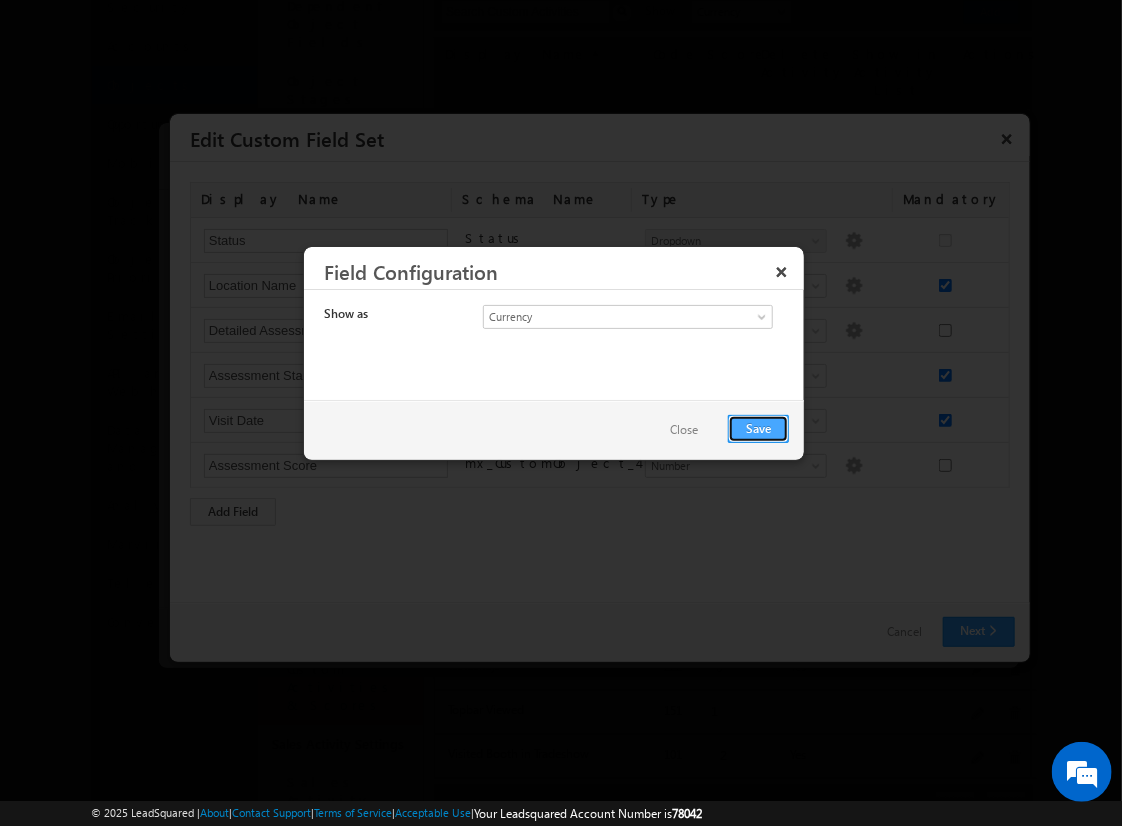 click on "Save" at bounding box center (758, 429) 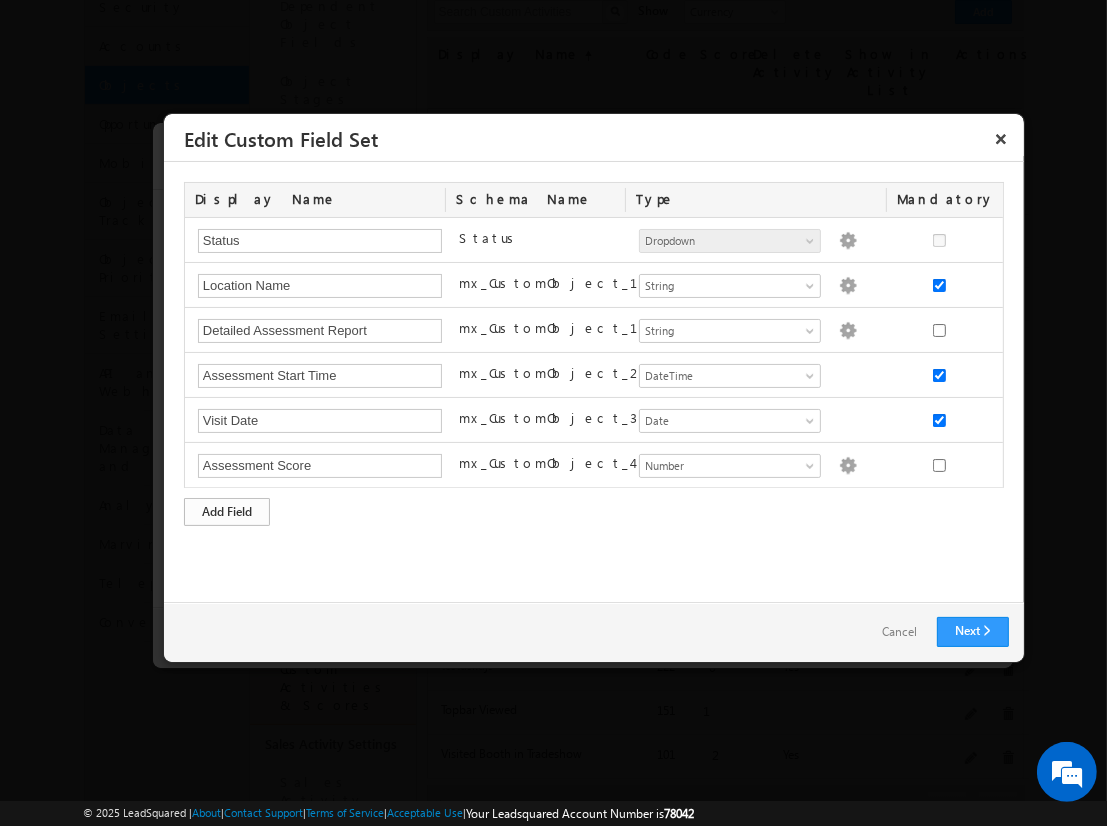 click on "Add Field" at bounding box center [227, 512] 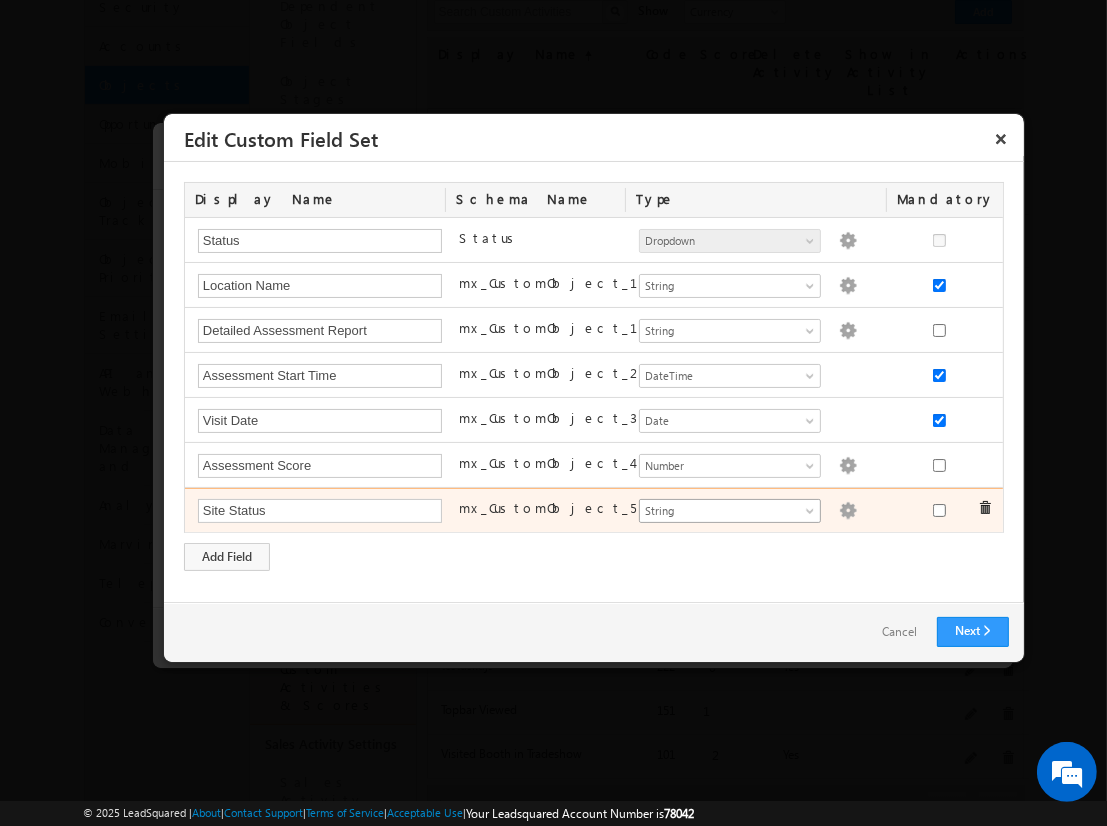 type on "Site Status" 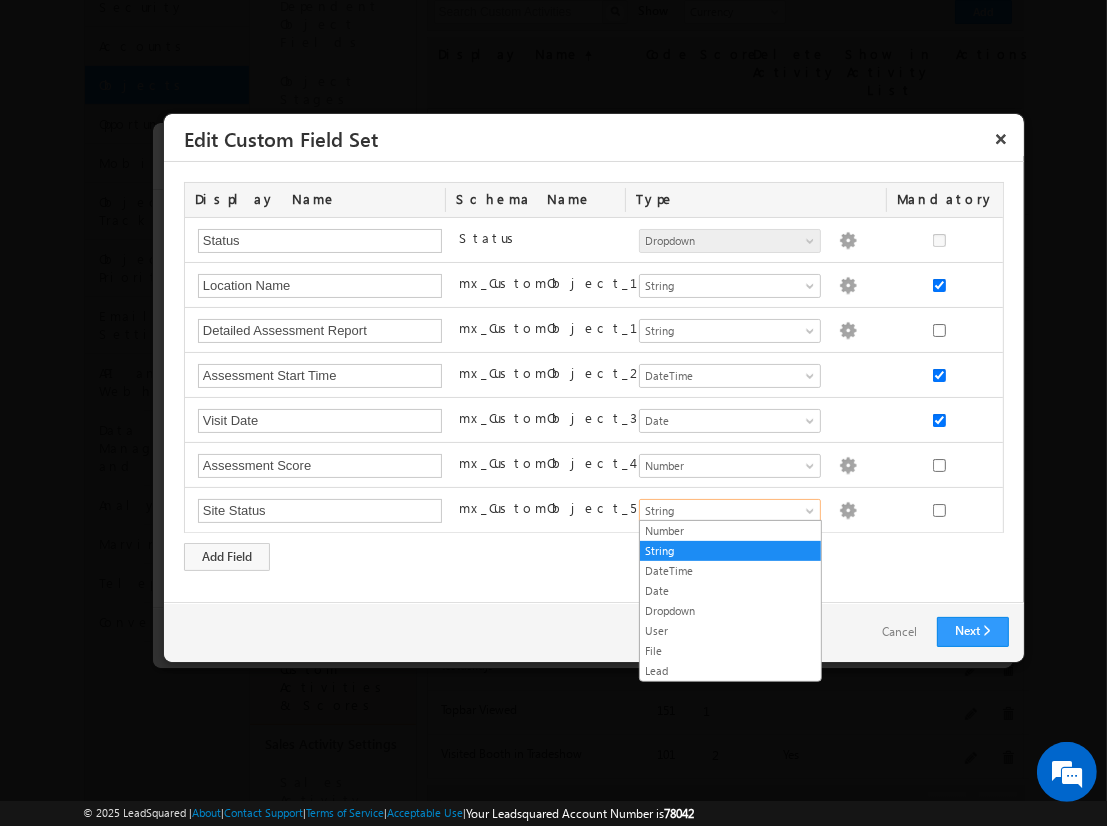 click on "Dropdown" at bounding box center [730, 611] 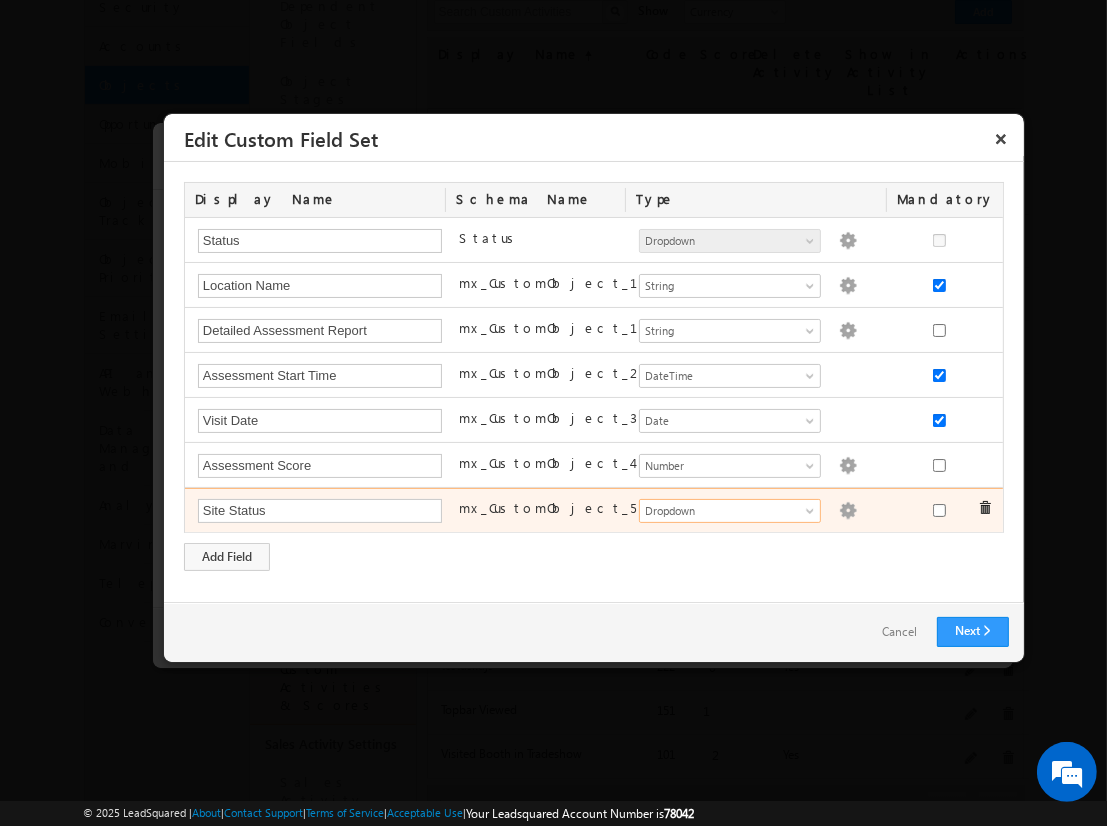 click at bounding box center [848, 511] 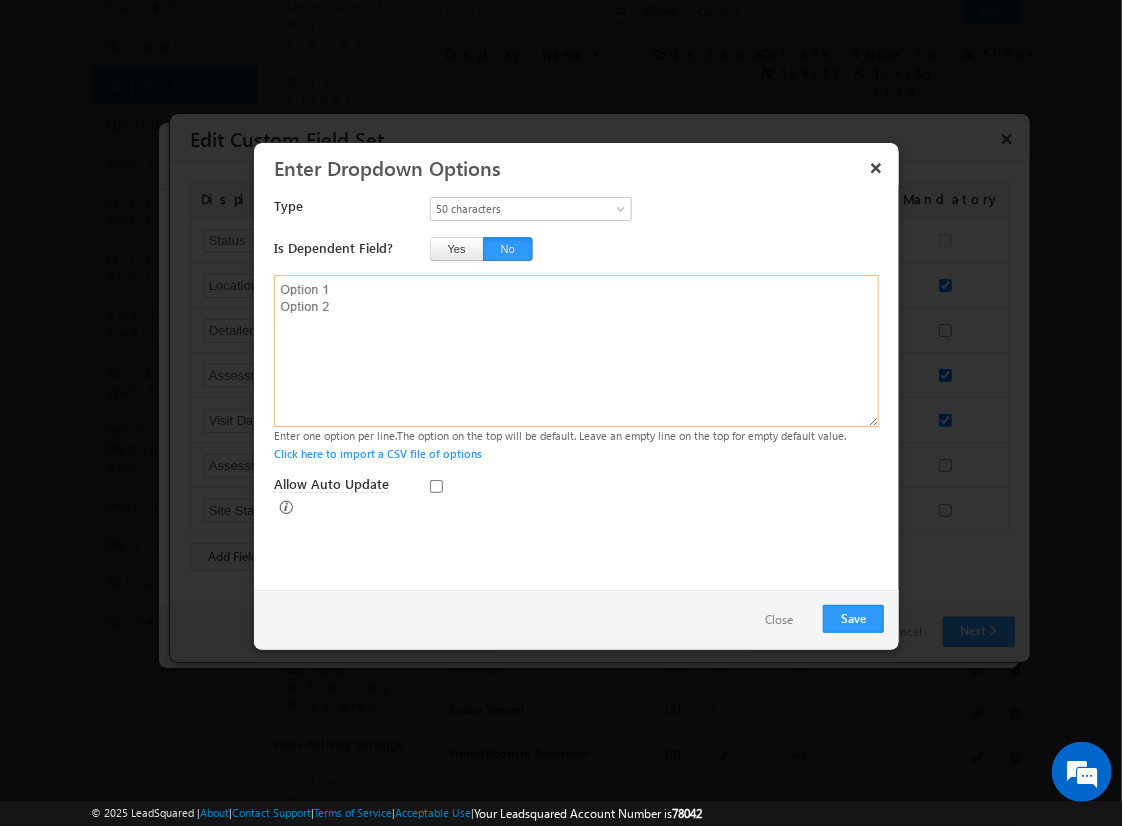 click at bounding box center (576, 351) 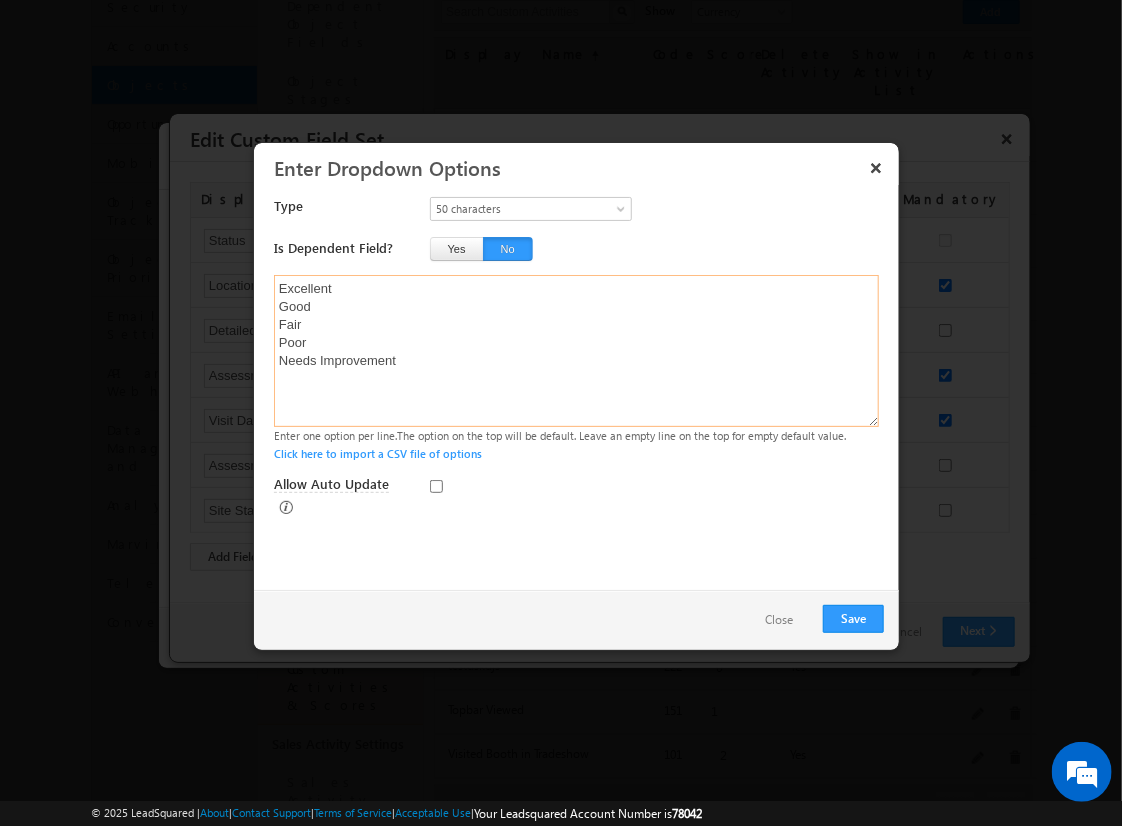 type on "Excellent
Good
Fair
Poor
Needs Improvement" 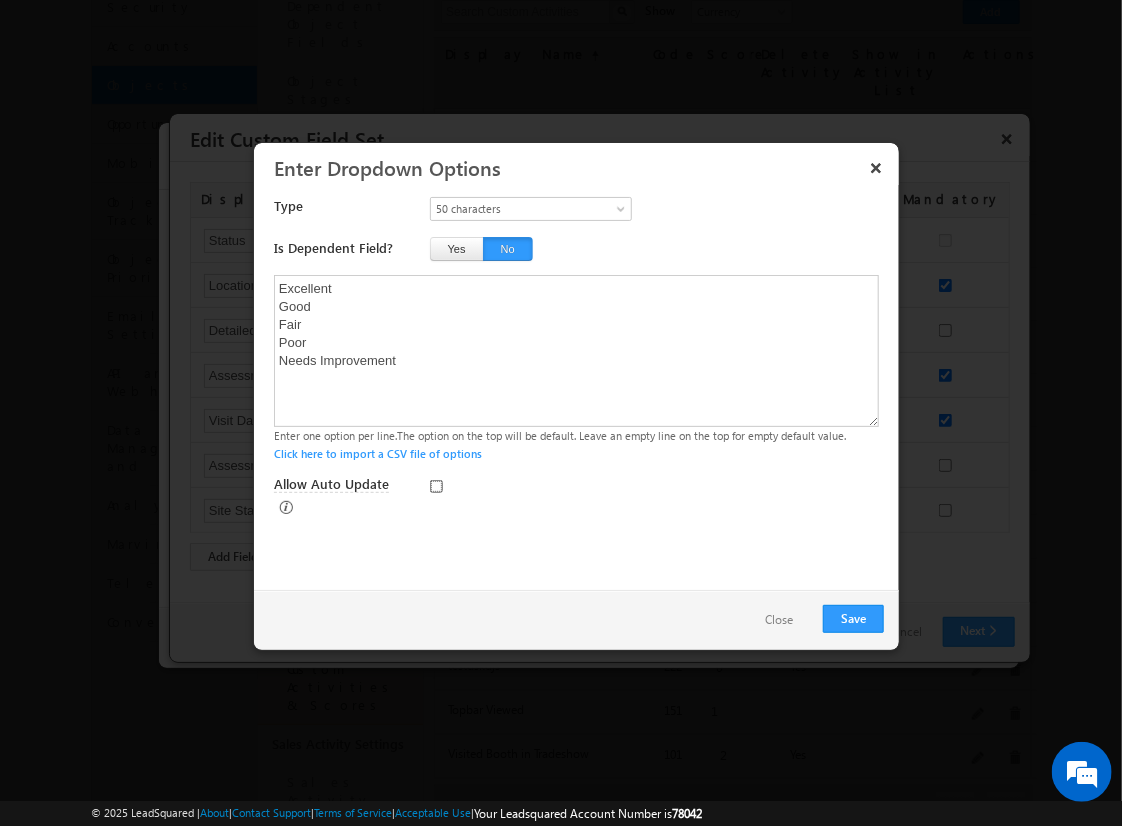click on "Allow Auto Update" at bounding box center (436, 486) 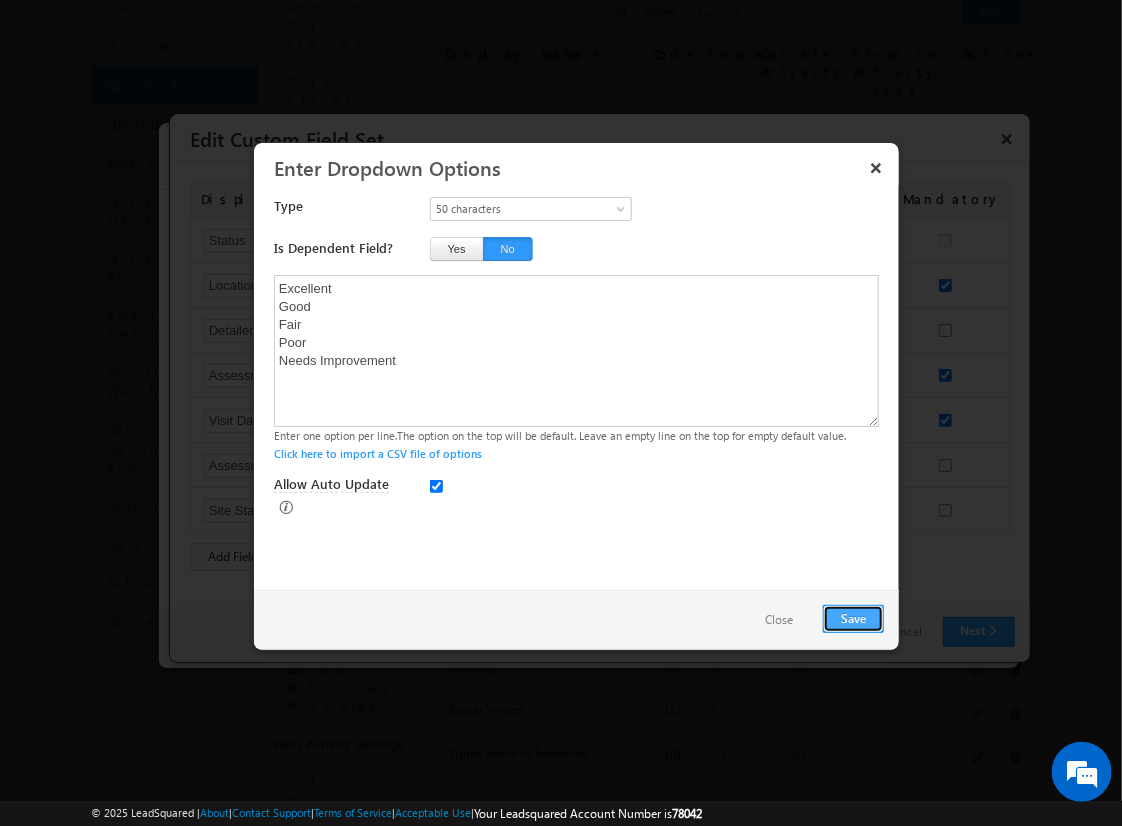 click on "Save" at bounding box center (853, 619) 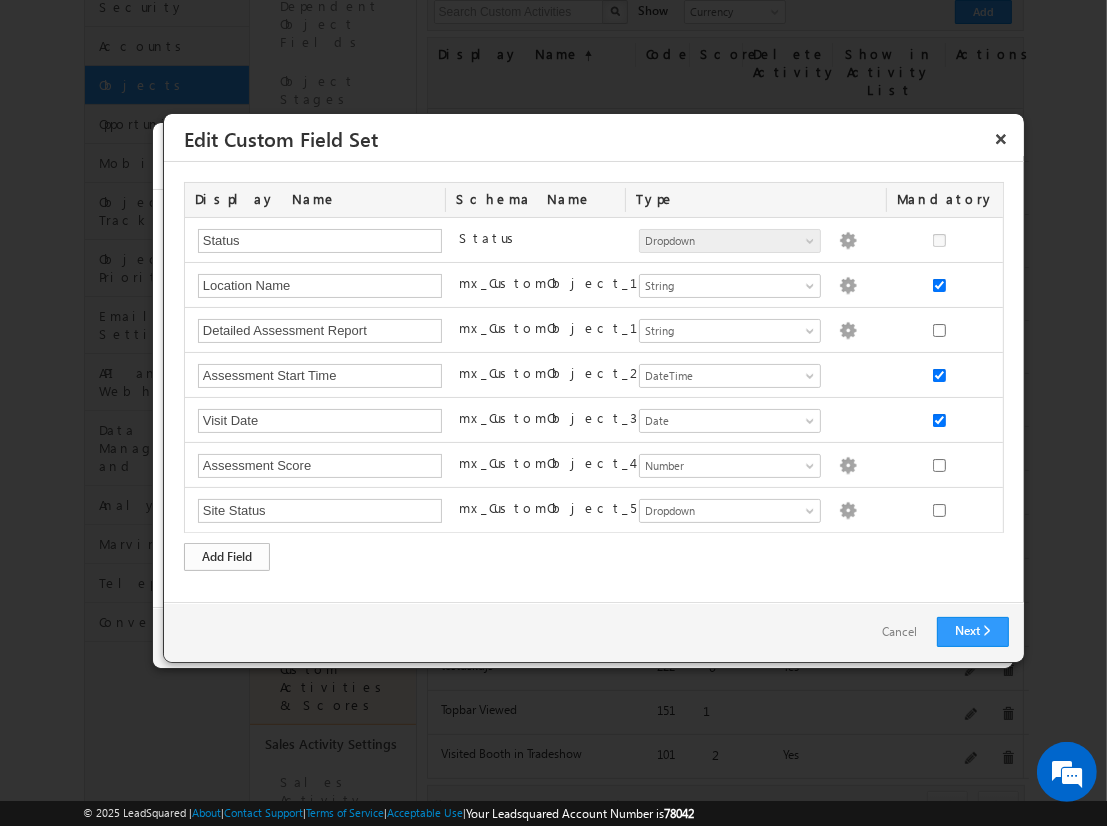 click on "Add Field" at bounding box center [227, 557] 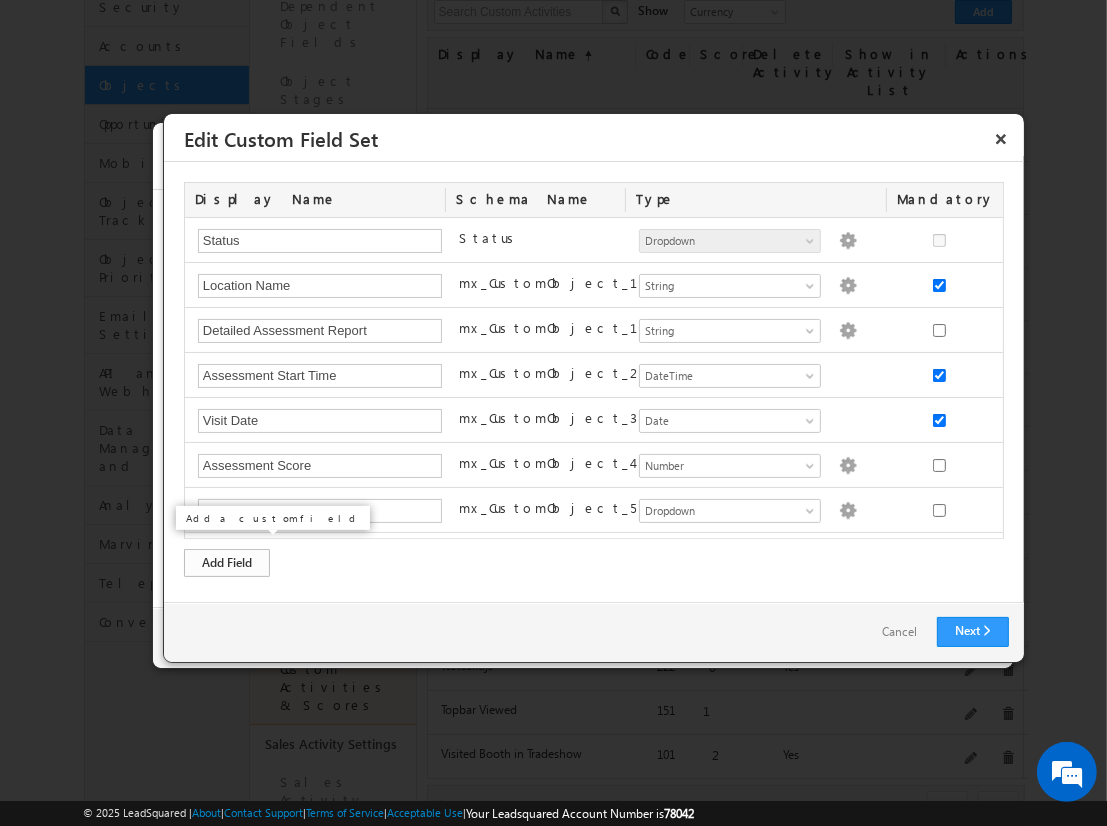 scroll, scrollTop: 36, scrollLeft: 0, axis: vertical 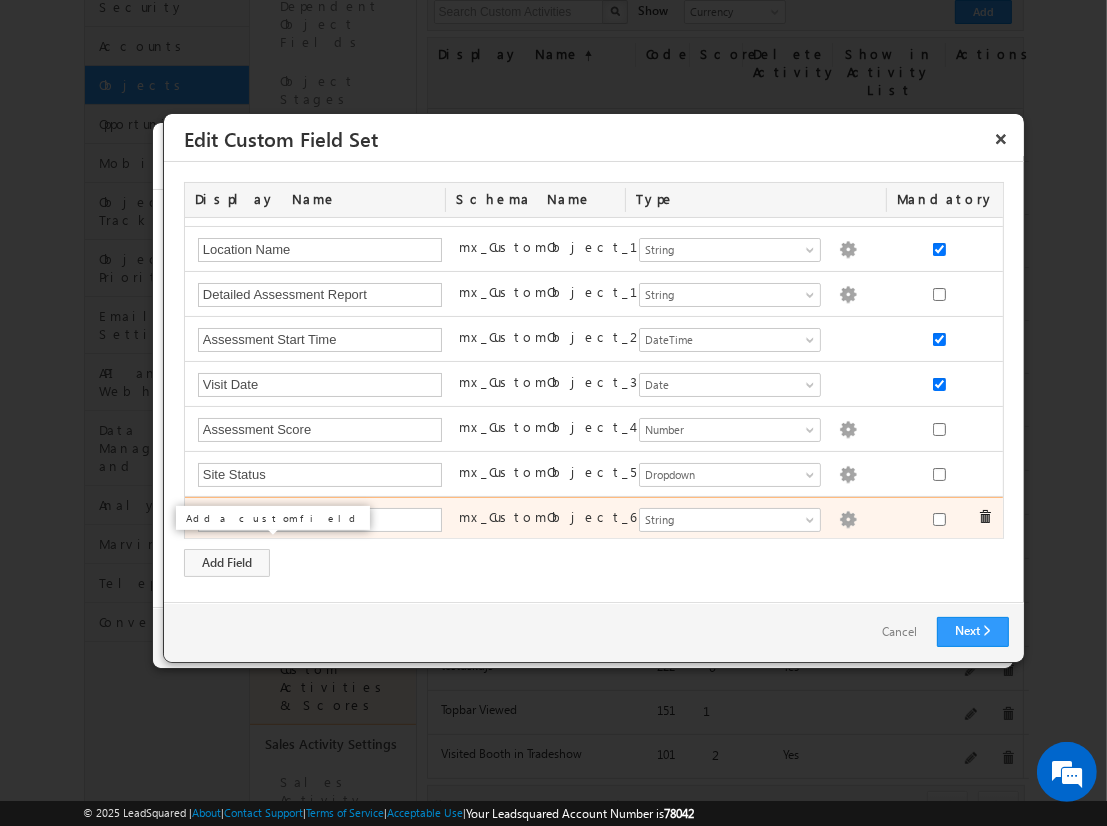type on "Additional Notes" 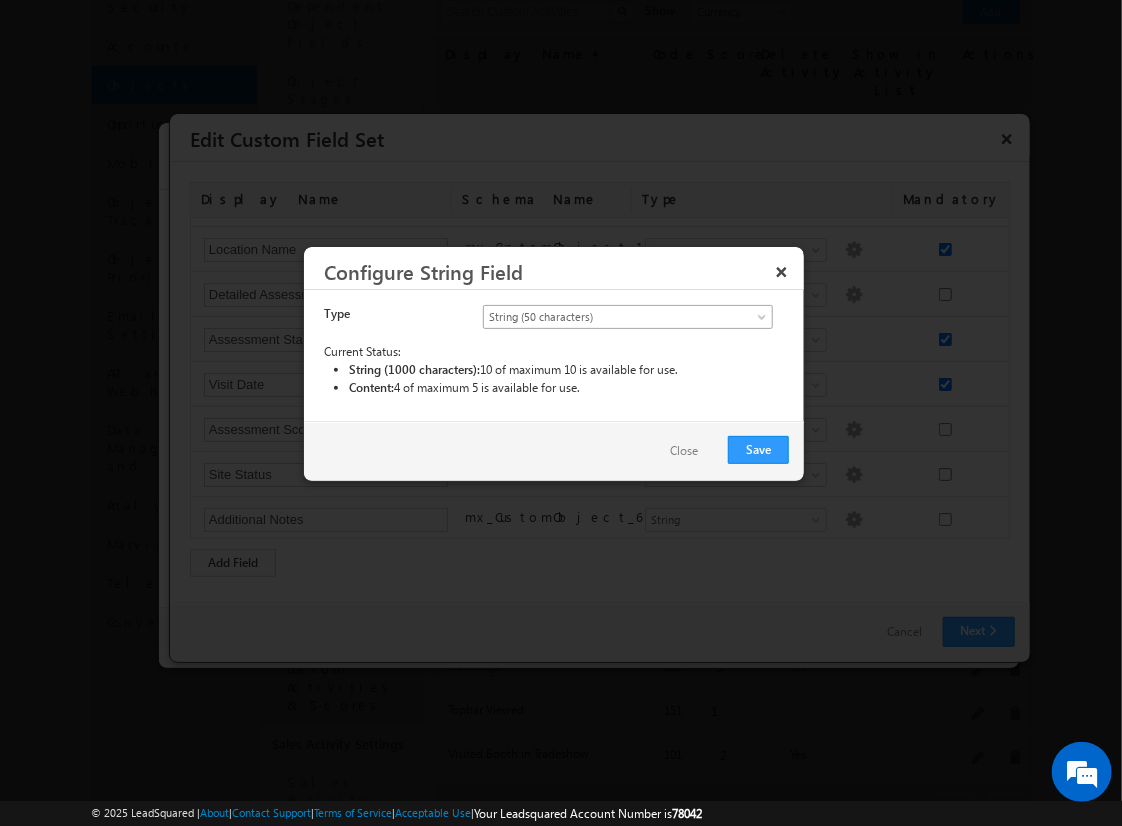 click on "String (50 characters)" at bounding box center (611, 317) 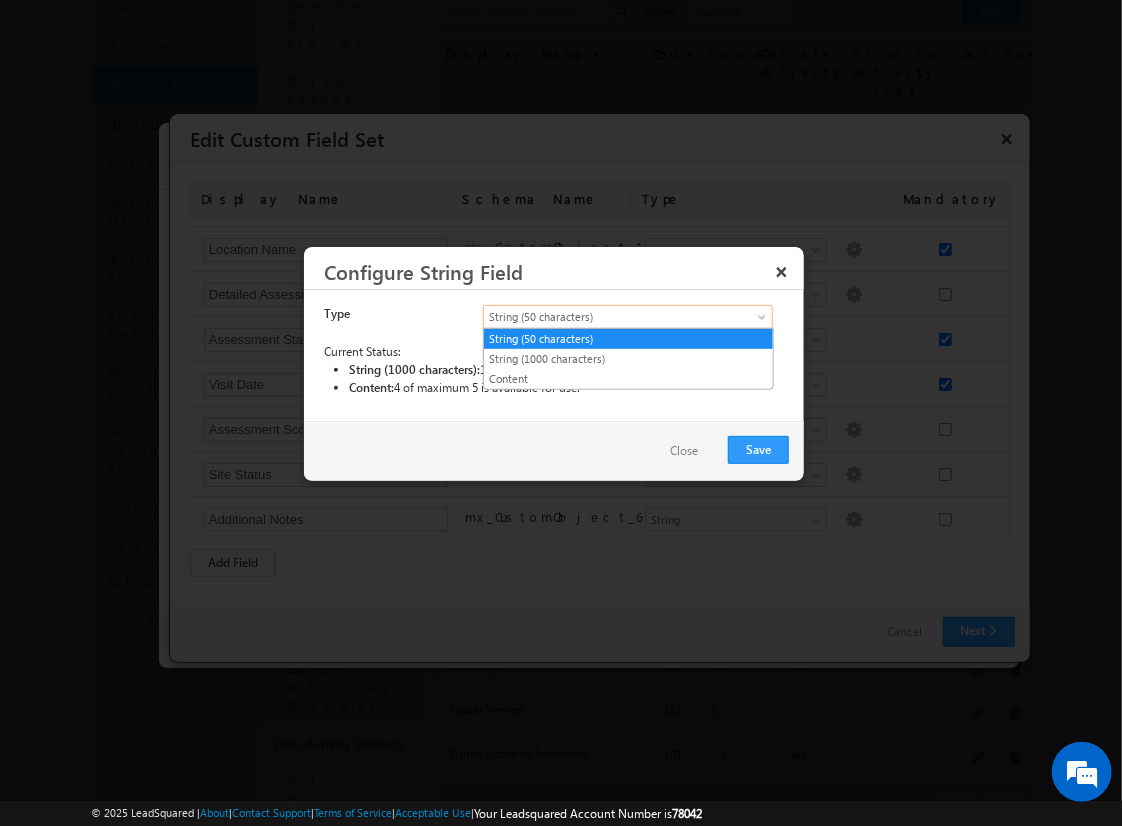 click on "Content" at bounding box center (628, 379) 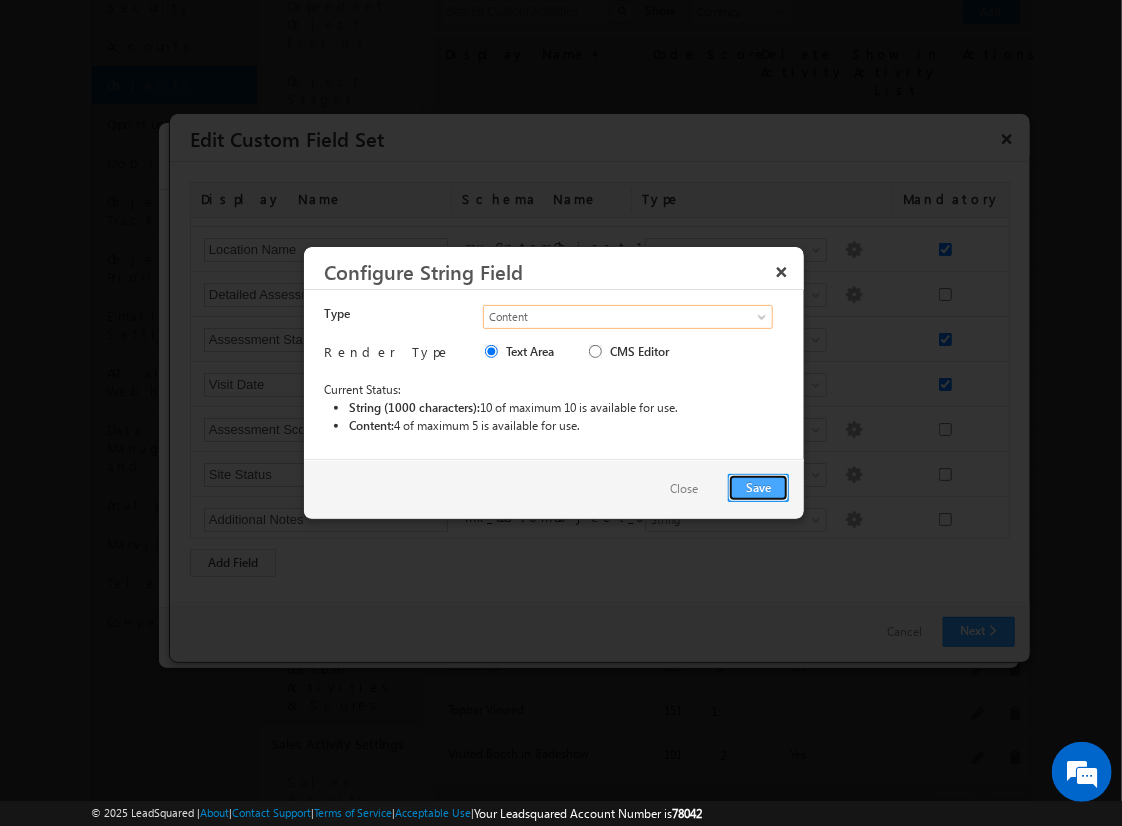 click on "Save" at bounding box center (758, 488) 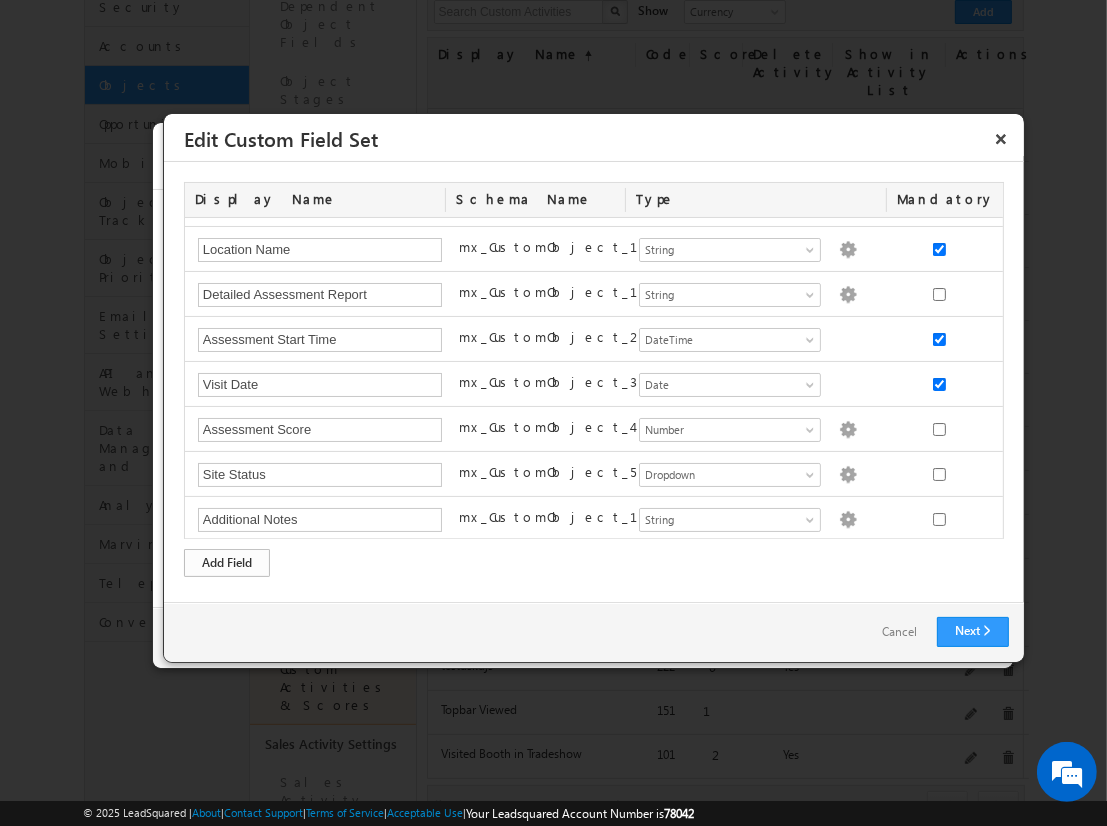 click on "Add Field" at bounding box center (227, 563) 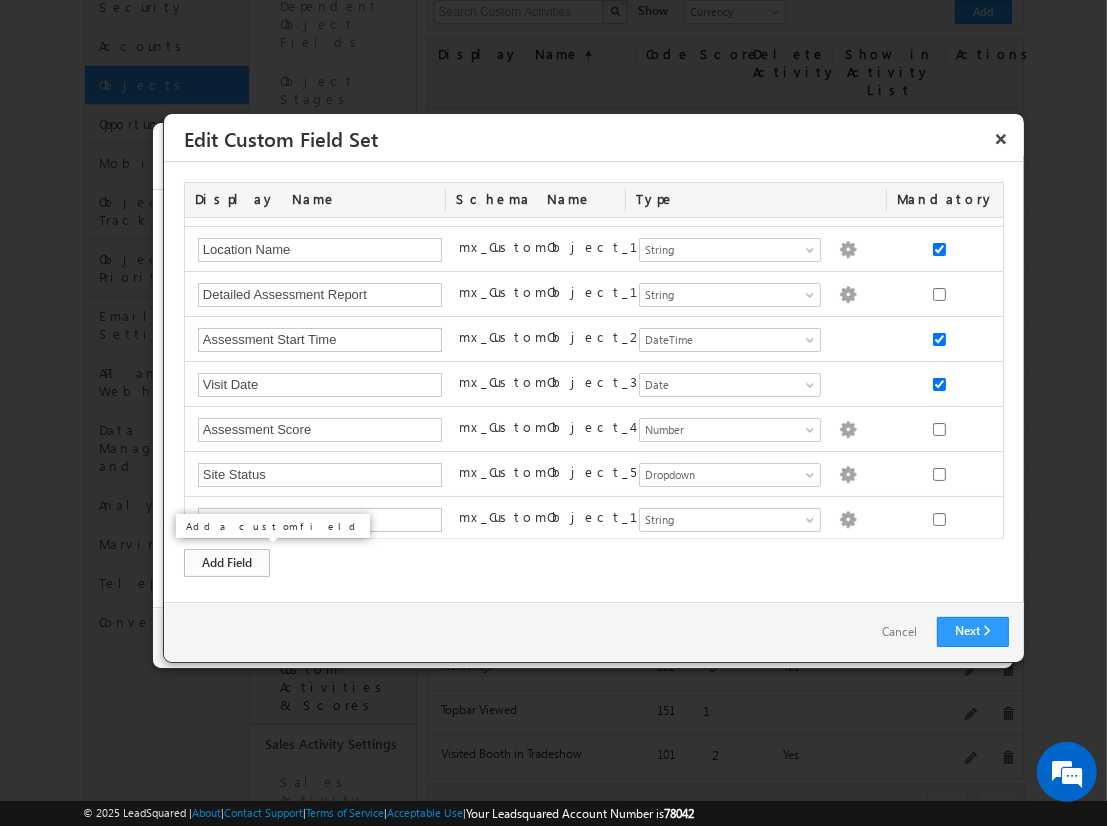 scroll, scrollTop: 80, scrollLeft: 0, axis: vertical 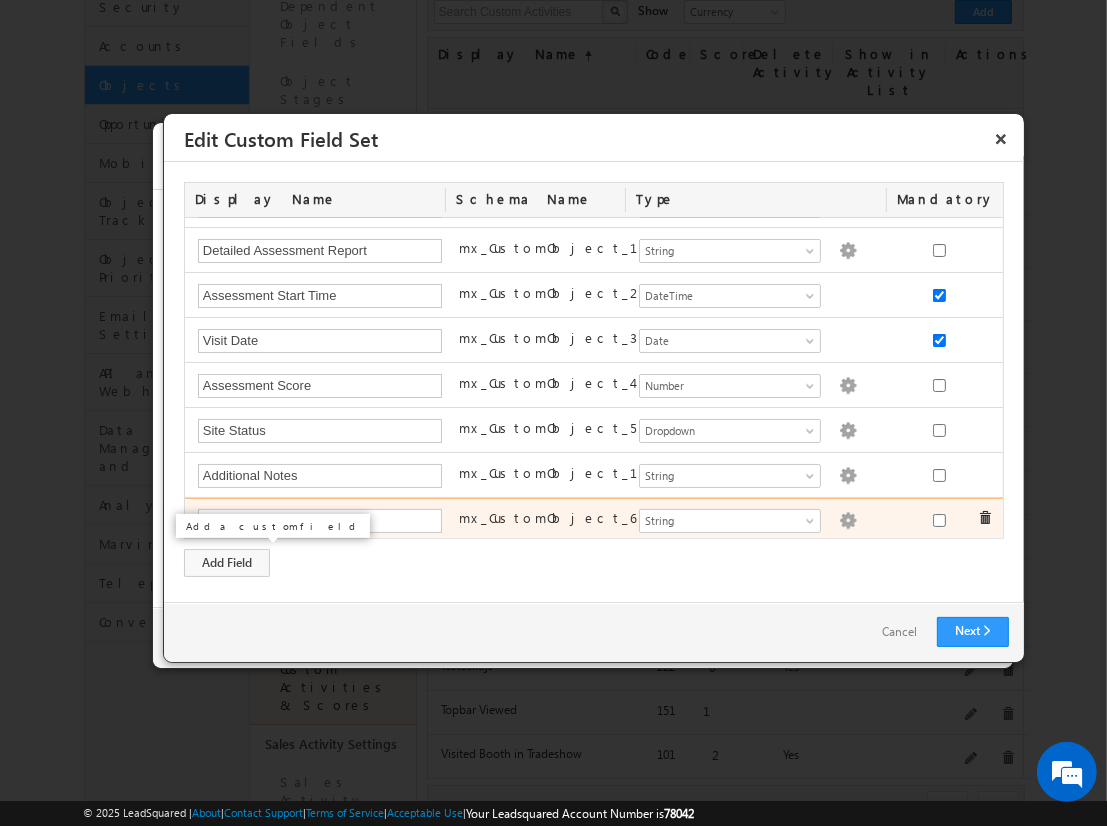 type on "Summary Comments" 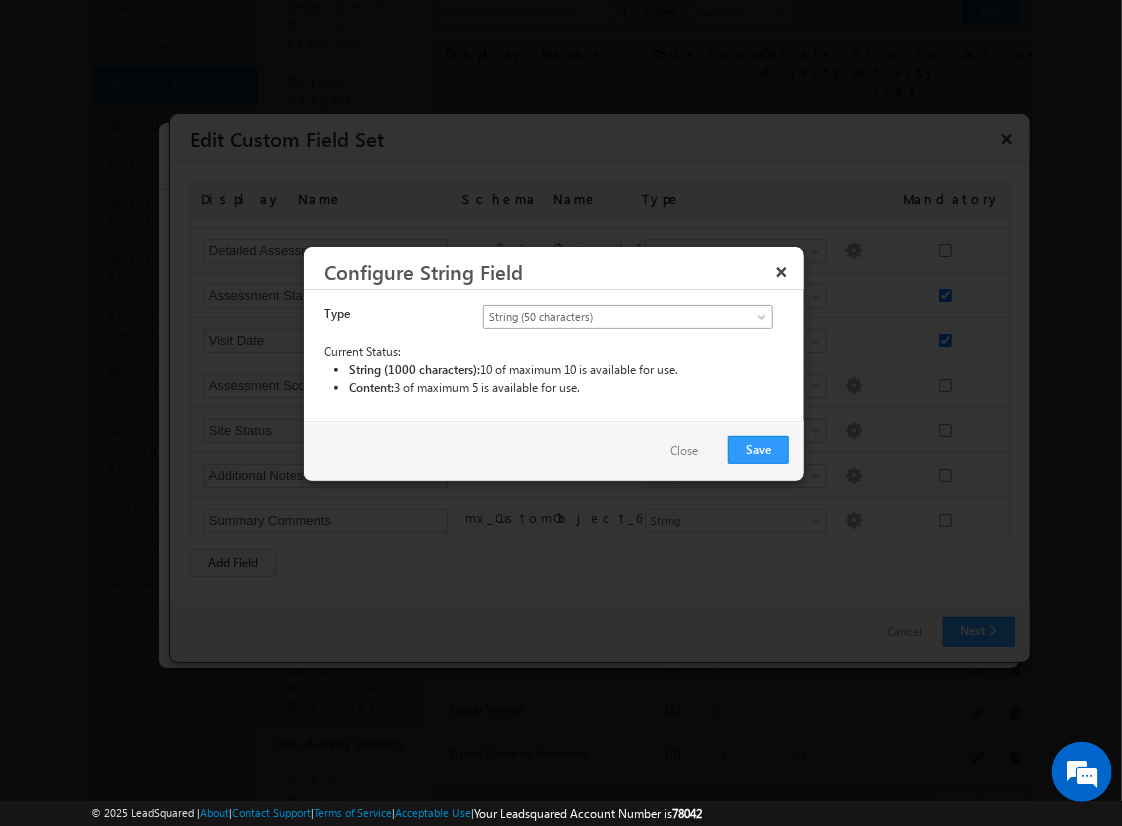 click on "String (50 characters)" at bounding box center (611, 317) 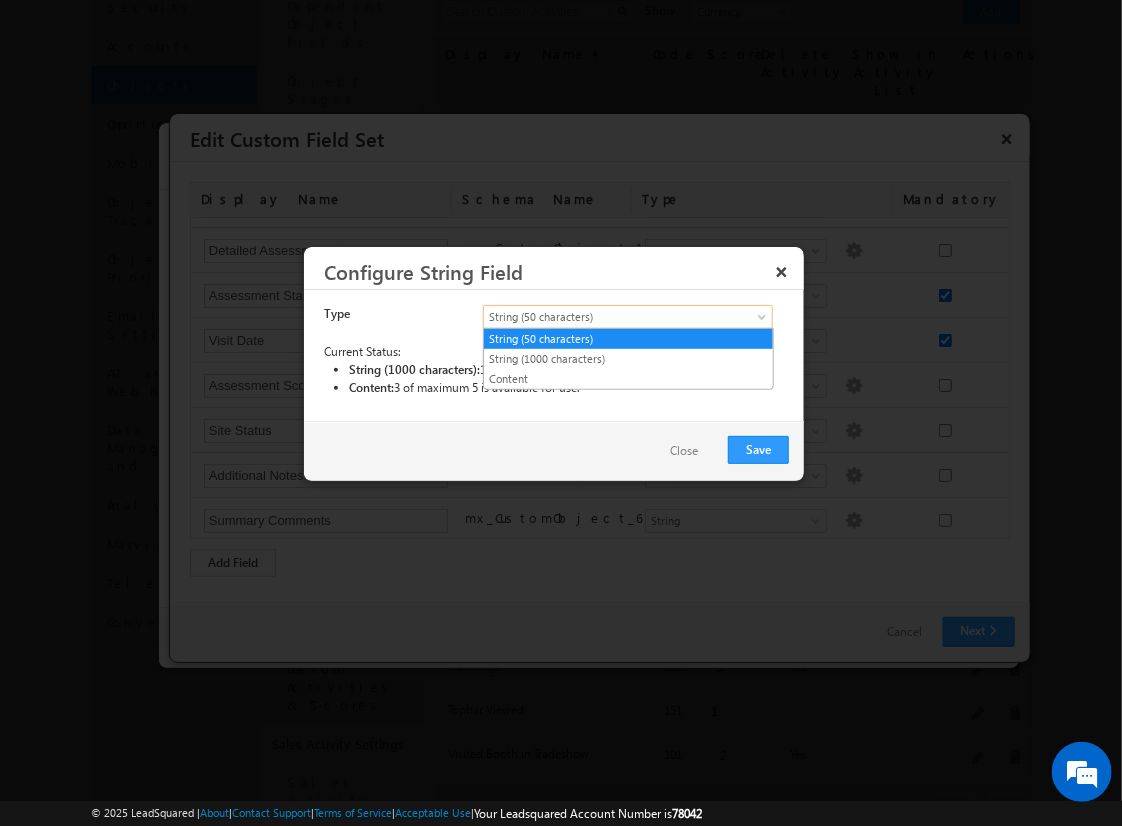click on "String (1000 characters)" at bounding box center (628, 359) 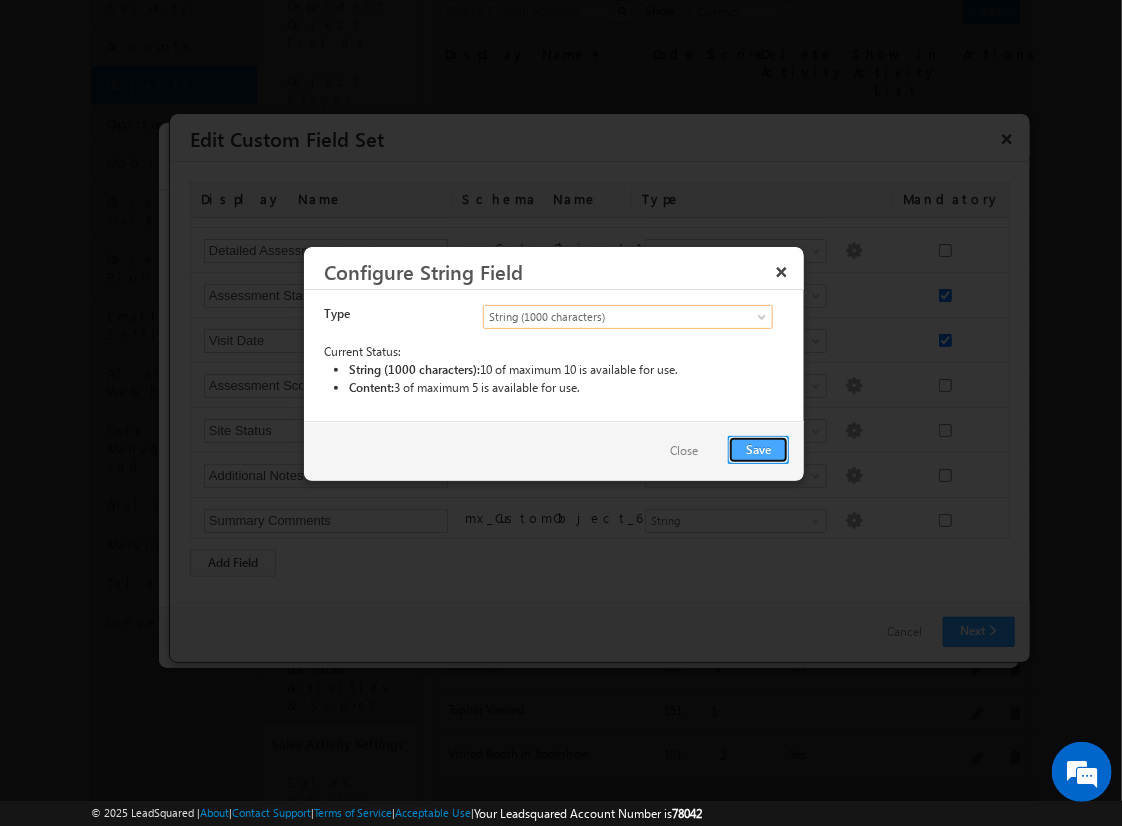 click on "Save" at bounding box center [758, 450] 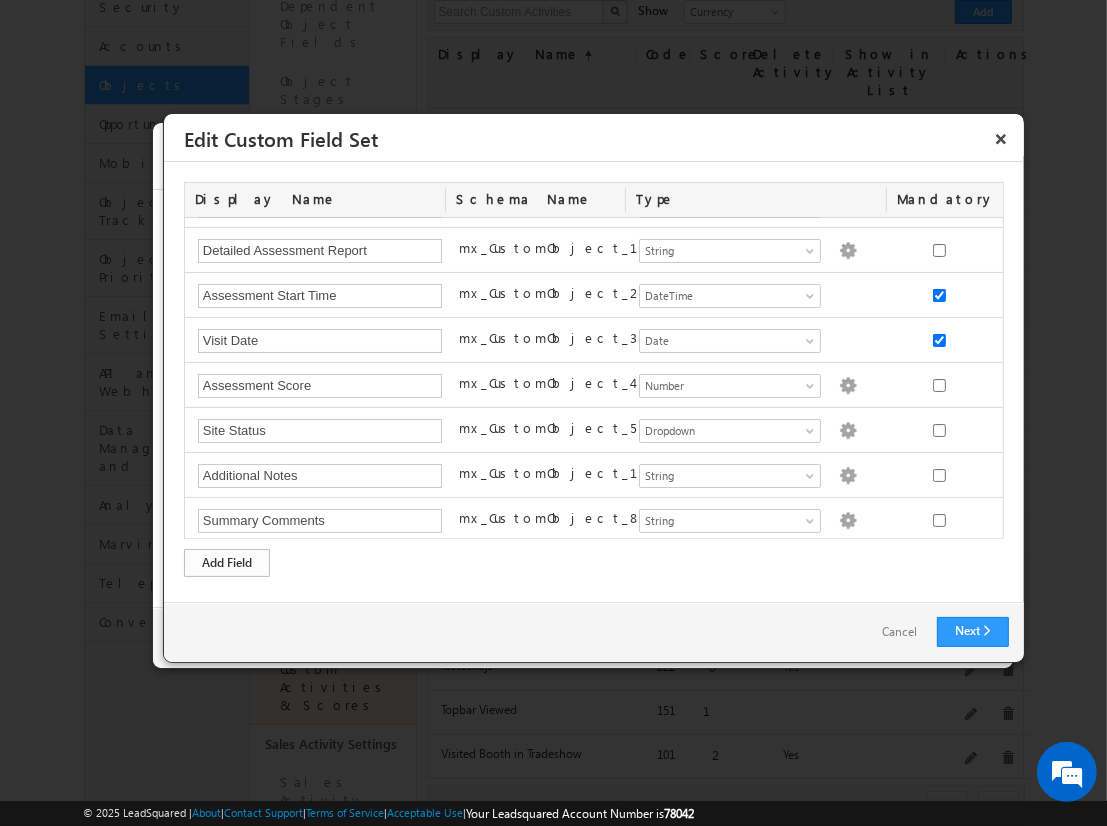click on "Add Field" at bounding box center [227, 563] 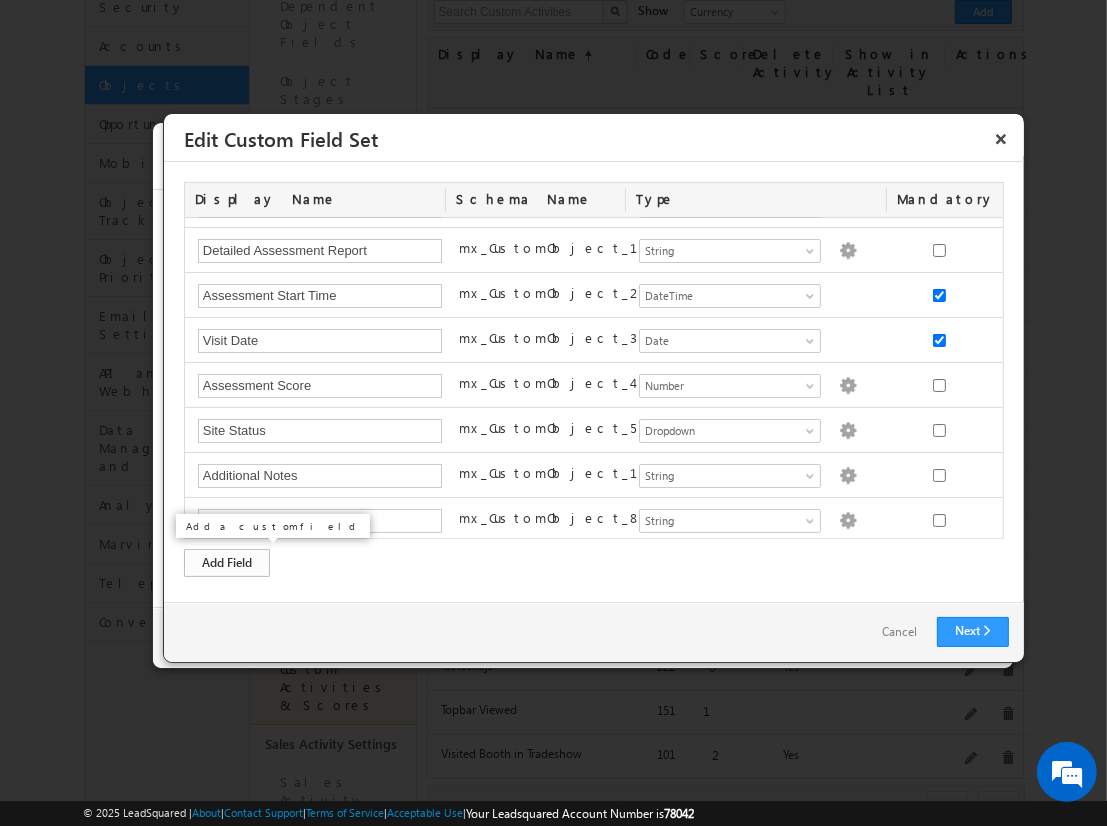 scroll, scrollTop: 125, scrollLeft: 0, axis: vertical 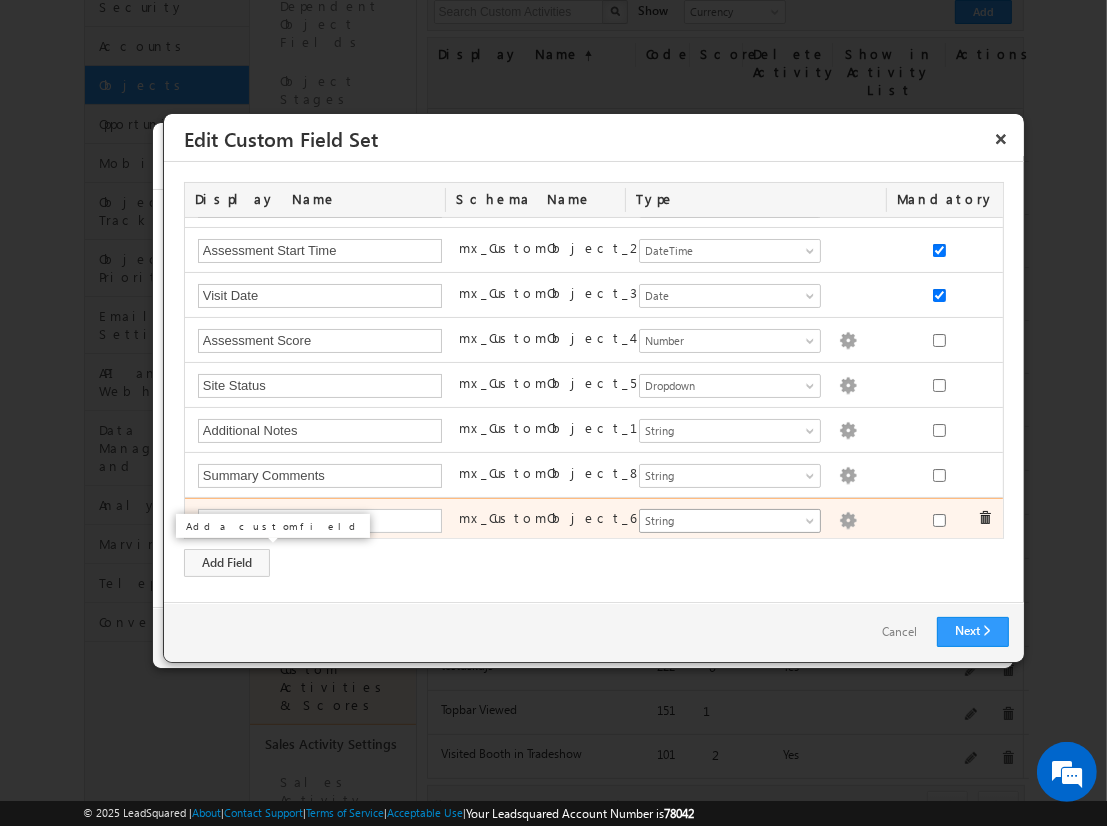 type on "Site Photos" 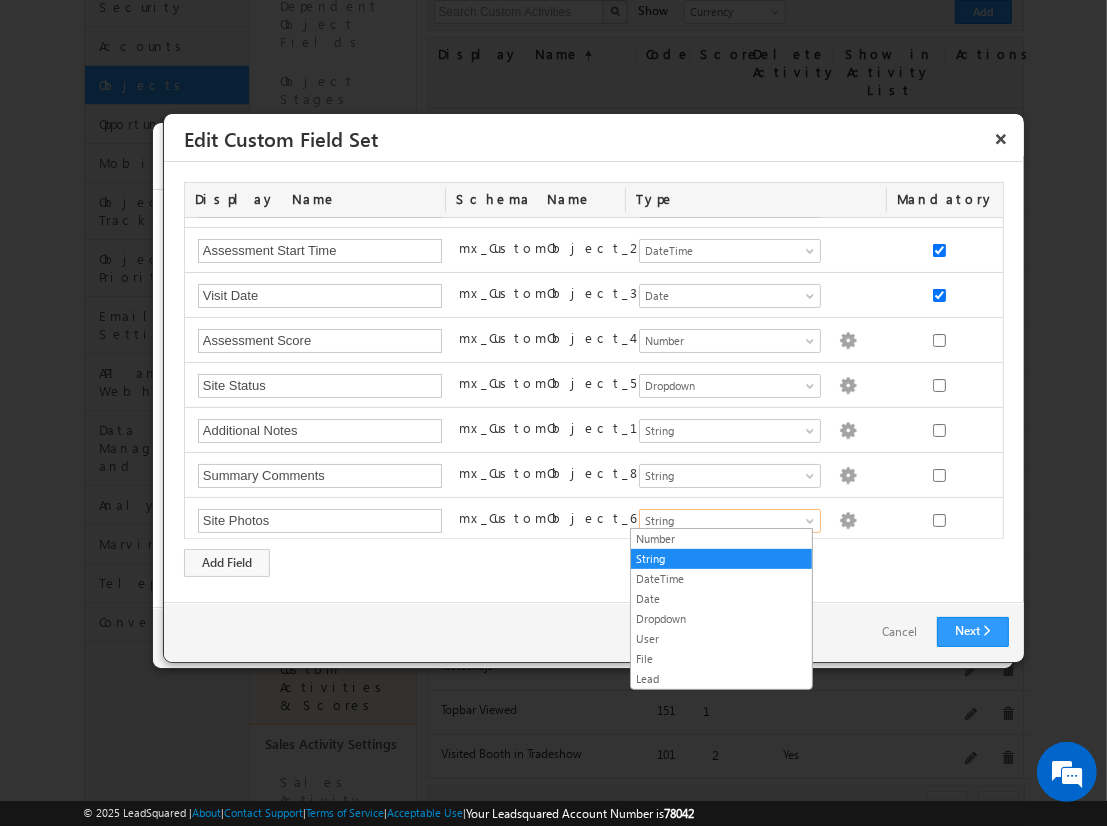 click on "File" at bounding box center (721, 659) 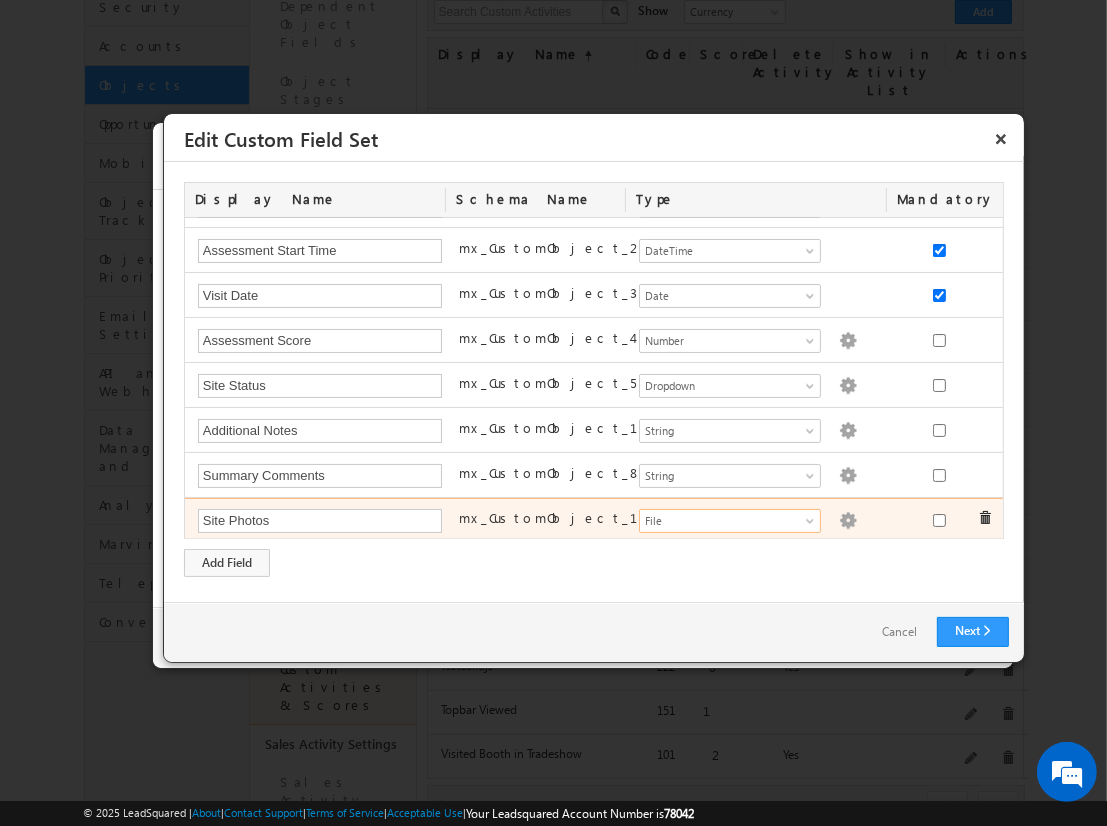 click at bounding box center (848, 521) 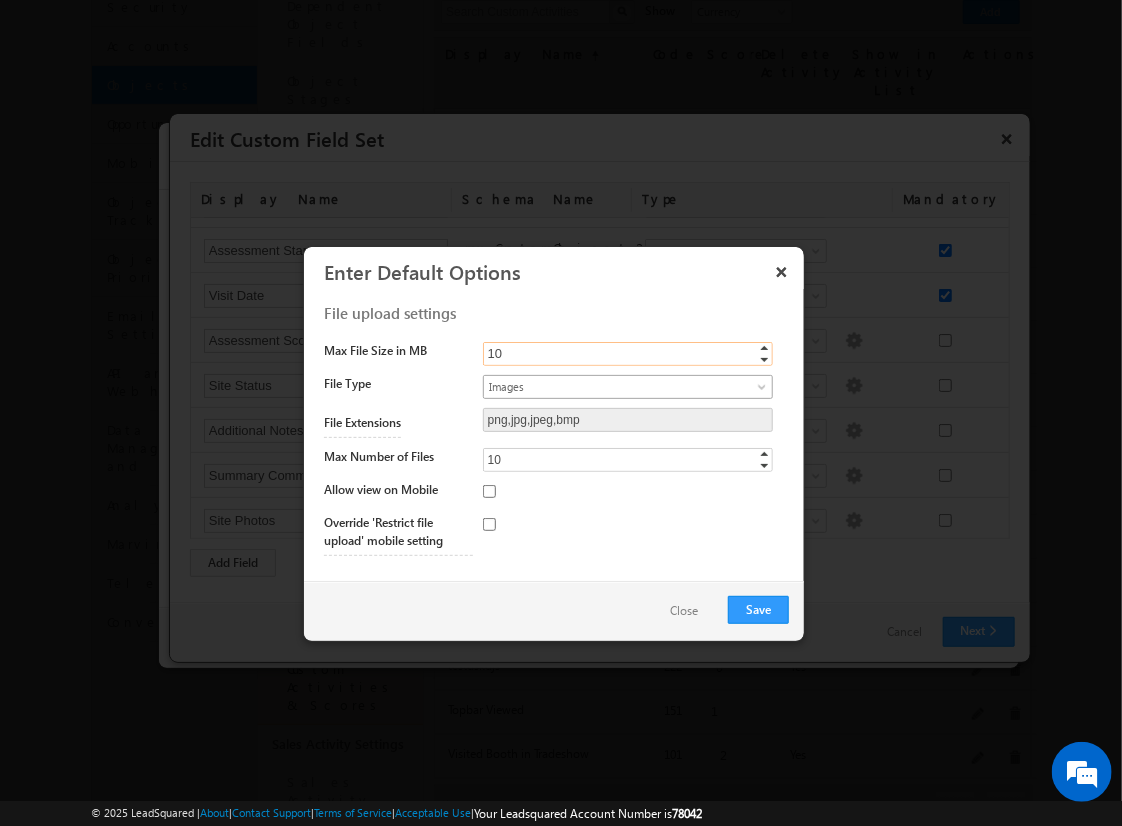 type on "10" 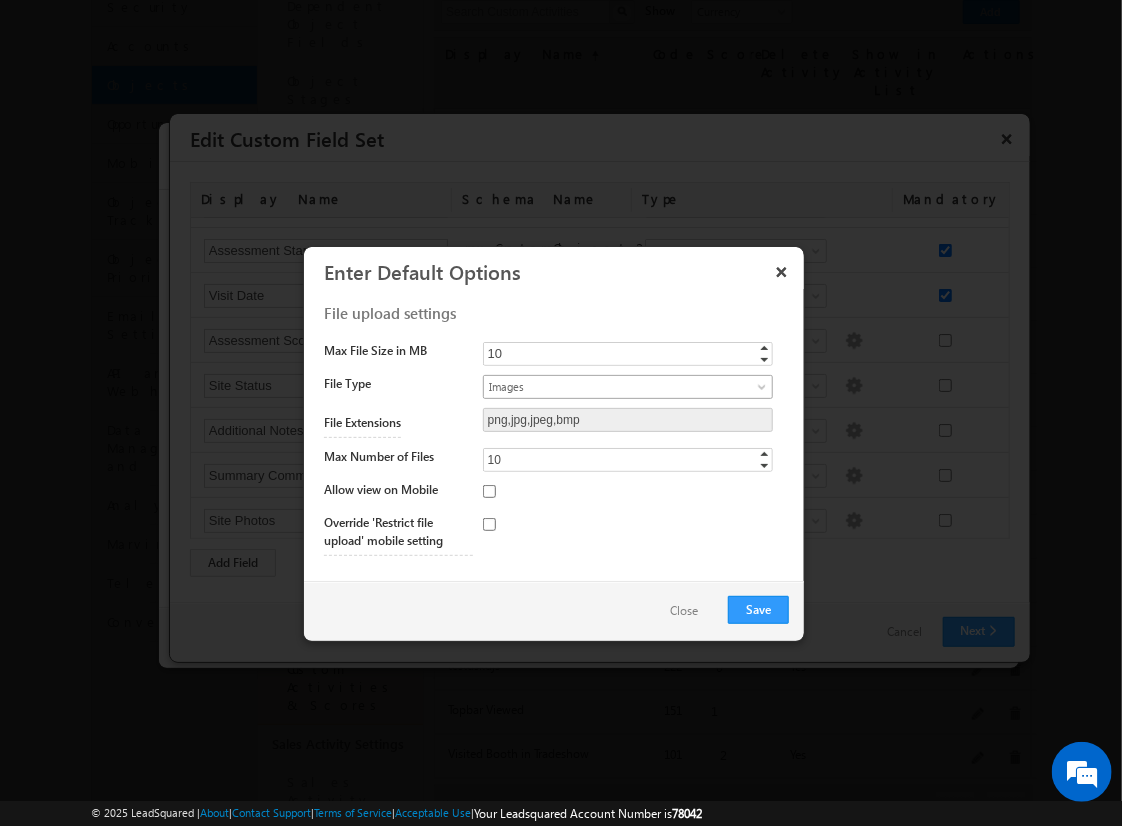 click on "Images" at bounding box center (611, 387) 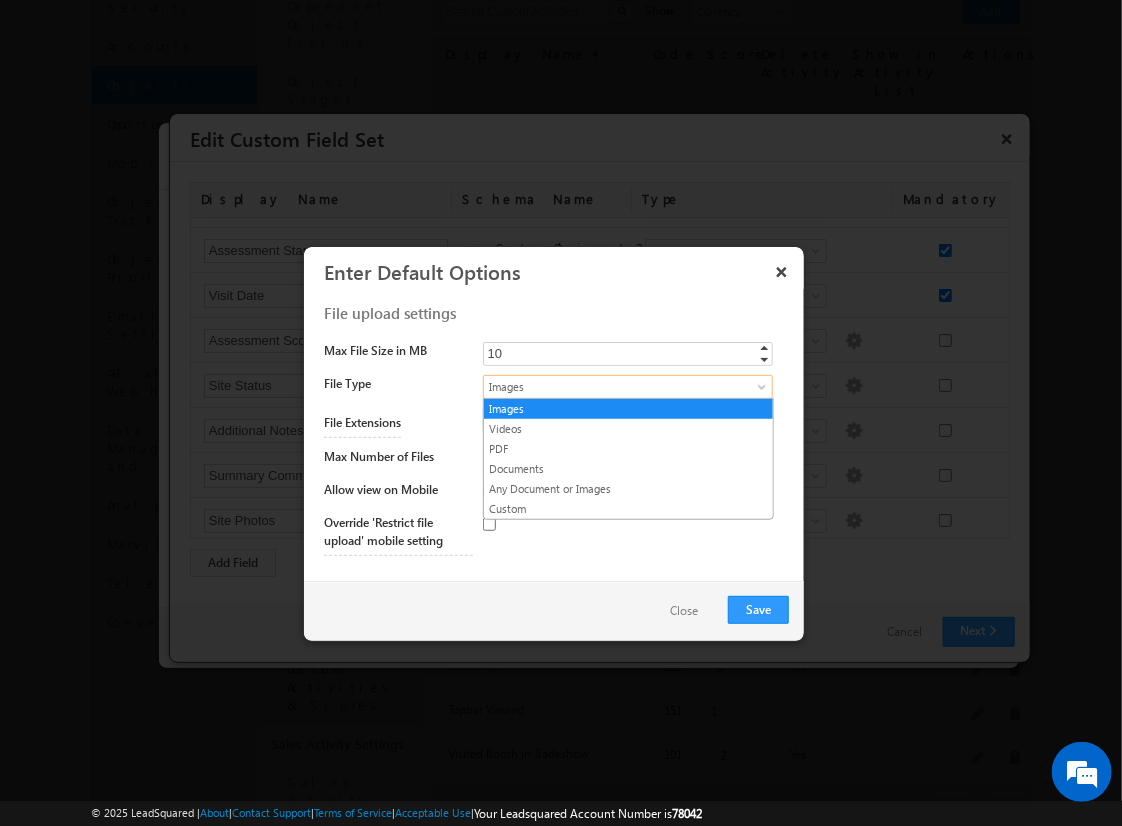 click on "Images" at bounding box center (628, 409) 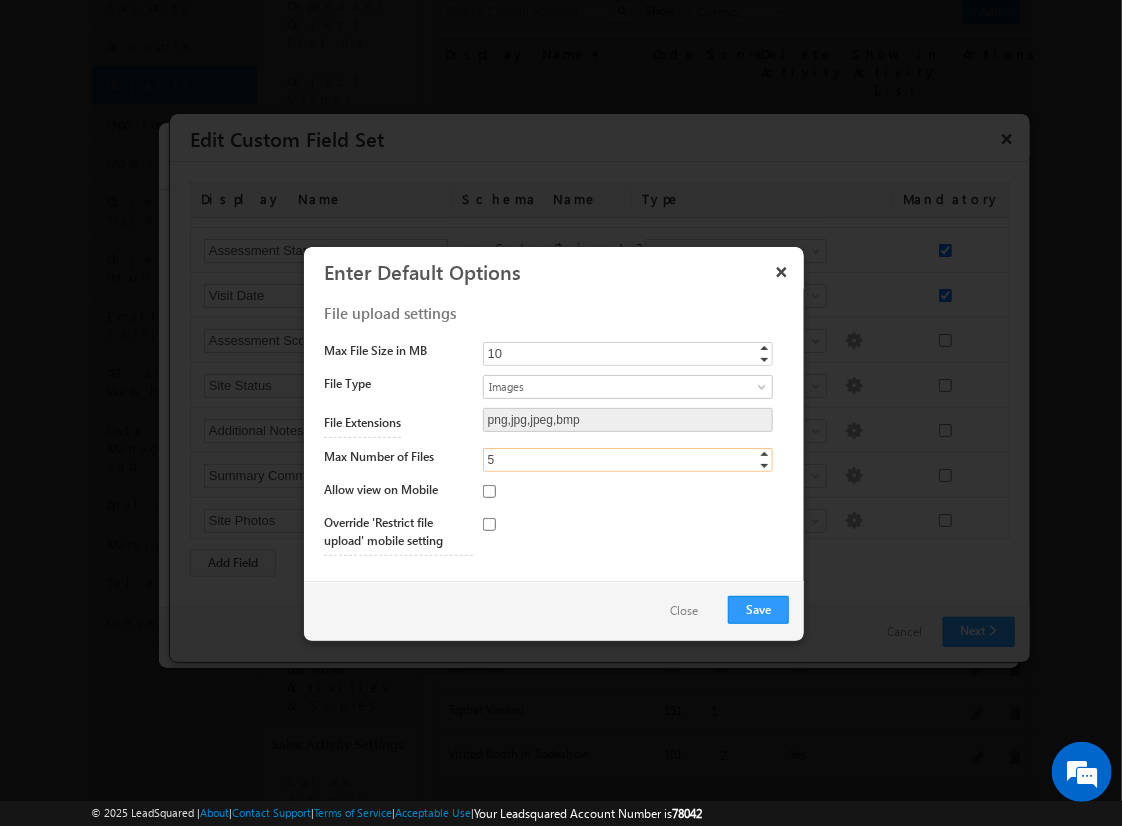 type on "5" 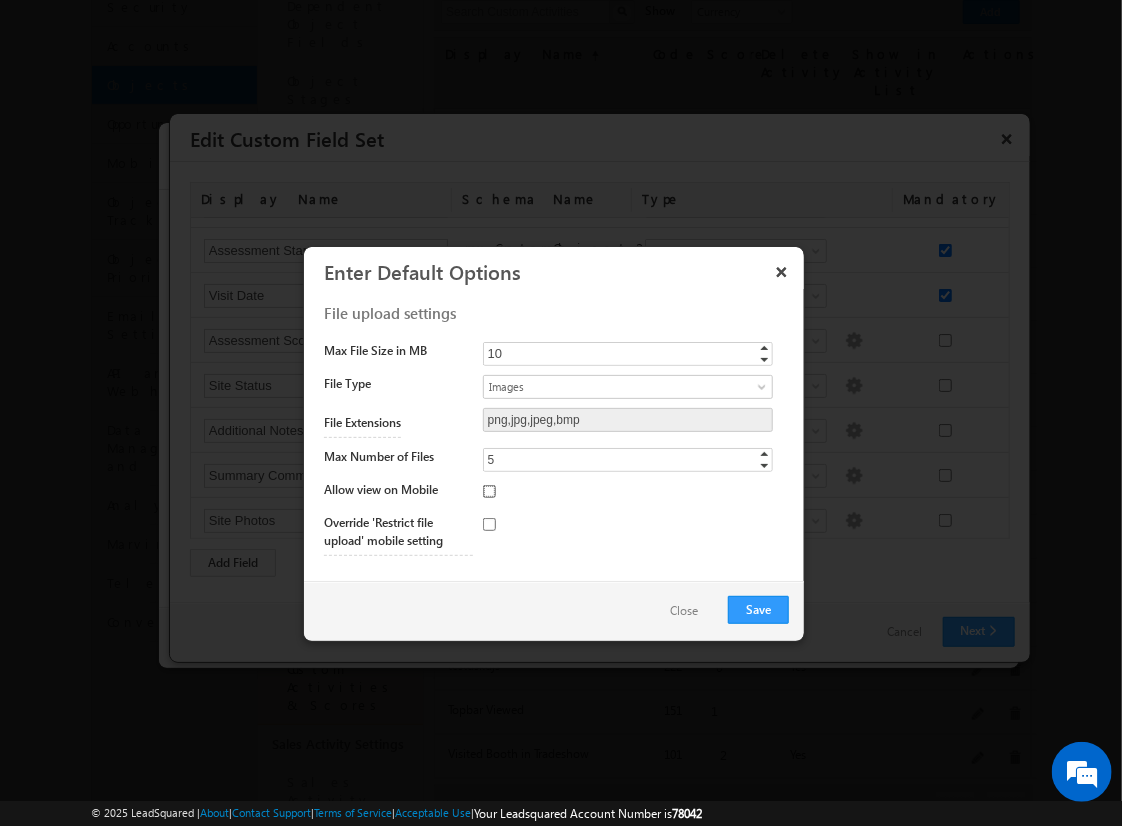 click at bounding box center (489, 491) 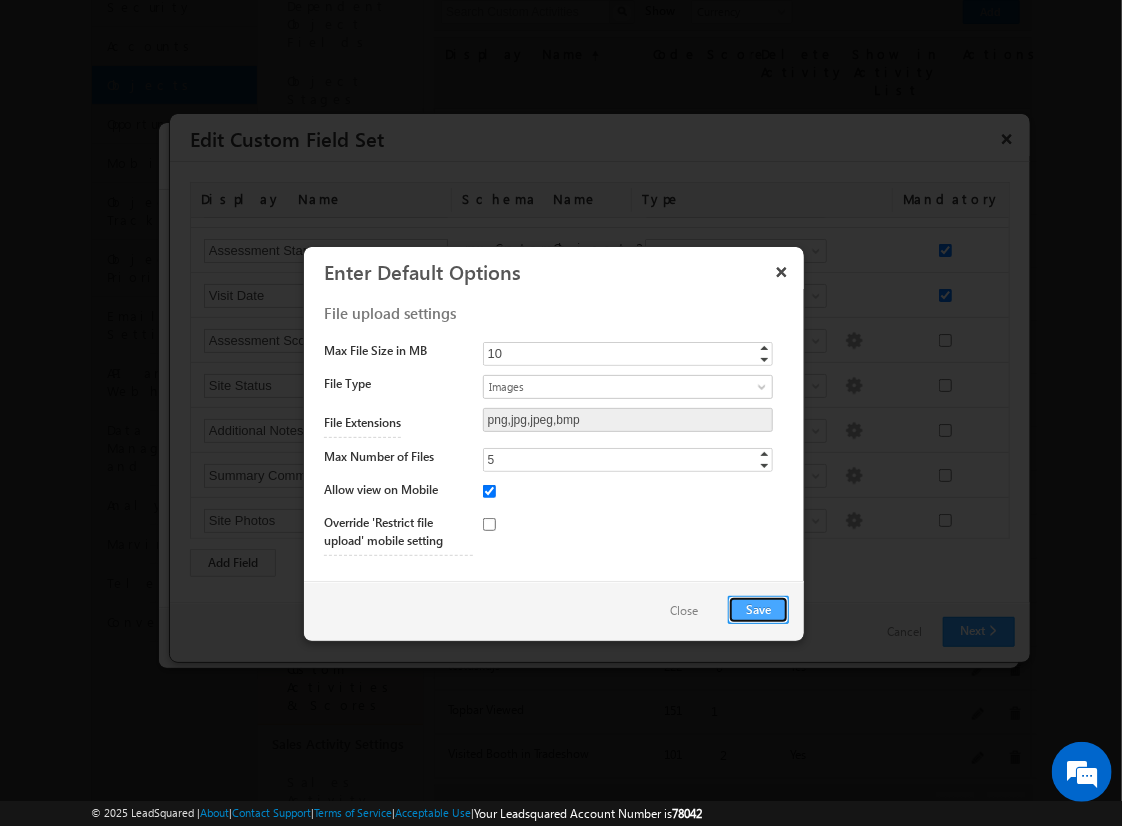 click on "Save" at bounding box center (758, 610) 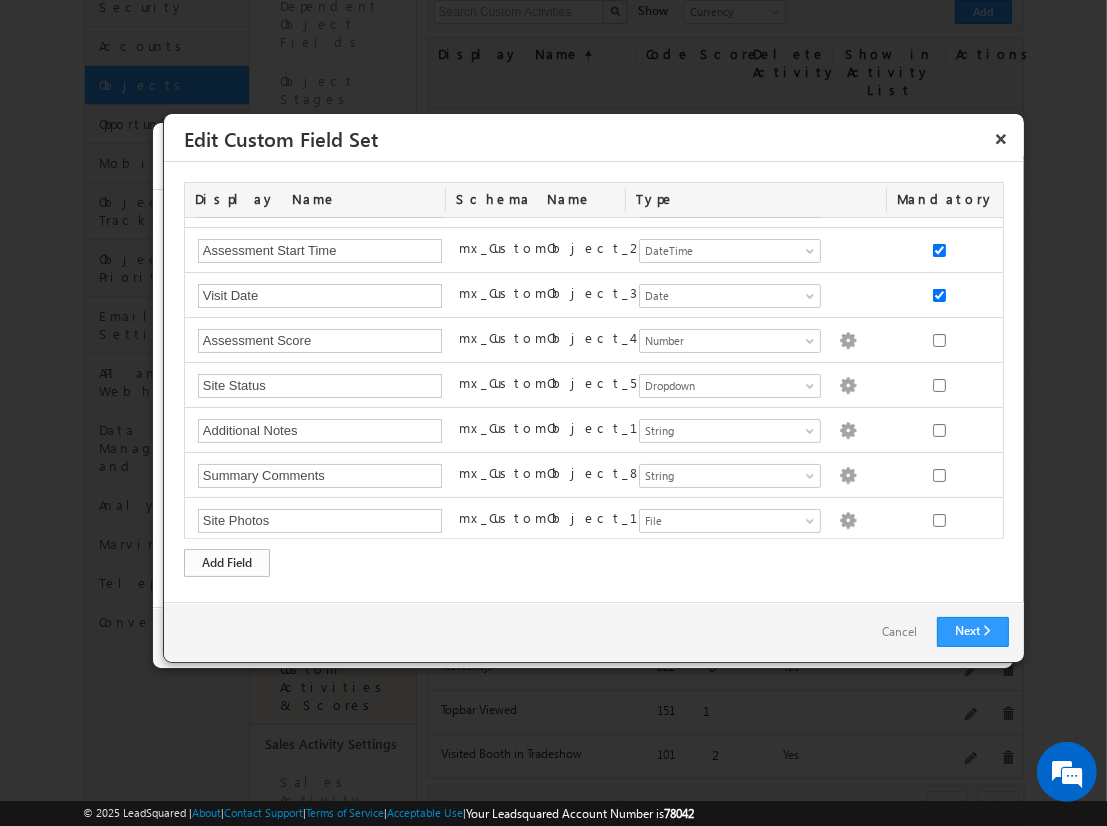 click on "Add Field" at bounding box center [227, 563] 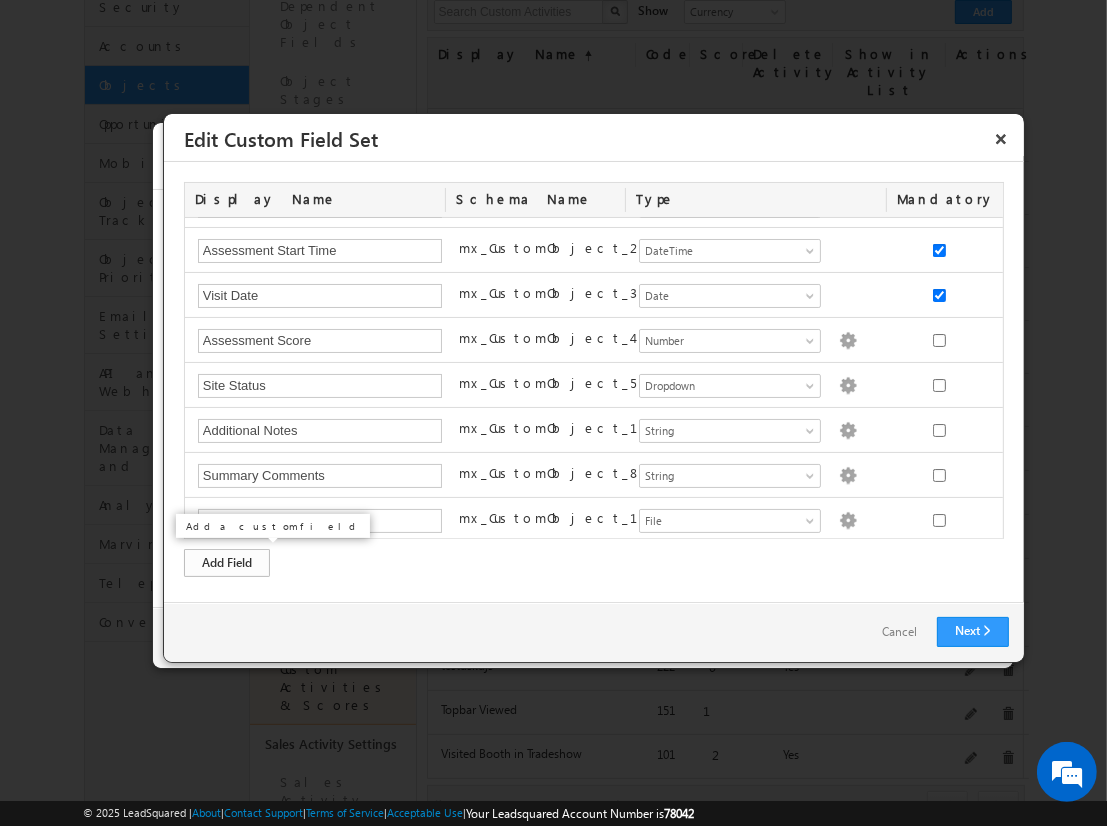 scroll, scrollTop: 169, scrollLeft: 0, axis: vertical 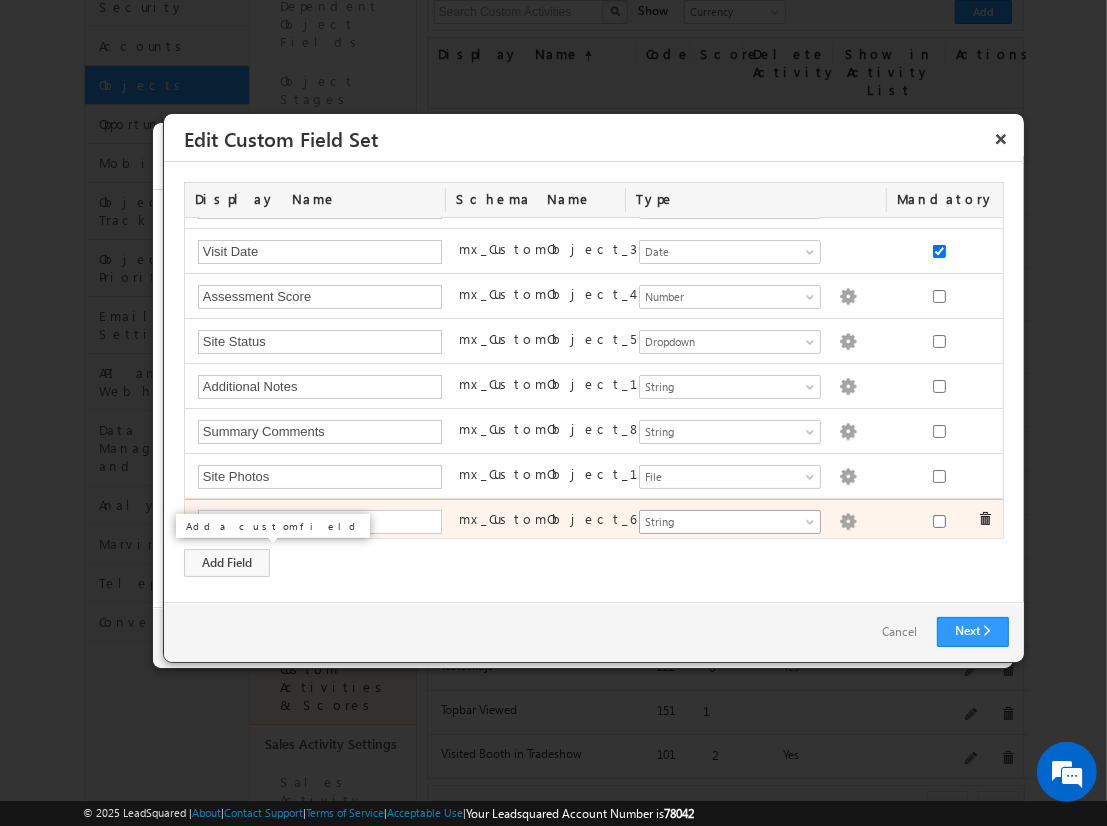 type on "Site Documents" 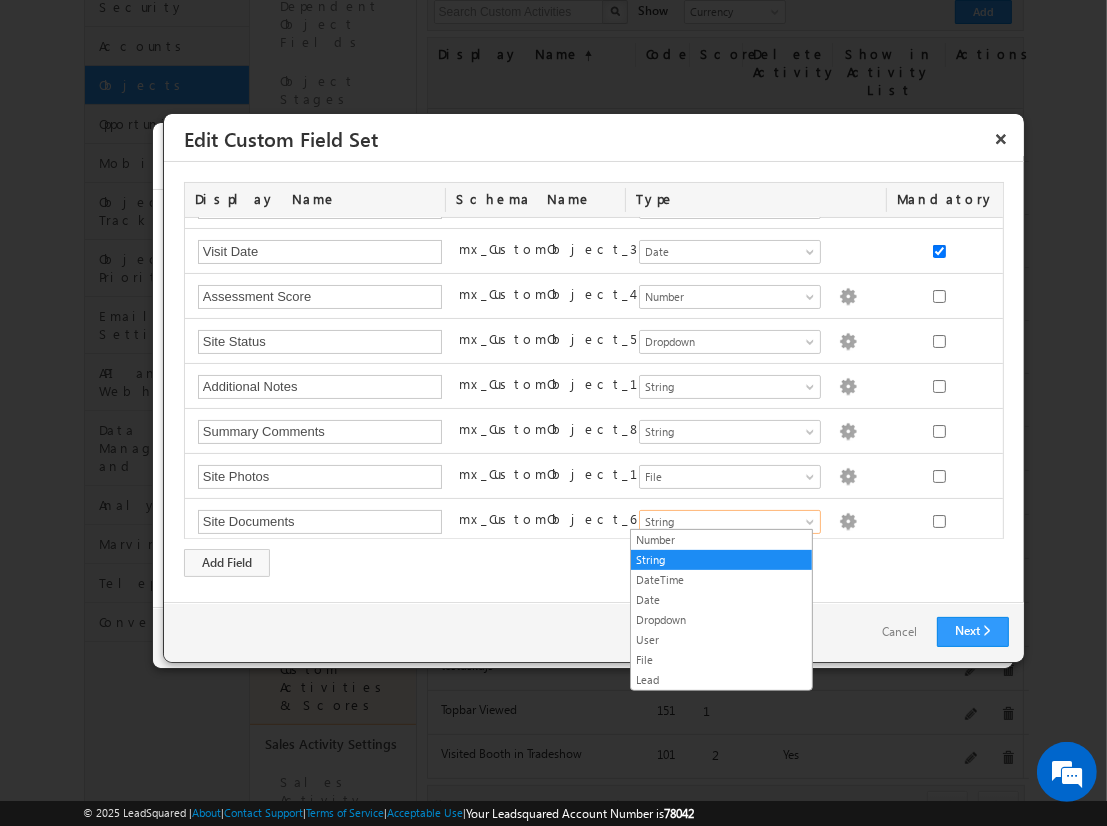 click on "File" at bounding box center (721, 660) 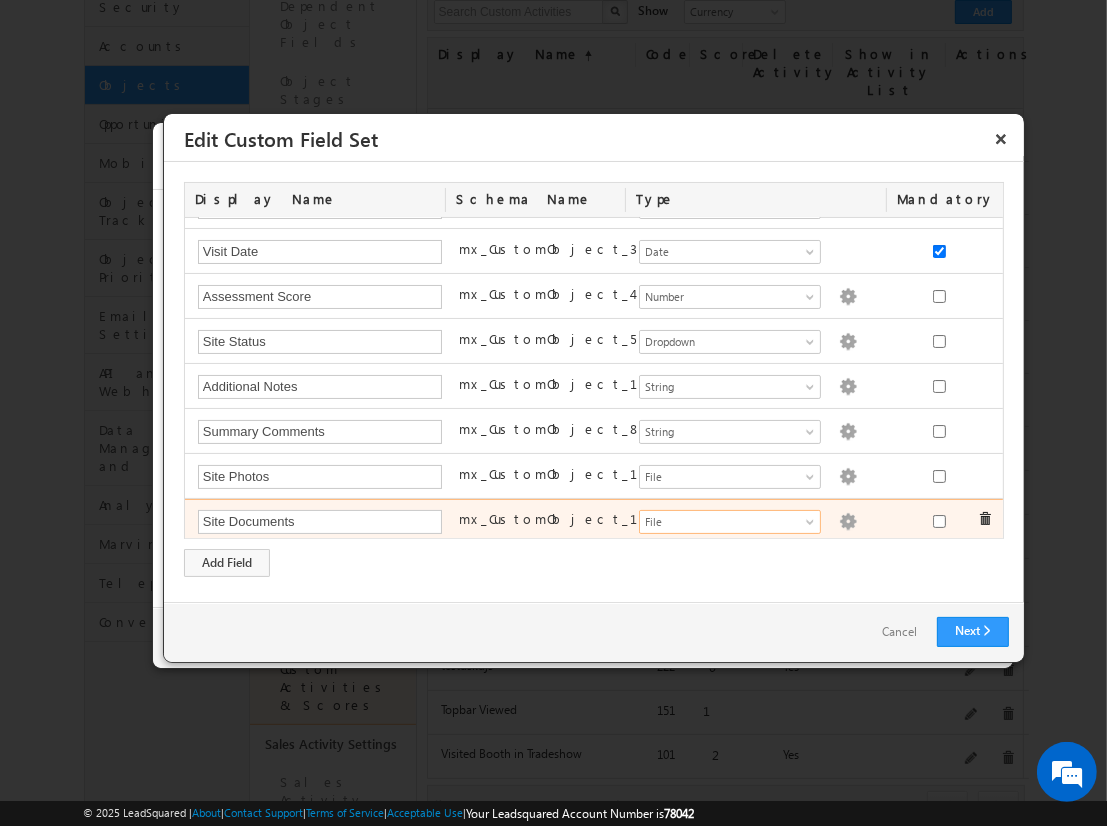 click at bounding box center [848, 522] 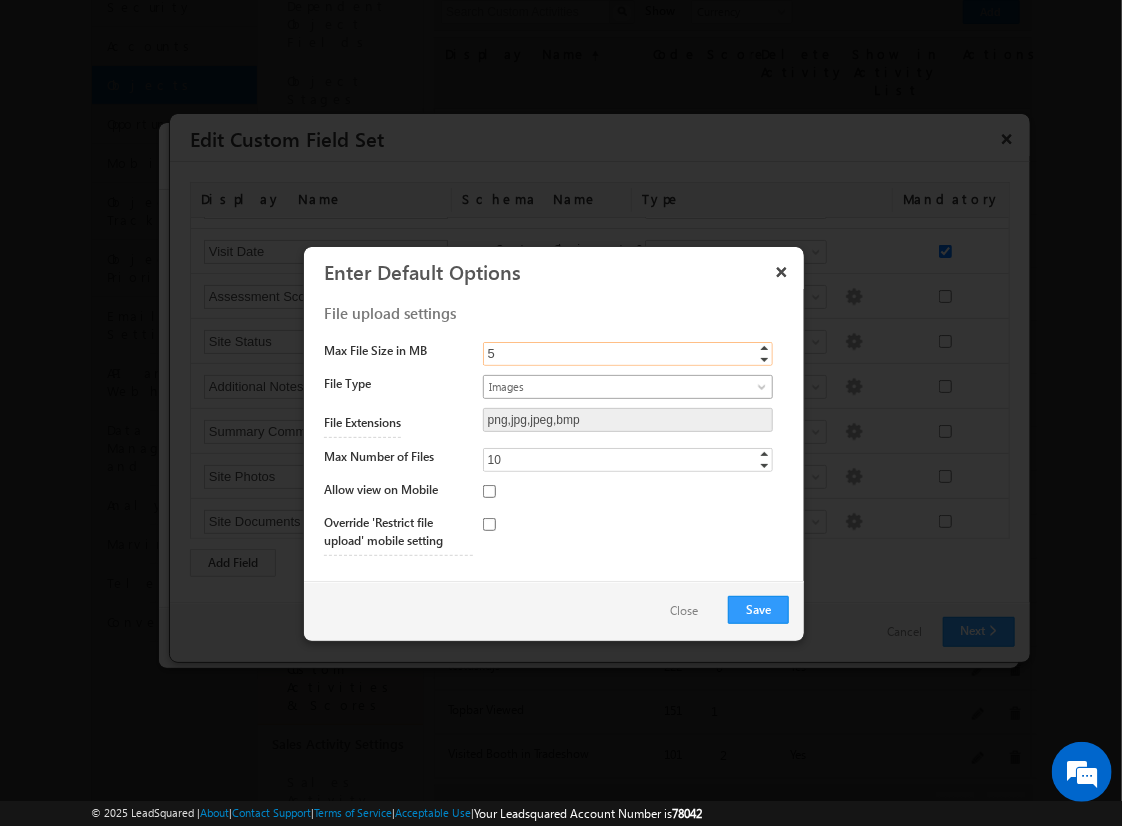 type on "5" 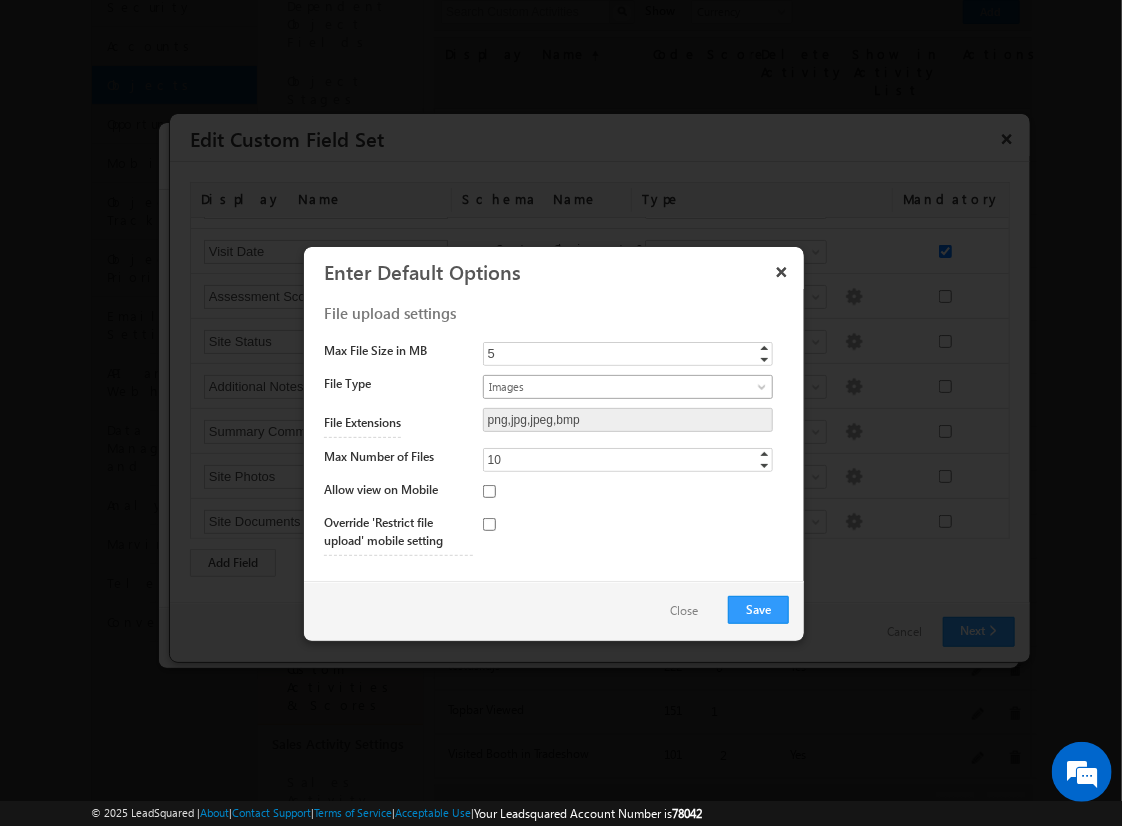 click on "Images" at bounding box center (611, 387) 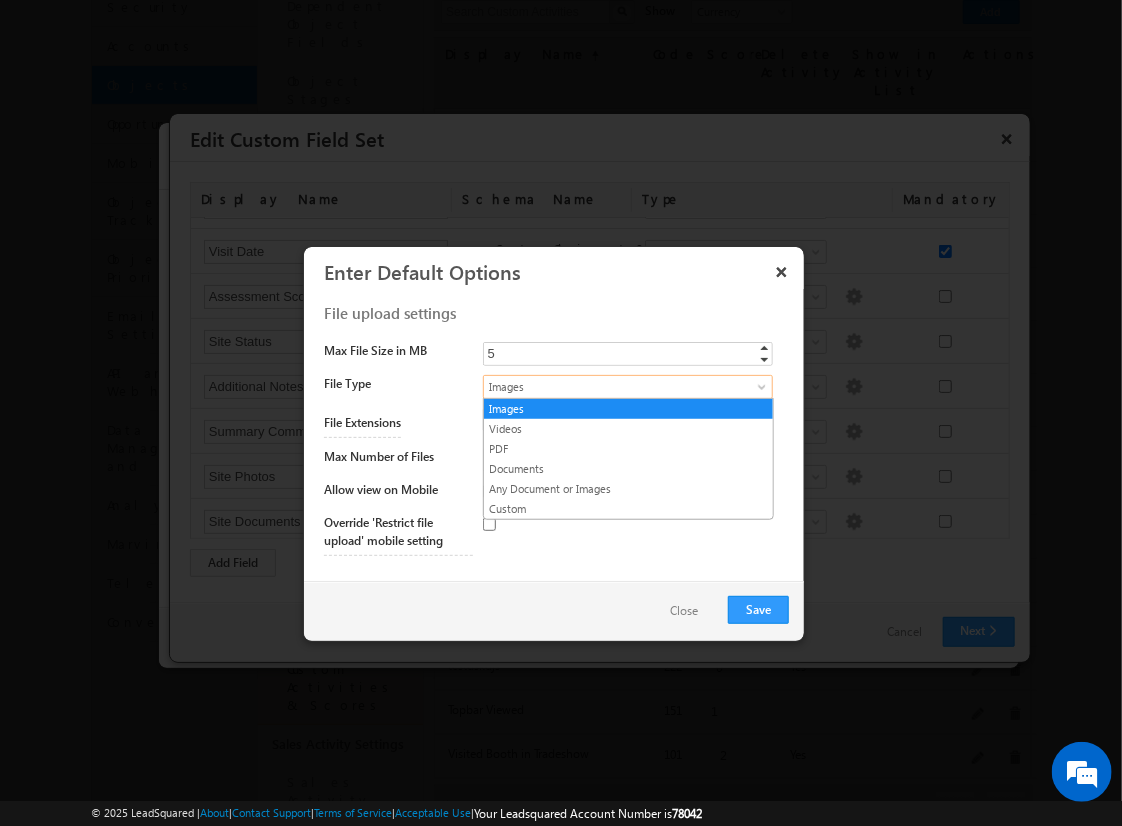 click on "PDF" at bounding box center (628, 449) 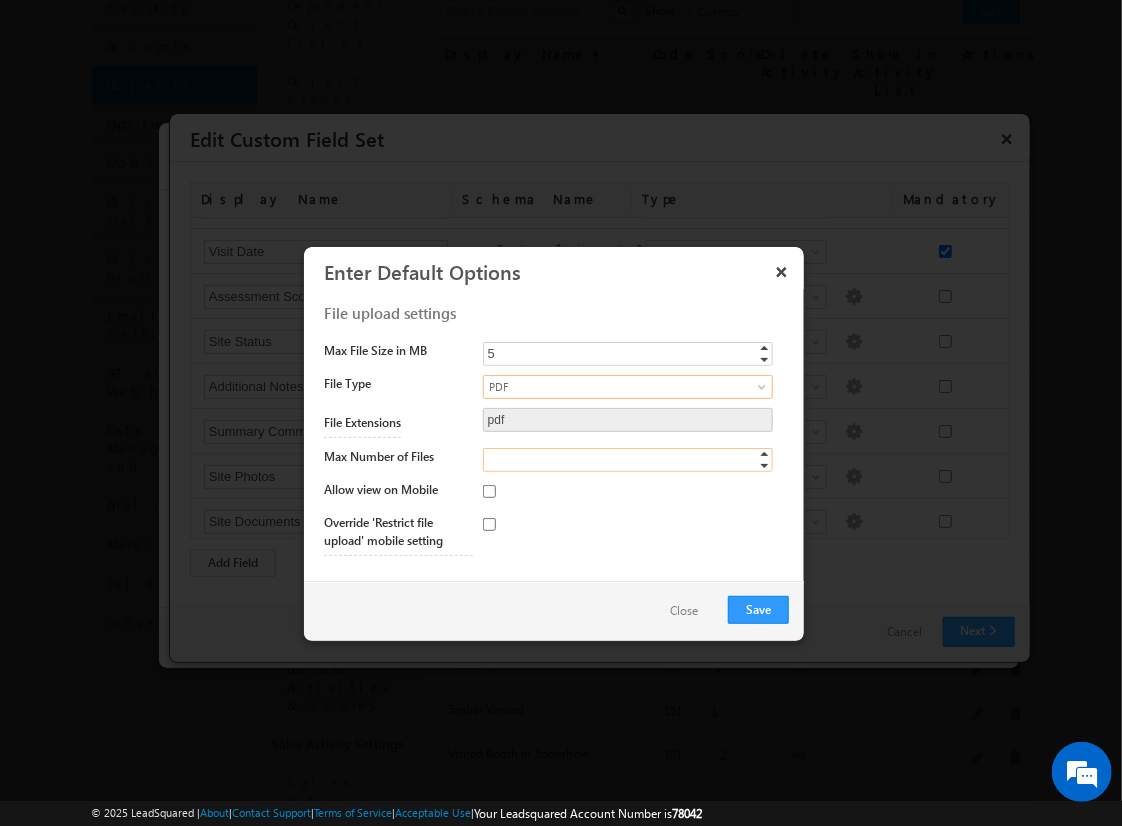 type on "3" 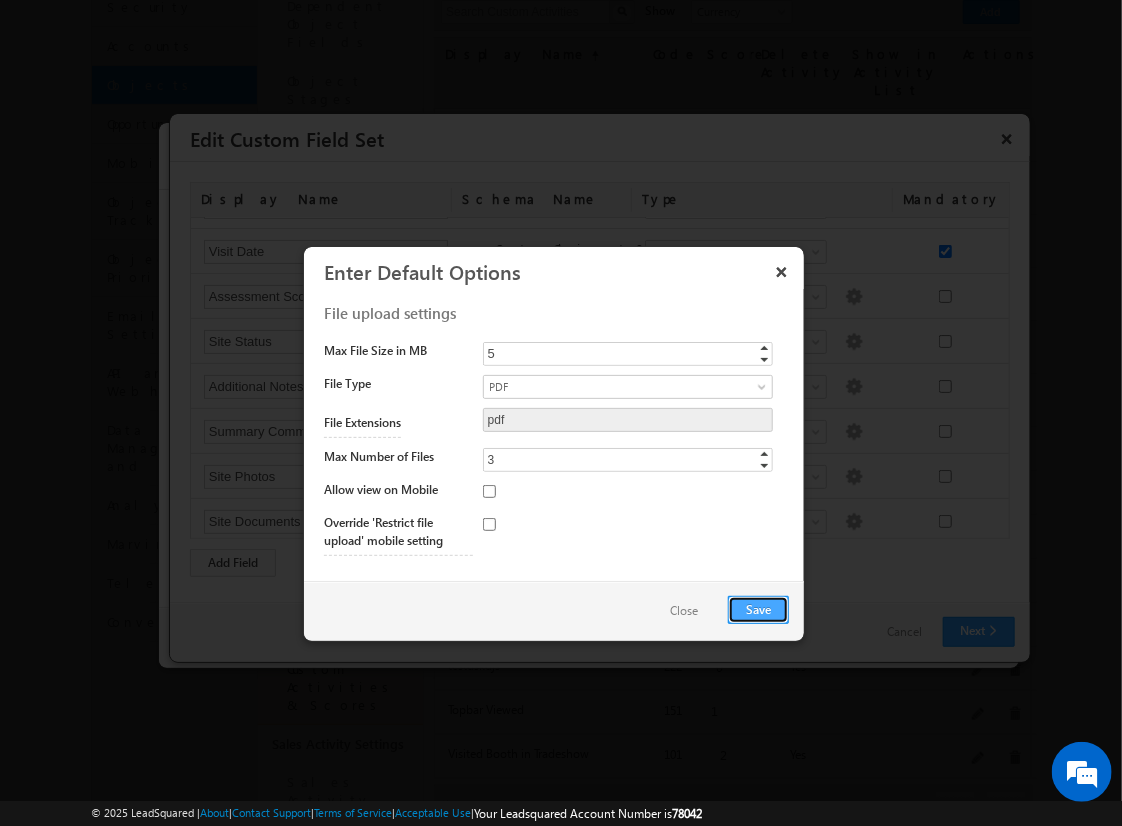 click on "Save" at bounding box center [758, 610] 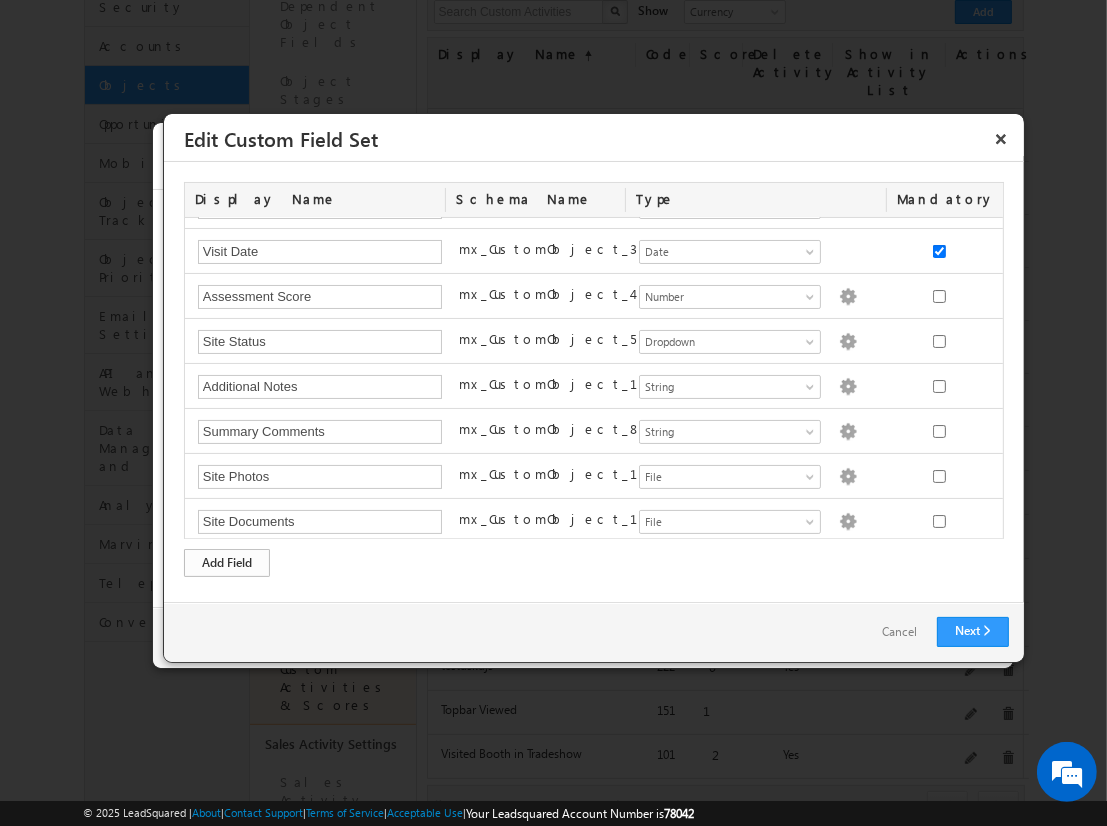 click on "Add Field" at bounding box center [227, 563] 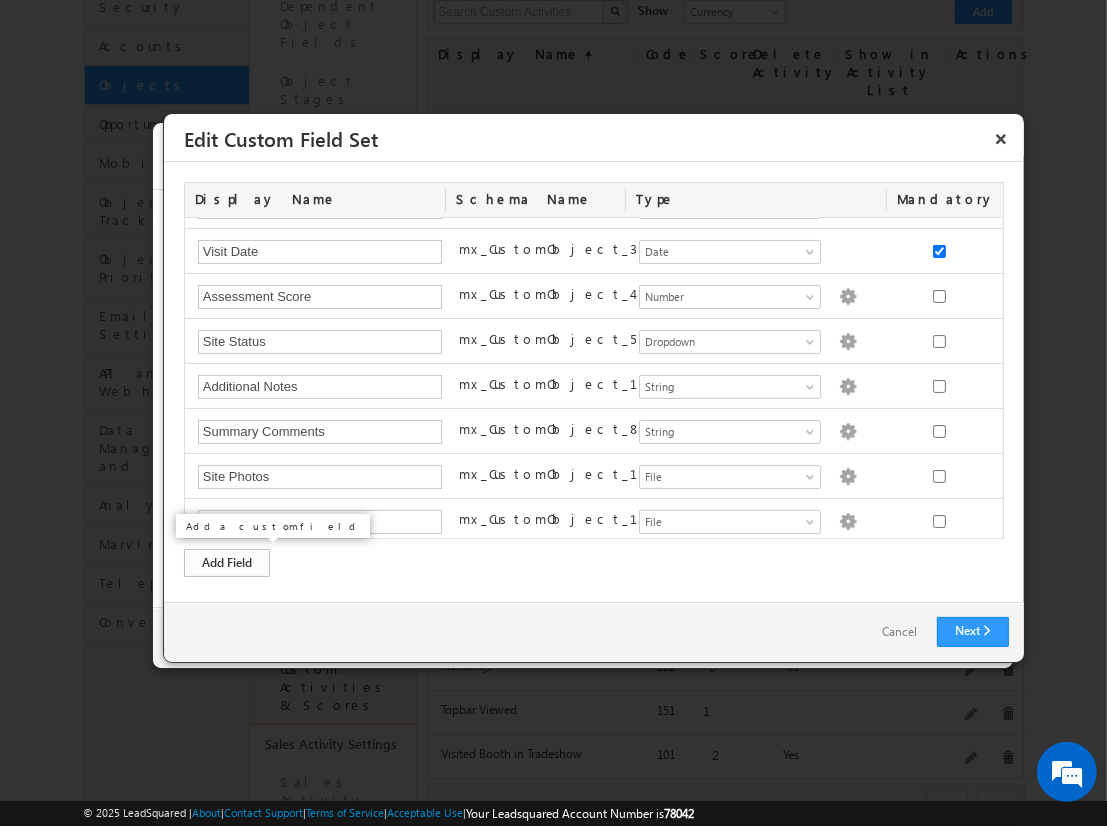 scroll, scrollTop: 214, scrollLeft: 0, axis: vertical 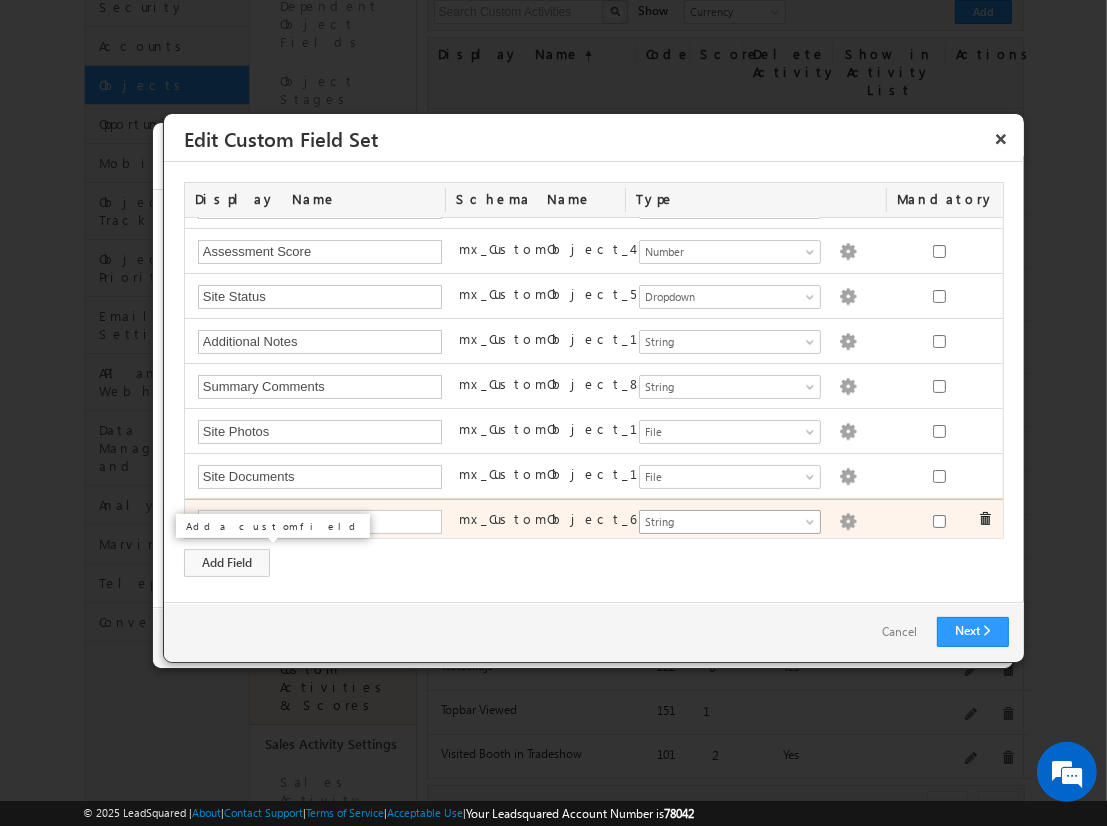 type on "Site Assessor" 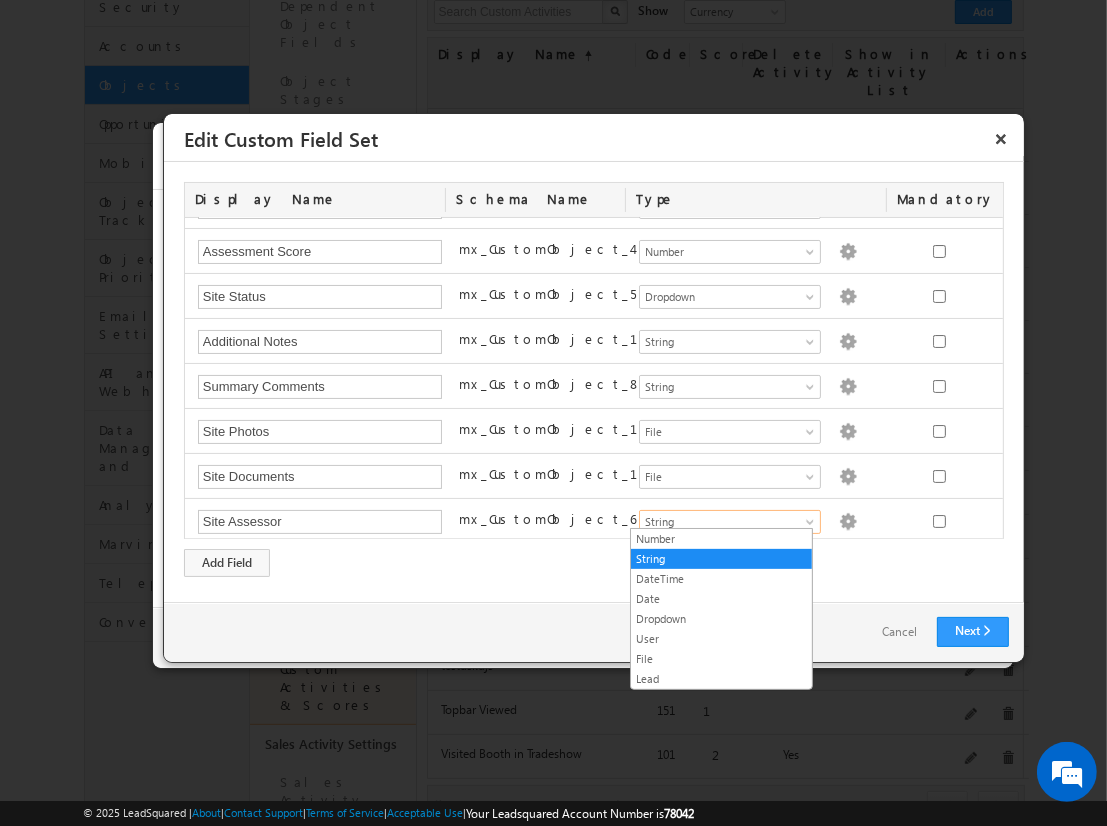click on "User" at bounding box center [721, 639] 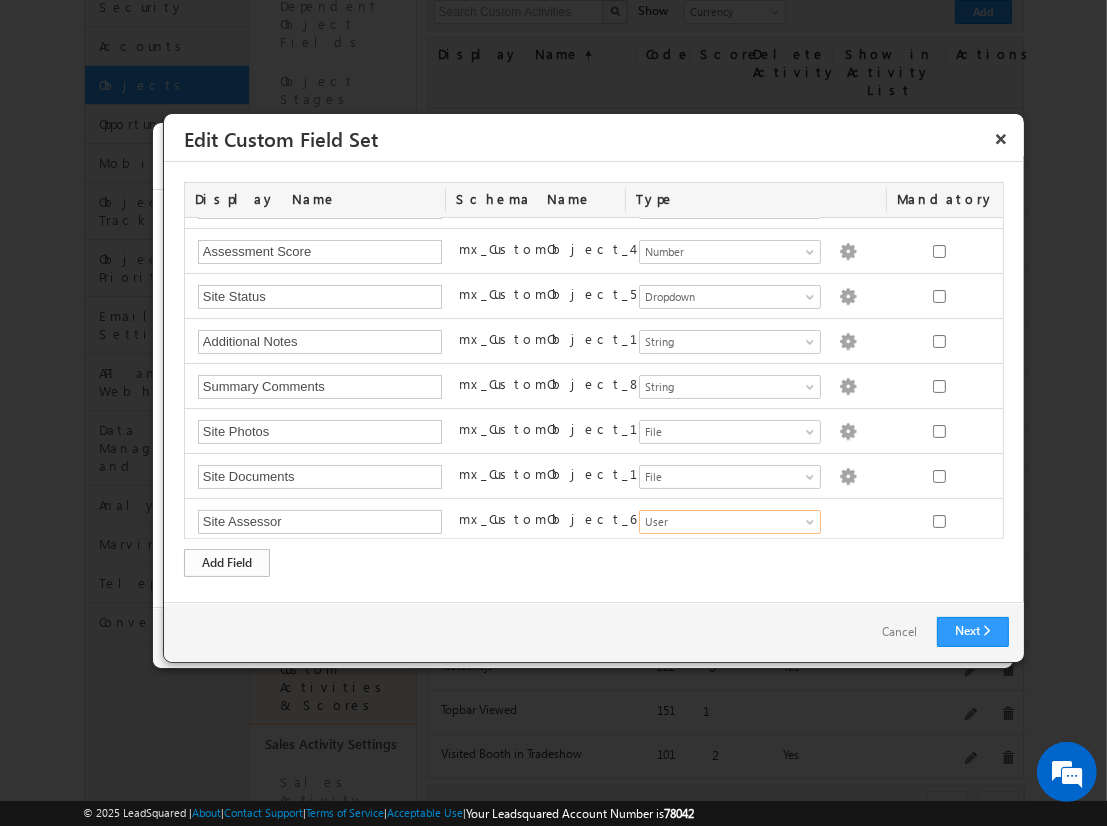 click on "Add Field" at bounding box center [227, 563] 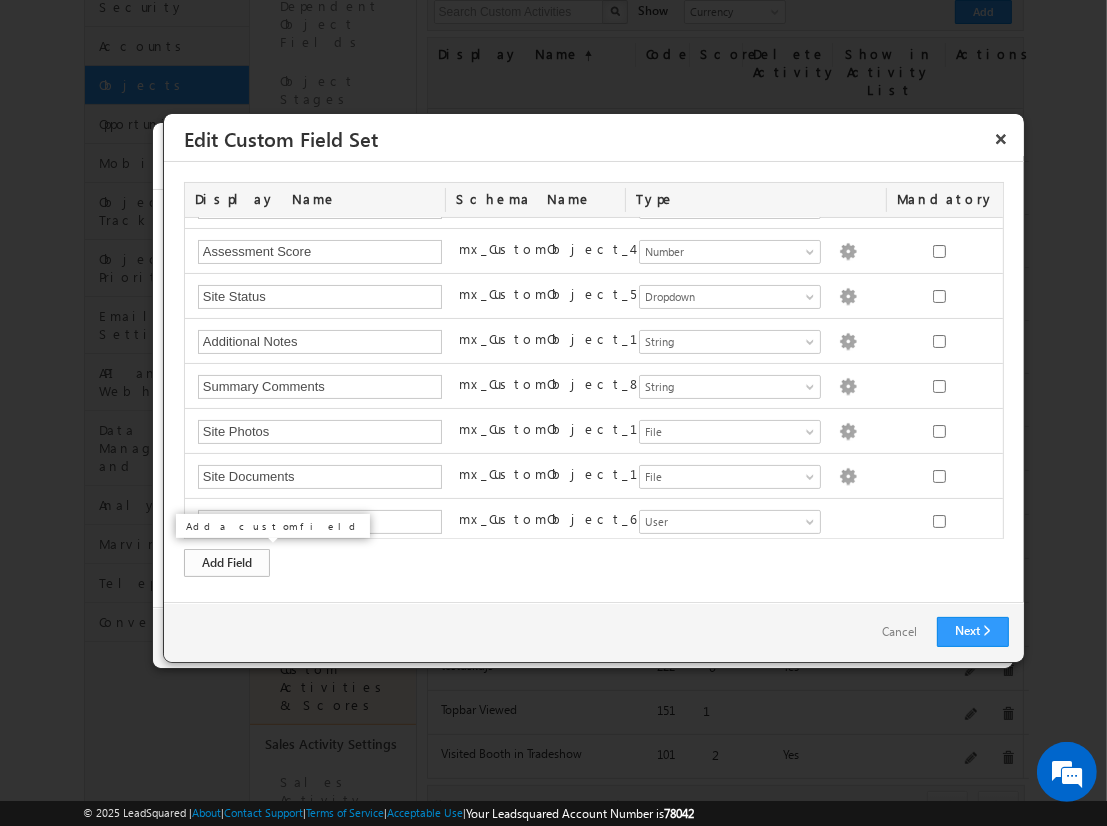 scroll, scrollTop: 259, scrollLeft: 0, axis: vertical 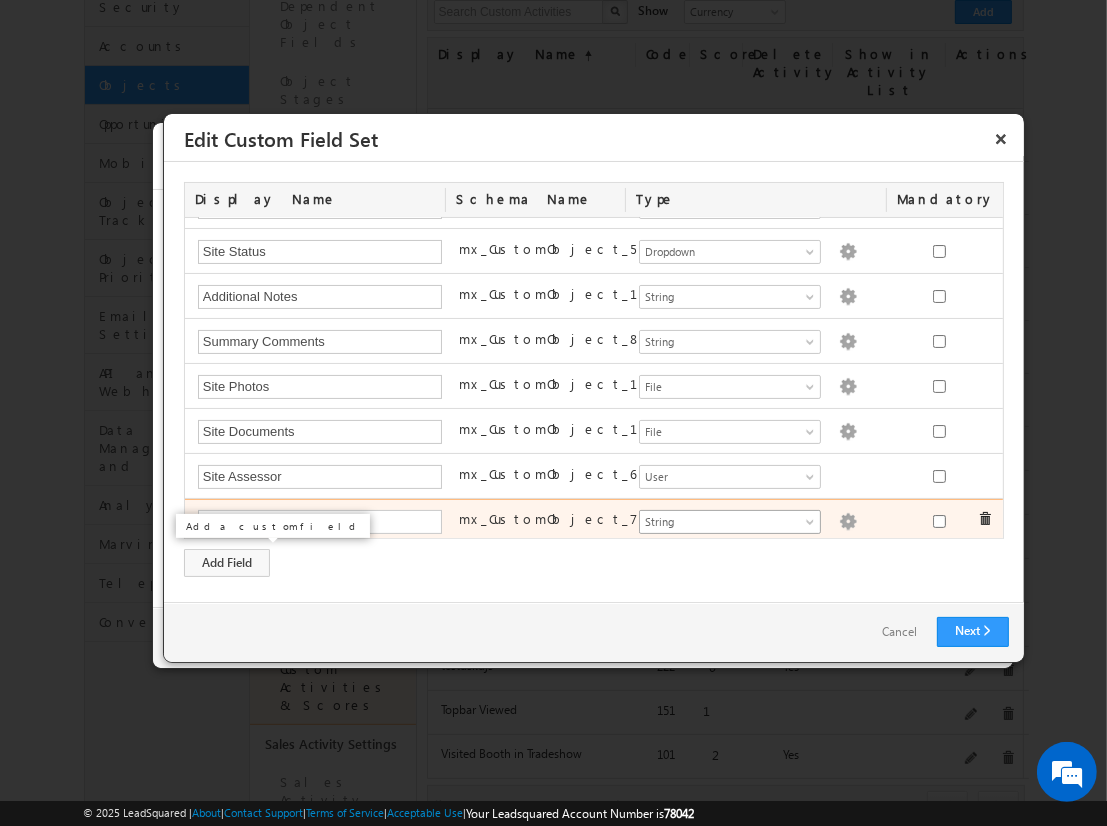type on "Site Manager" 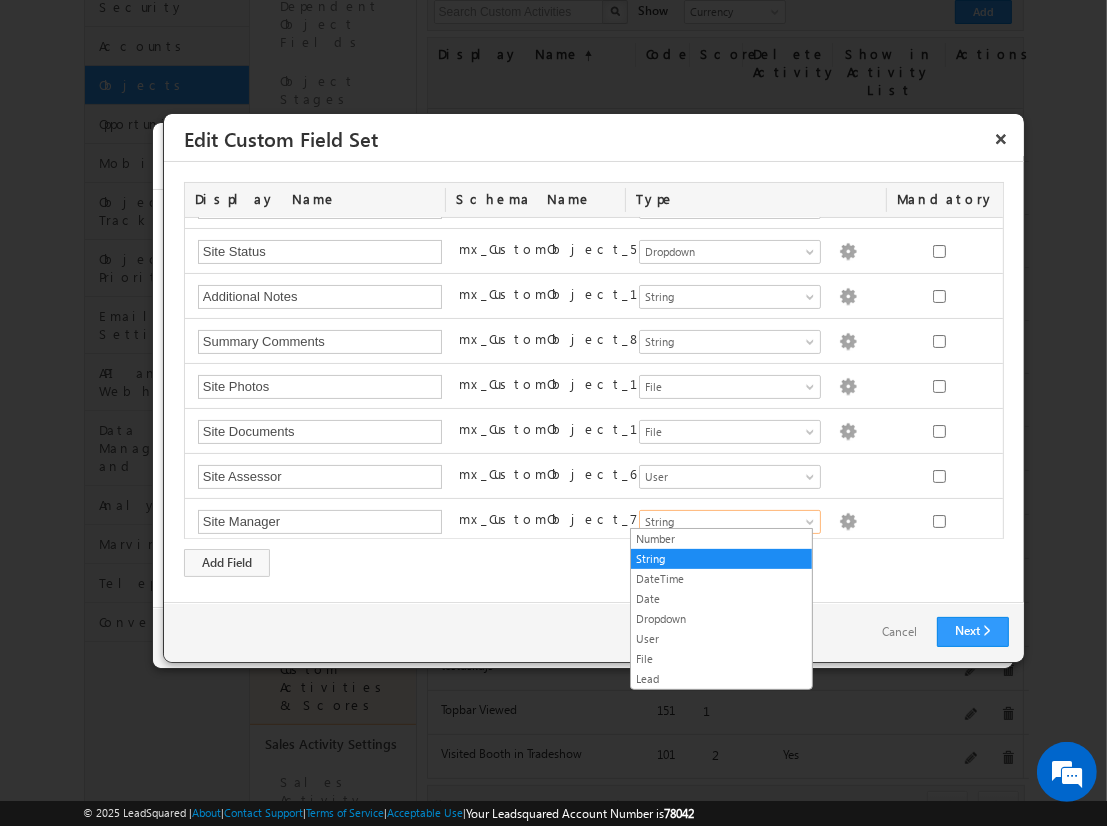 click on "User" at bounding box center [721, 639] 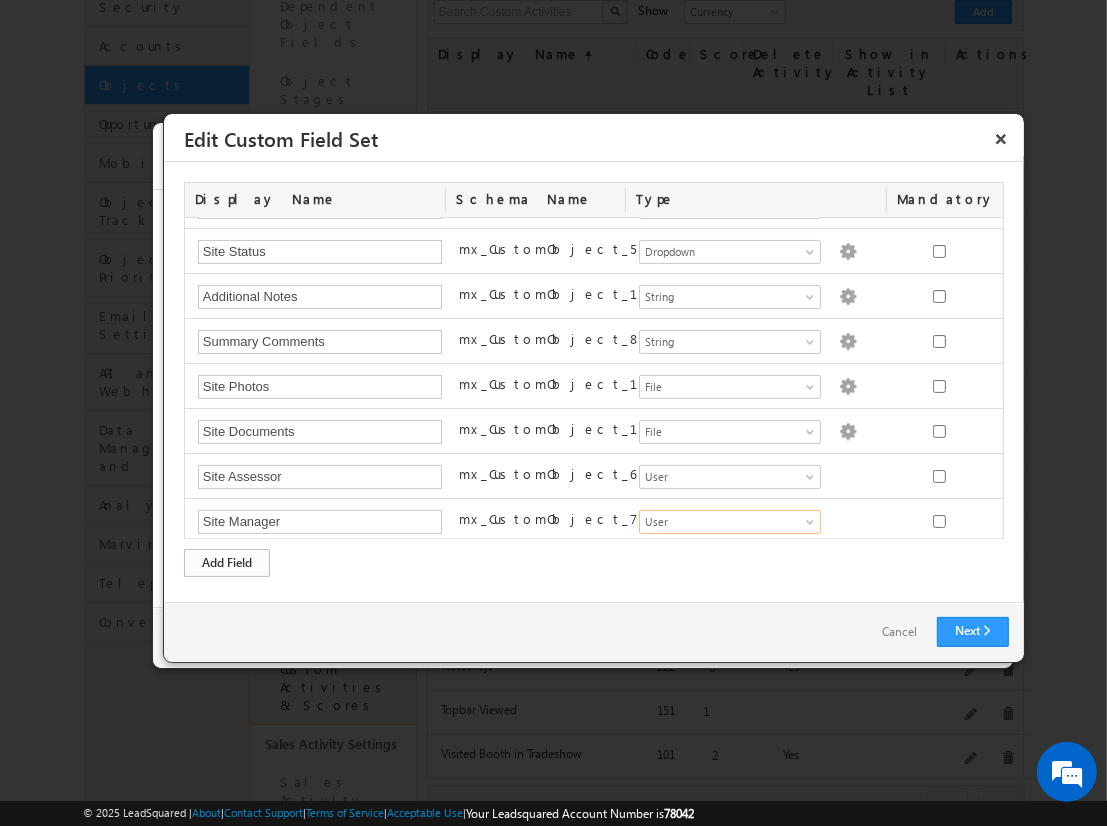 click on "Add Field" at bounding box center (227, 563) 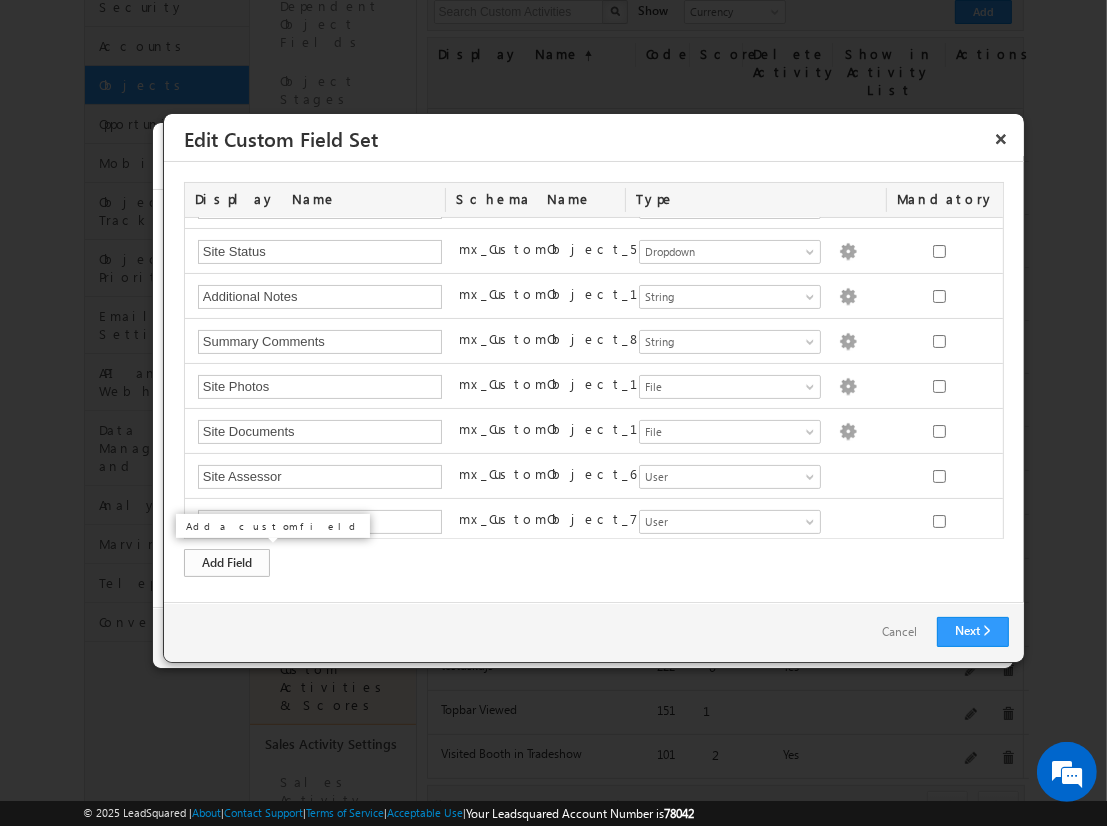 scroll, scrollTop: 304, scrollLeft: 0, axis: vertical 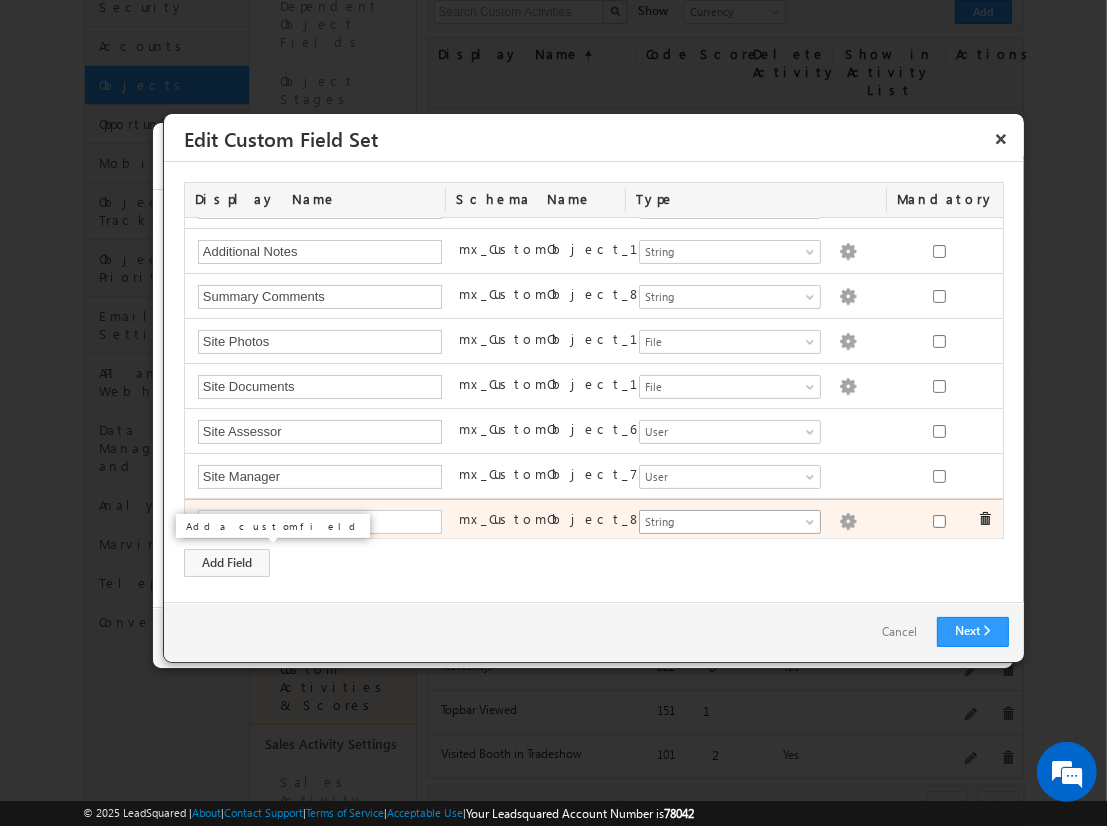 type on "Related Lead" 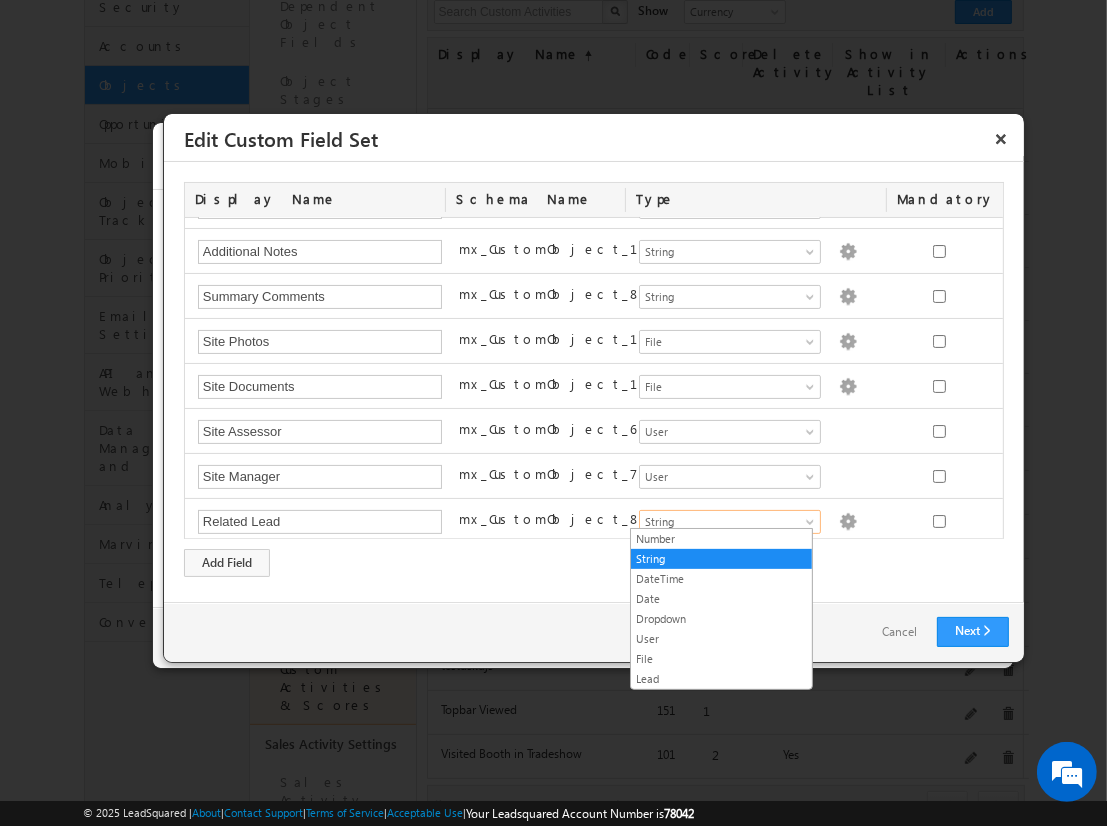 click on "Lead" at bounding box center [721, 679] 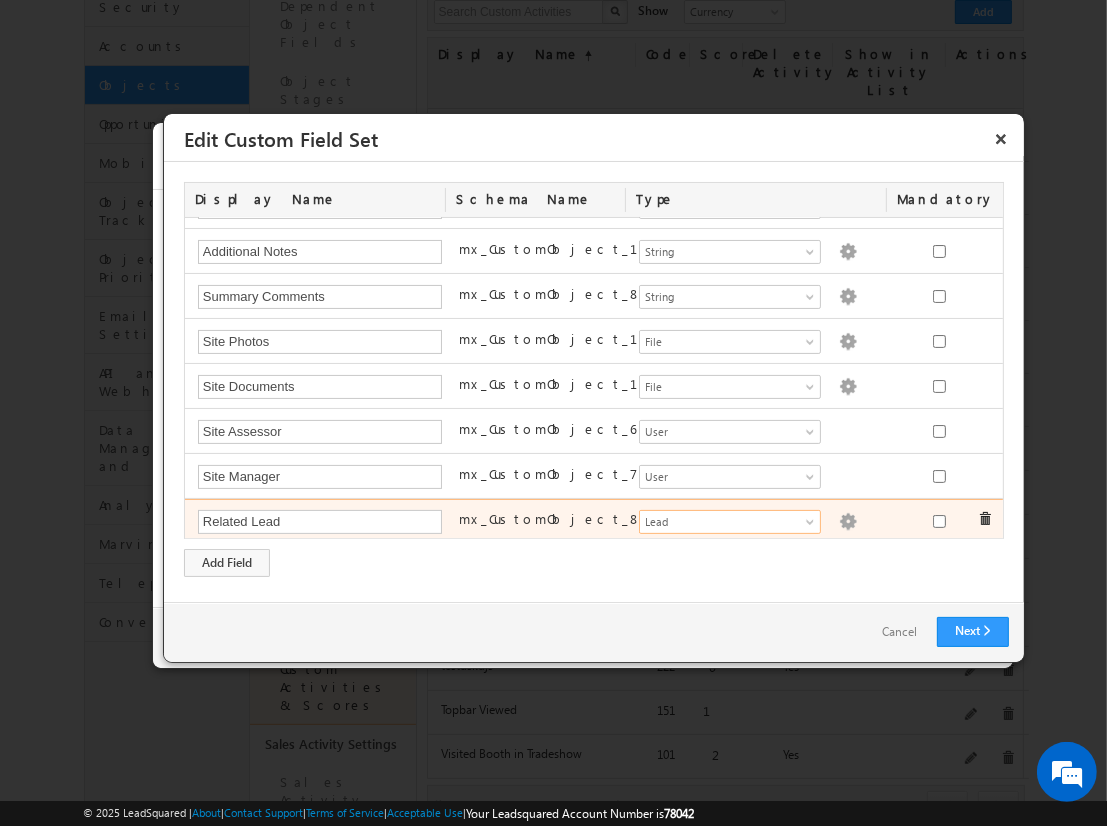click at bounding box center [848, 522] 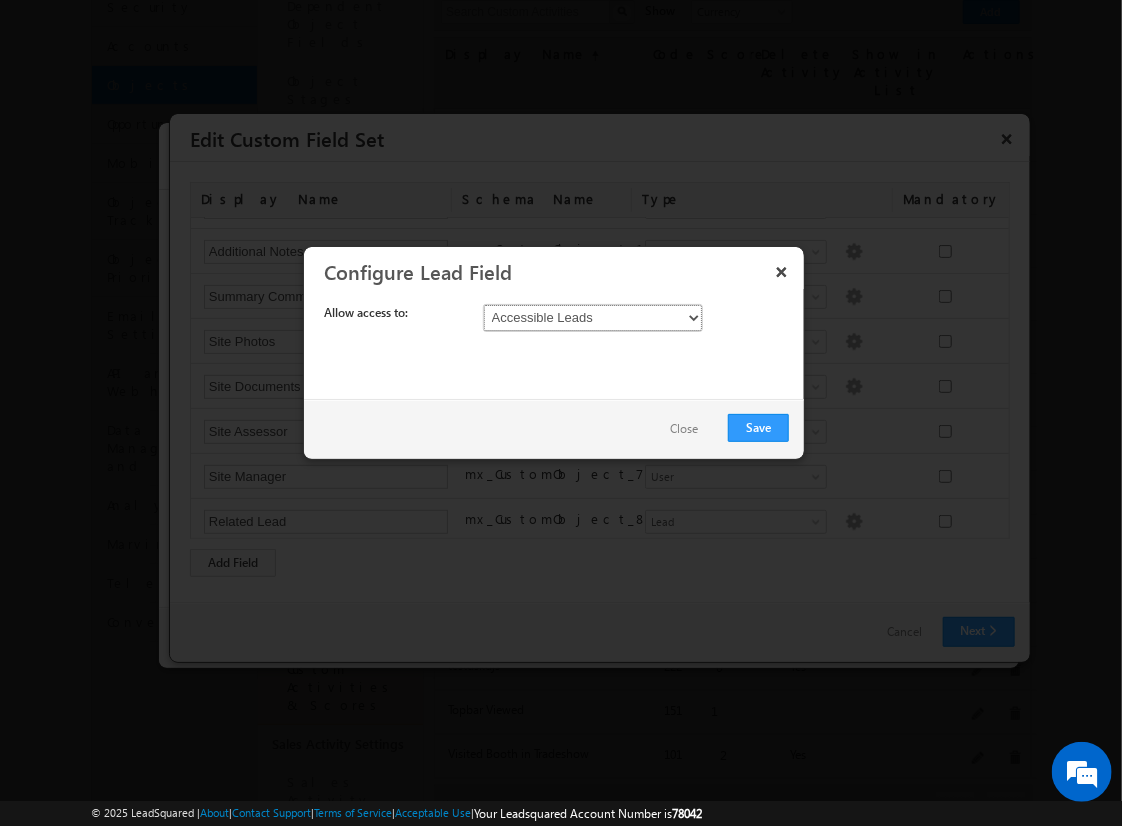 click on "Accessible Leads All Leads" at bounding box center [593, 318] 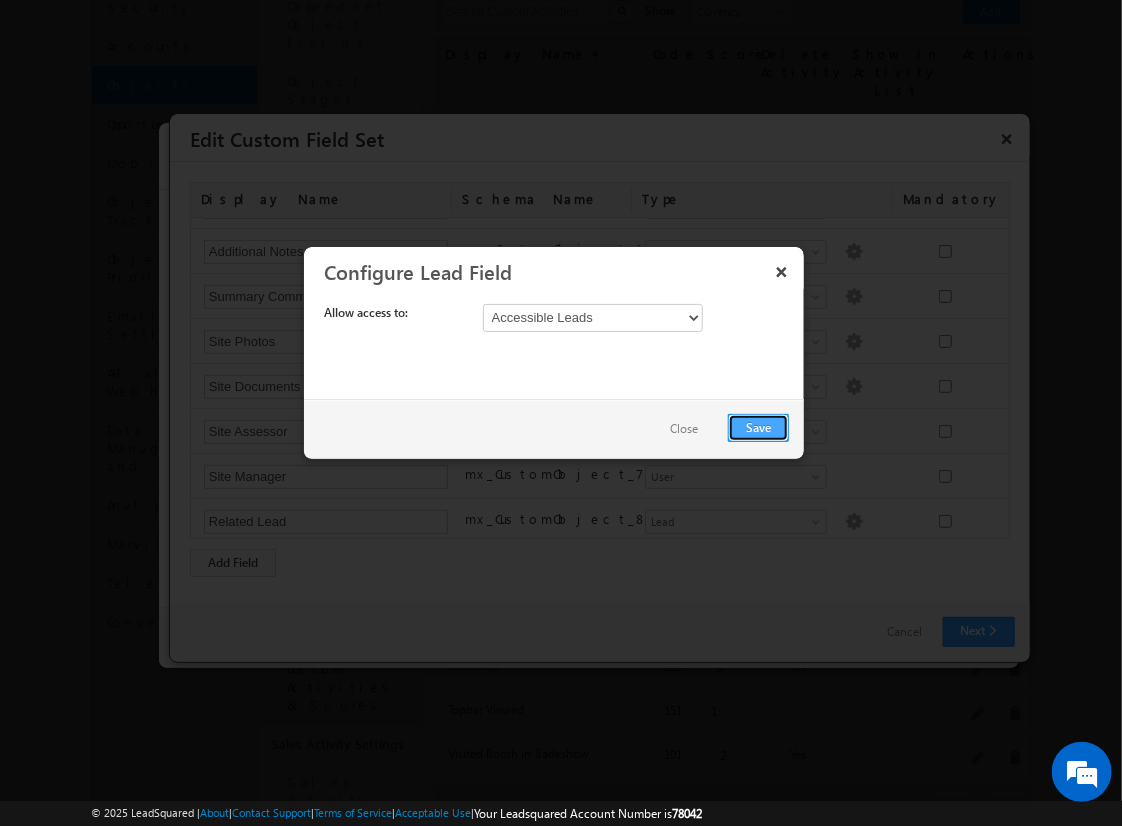 click on "Save" at bounding box center [758, 428] 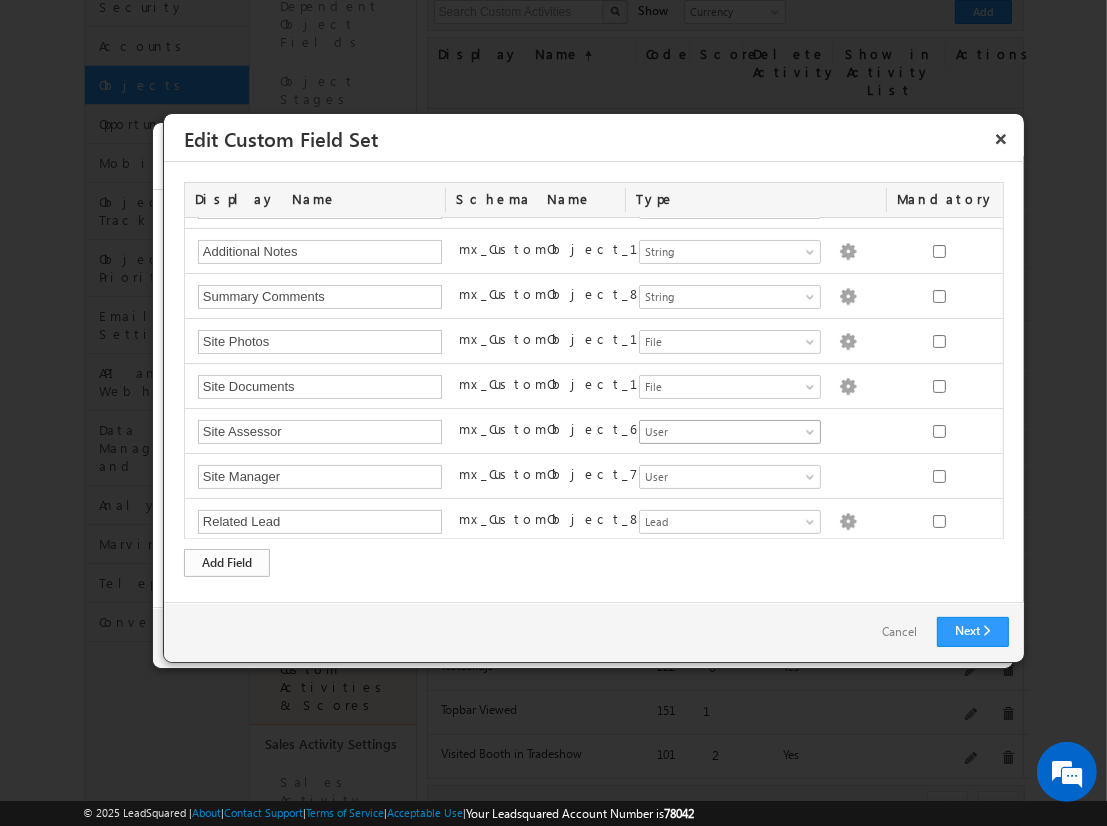 click on "Add Field" at bounding box center (227, 563) 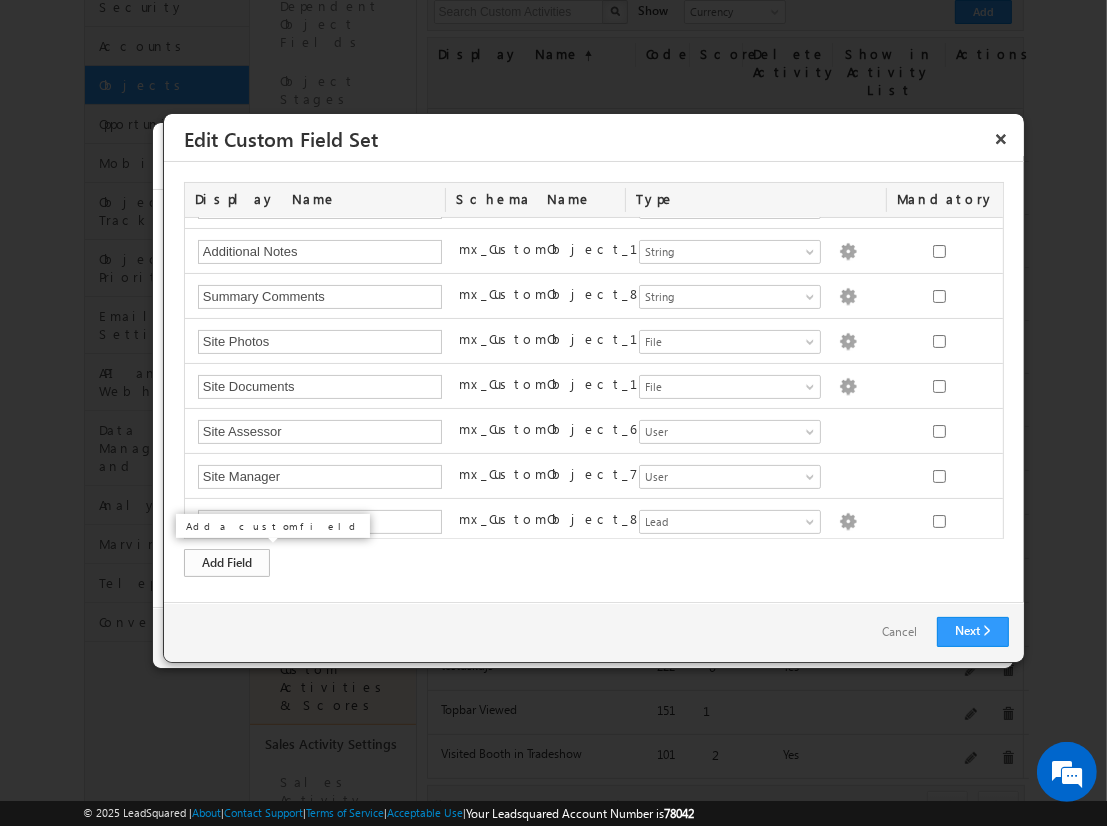 scroll, scrollTop: 348, scrollLeft: 0, axis: vertical 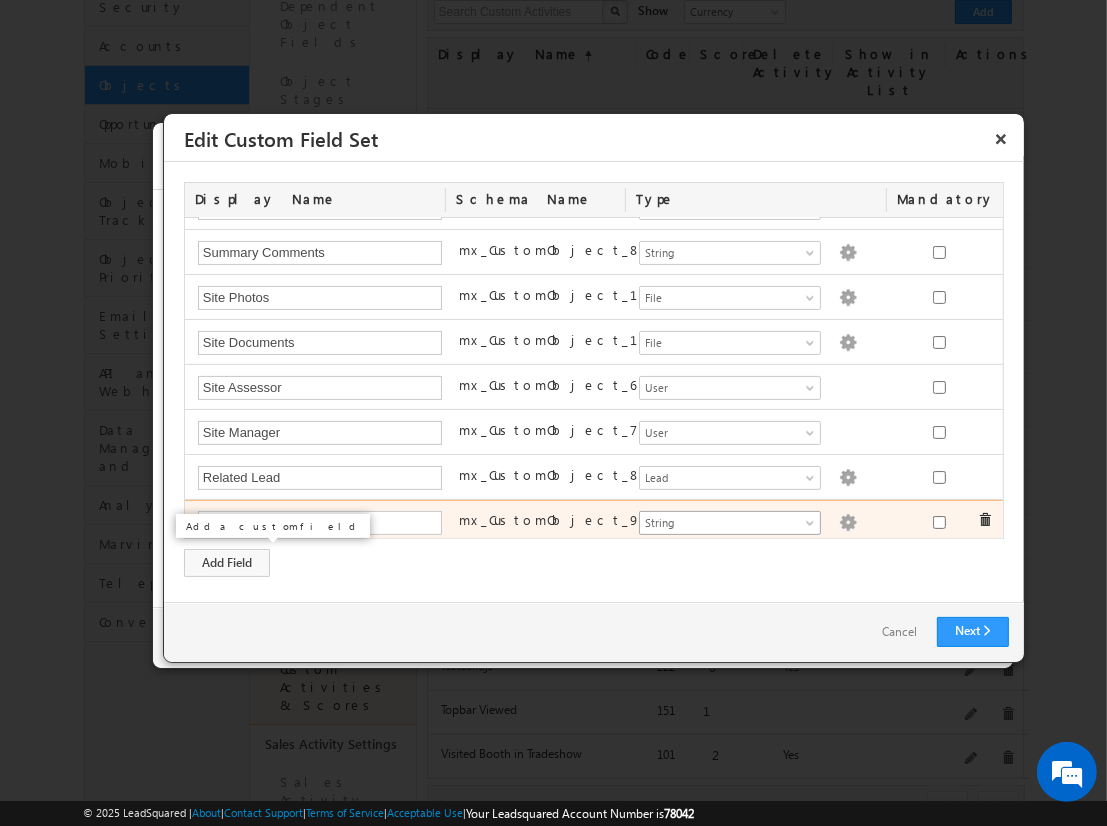 type on "Property Owner Lead" 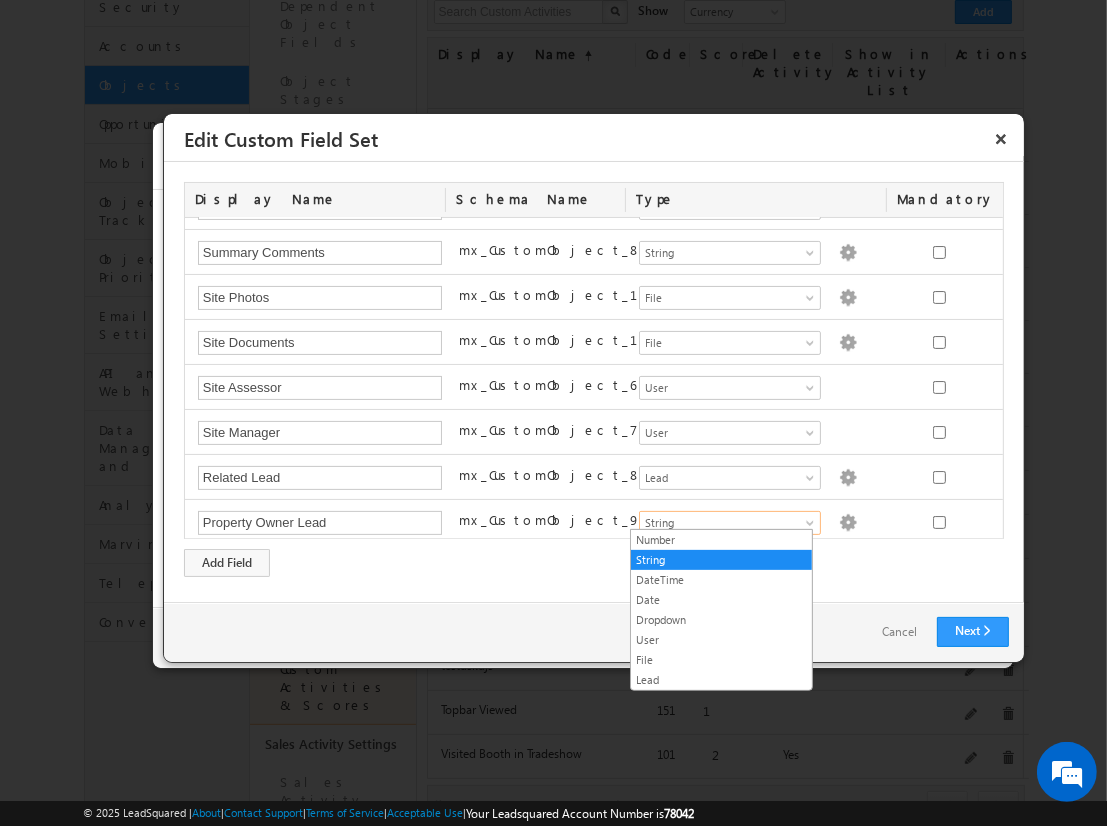 click on "Lead" at bounding box center [721, 680] 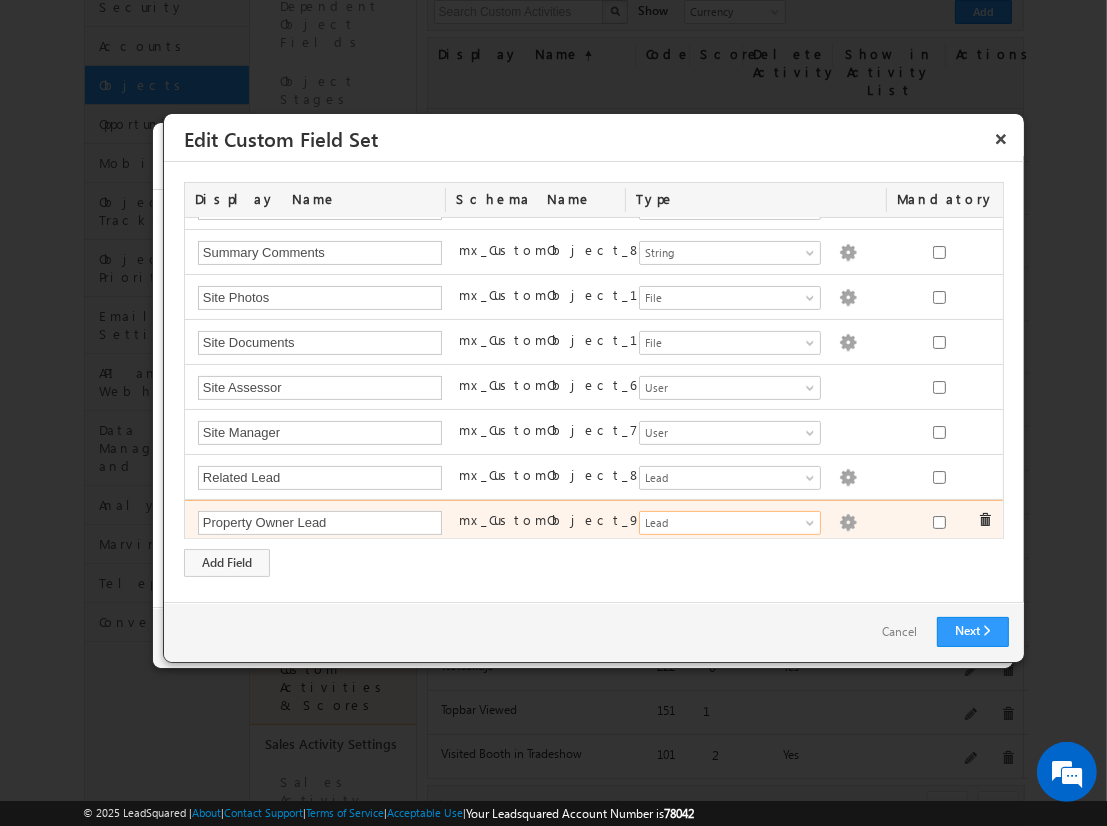 click at bounding box center (848, 523) 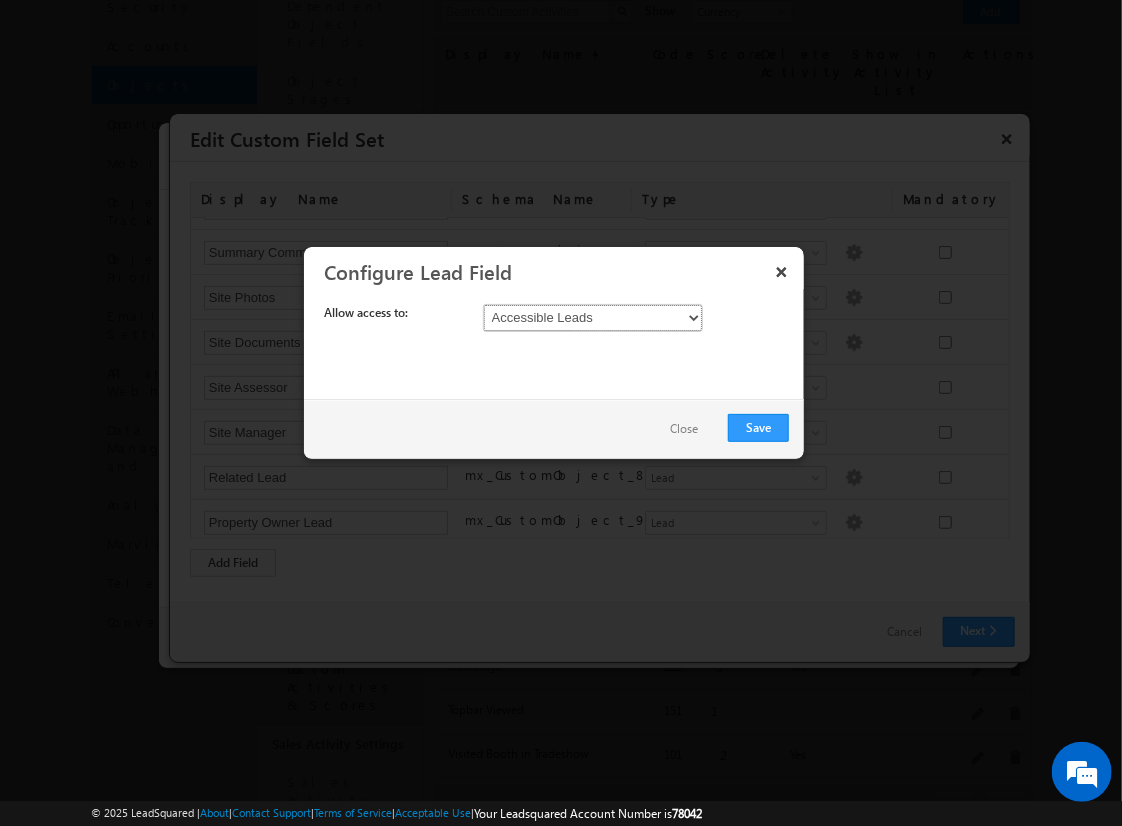 click on "Accessible Leads All Leads" at bounding box center [593, 318] 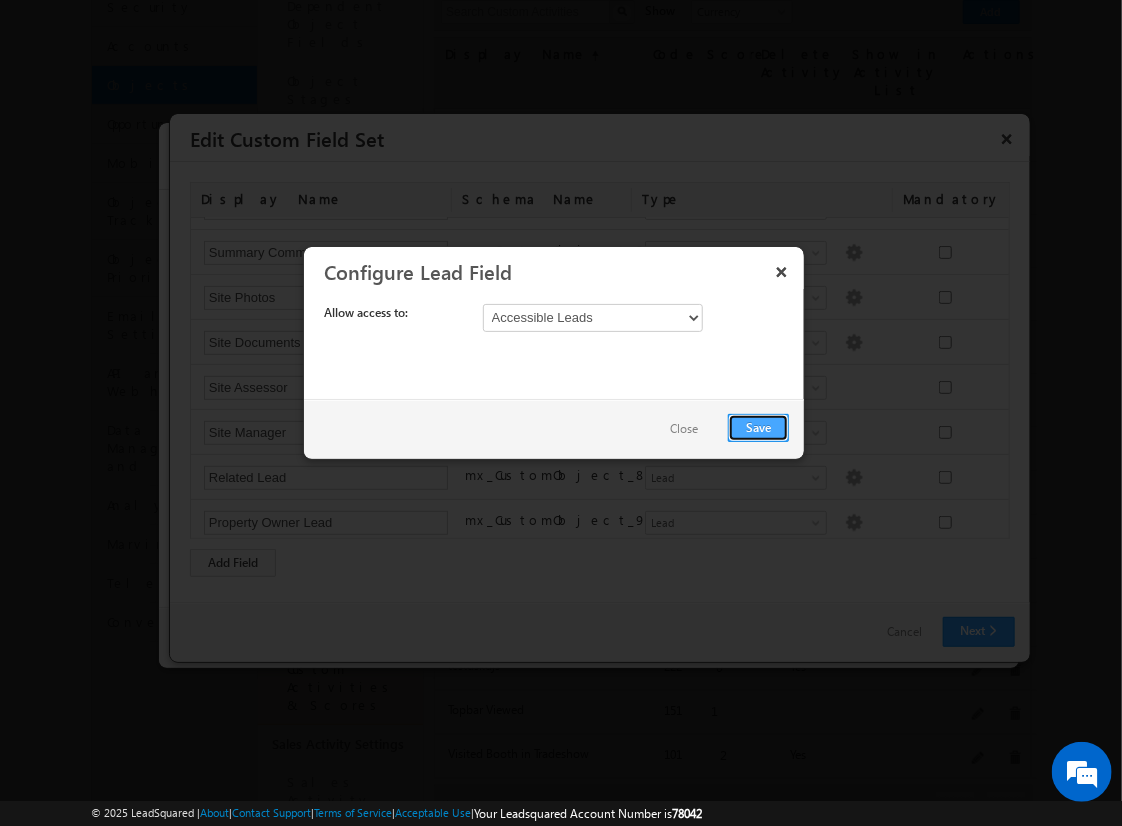 click on "Save" at bounding box center [758, 428] 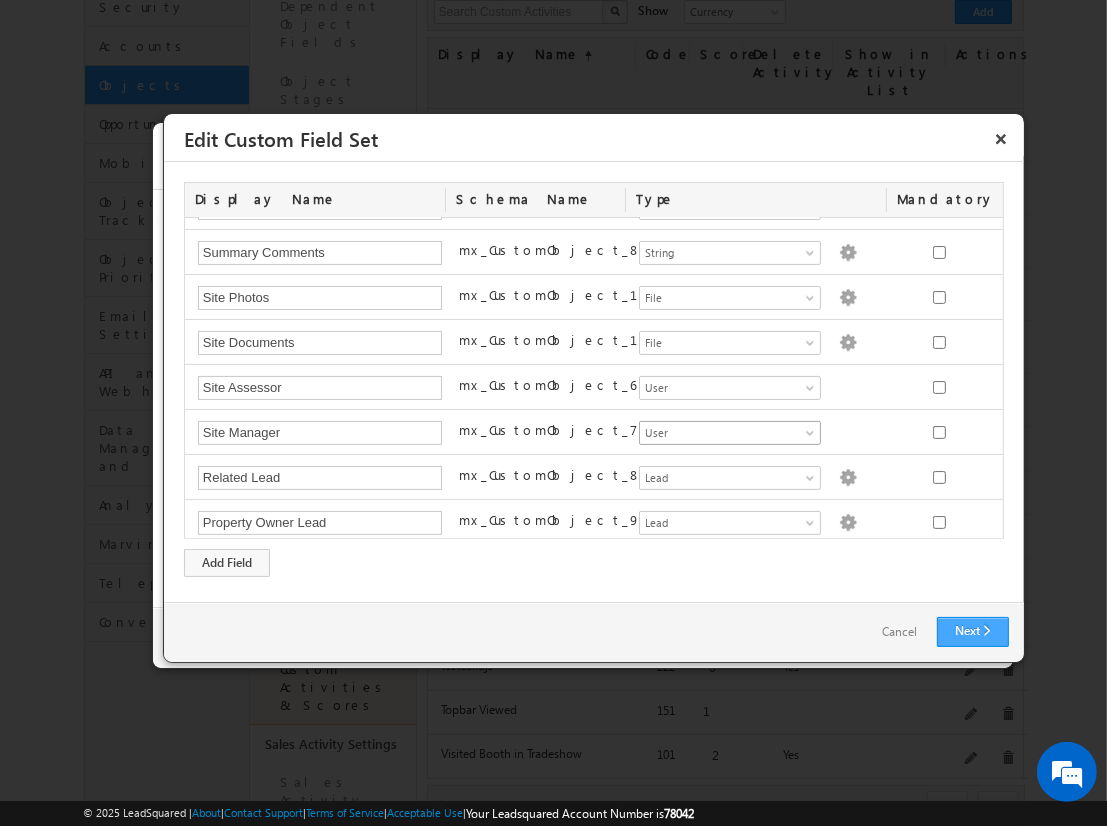 click on "Next" at bounding box center (973, 632) 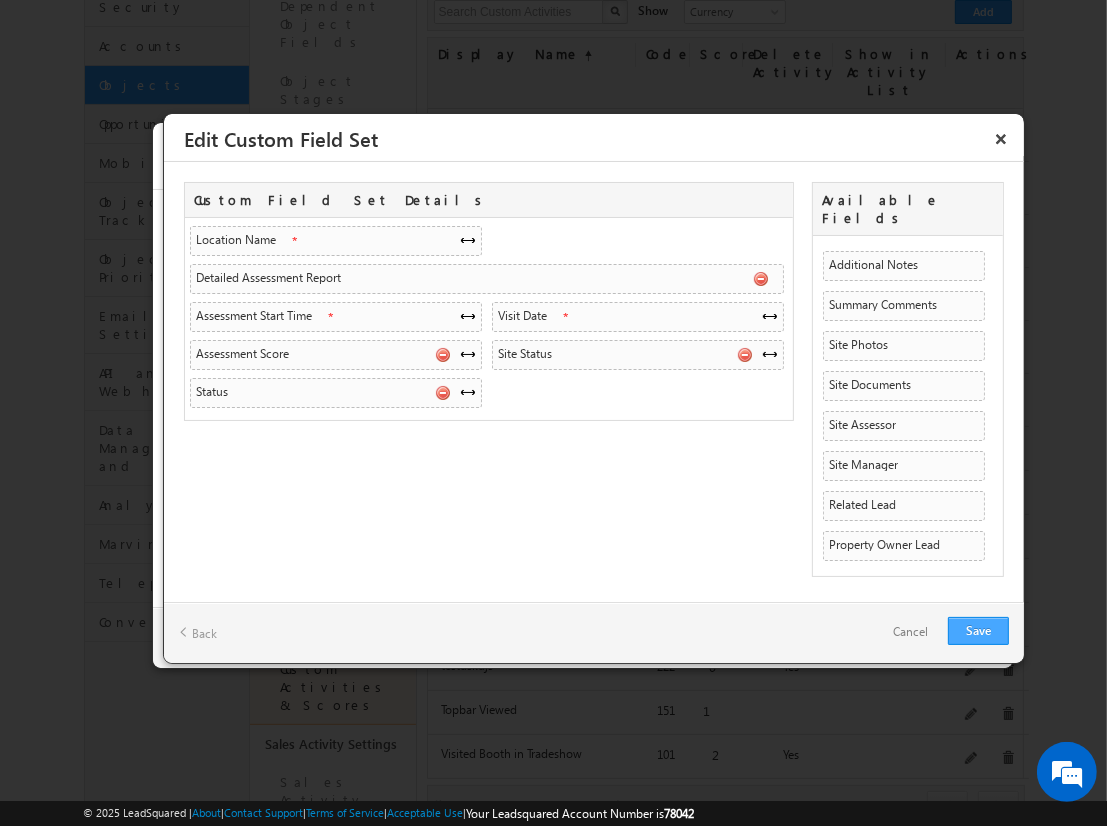 click on "Save" at bounding box center [978, 631] 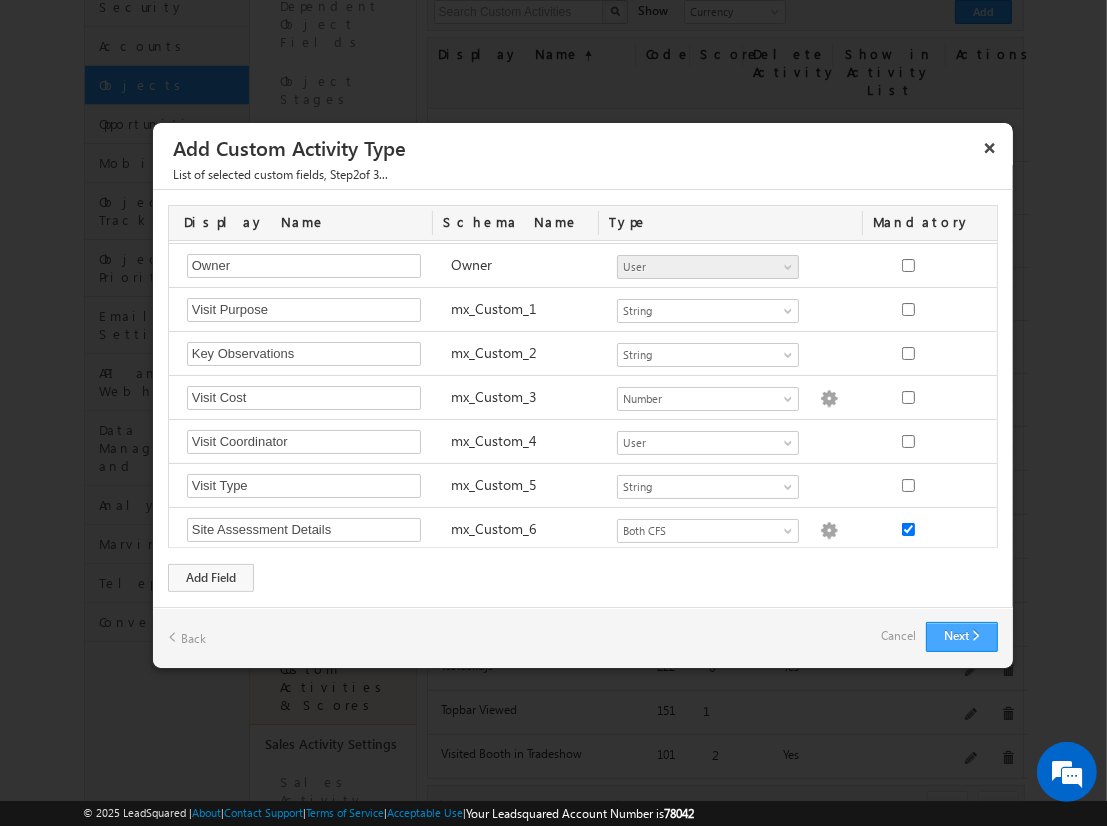 click on "Next" at bounding box center (962, 637) 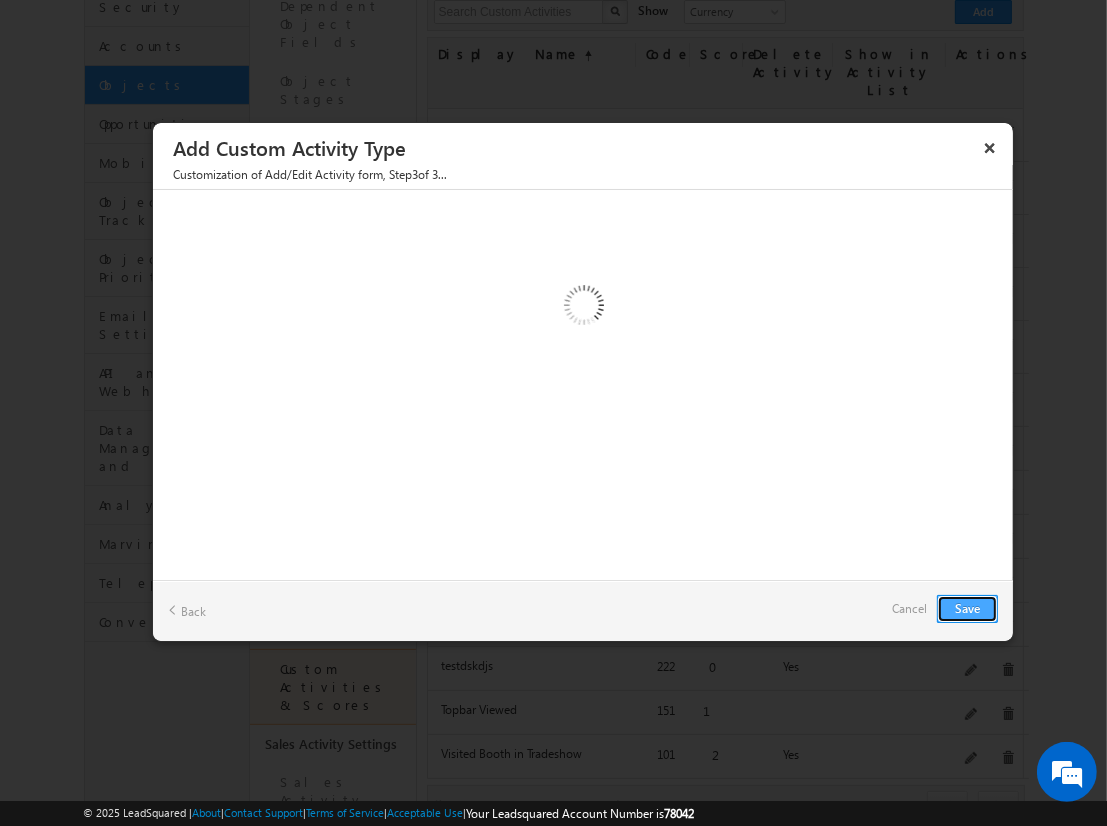 click on "Save" at bounding box center (967, 609) 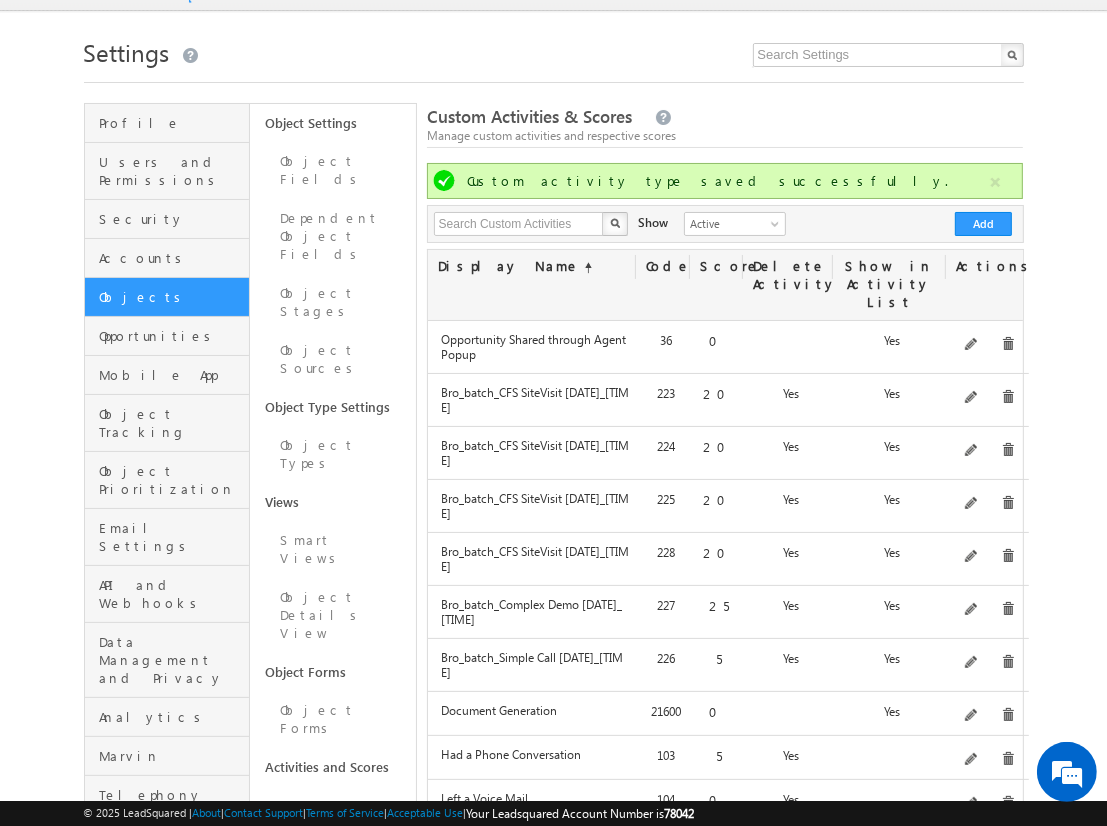 scroll, scrollTop: 0, scrollLeft: 0, axis: both 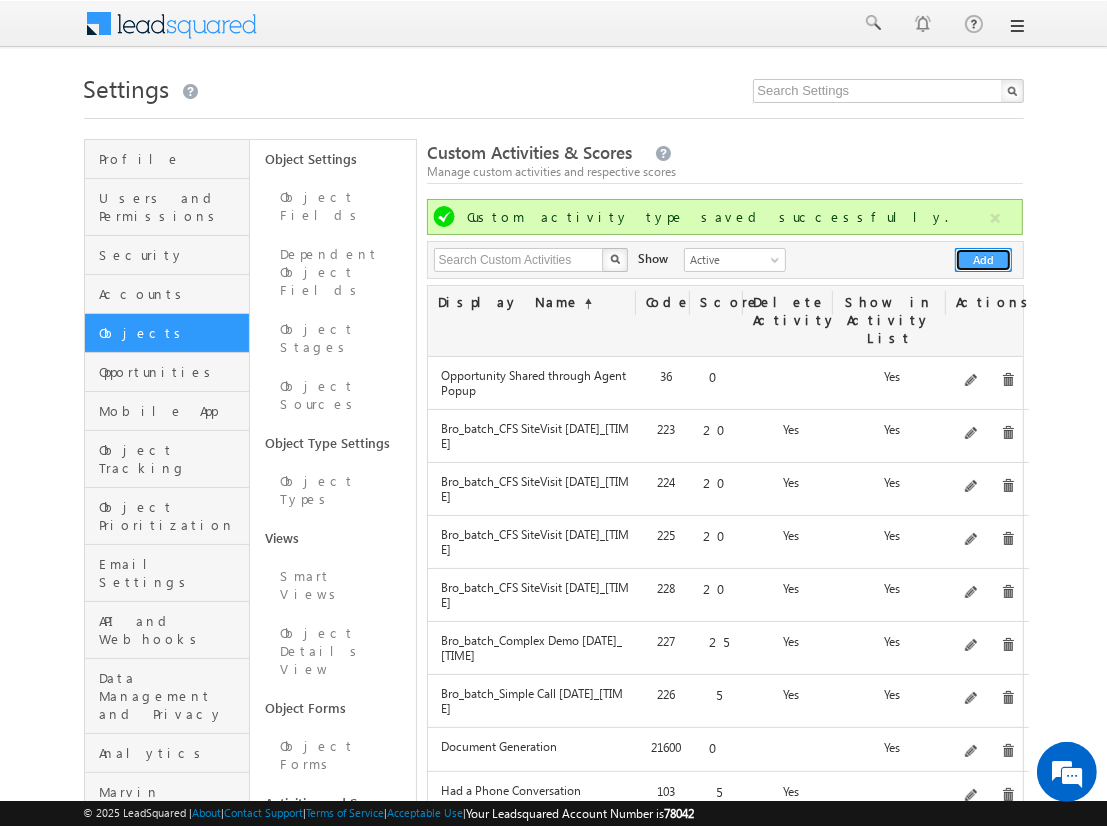 click on "Add" at bounding box center (983, 260) 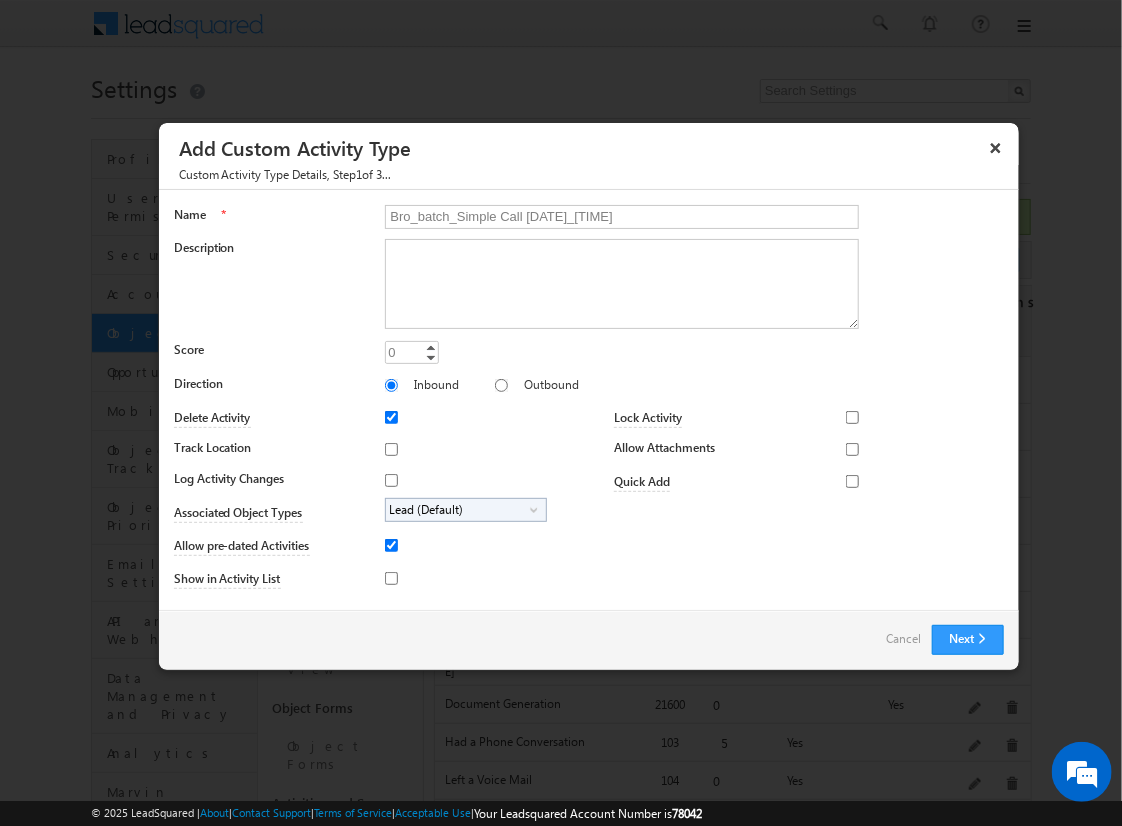 type on "Bro_batch_Simple Call [DATE]_[TIME]" 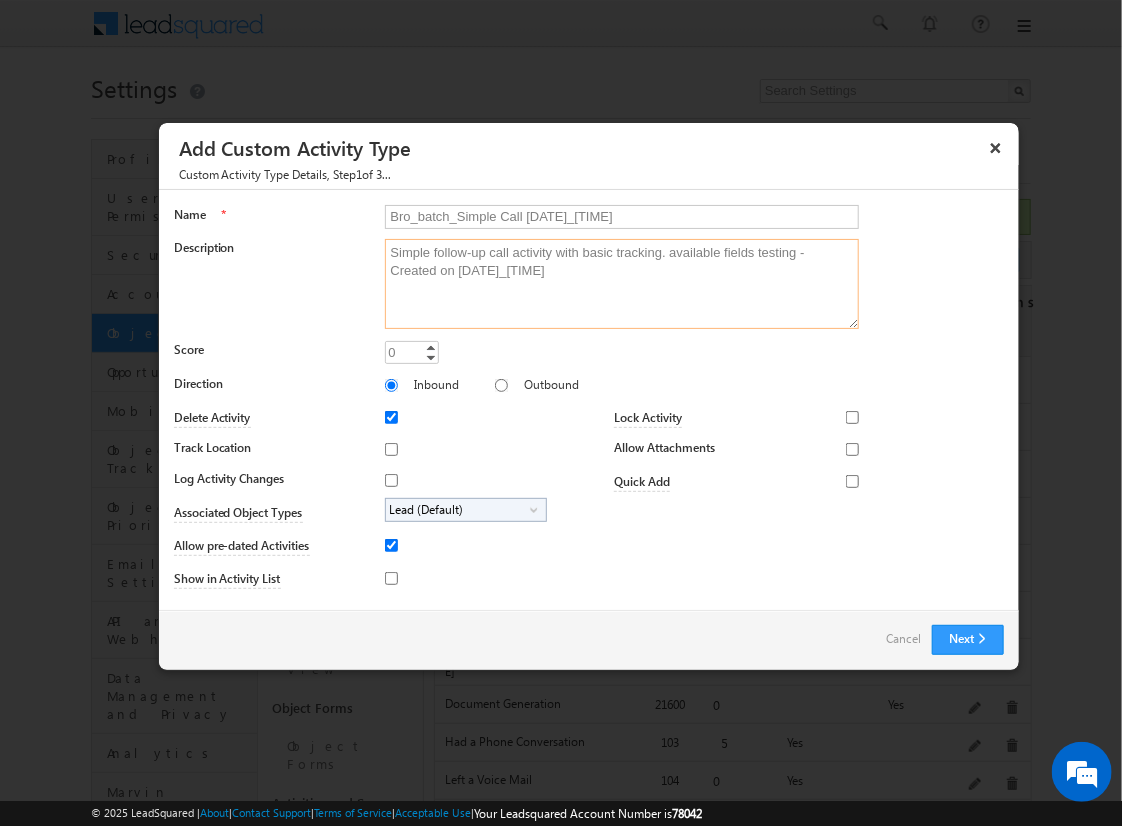 type on "Simple follow-up call activity with basic tracking. available fields testing - Created on [DATE]_[TIME]" 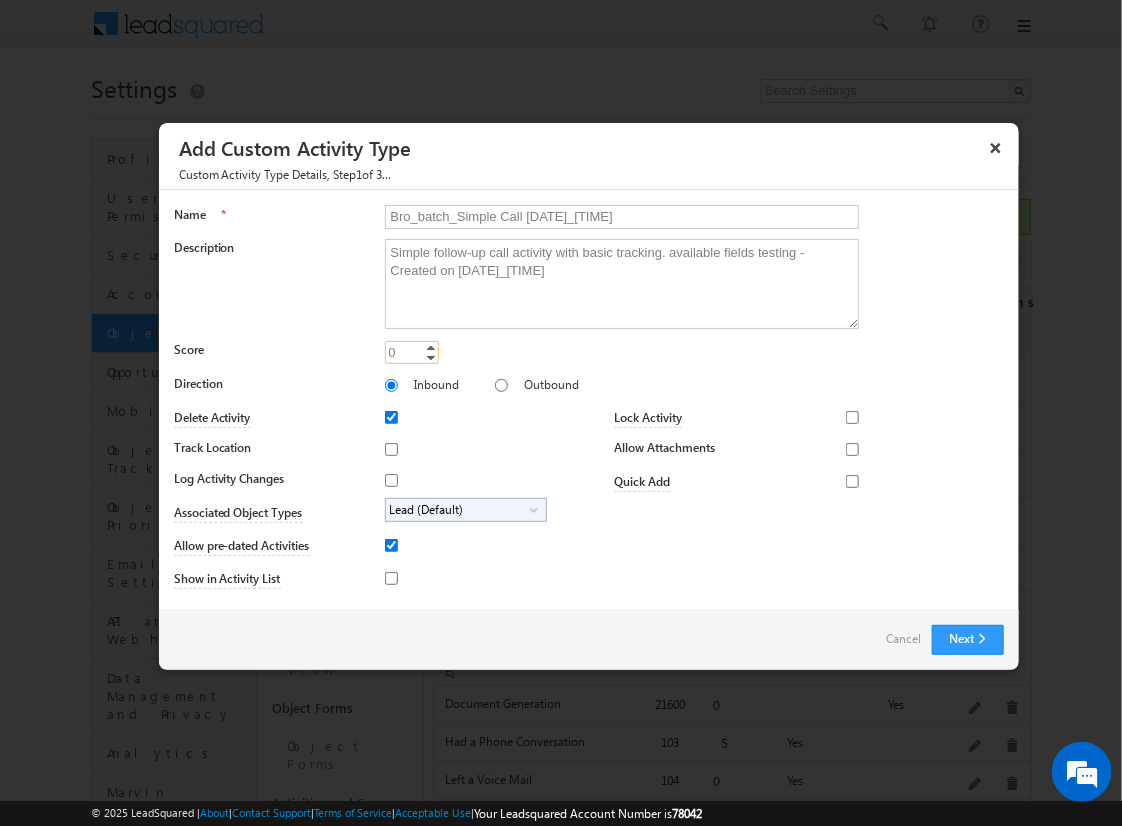 type on "5" 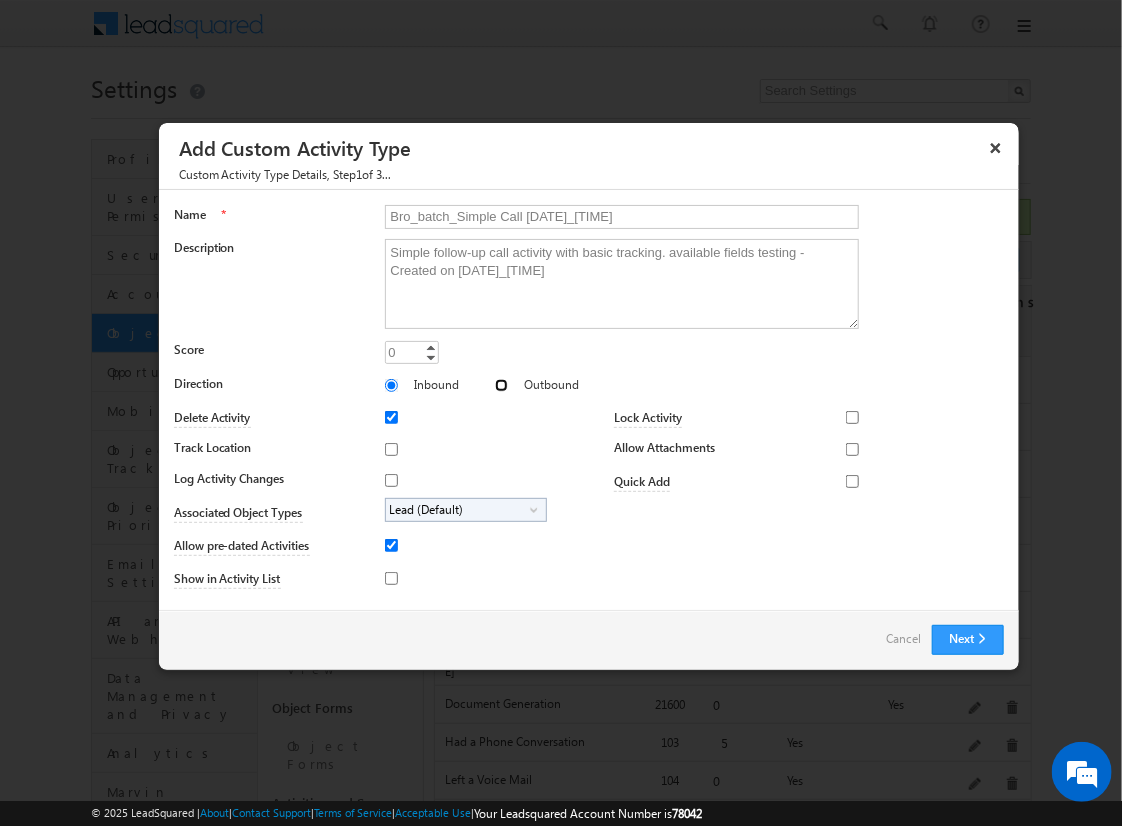 click on "Outbound" at bounding box center [501, 385] 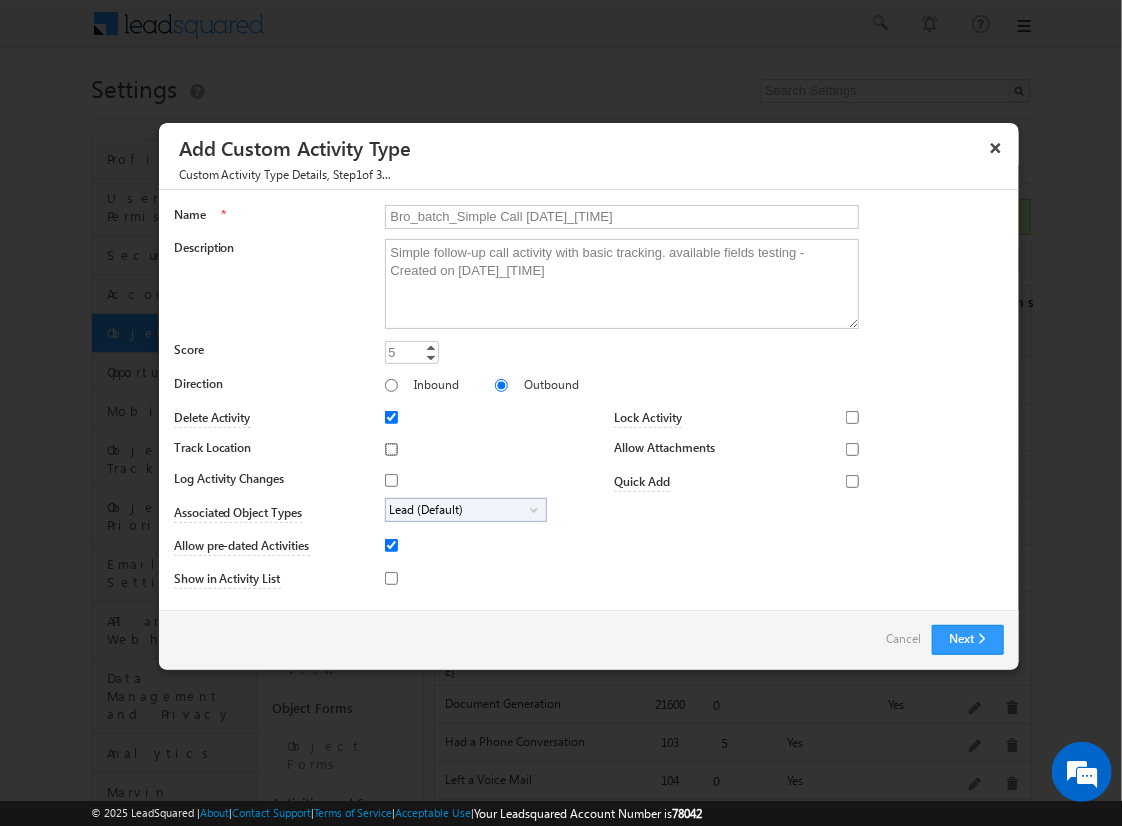click on "Track Location" at bounding box center (391, 449) 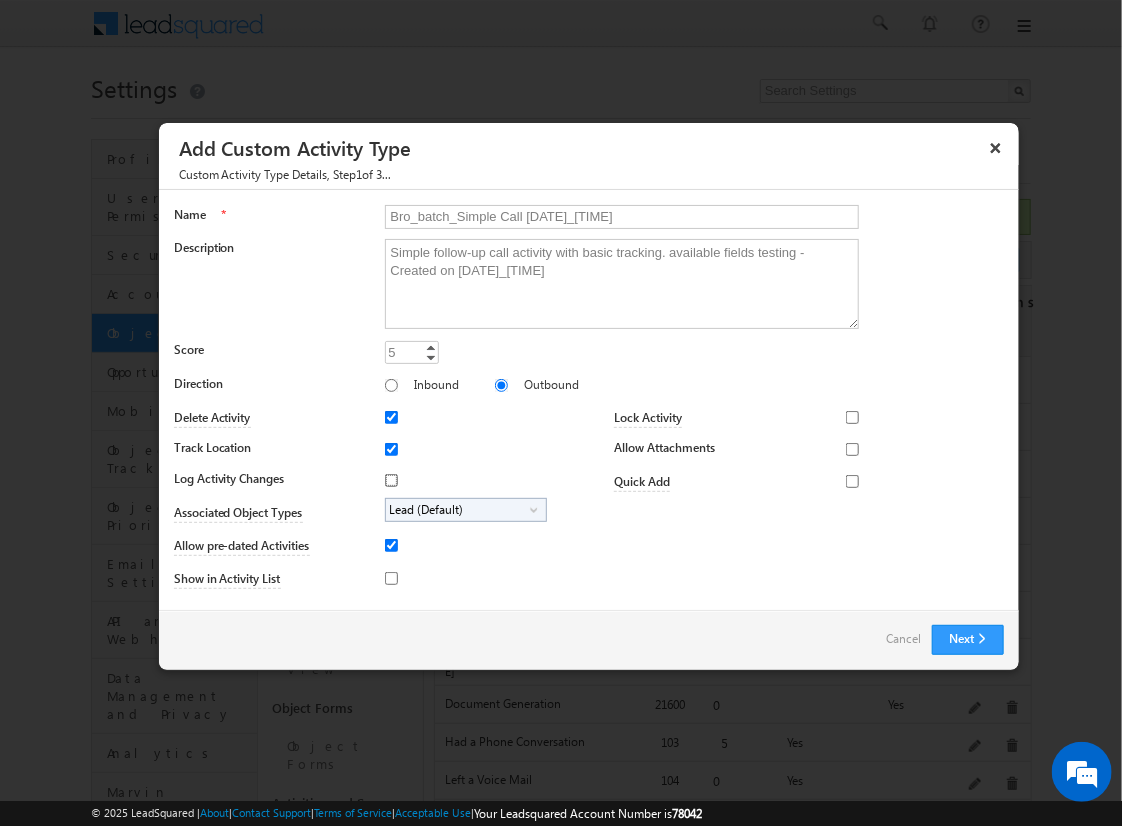 click on "Log Activity Changes" at bounding box center [391, 480] 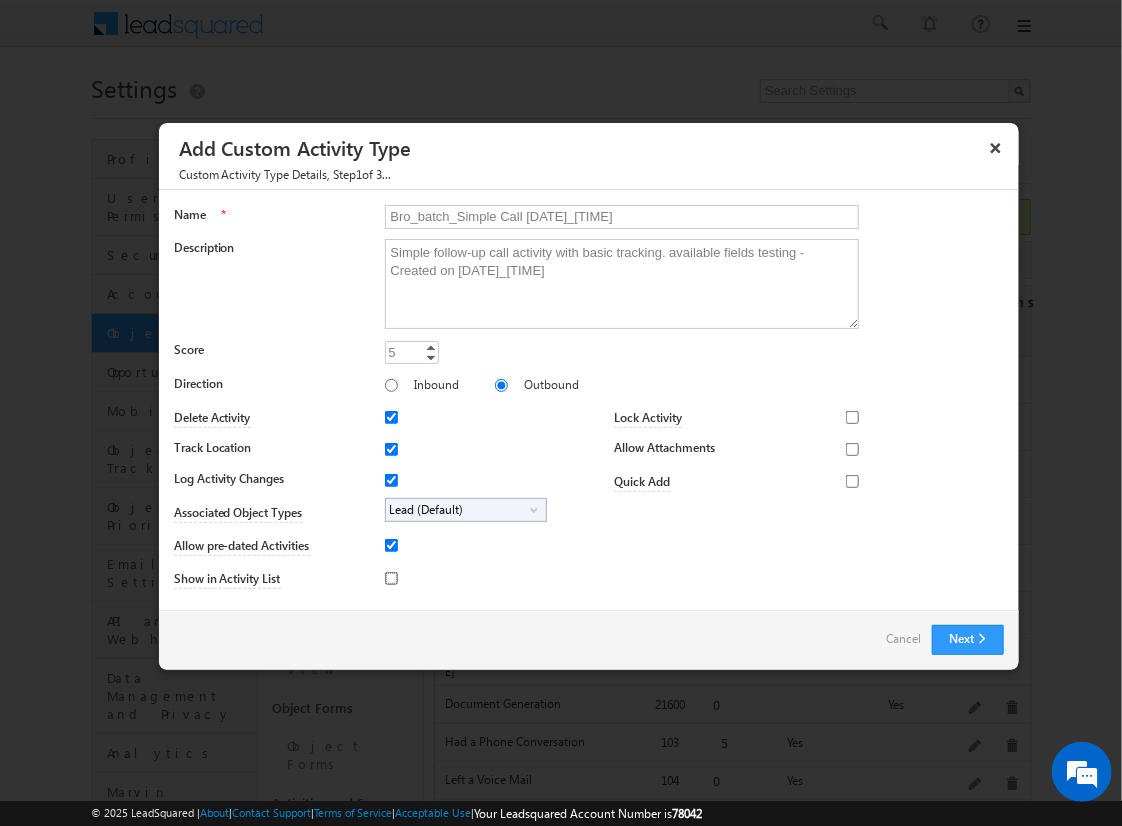 click on "Show in Activity List" at bounding box center [391, 578] 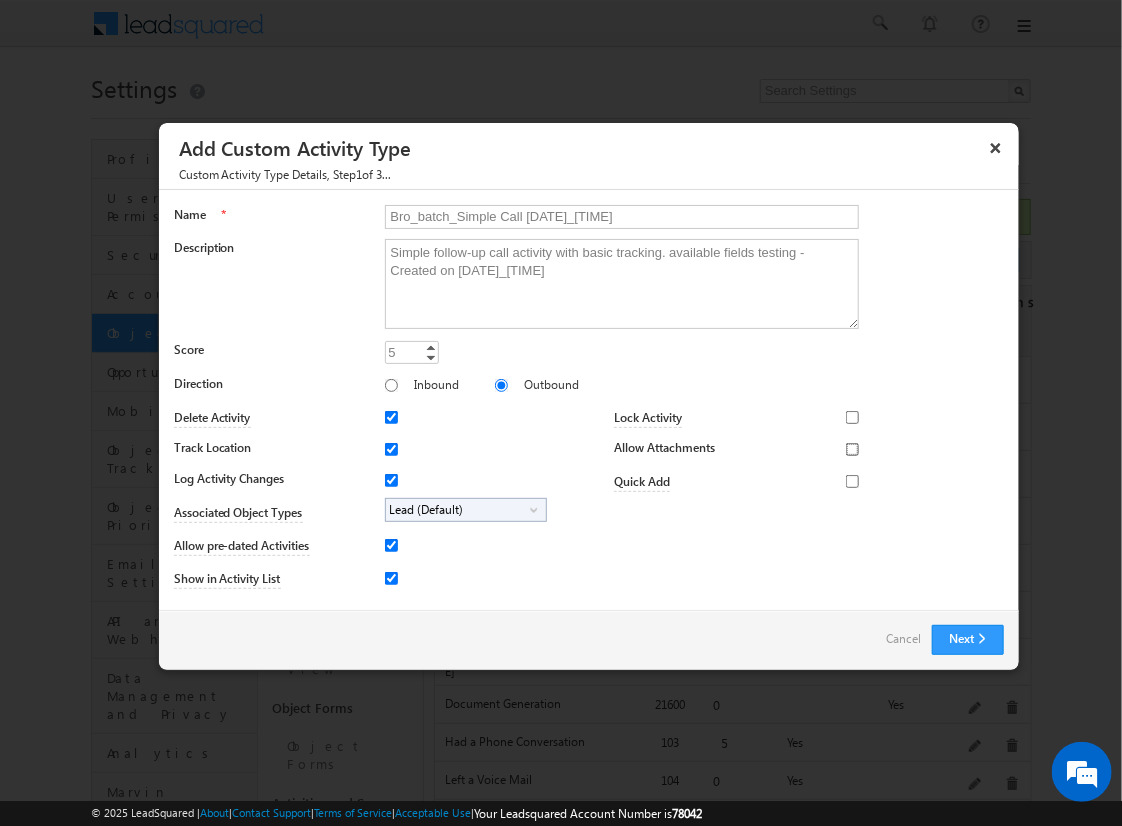 click on "Allow Attachments" at bounding box center [852, 449] 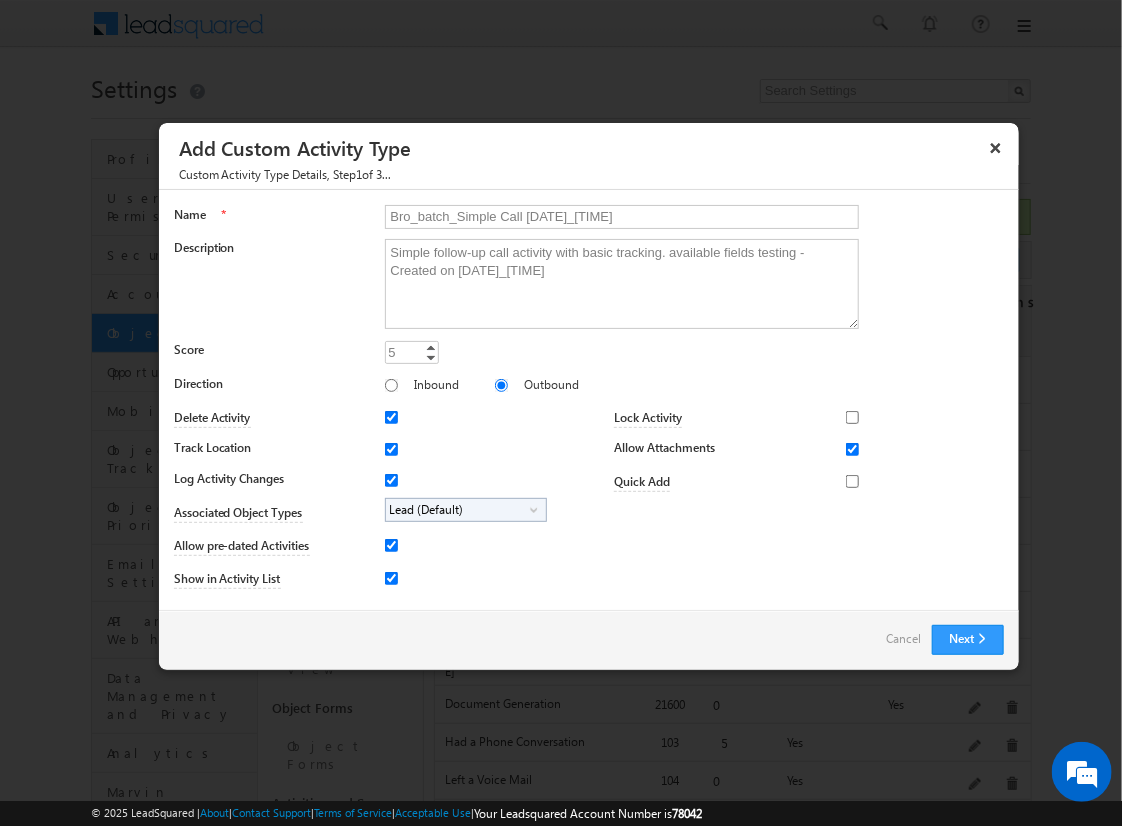 click on "Lead (Default)" at bounding box center [458, 510] 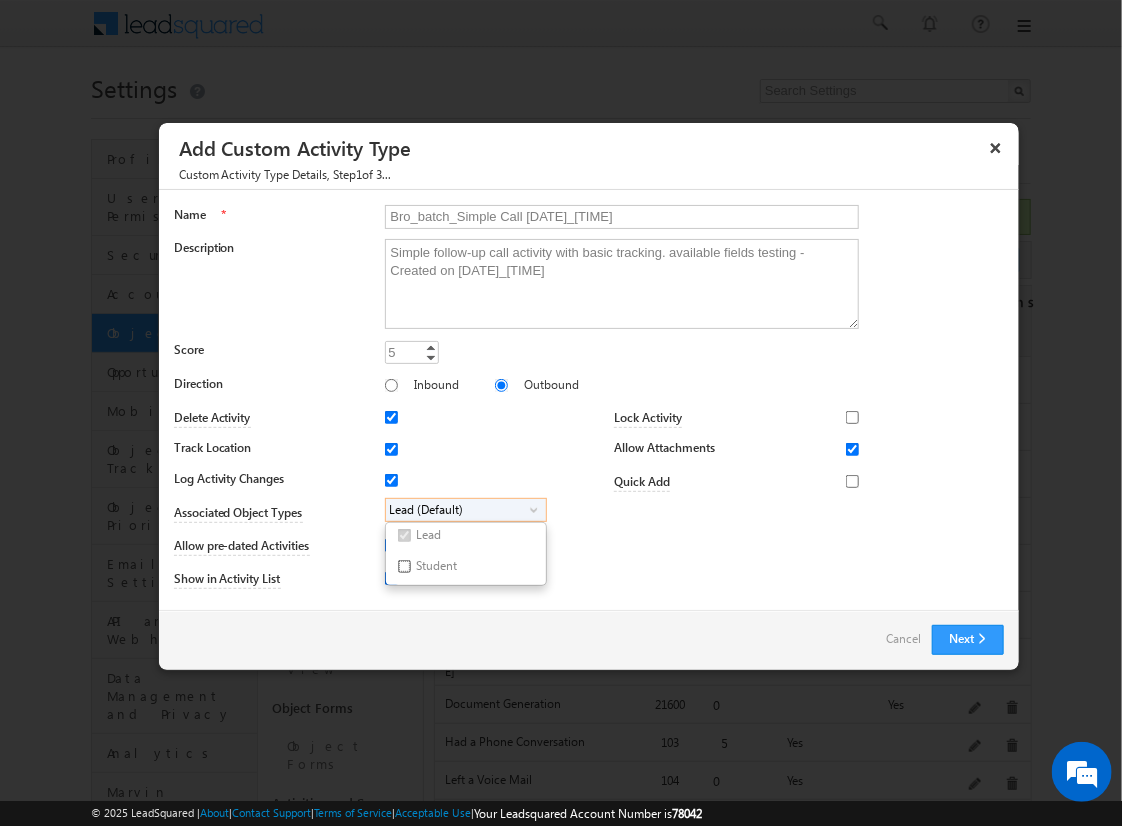 click on "Student" at bounding box center (404, 566) 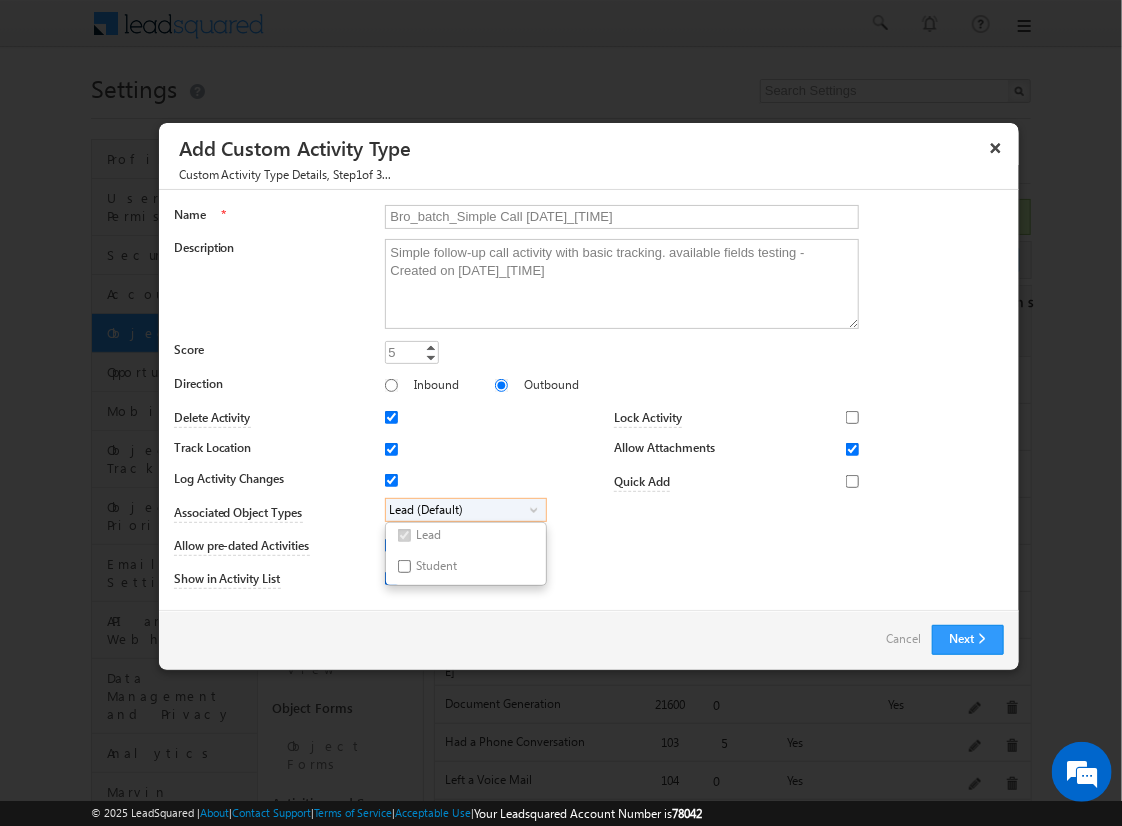 checkbox on "true" 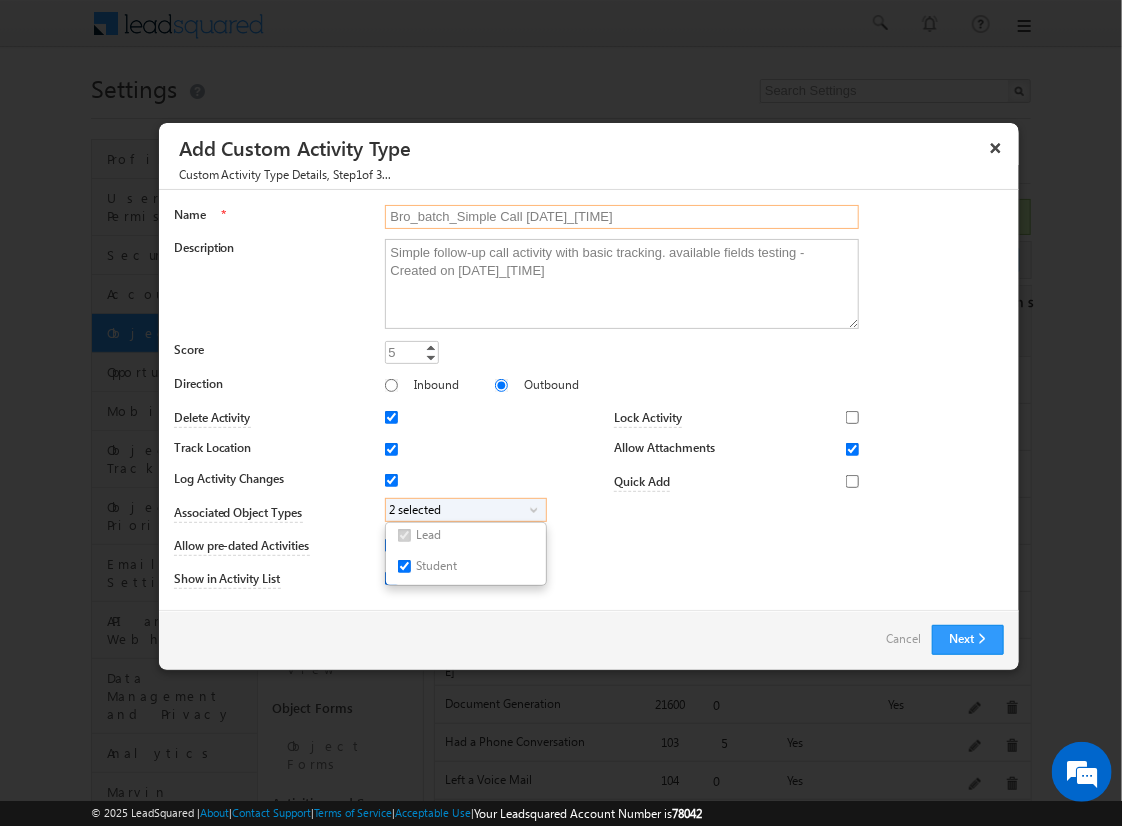 click on "Bro_batch_Simple Call [DATE]_[TIME]" at bounding box center [622, 217] 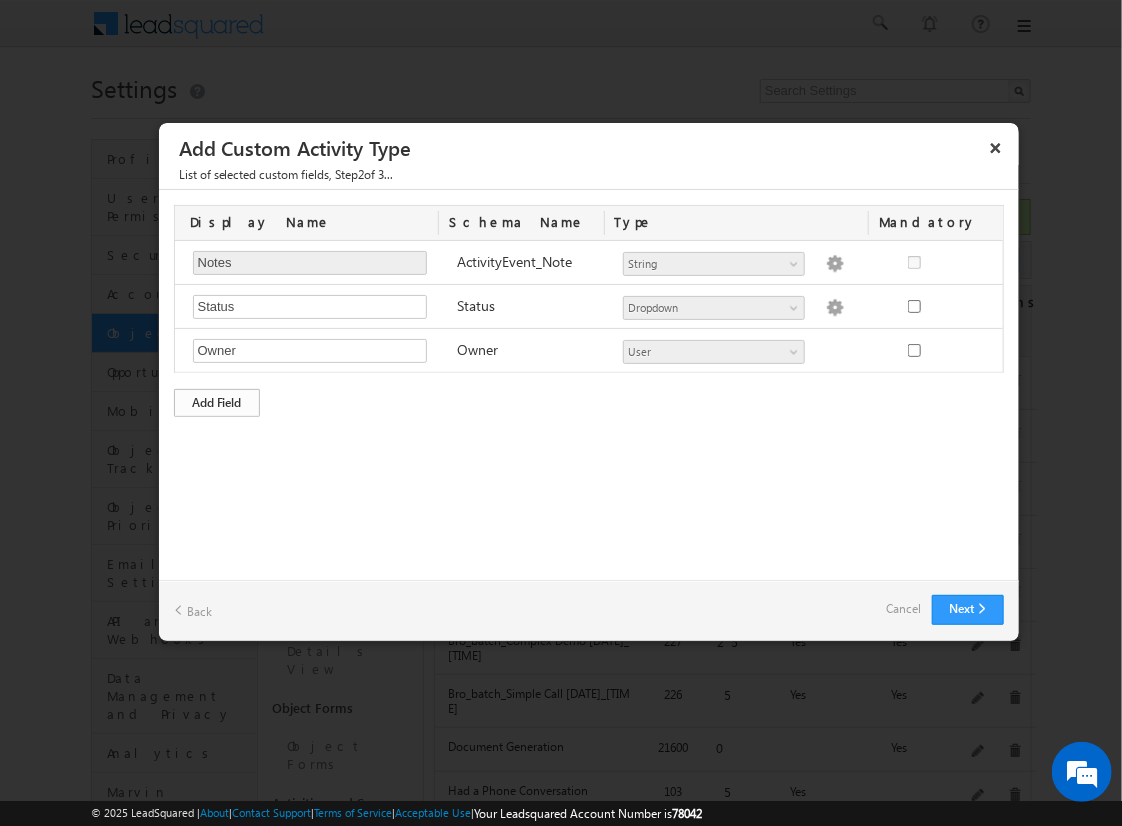 click on "Add Field" at bounding box center [217, 403] 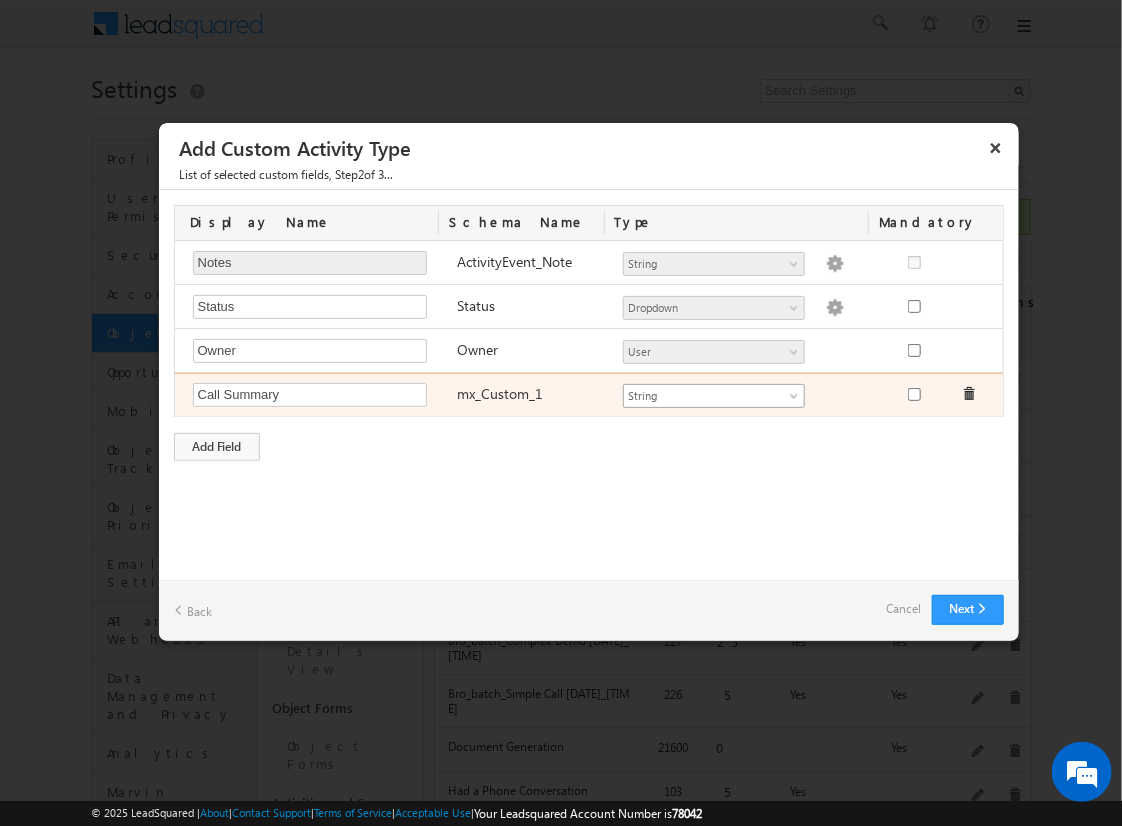 type on "Call Summary" 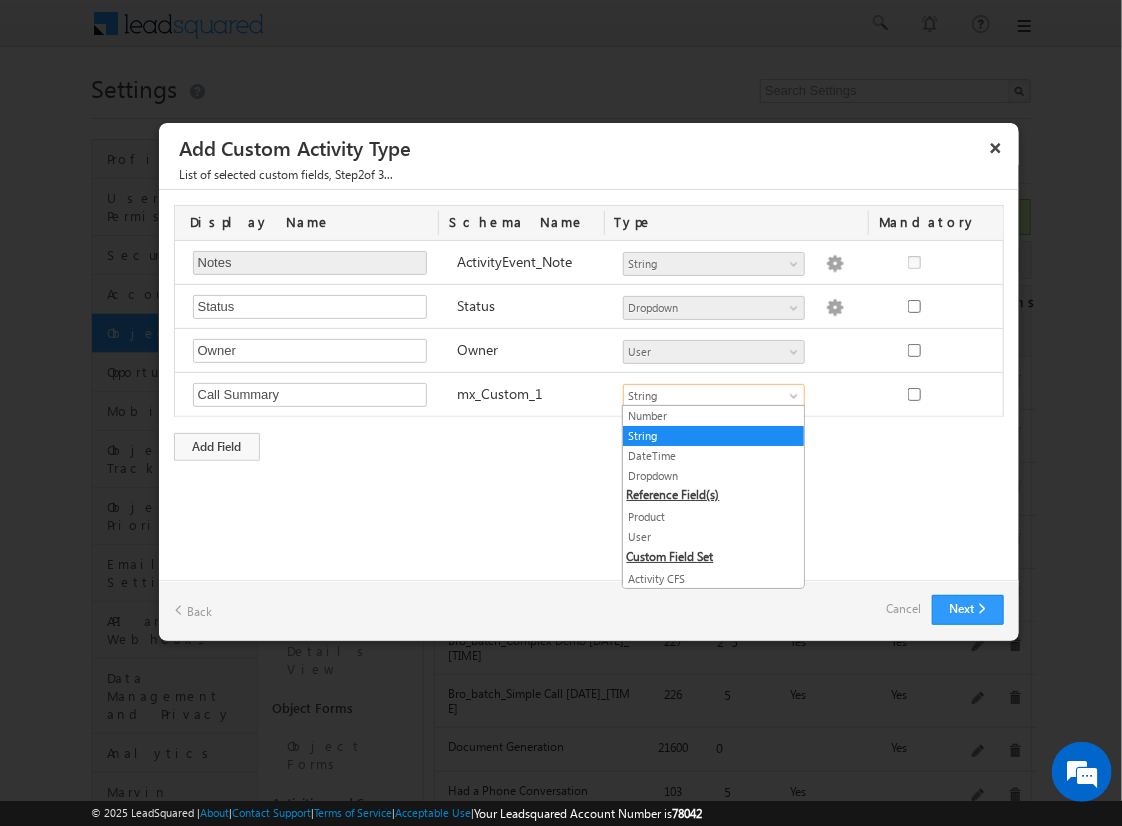 click on "String" at bounding box center (713, 436) 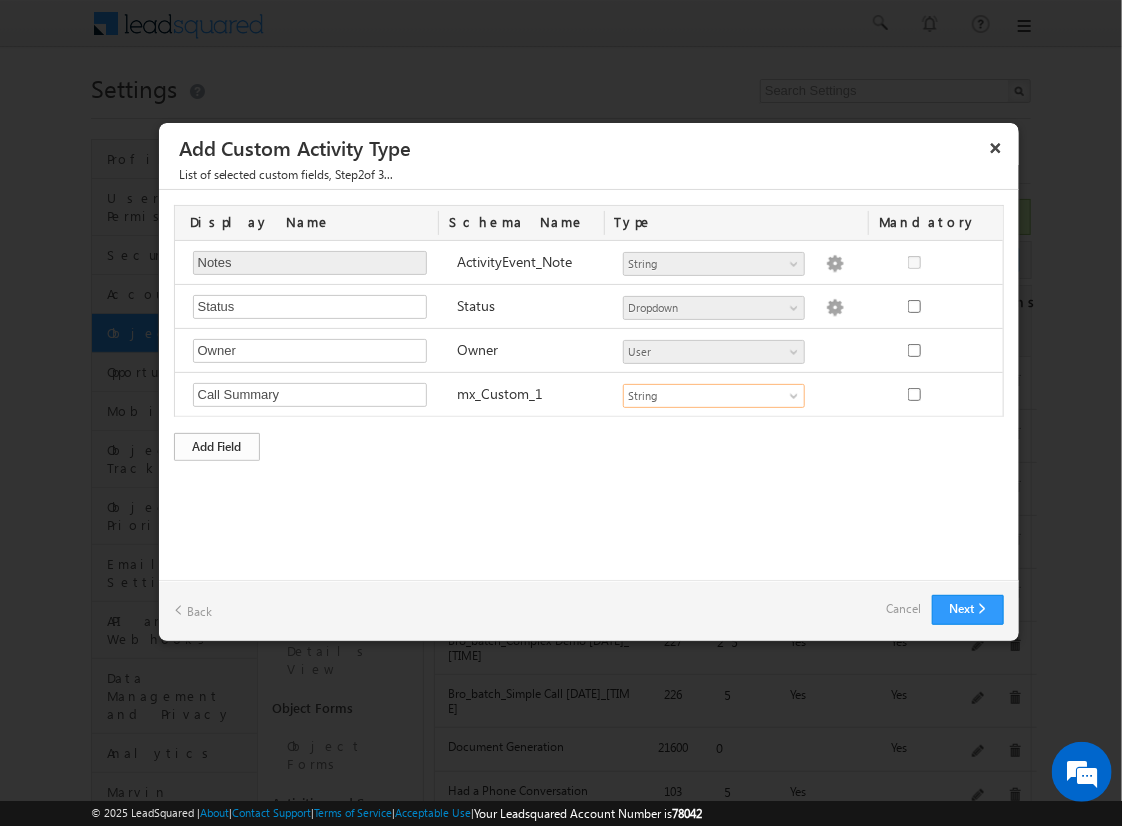 click on "Add Field" at bounding box center [217, 447] 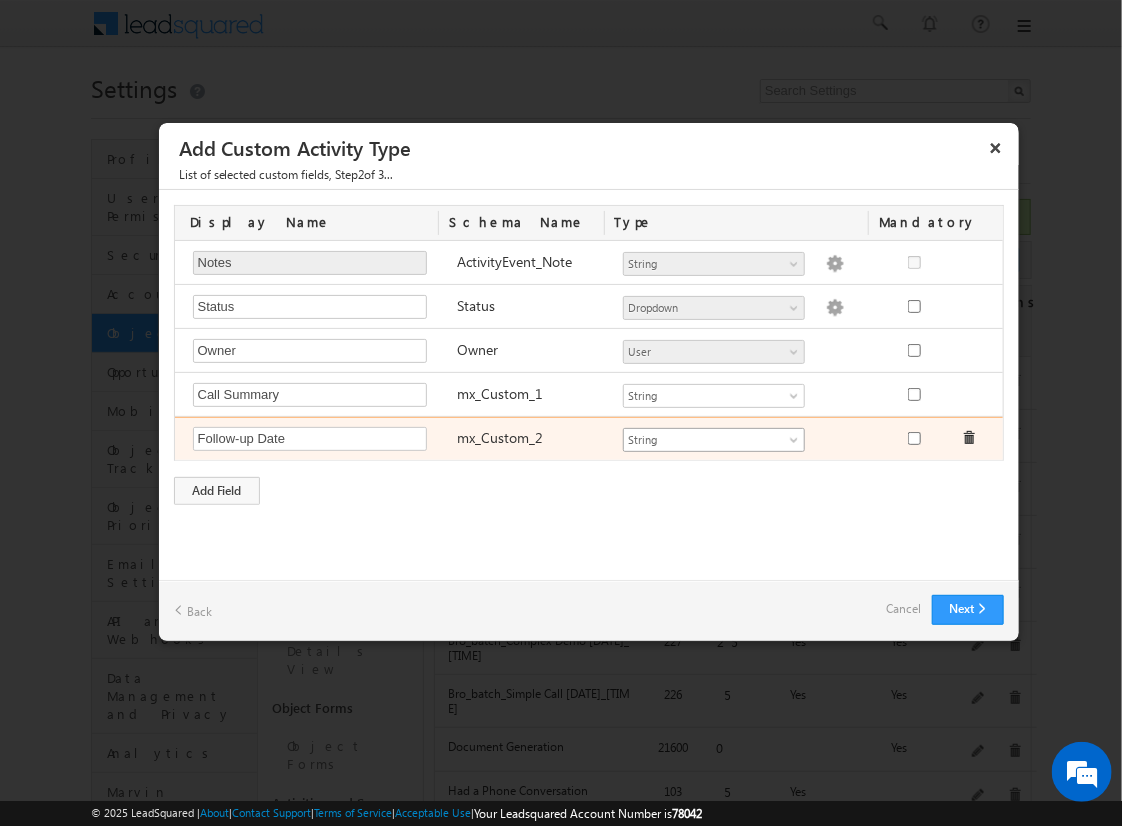 type on "Follow-up Date" 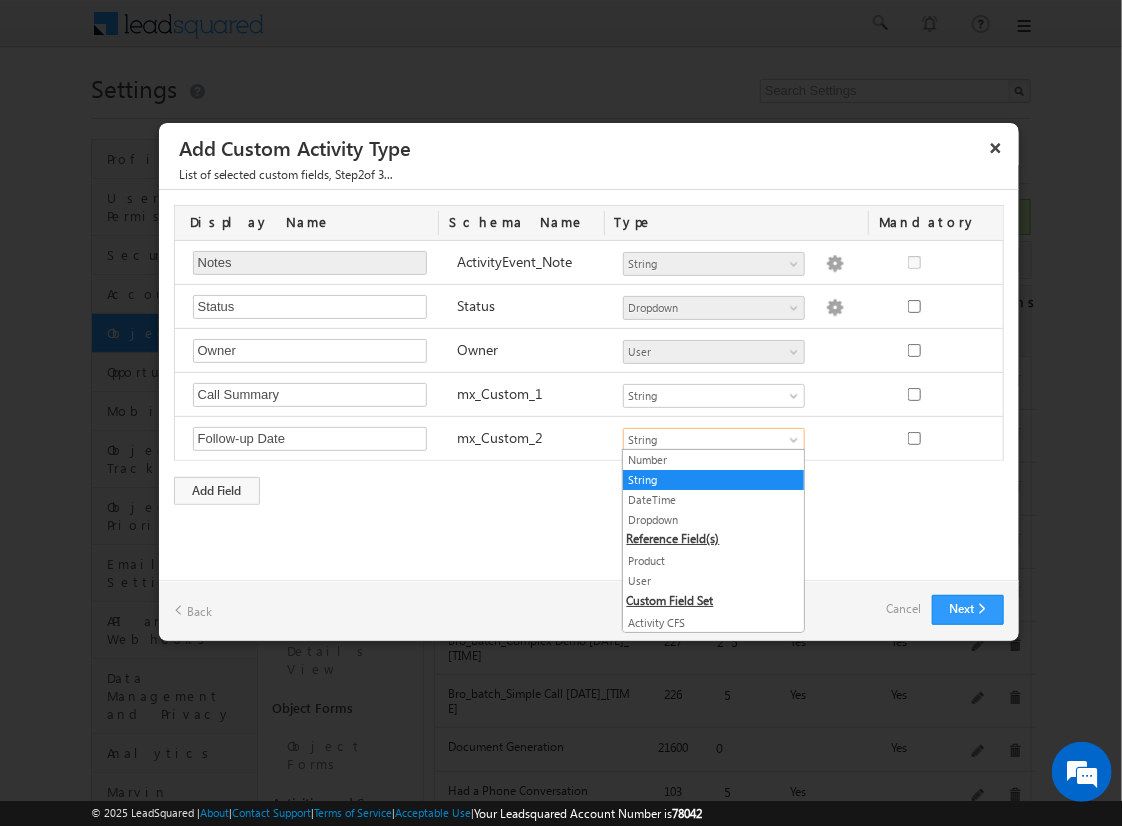 click on "DateTime" at bounding box center [713, 500] 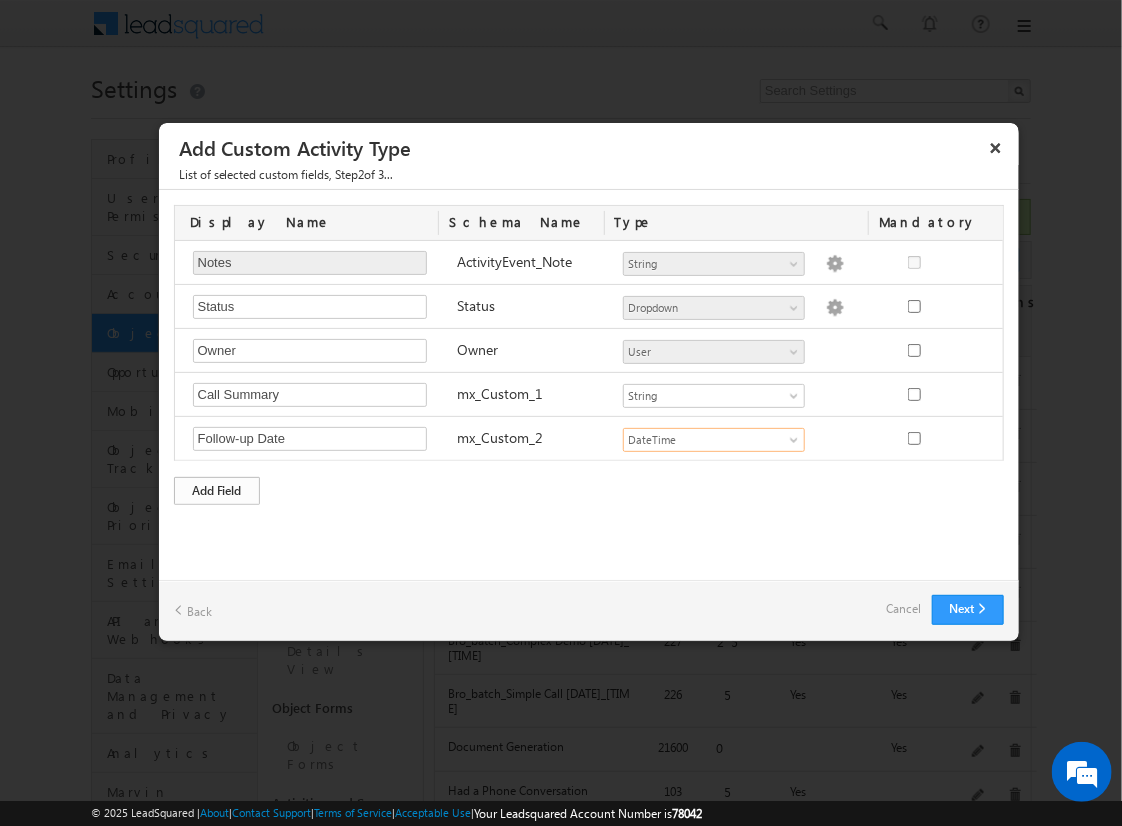 click on "Add Field" at bounding box center [217, 491] 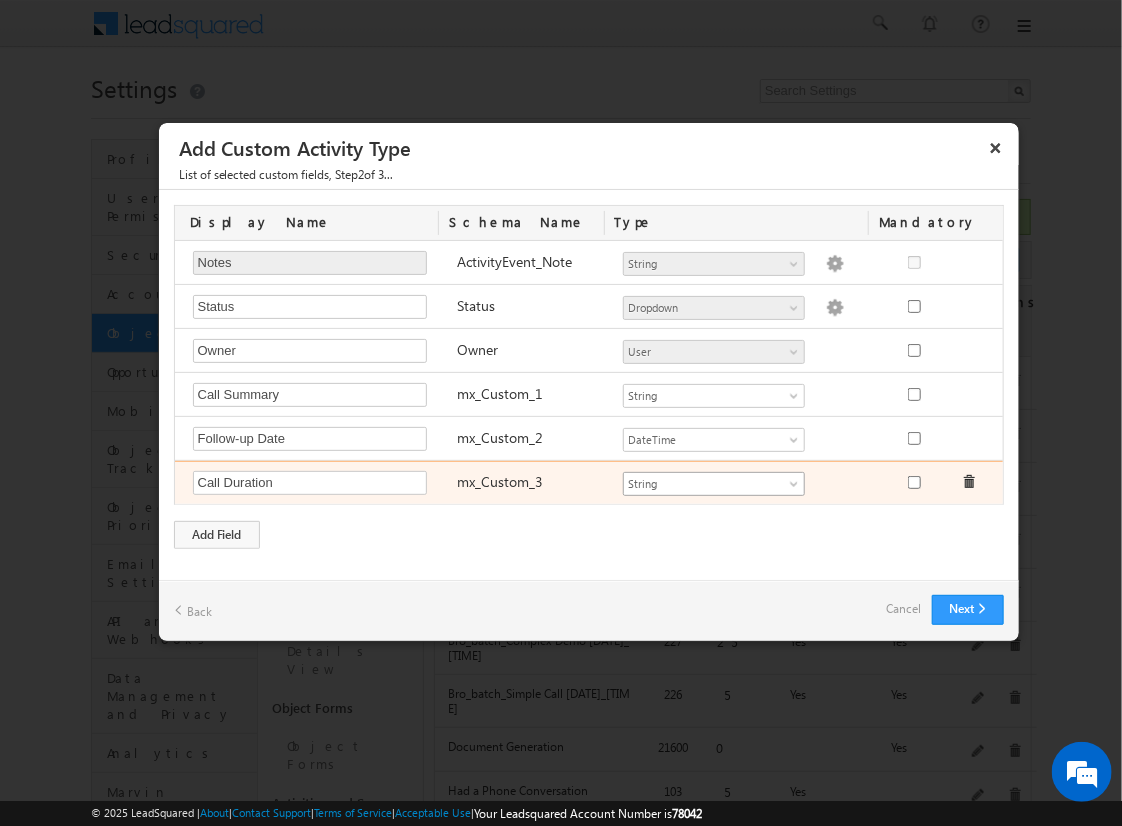 type on "Call Duration" 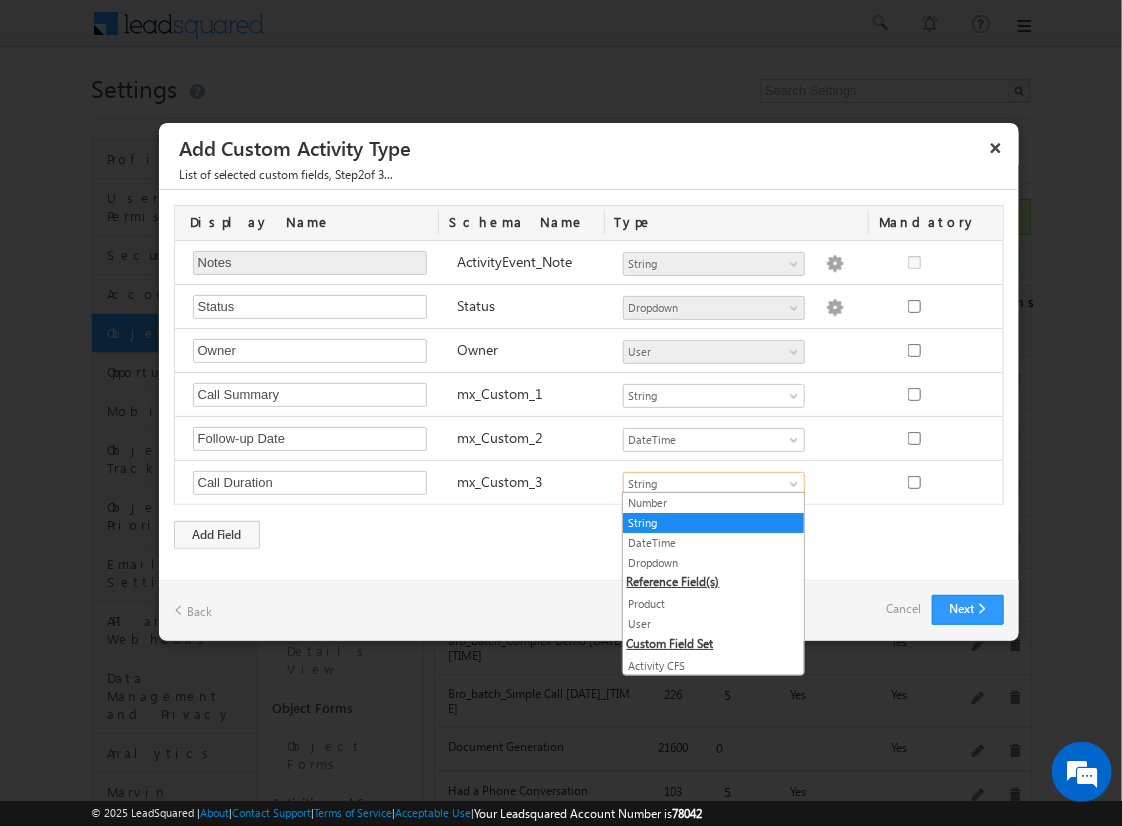 click on "Number" at bounding box center (713, 503) 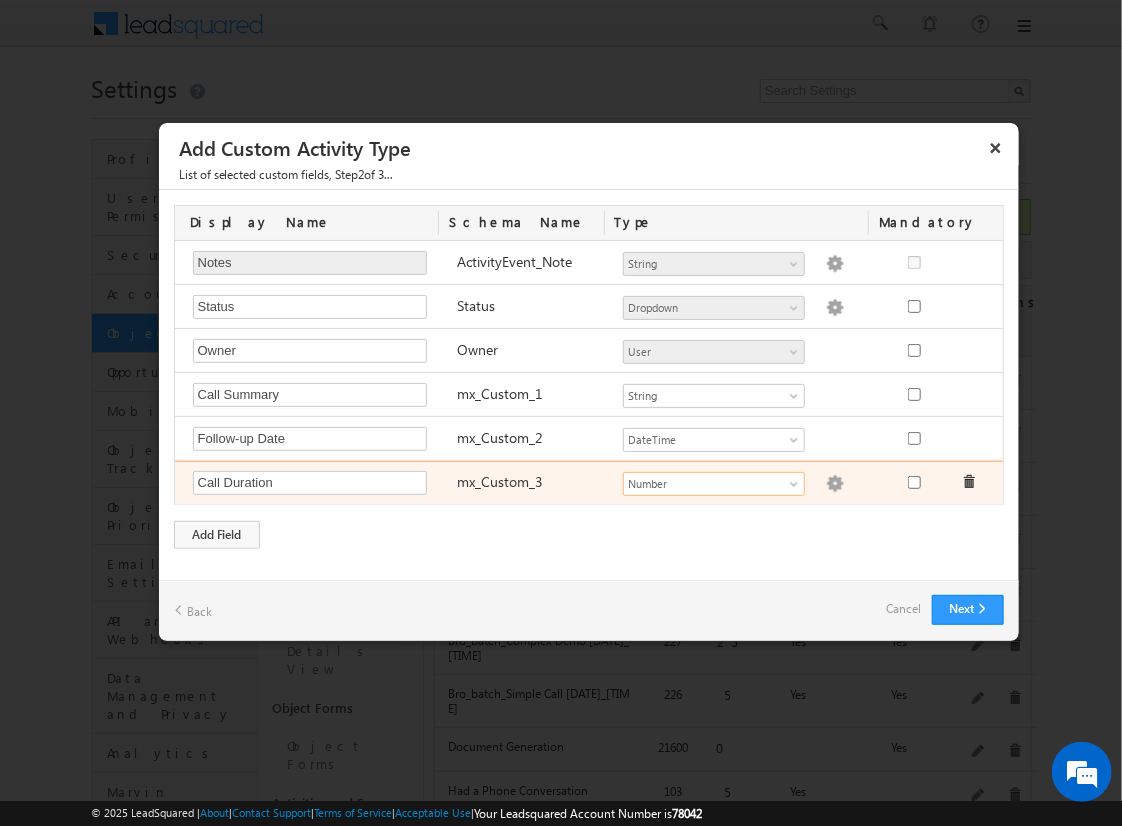 click at bounding box center [835, 484] 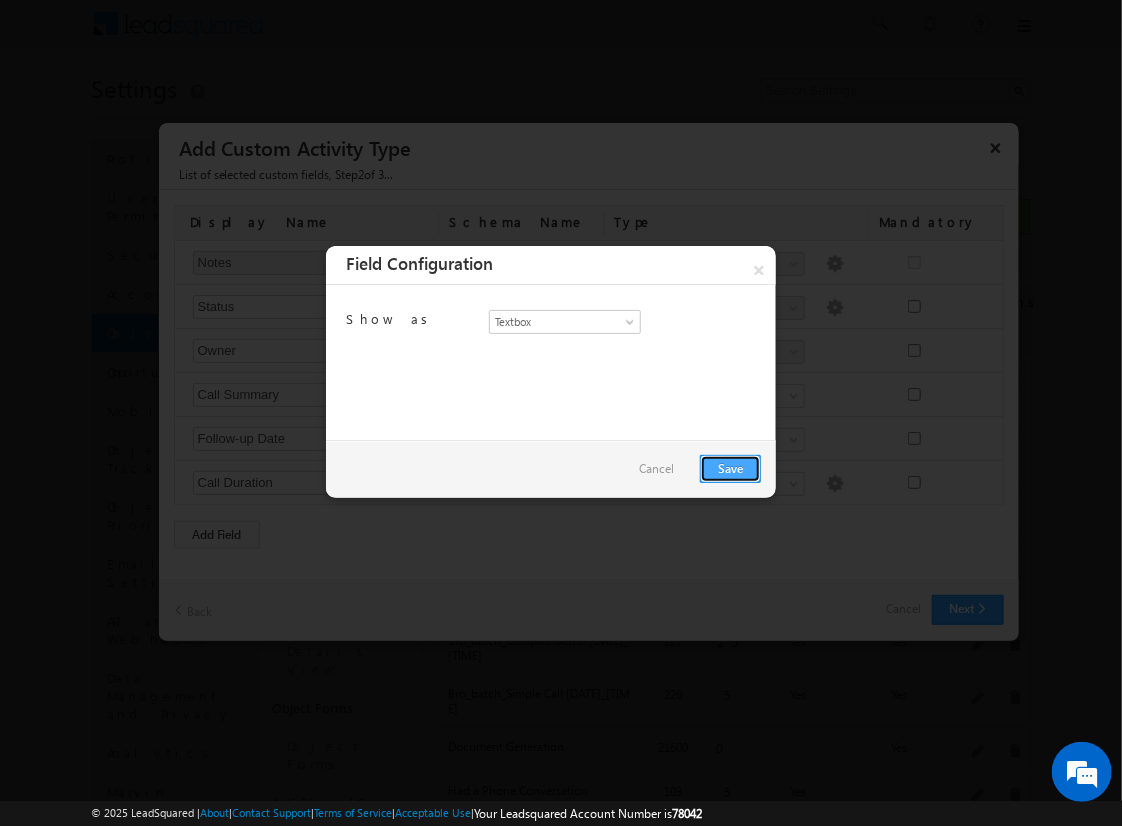 click on "Save" at bounding box center (730, 469) 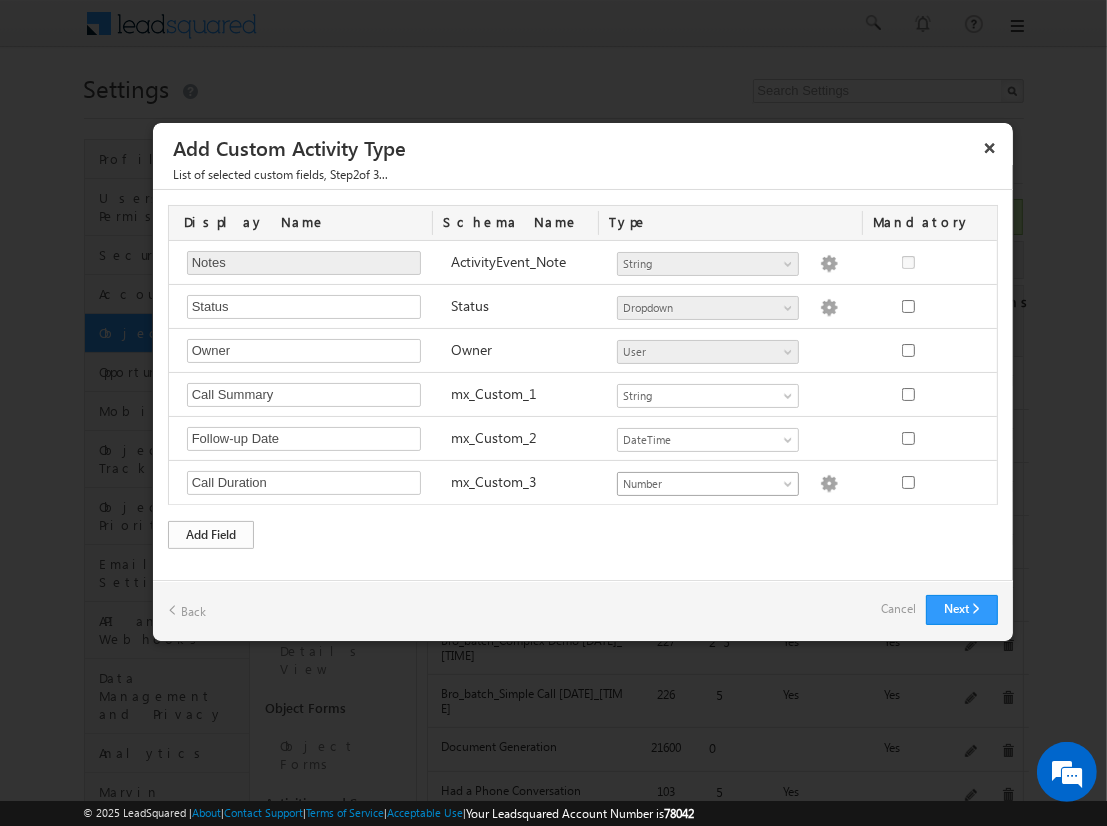 click on "Add Field" at bounding box center (211, 535) 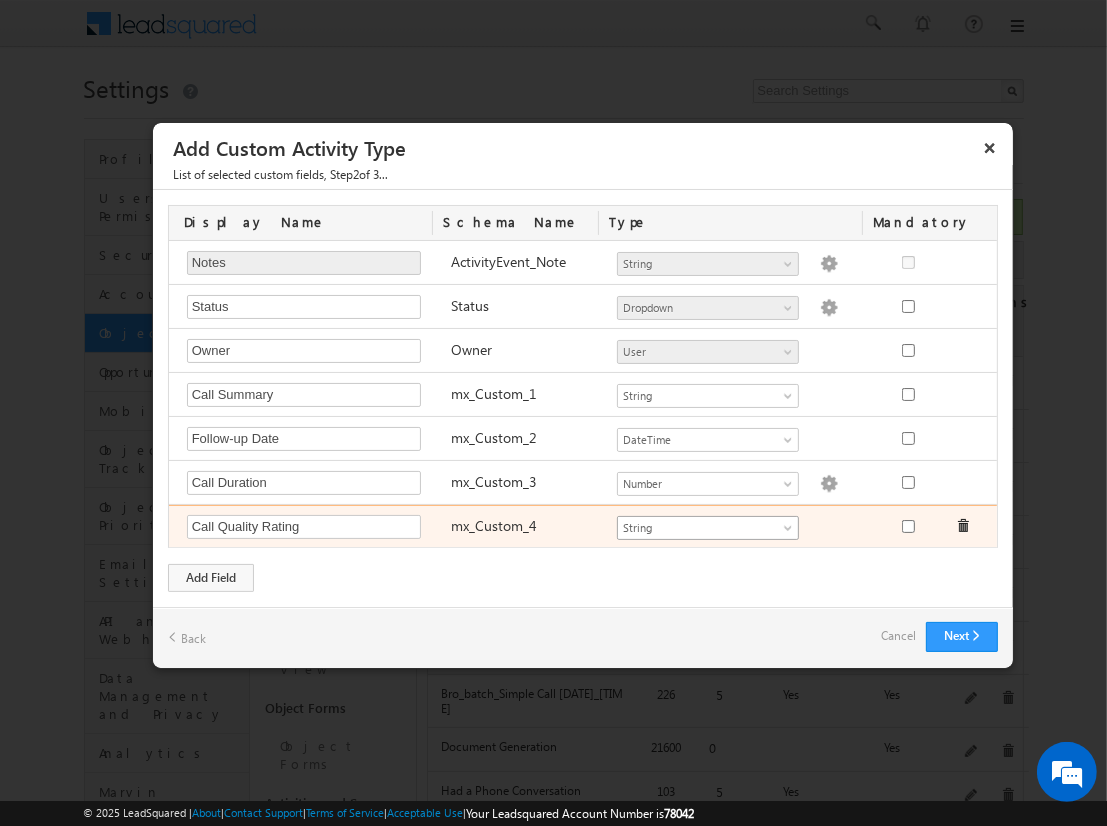 type on "Call Quality Rating" 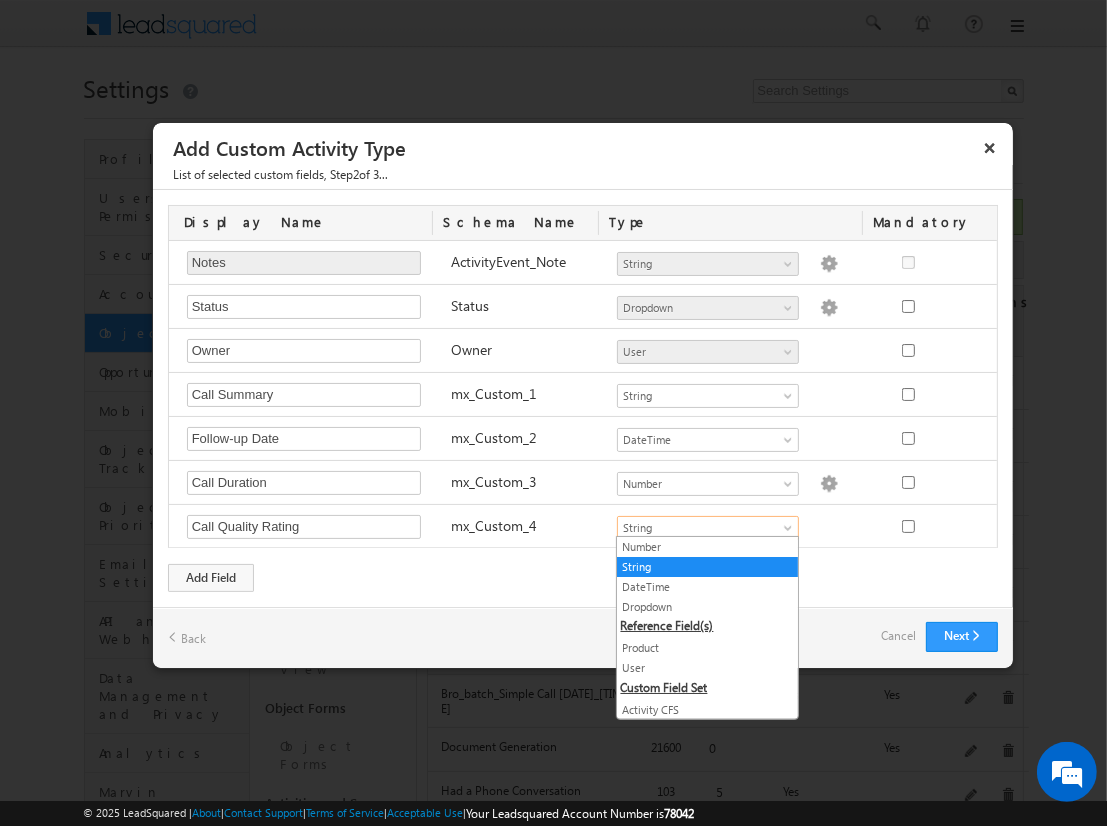 click on "String" at bounding box center [707, 567] 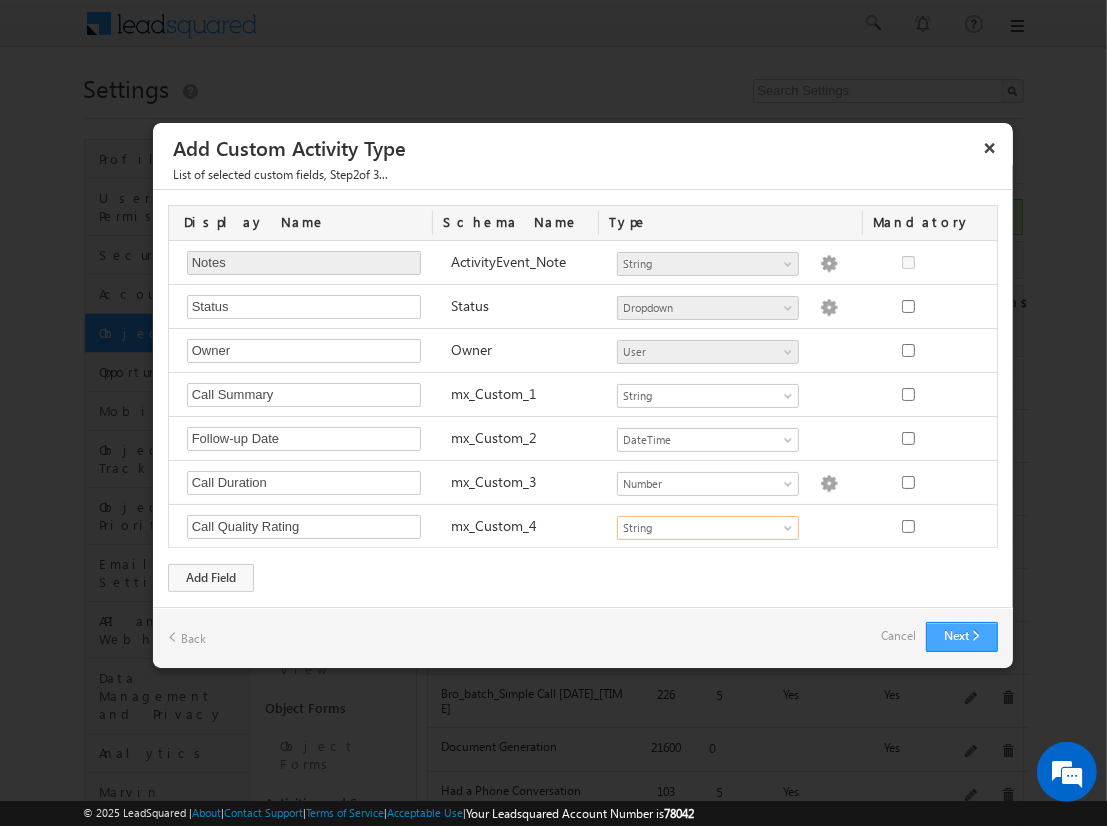 click on "Next" at bounding box center [962, 637] 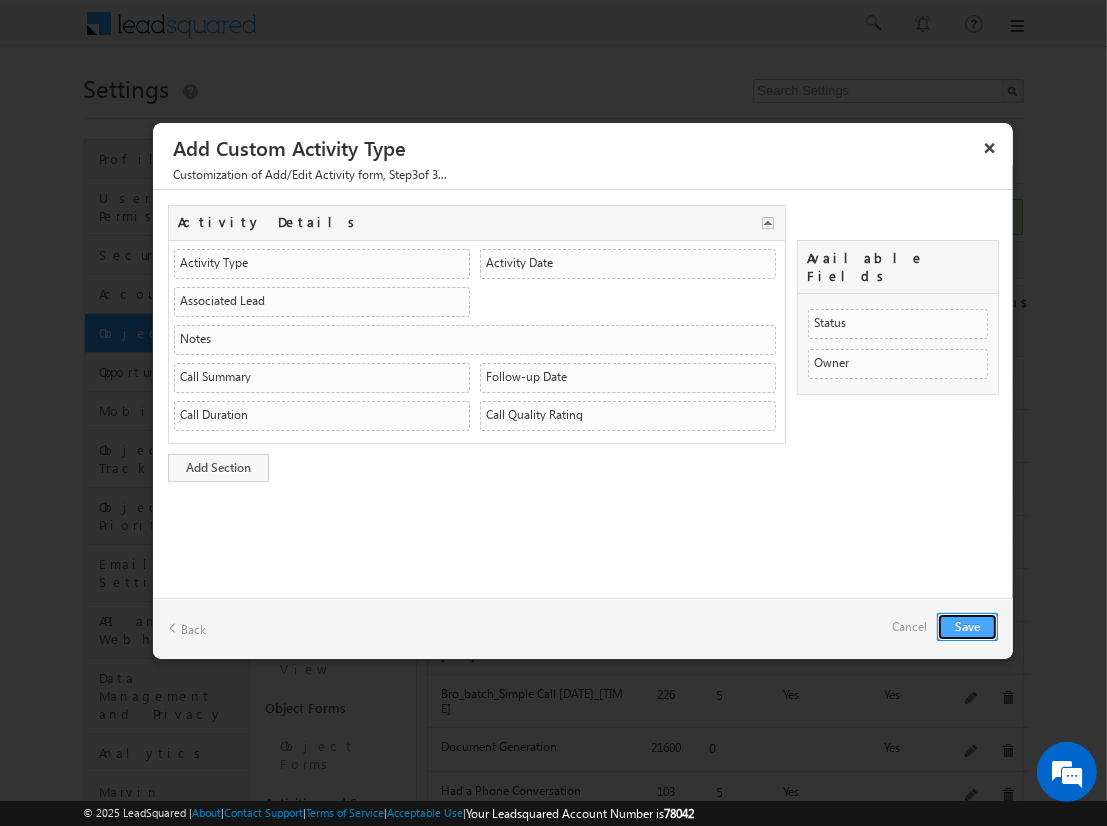 click on "Save" at bounding box center [967, 627] 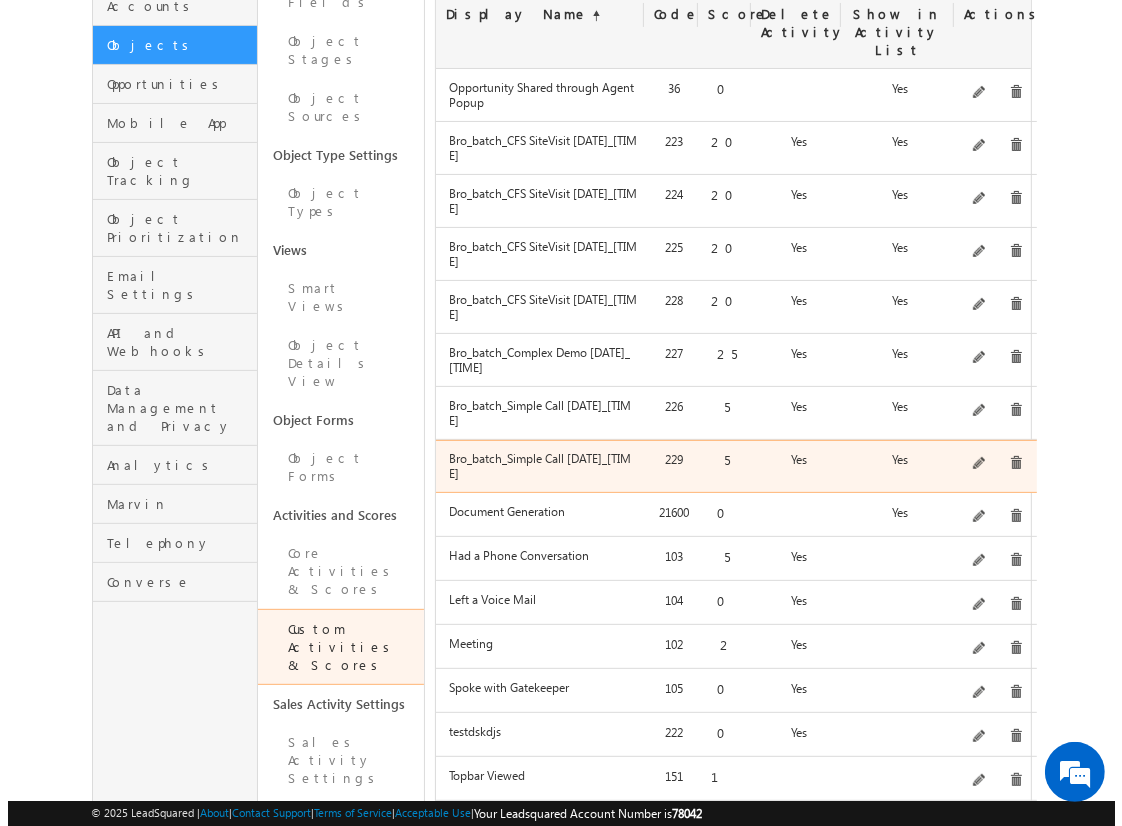 scroll, scrollTop: 243, scrollLeft: 0, axis: vertical 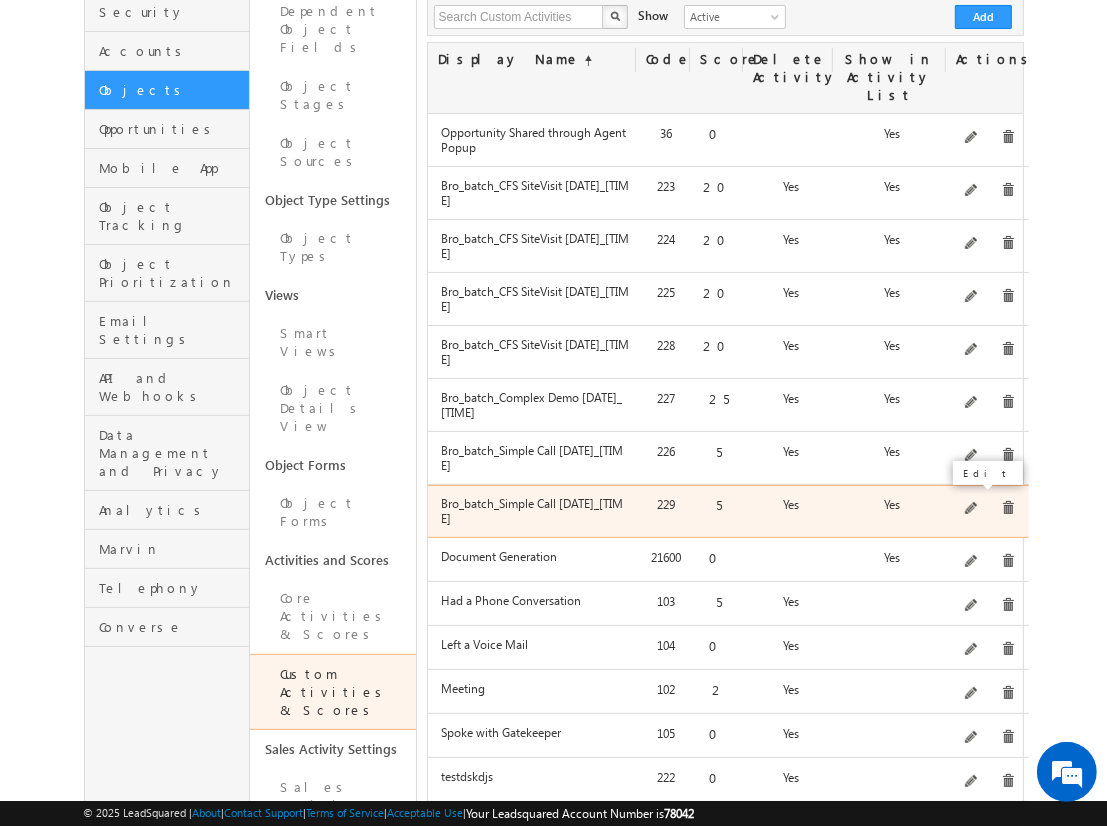 click at bounding box center [972, 509] 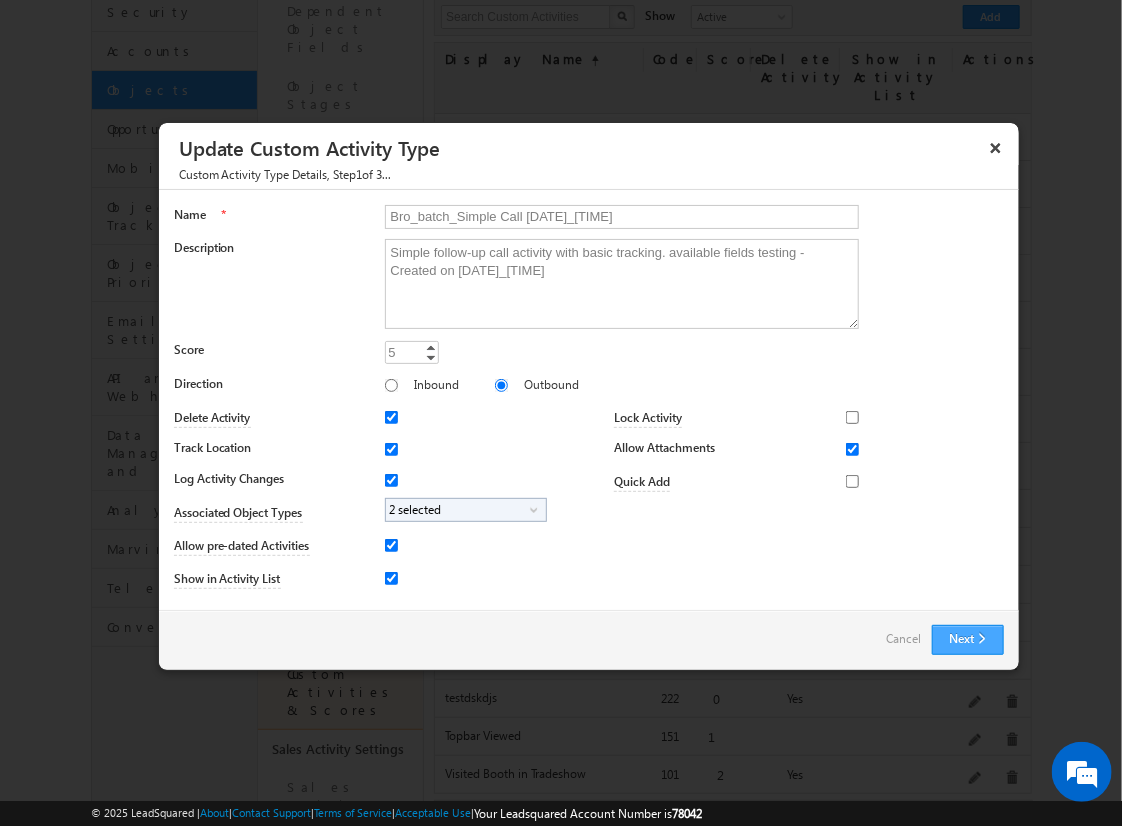 click on "Next" at bounding box center [968, 640] 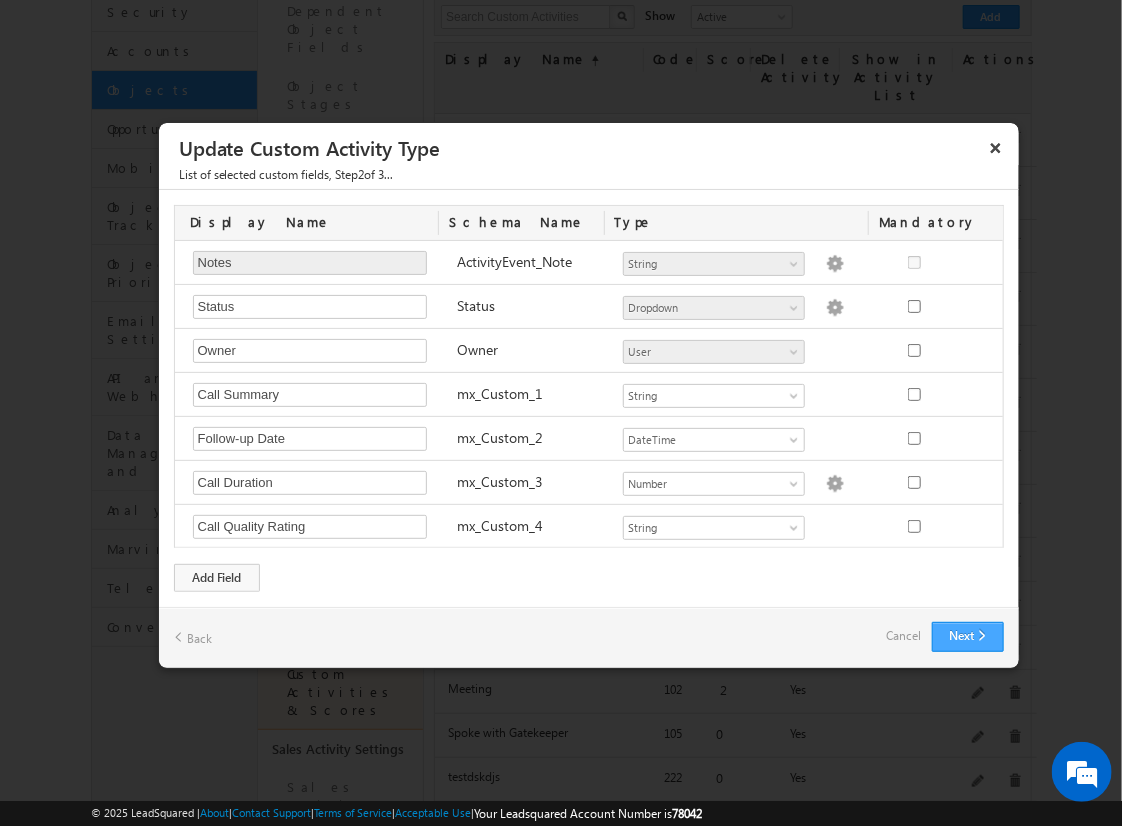 click on "Next" at bounding box center [968, 637] 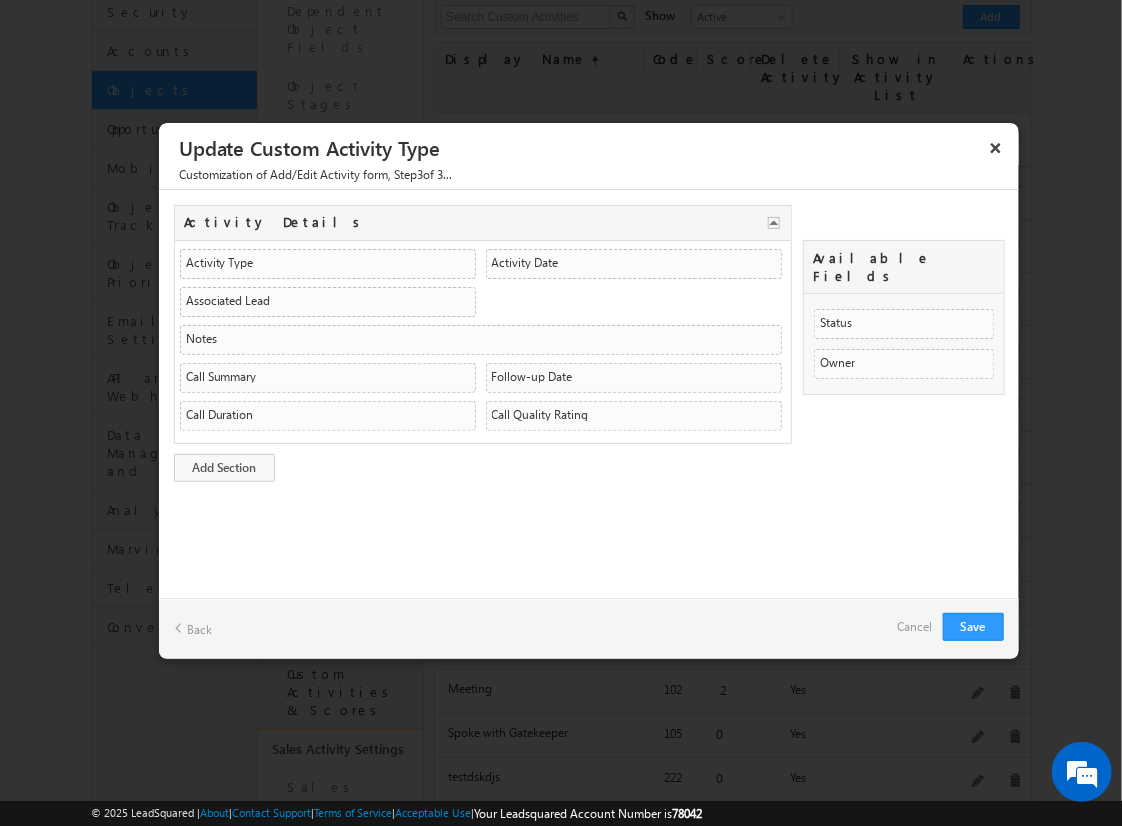 click on "Back" at bounding box center (193, 628) 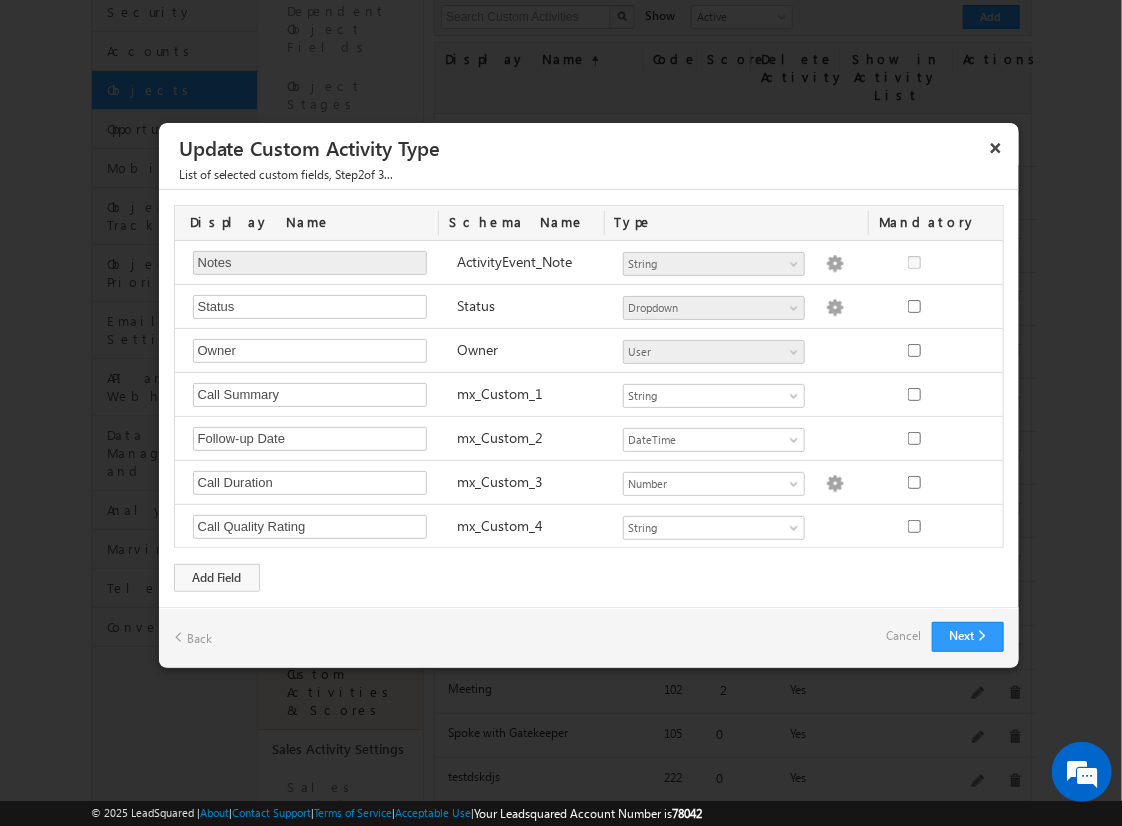 click on "Cancel" at bounding box center (904, 636) 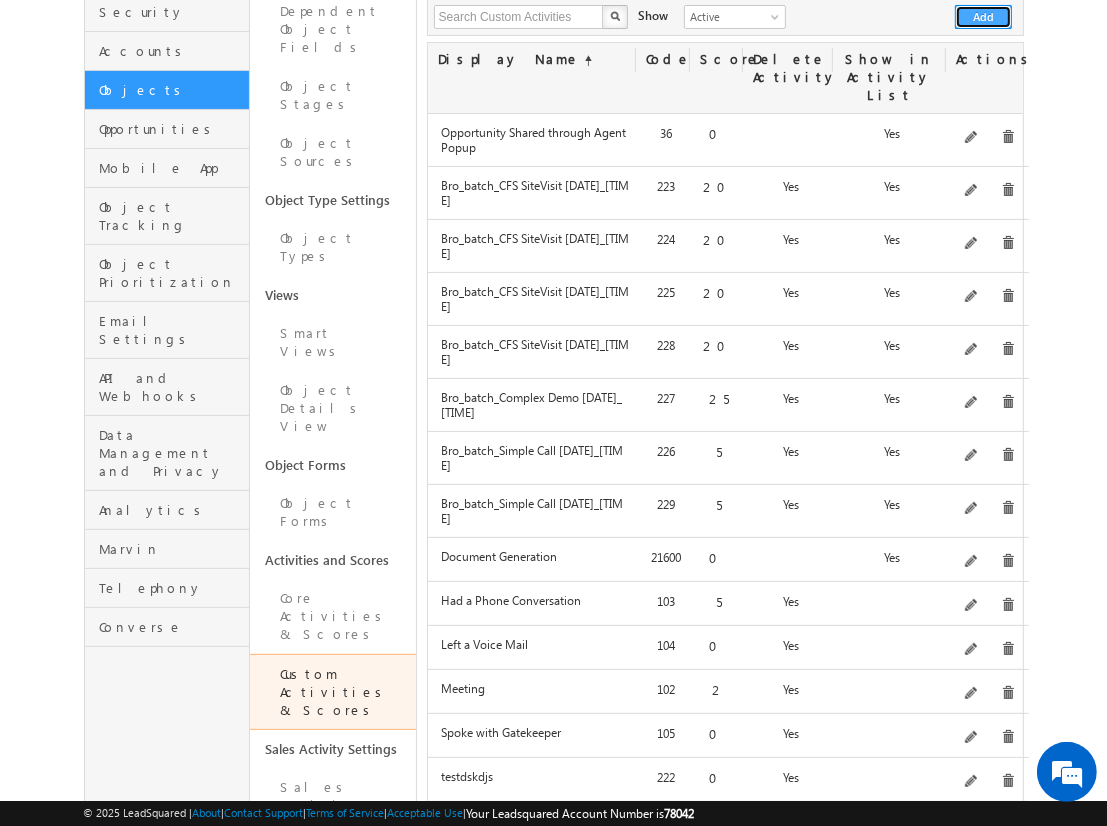 click on "Add" at bounding box center (983, 17) 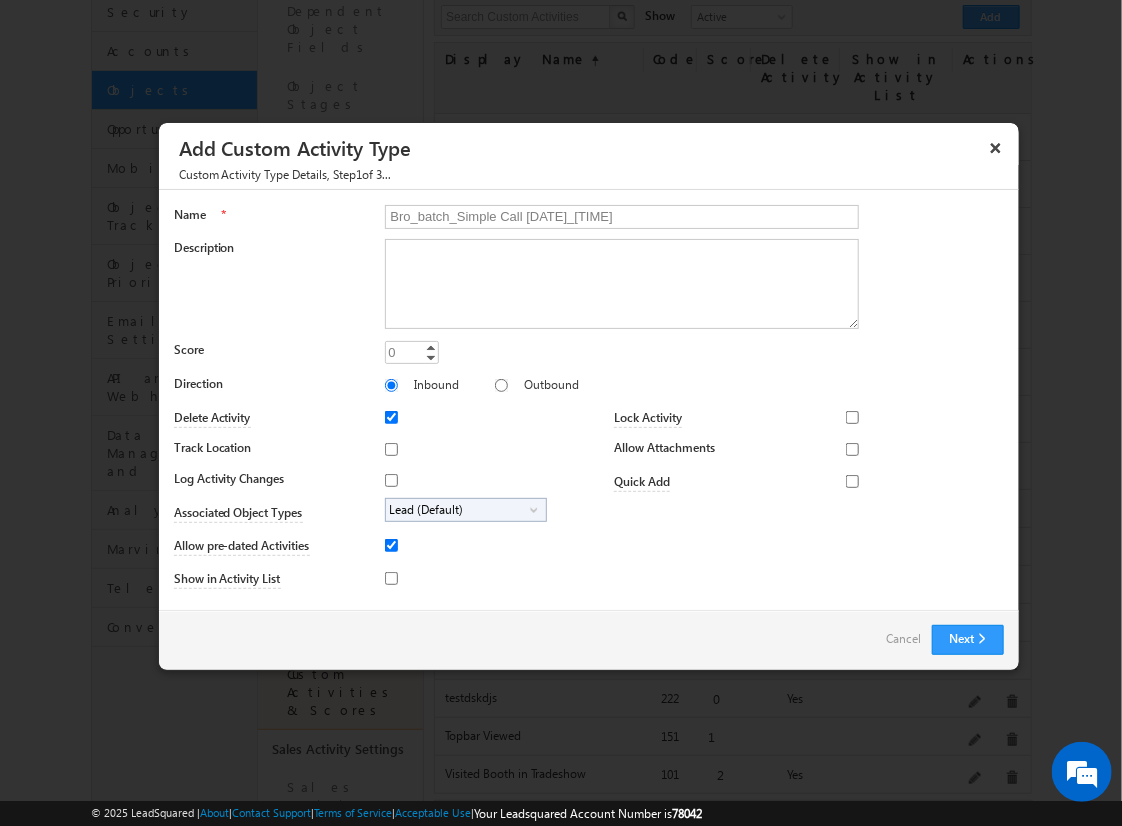 type on "Bro_batch_Simple Call [DATE]_[TIME]" 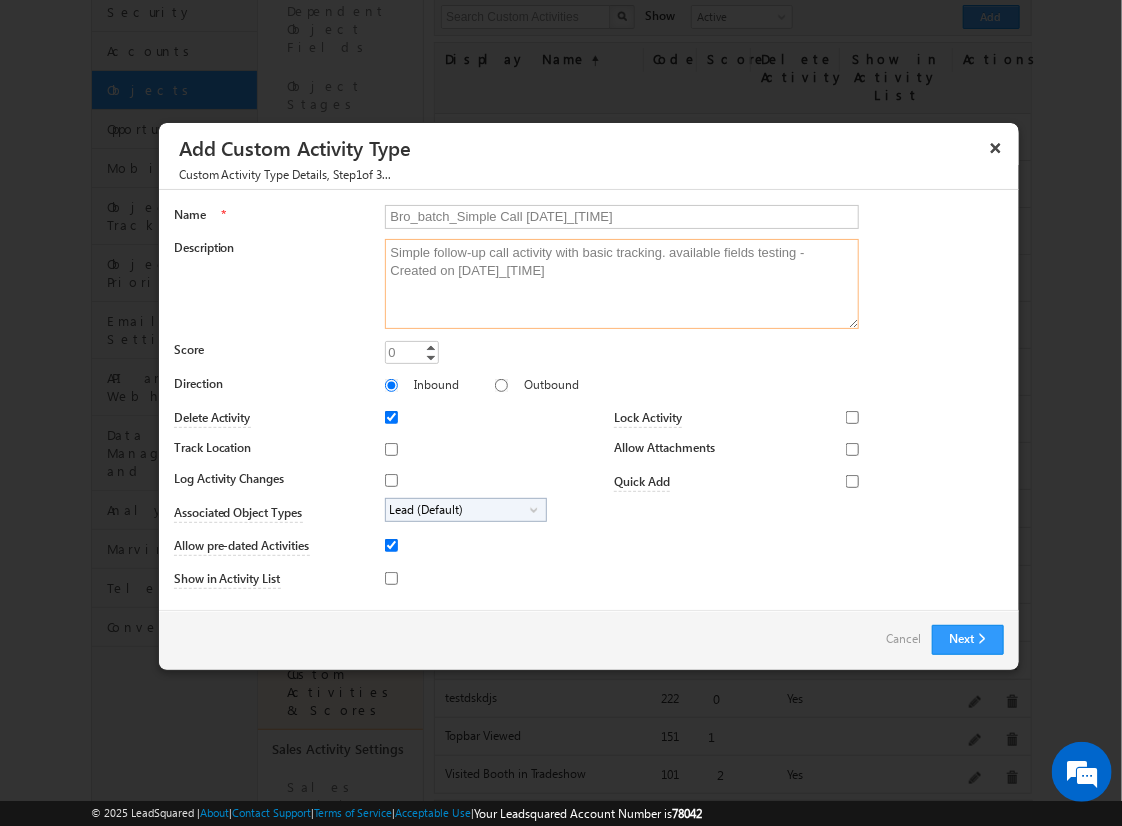 type on "Simple follow-up call activity with basic tracking. available fields testing - Created on [DATE]_[TIME]" 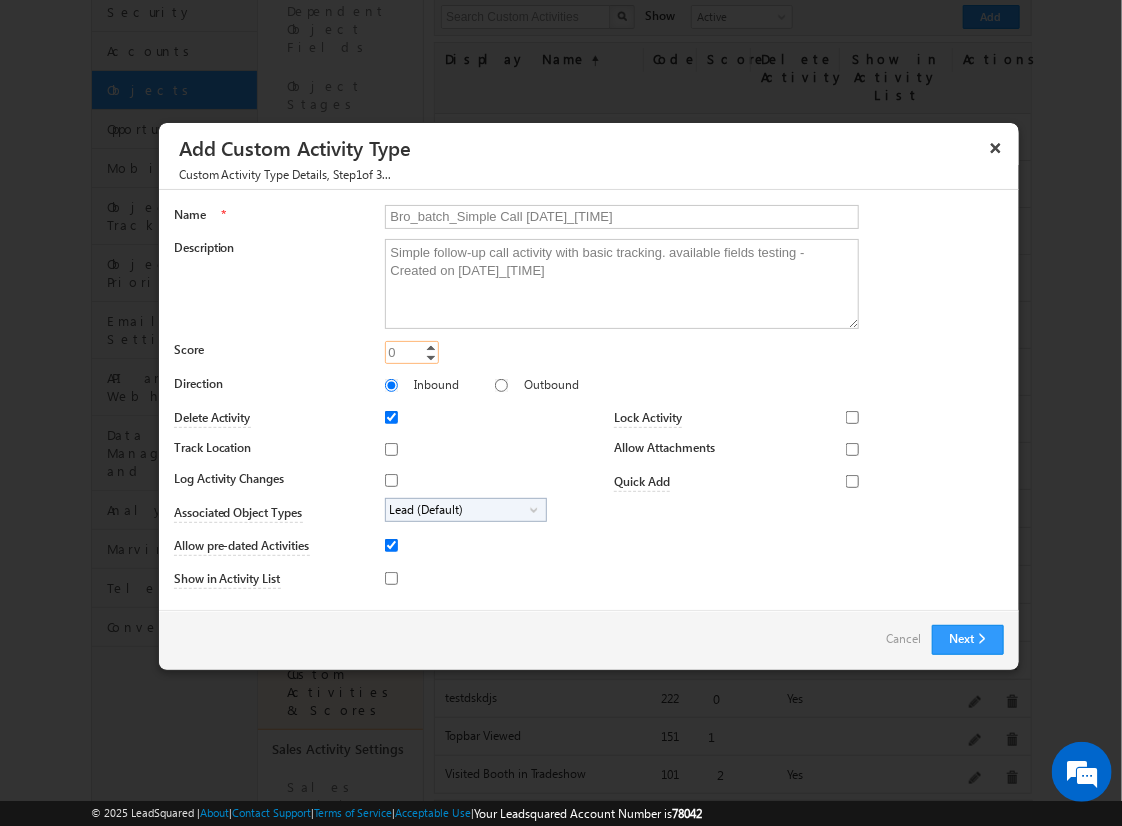 type on "5" 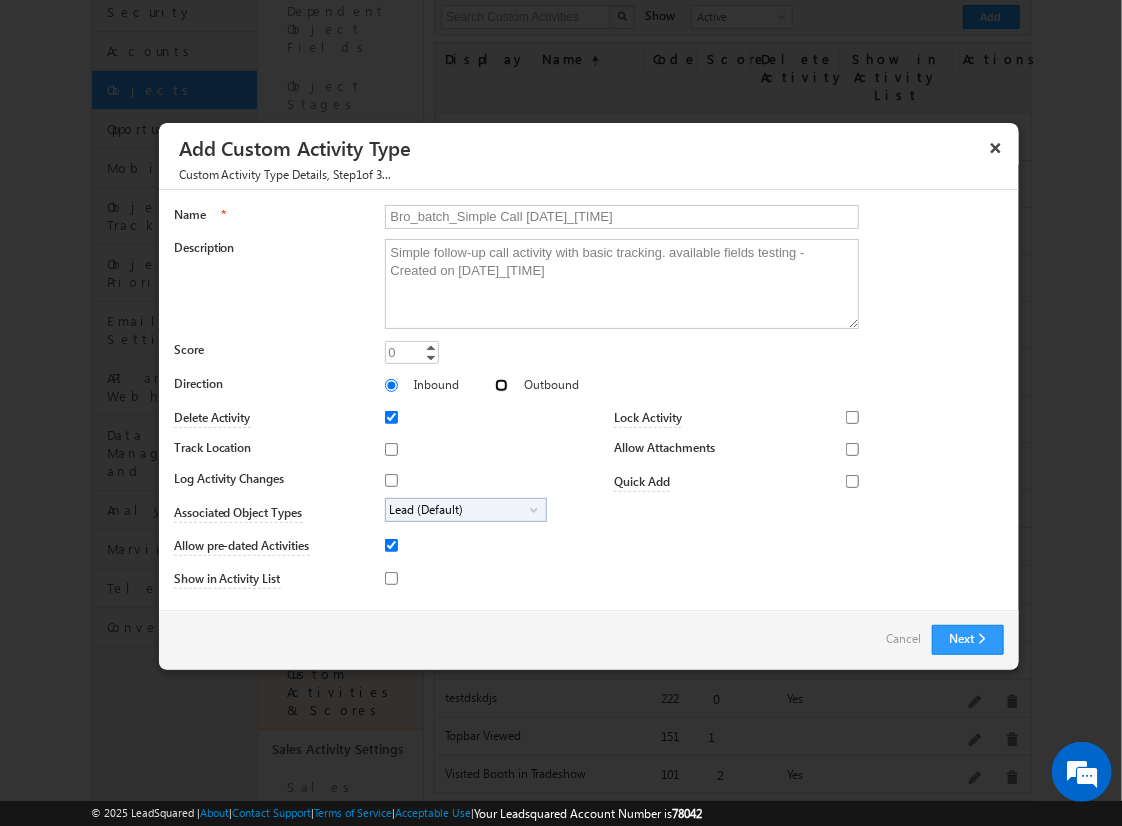 click on "Outbound" at bounding box center (501, 385) 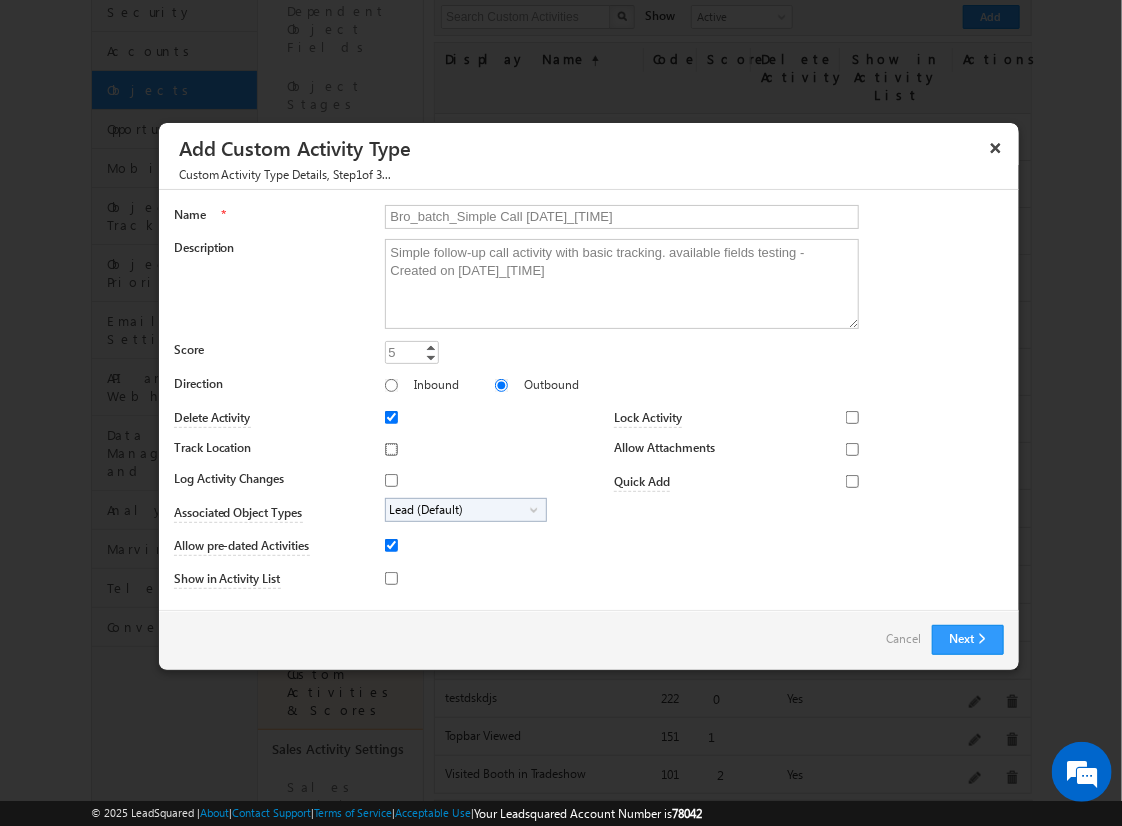 click on "Track Location" at bounding box center [391, 449] 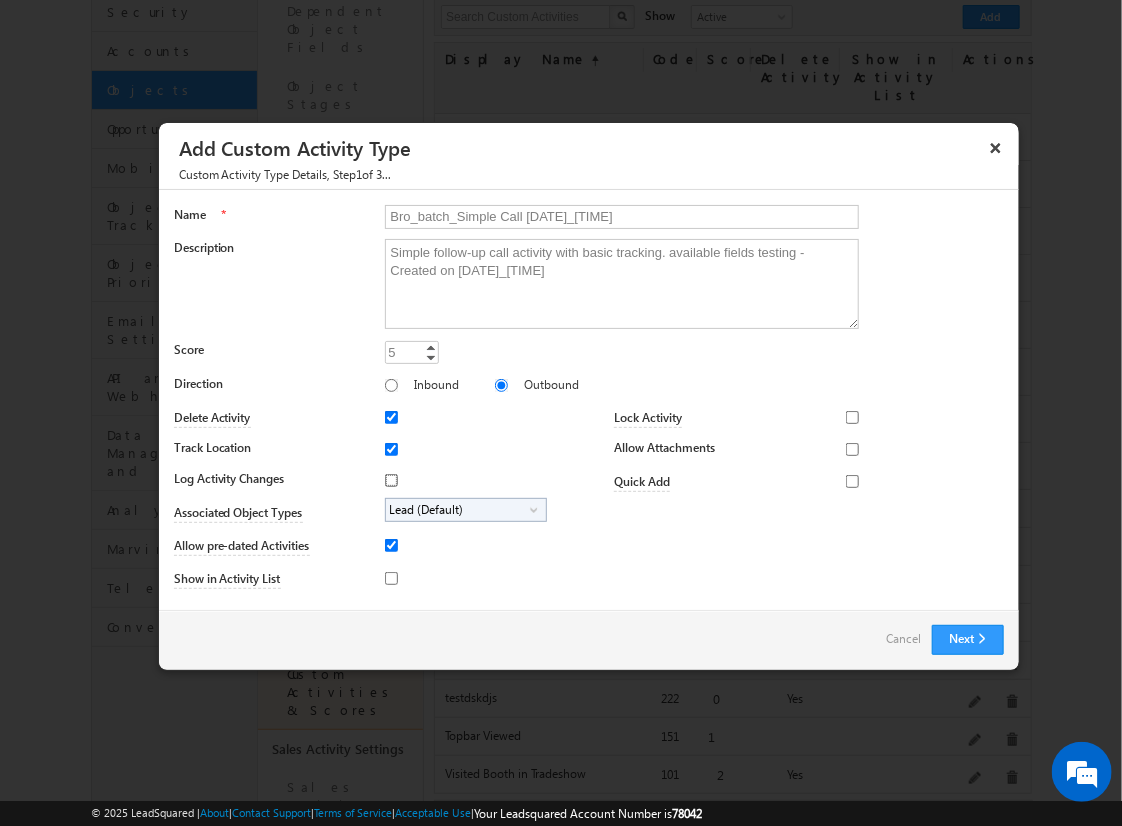 click on "Log Activity Changes" at bounding box center (391, 480) 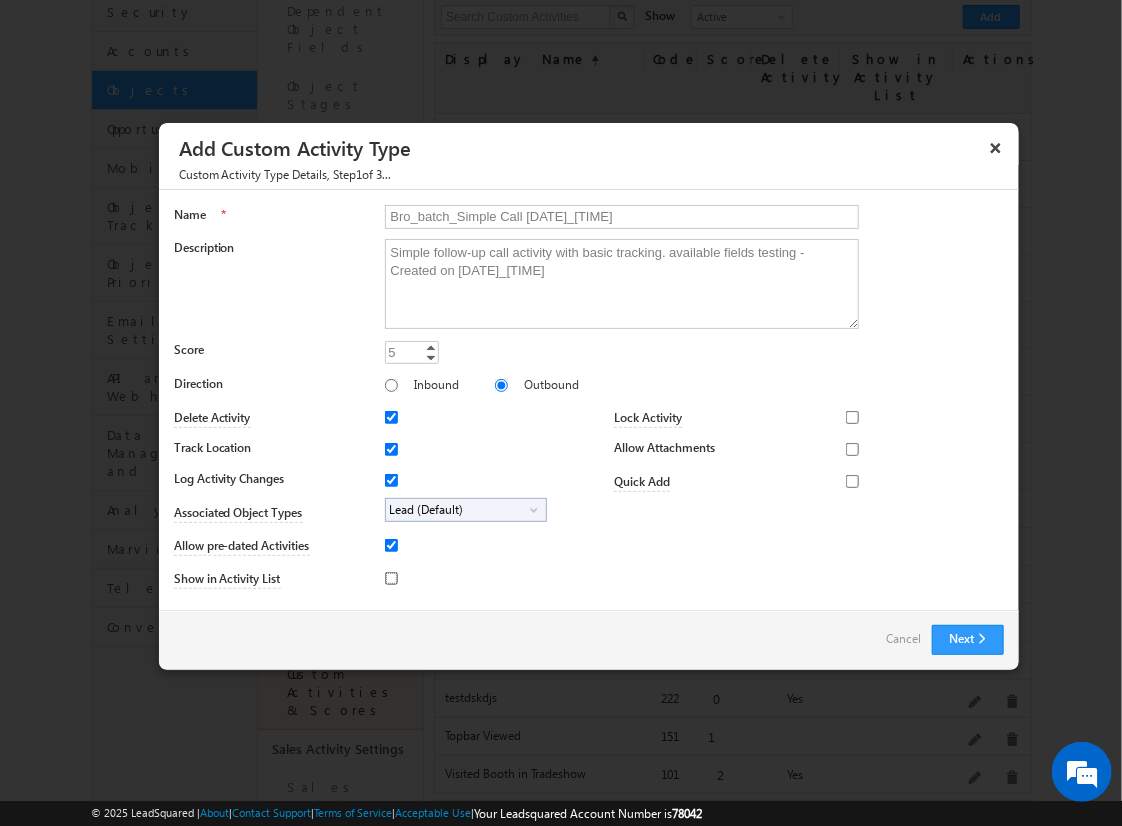 click on "Show in Activity List" at bounding box center [391, 578] 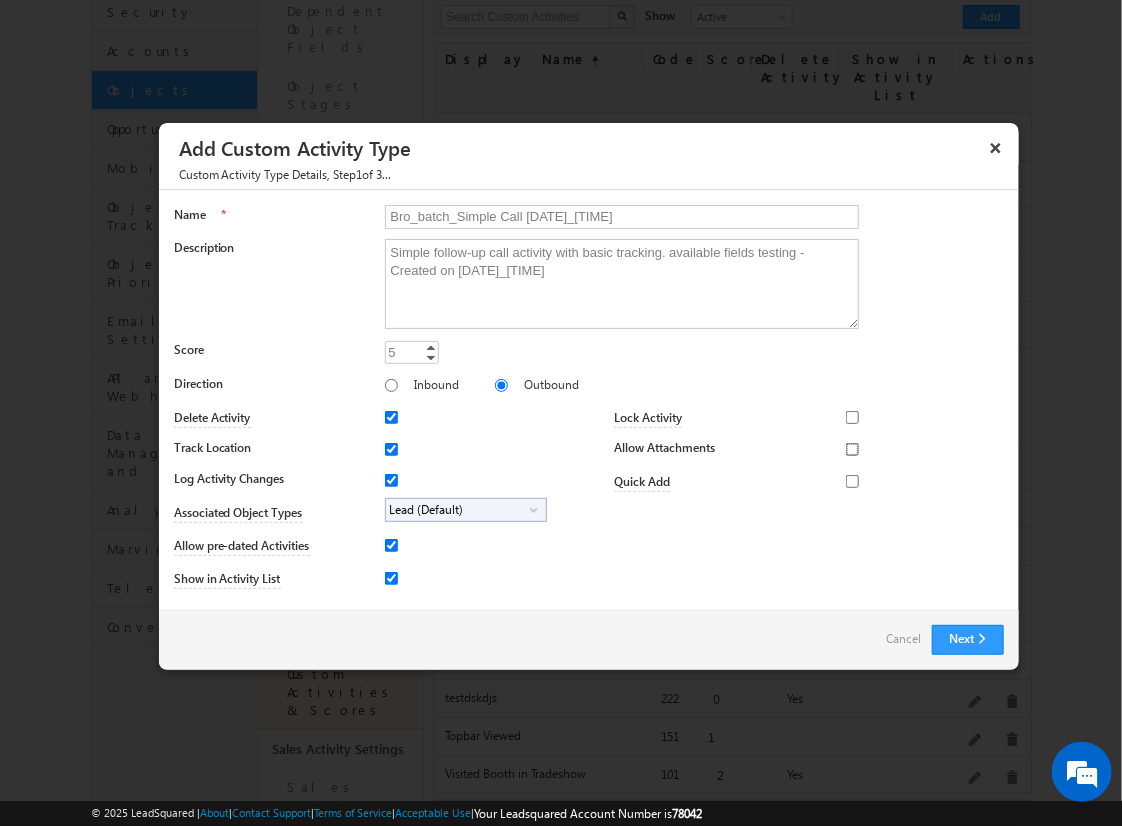 click on "Allow Attachments" at bounding box center [852, 449] 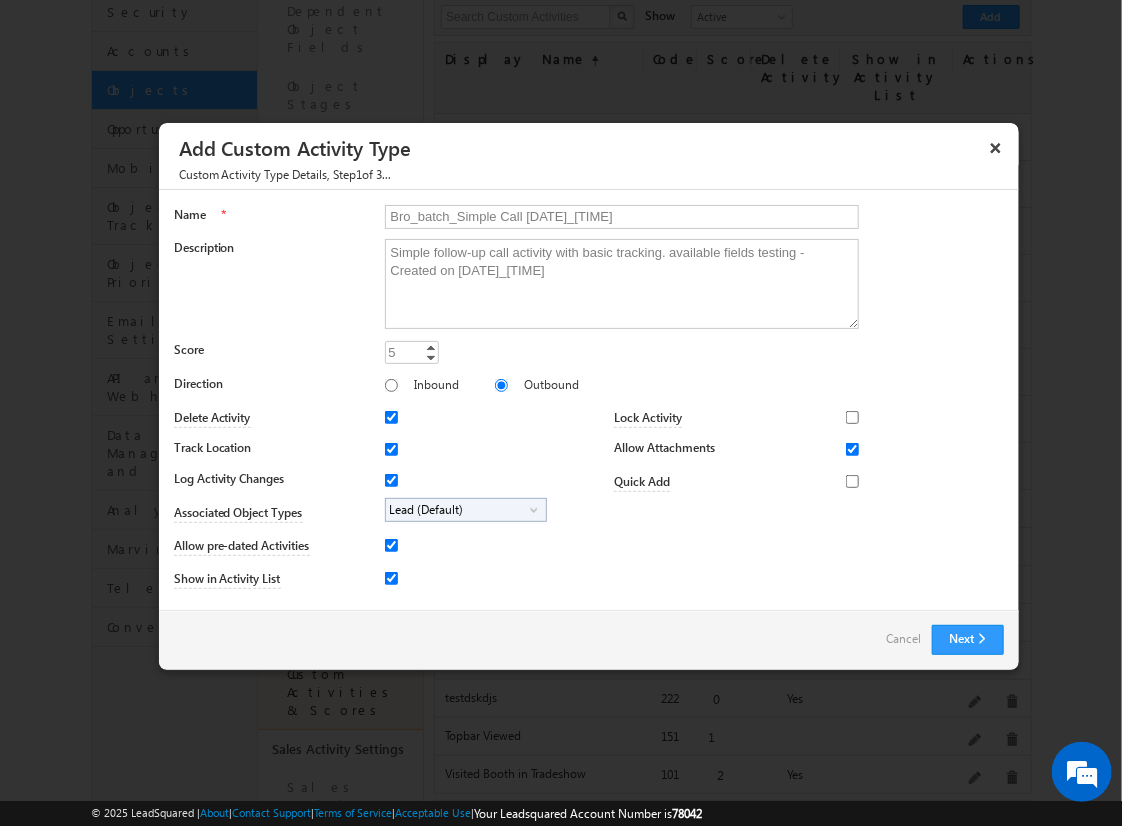 click on "Lead (Default)" at bounding box center [458, 510] 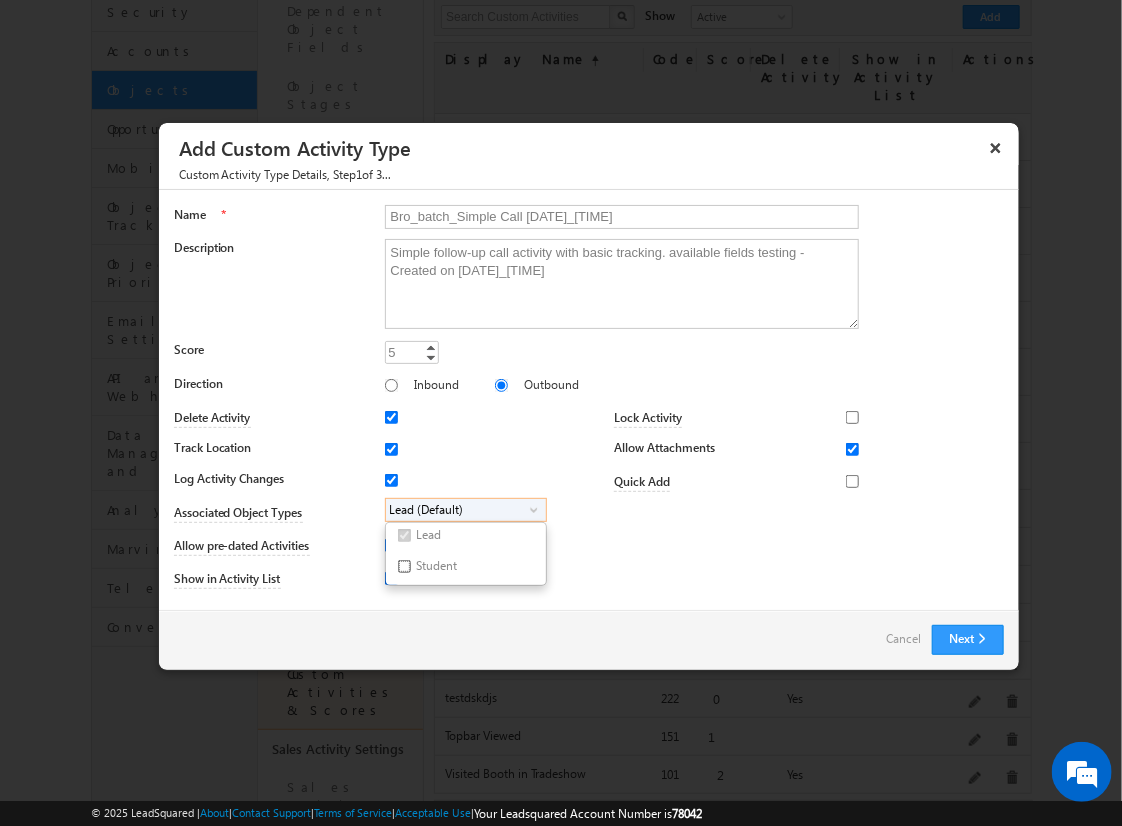 click on "Student" at bounding box center (404, 566) 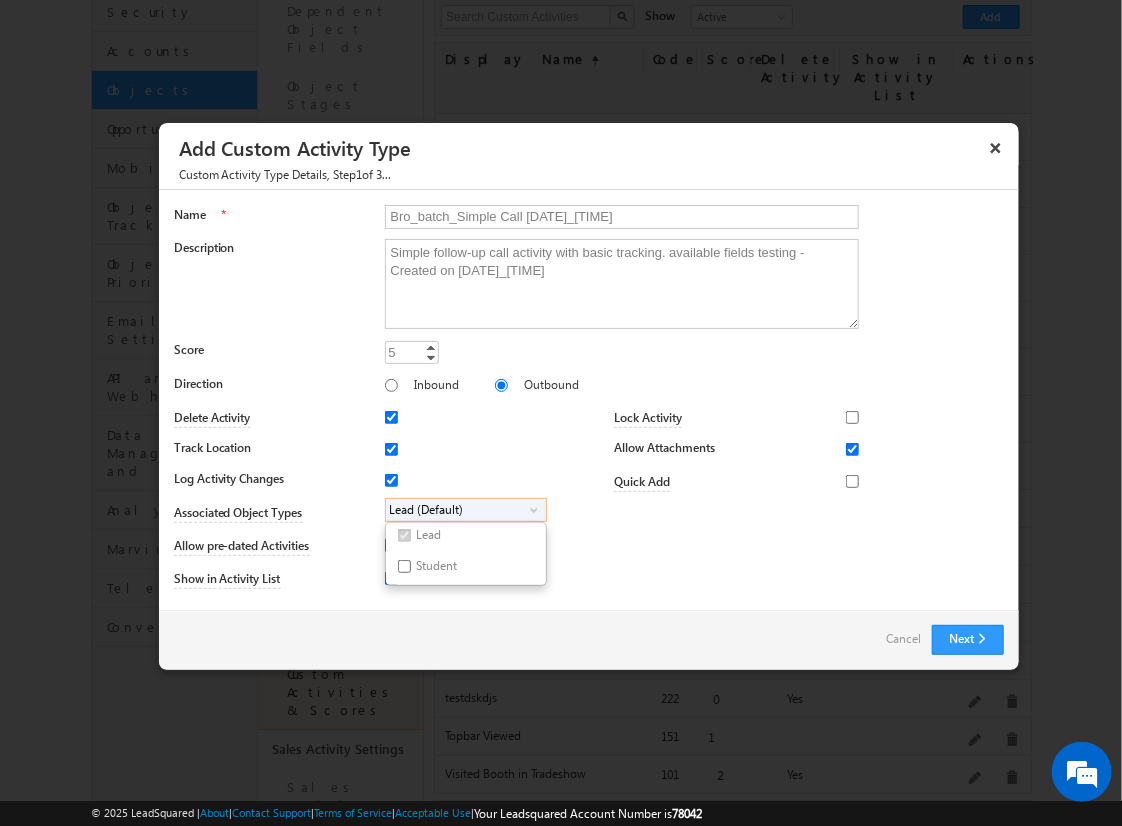checkbox on "true" 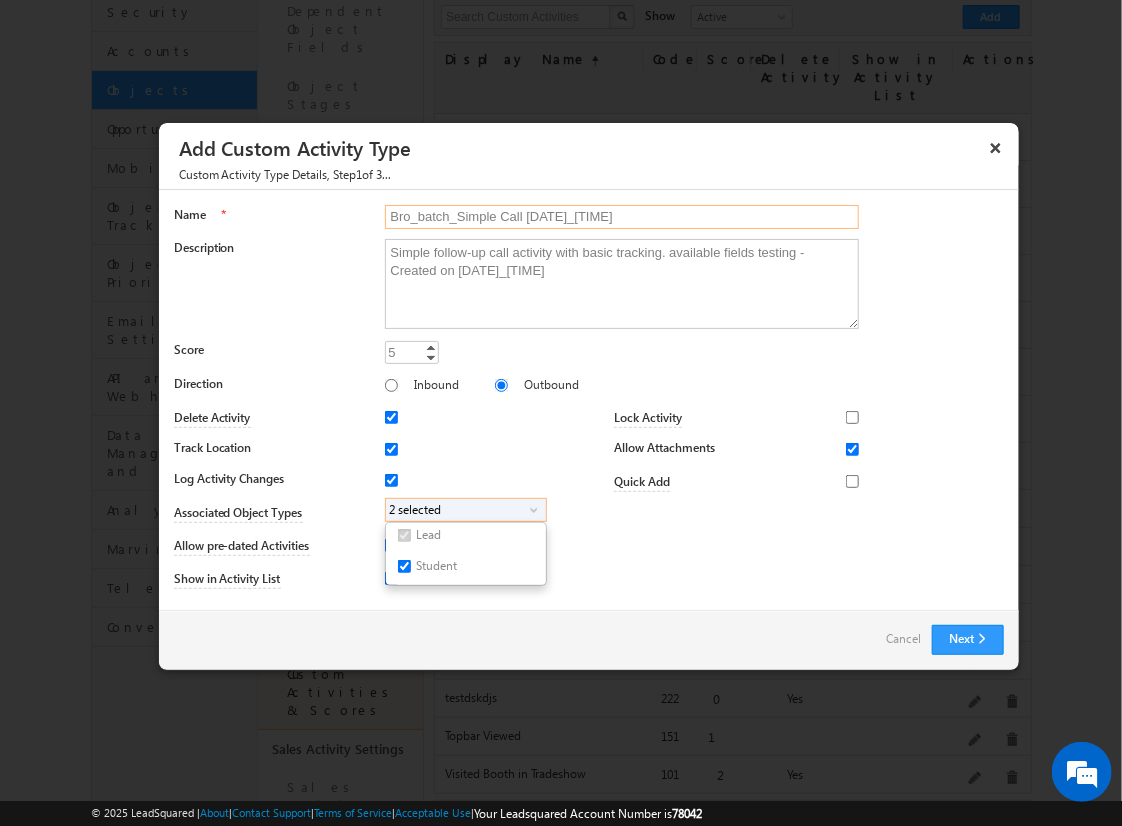 click on "Bro_batch_Simple Call [DATE]_[TIME]" at bounding box center (622, 217) 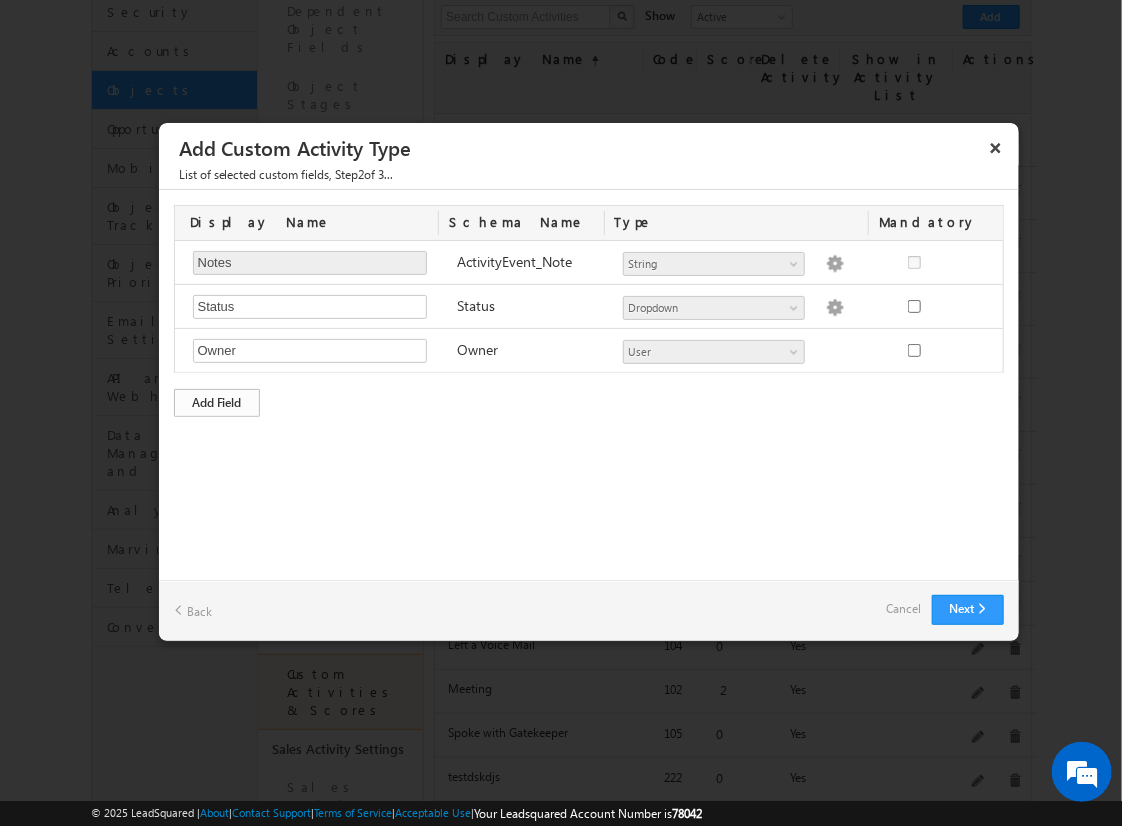 click on "Add Field" at bounding box center [217, 403] 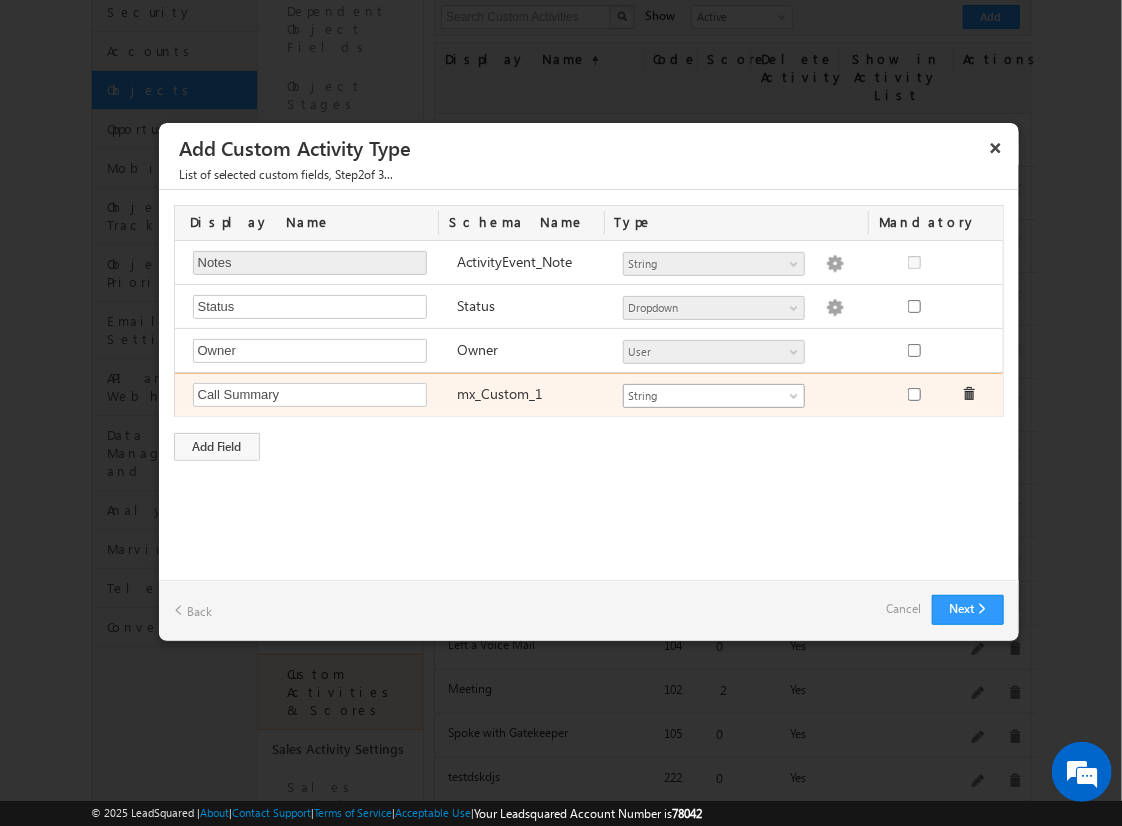 type on "Call Summary" 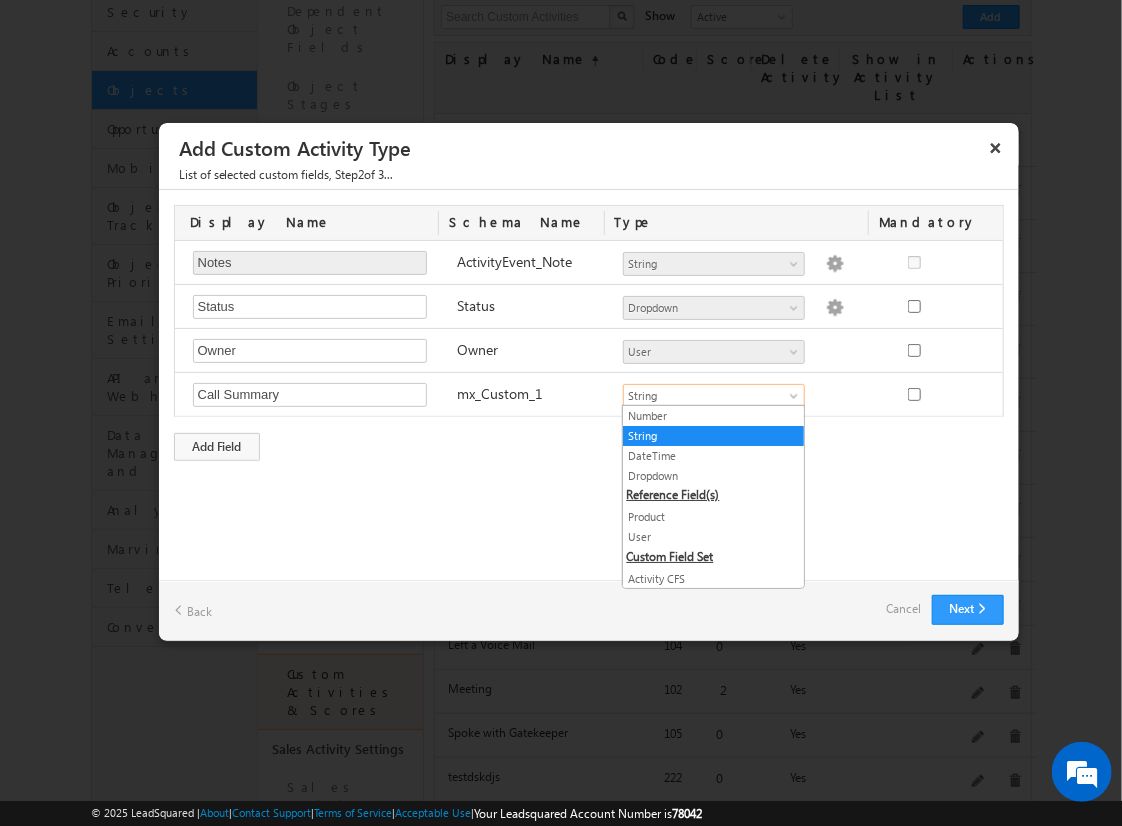 click on "String" at bounding box center [713, 436] 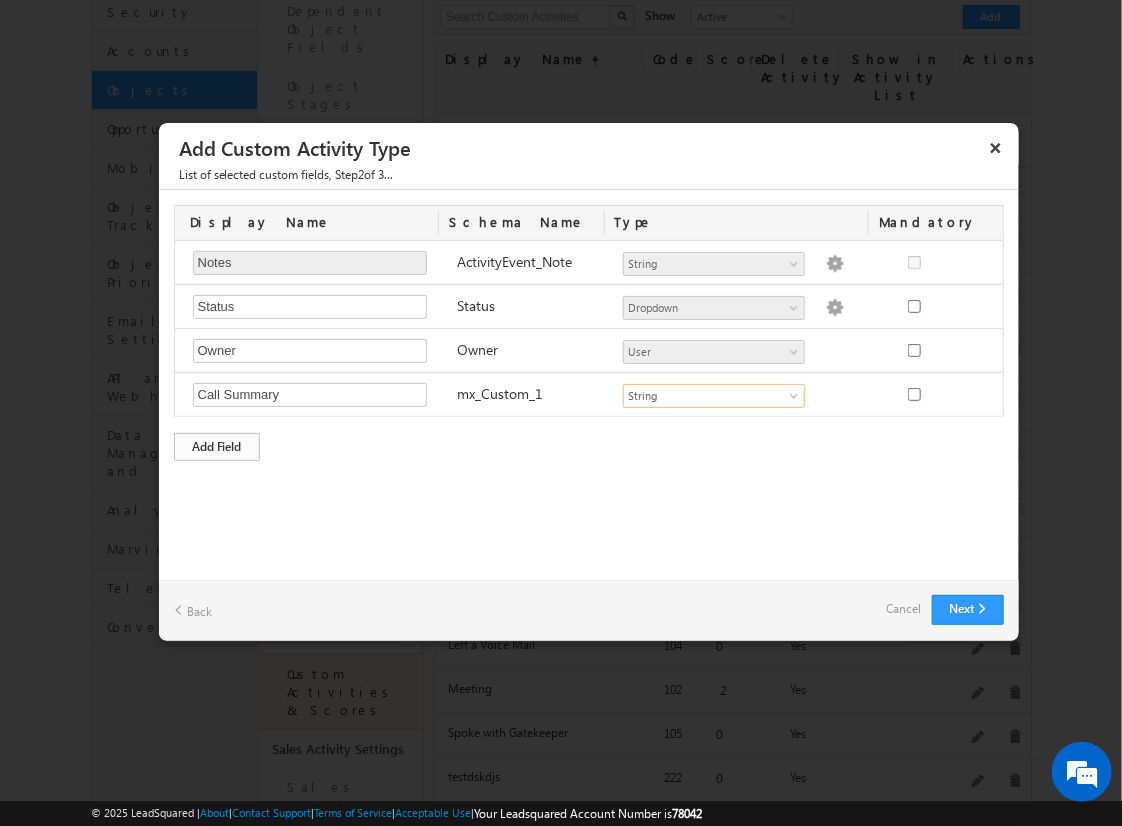 click on "Add Field" at bounding box center [217, 447] 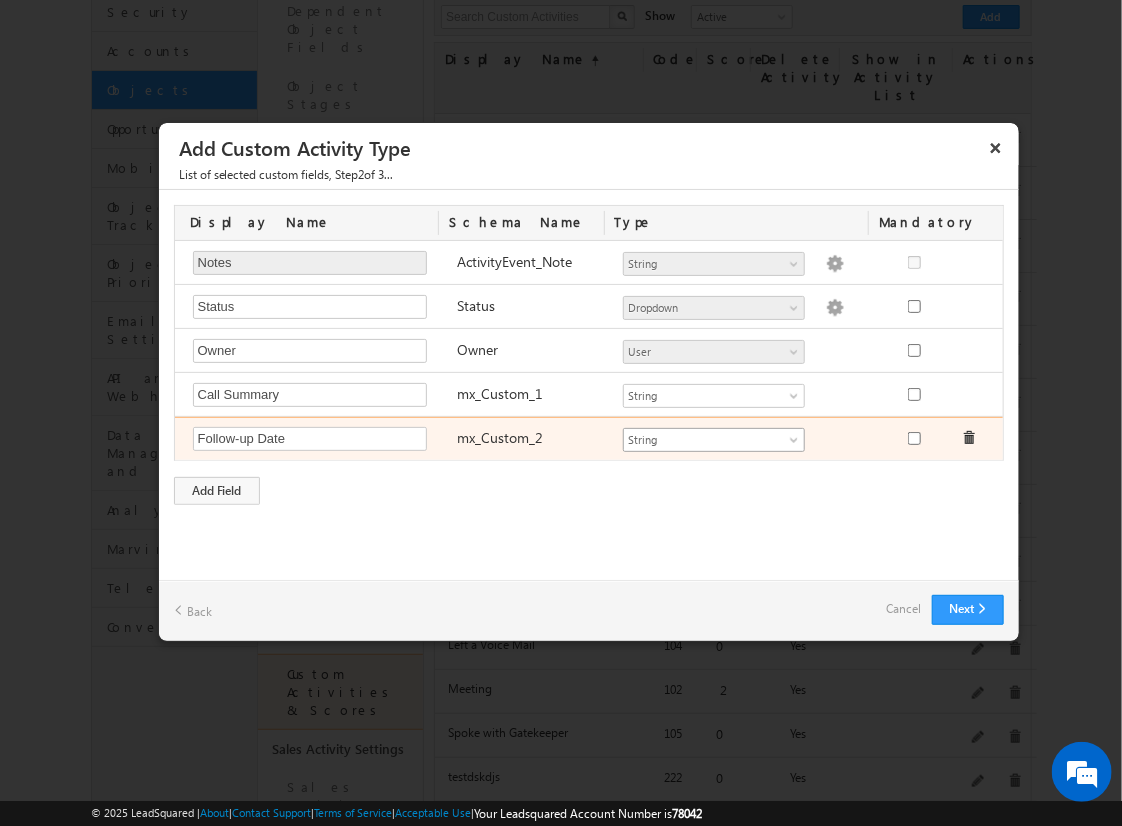 type on "Follow-up Date" 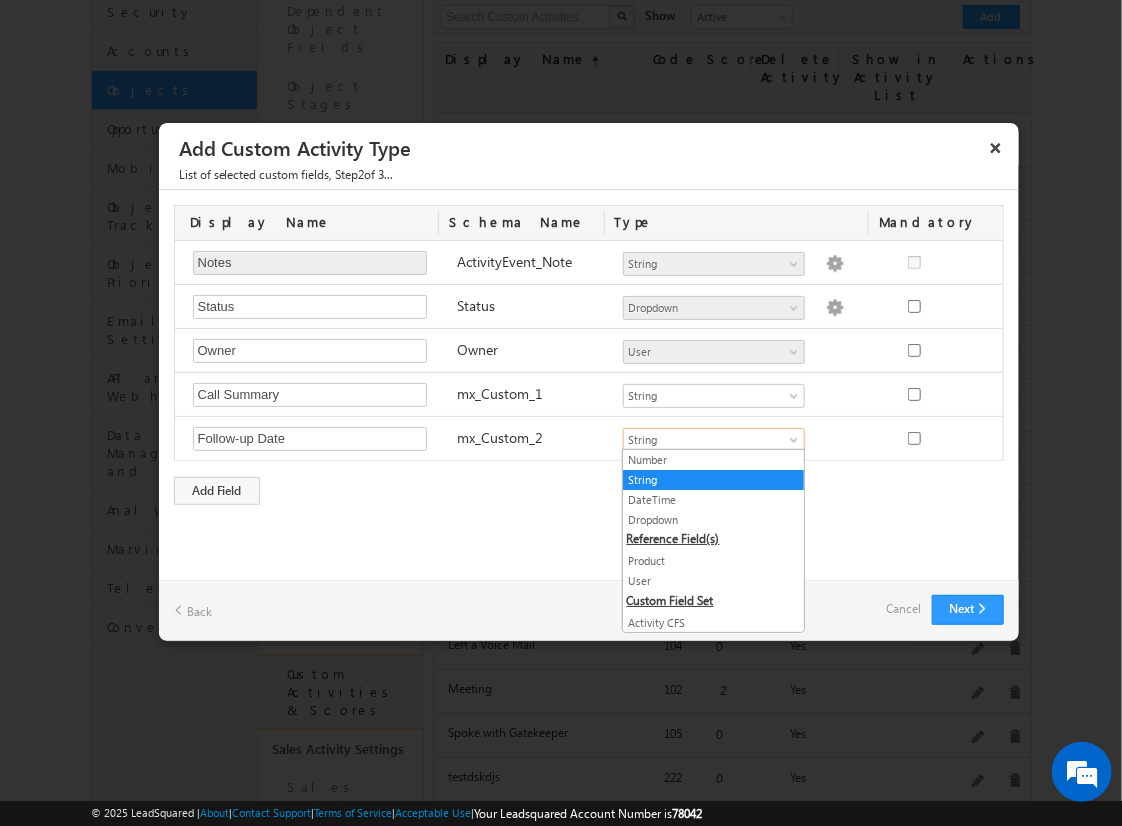 click on "DateTime" at bounding box center [713, 500] 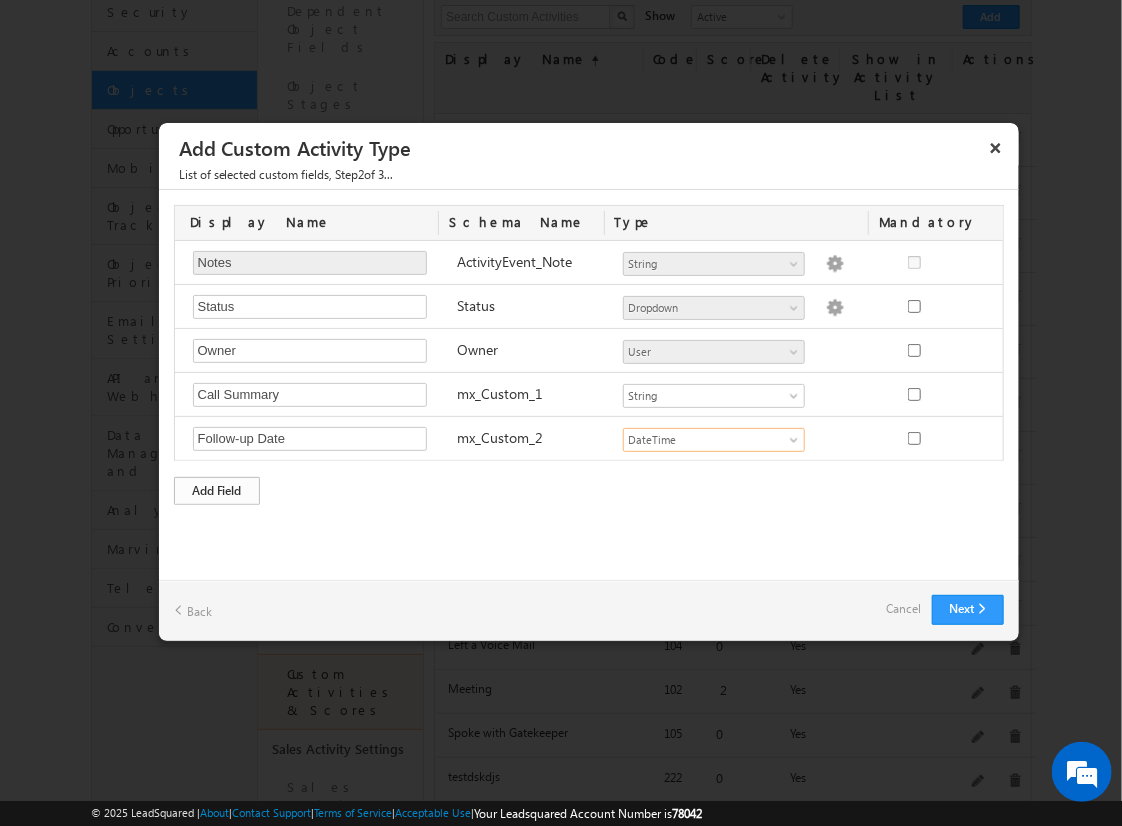 click on "Add Field" at bounding box center (217, 491) 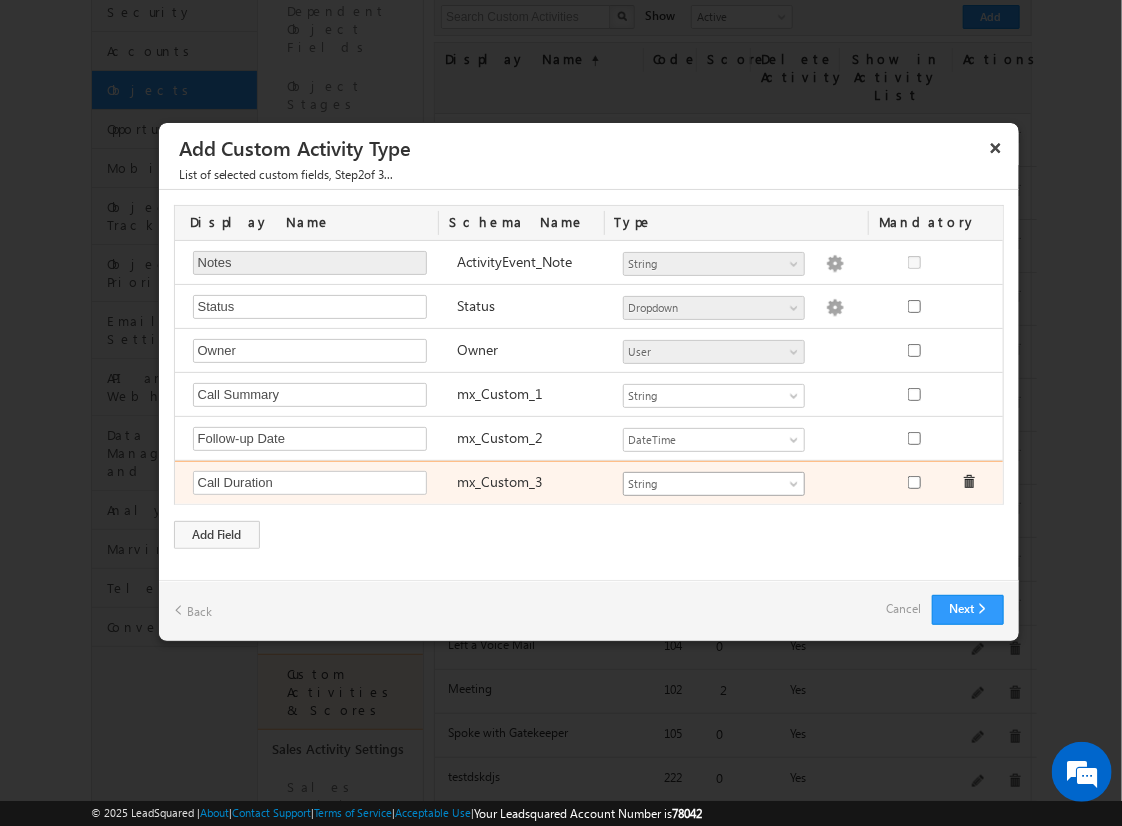 type on "Call Duration" 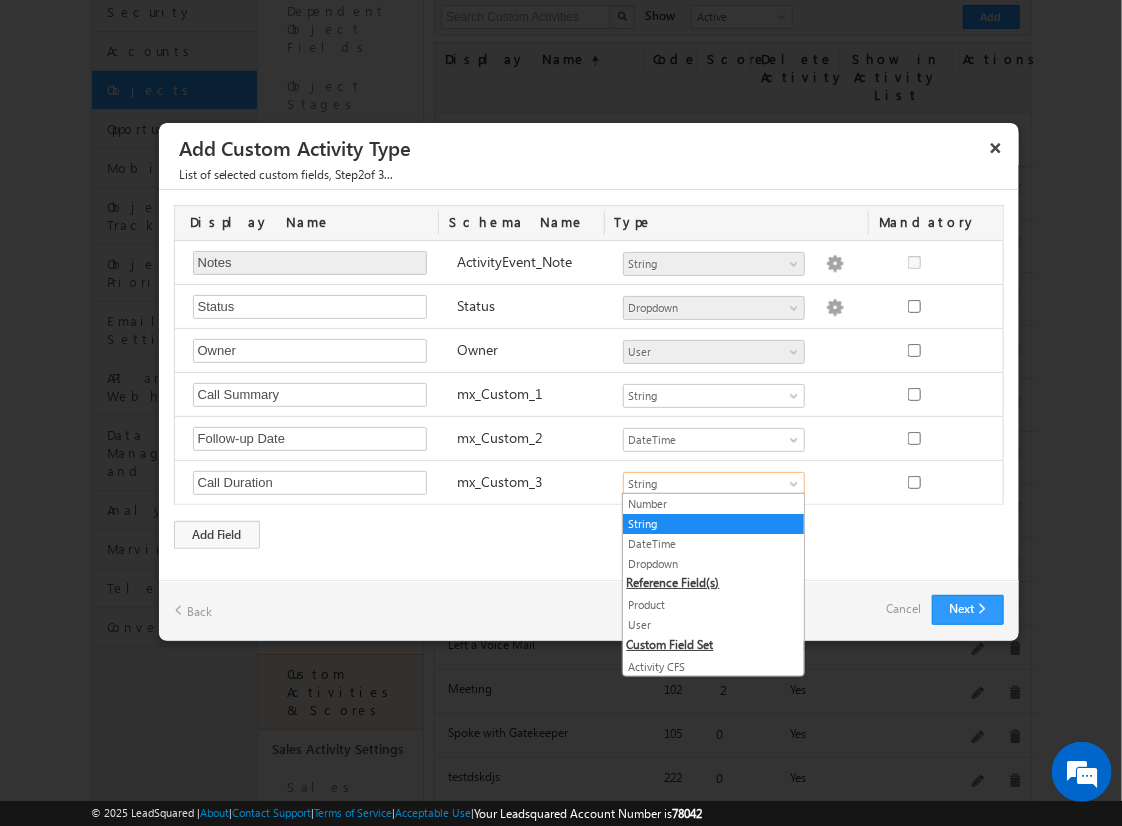 click on "Number" at bounding box center (713, 504) 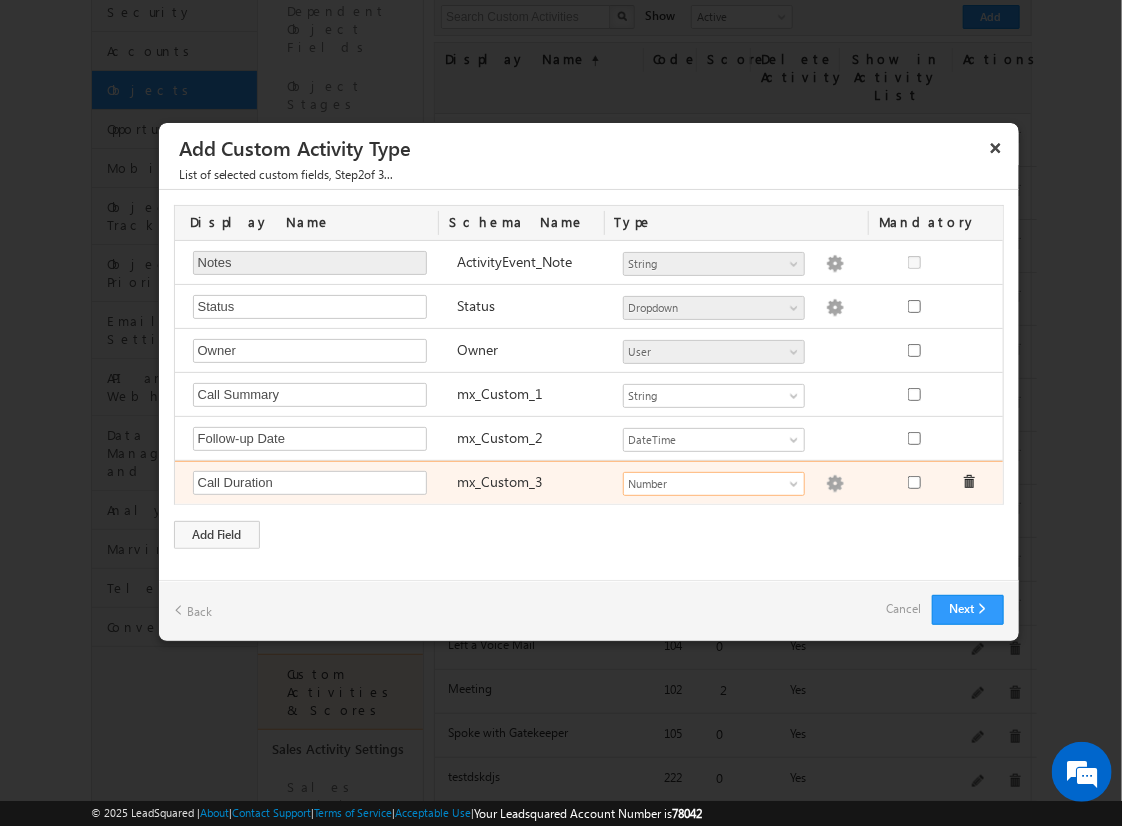 click at bounding box center [835, 484] 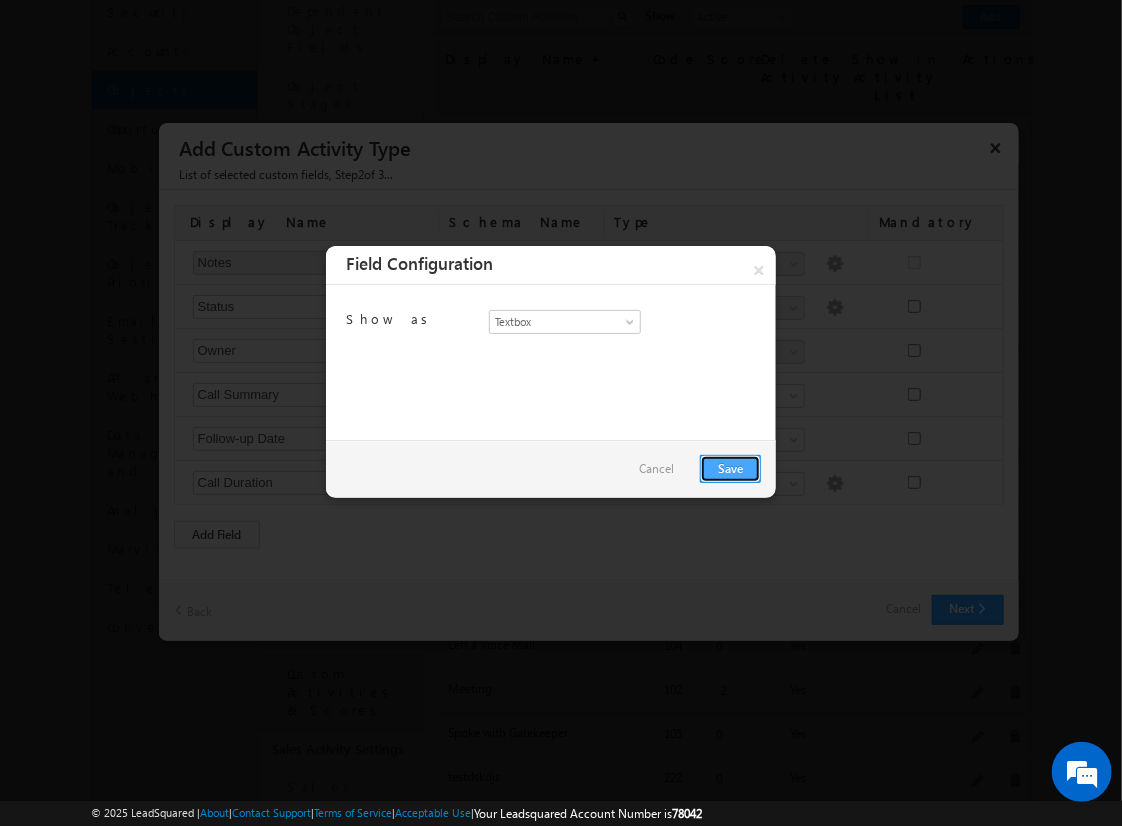 click on "Save" at bounding box center (730, 469) 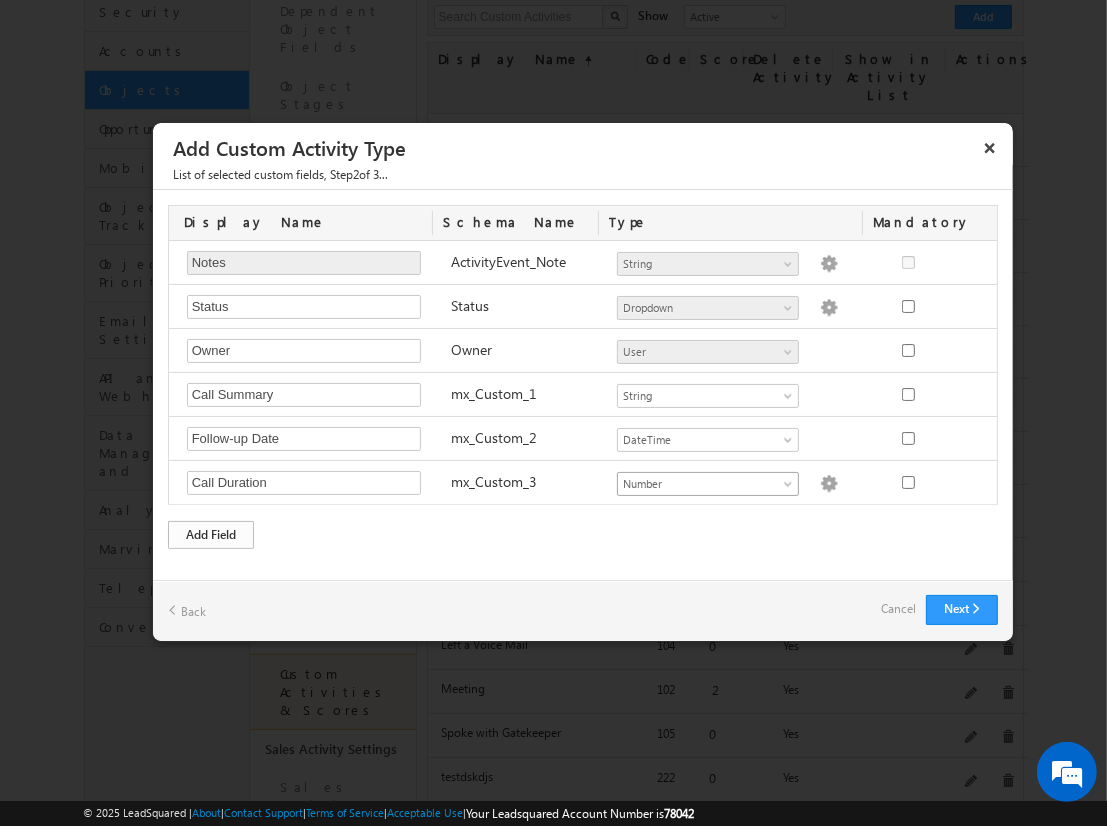click on "Add Field" at bounding box center [211, 535] 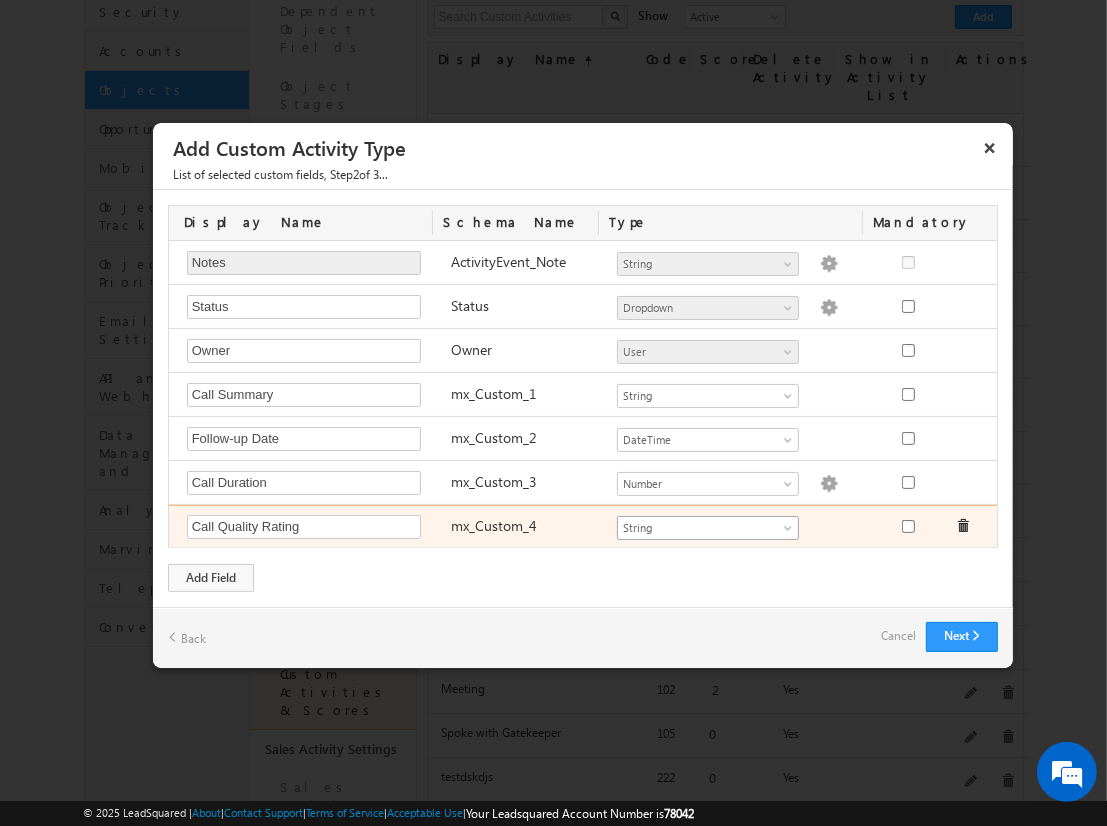 type on "Call Quality Rating" 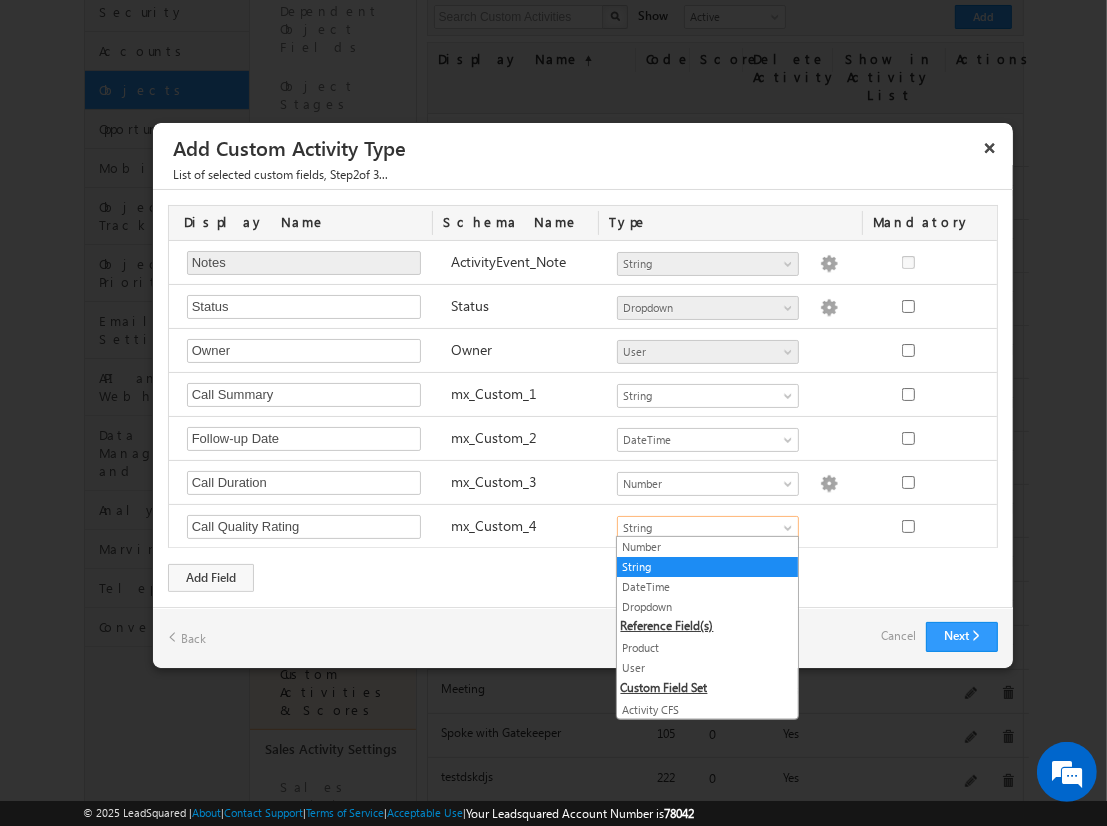 click on "Dropdown" at bounding box center (707, 607) 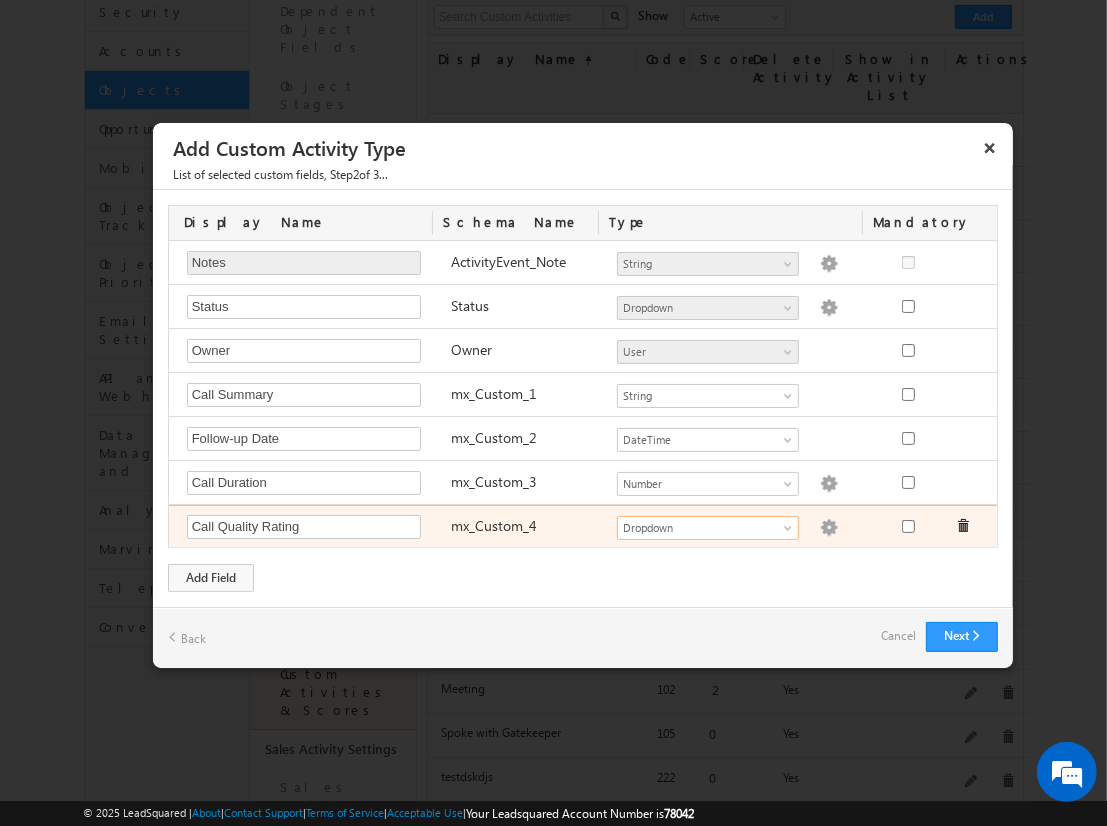 click at bounding box center (829, 528) 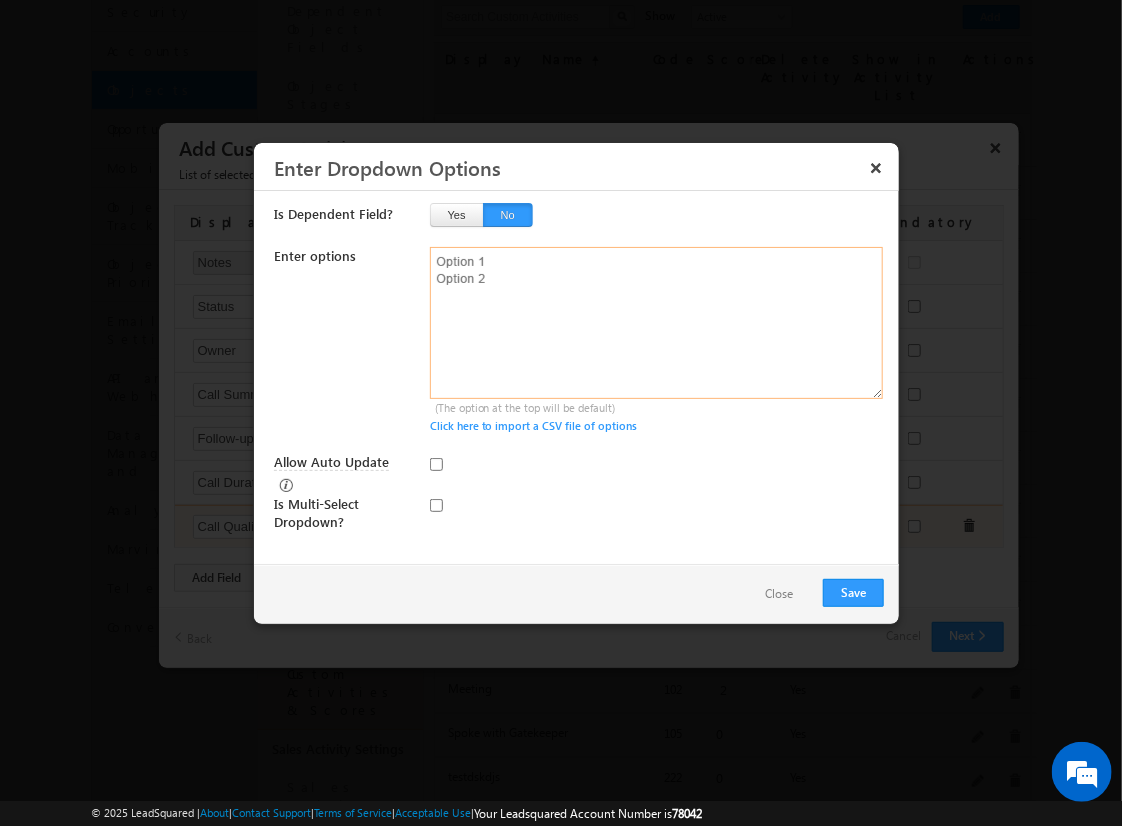 type on "Excellent
Good
Fair
Poor" 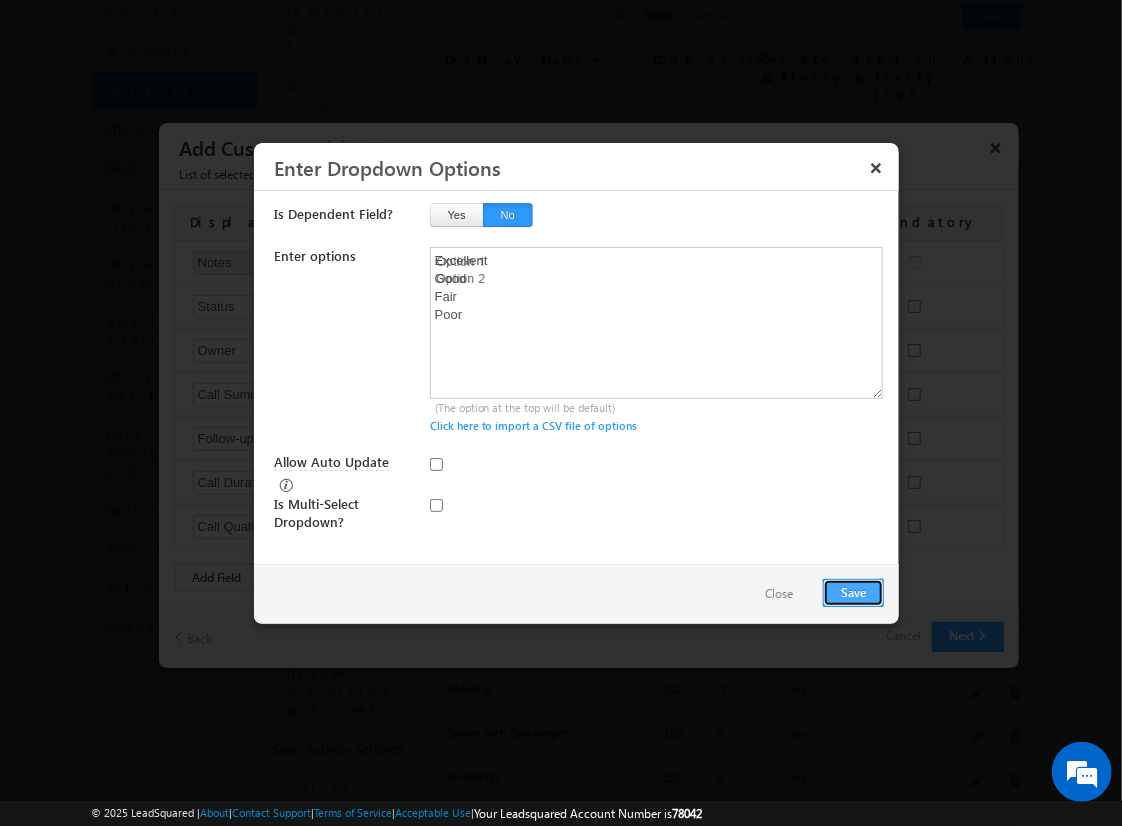 click on "Save" at bounding box center [853, 593] 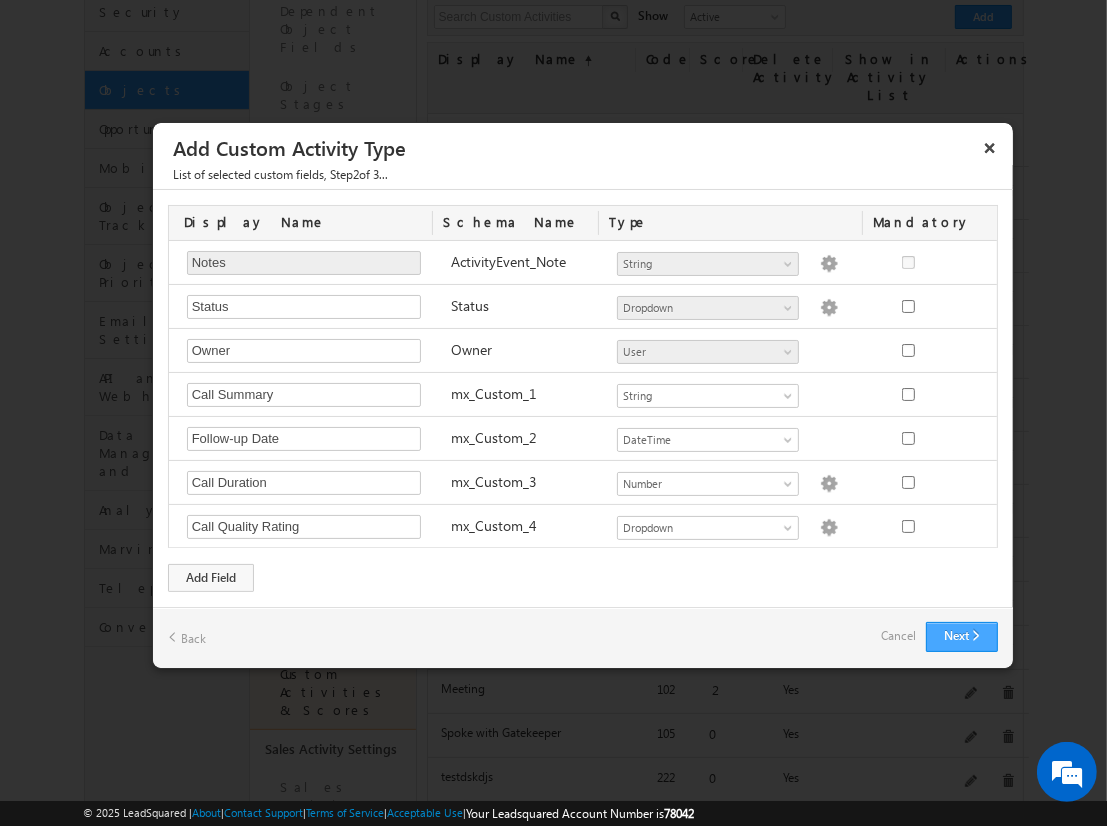 click on "Next" at bounding box center (962, 637) 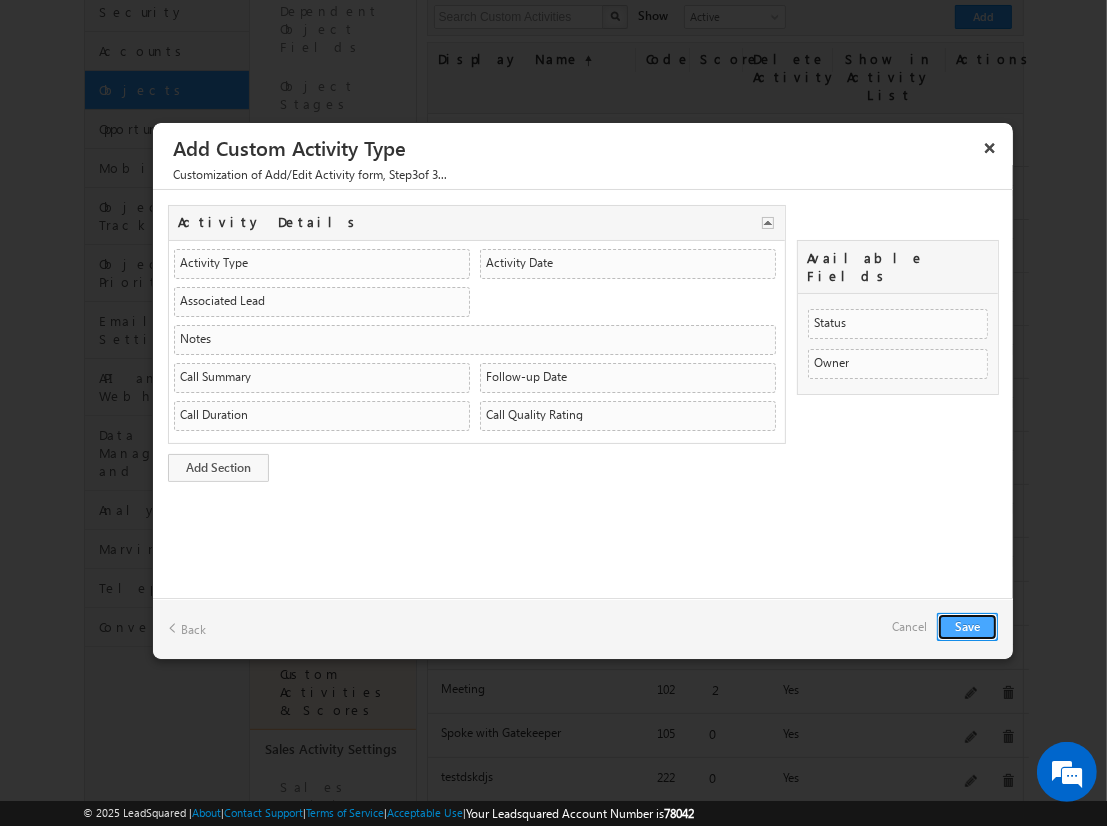 click on "Save" at bounding box center [967, 627] 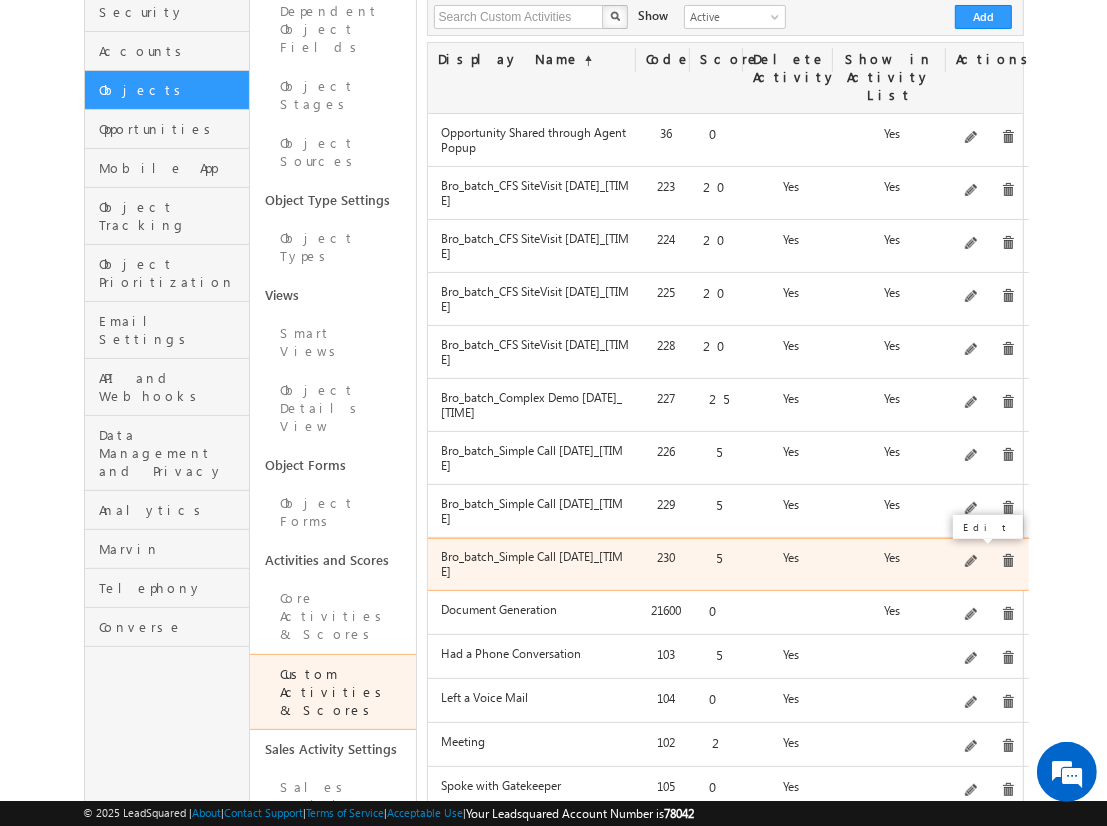 click at bounding box center [972, 562] 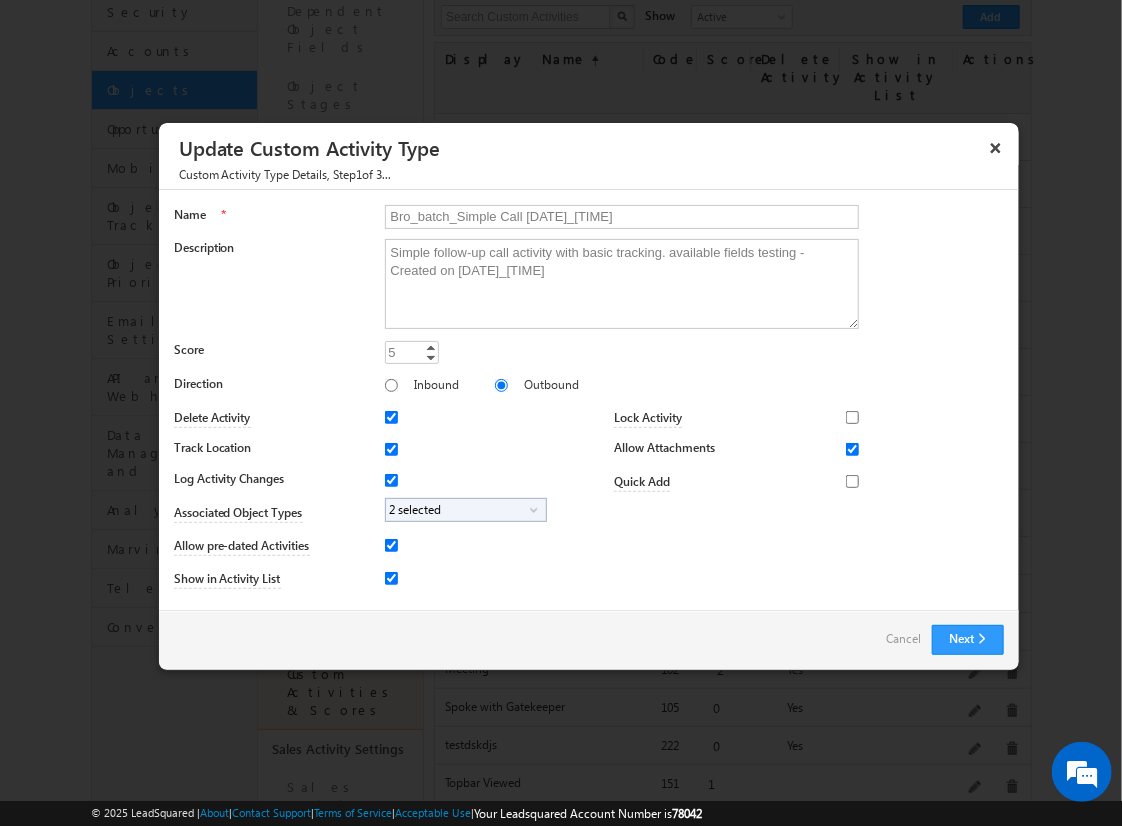 scroll, scrollTop: 1, scrollLeft: 0, axis: vertical 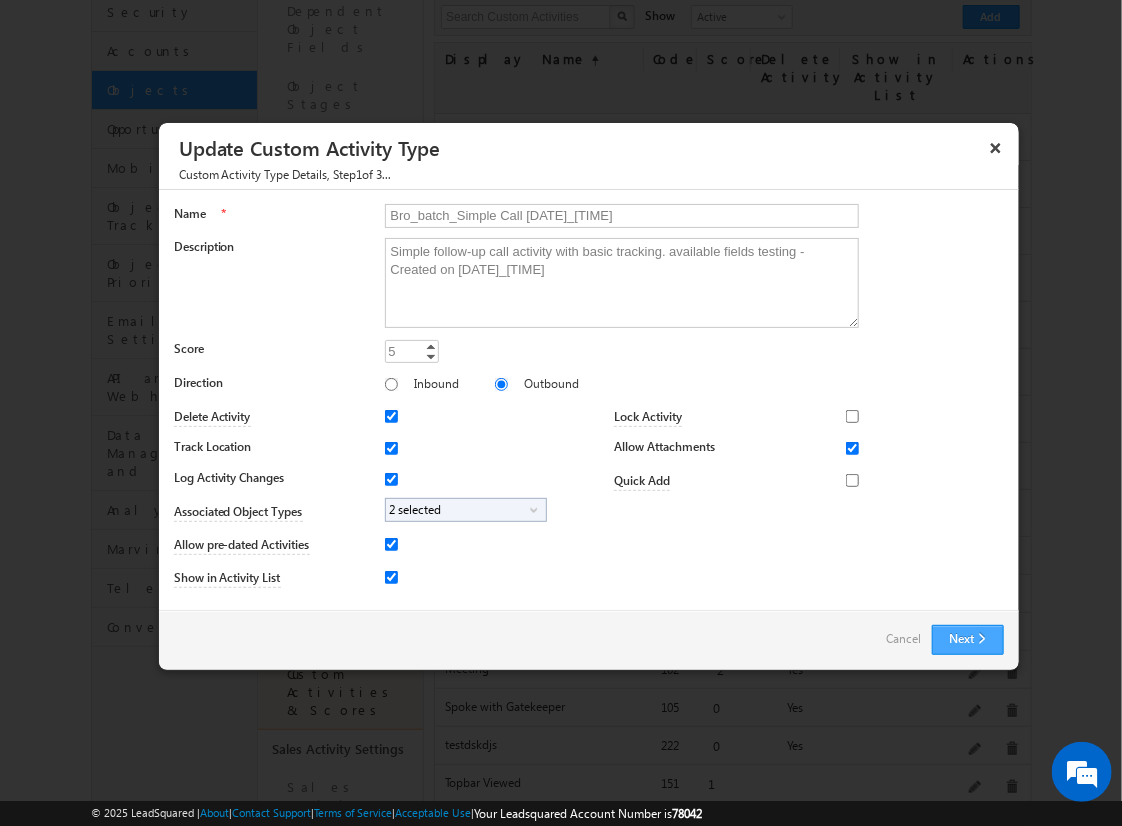 click on "Next" at bounding box center [968, 640] 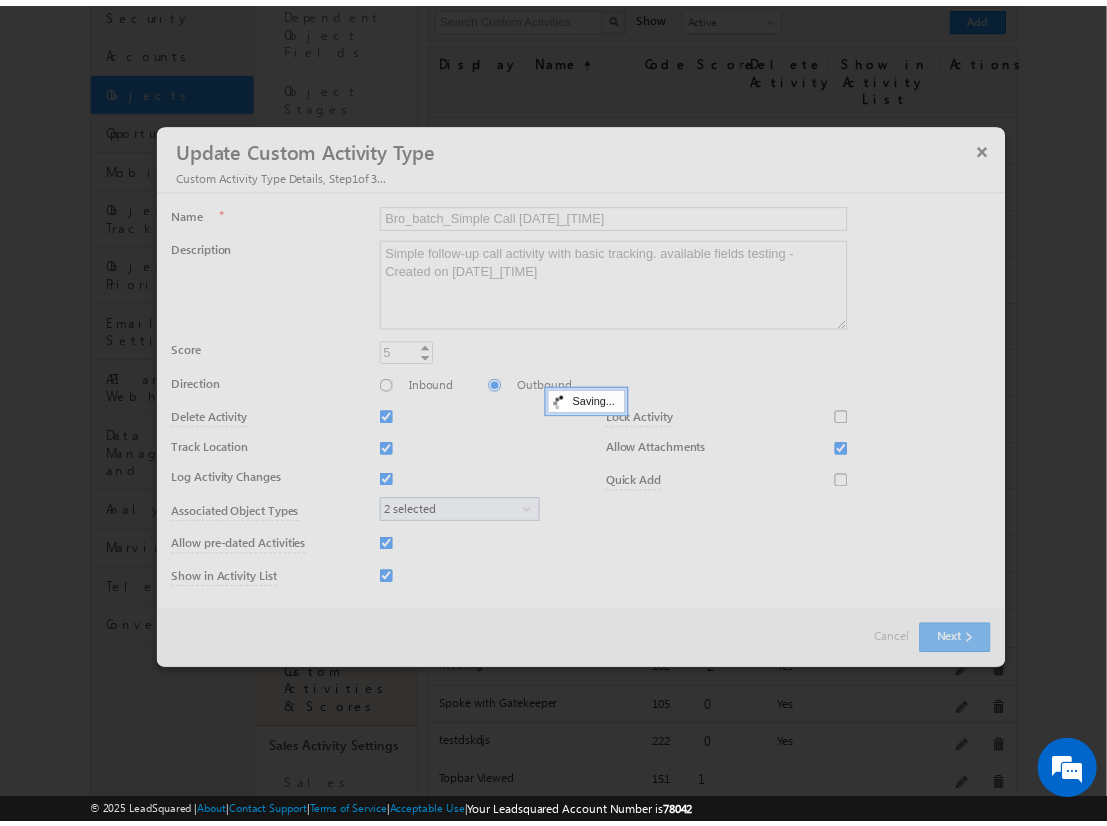 scroll, scrollTop: 0, scrollLeft: 0, axis: both 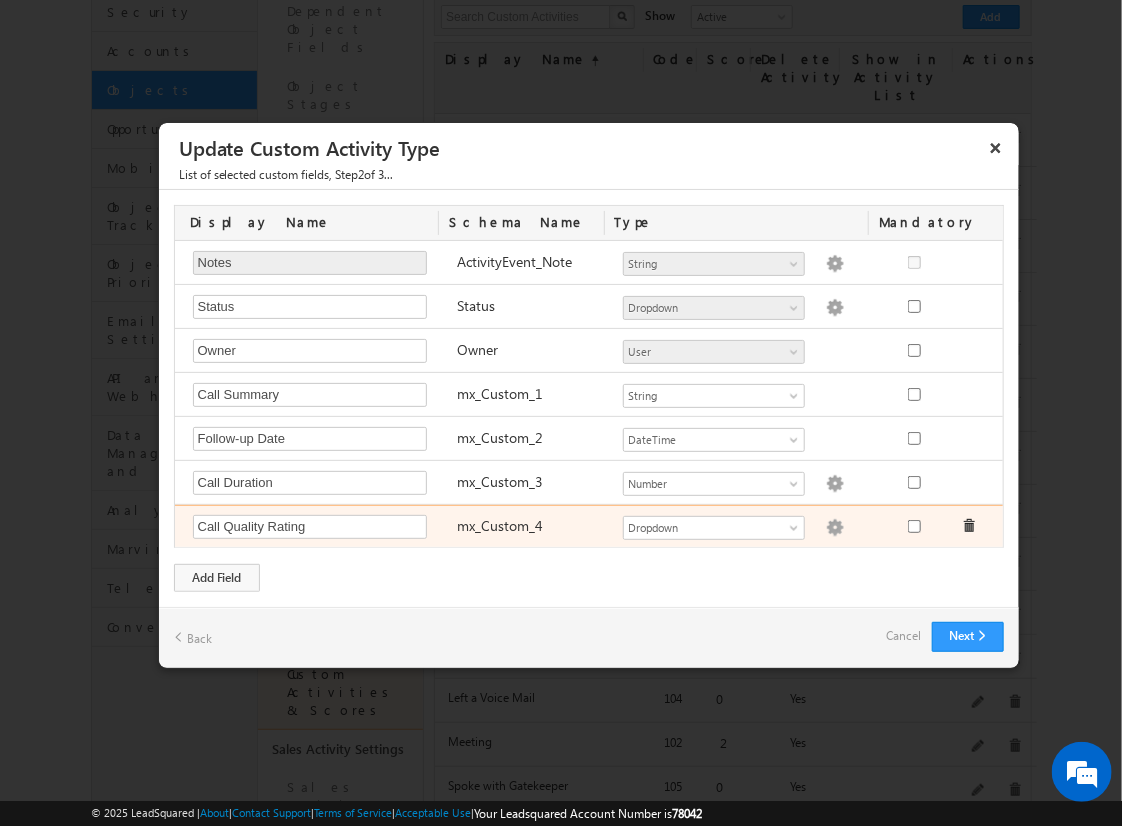 click at bounding box center [835, 528] 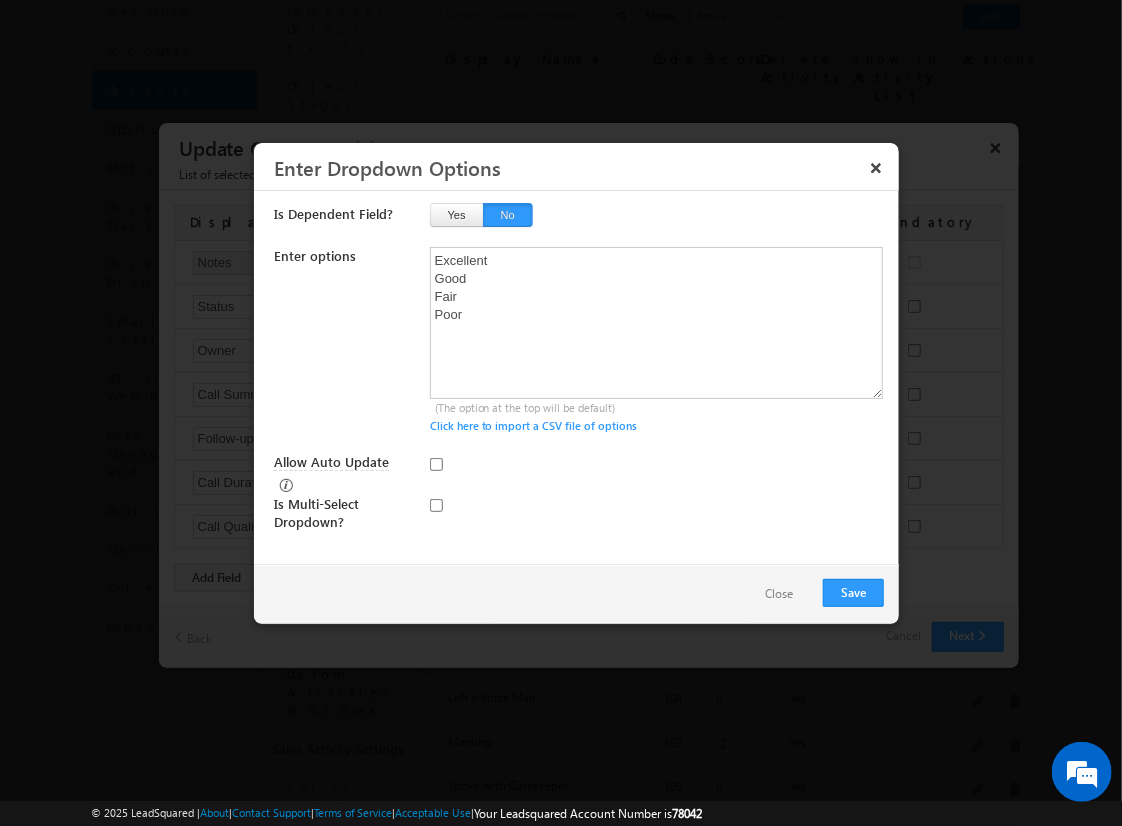 click on "Close" at bounding box center (779, 594) 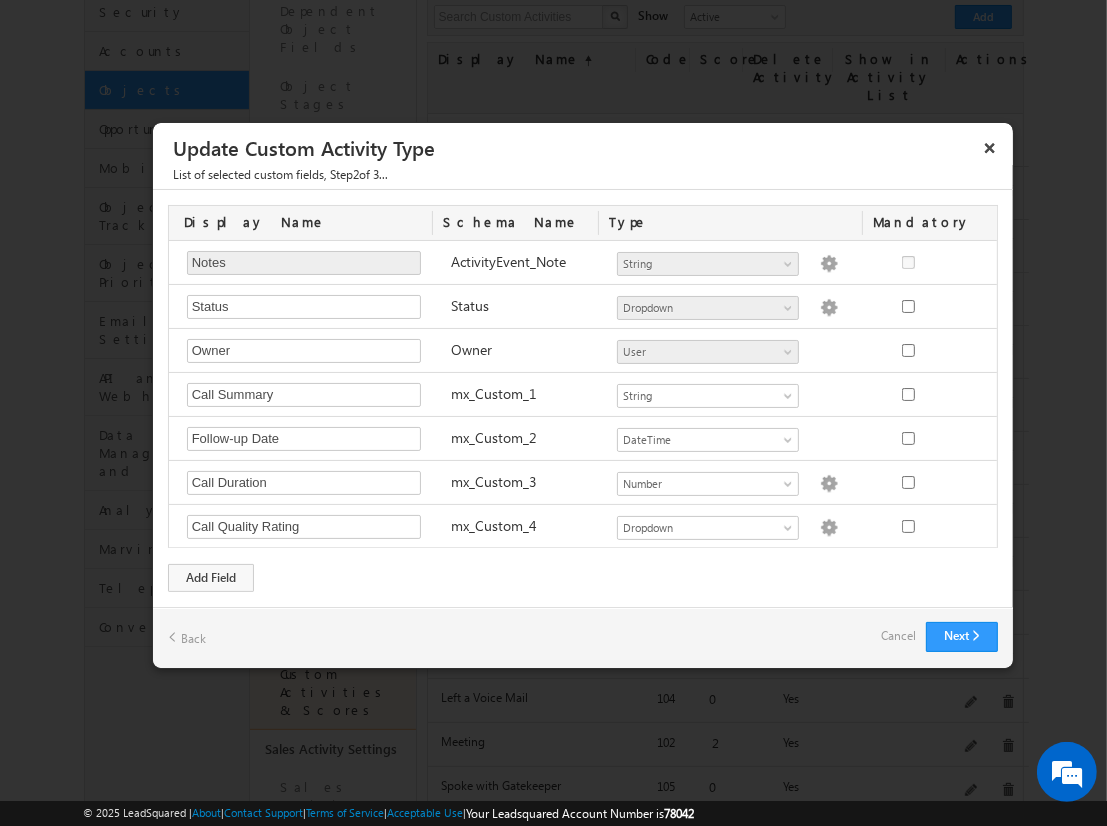 click on "Cancel" at bounding box center (898, 636) 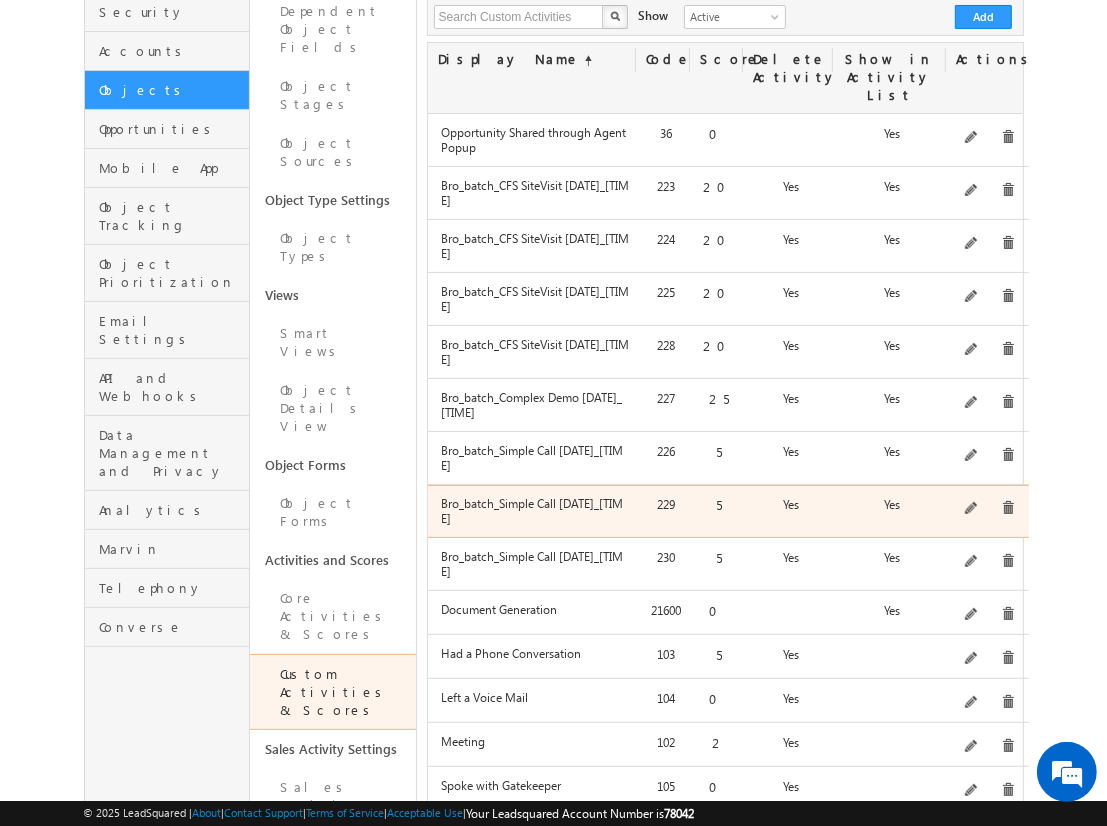 scroll, scrollTop: 580, scrollLeft: 0, axis: vertical 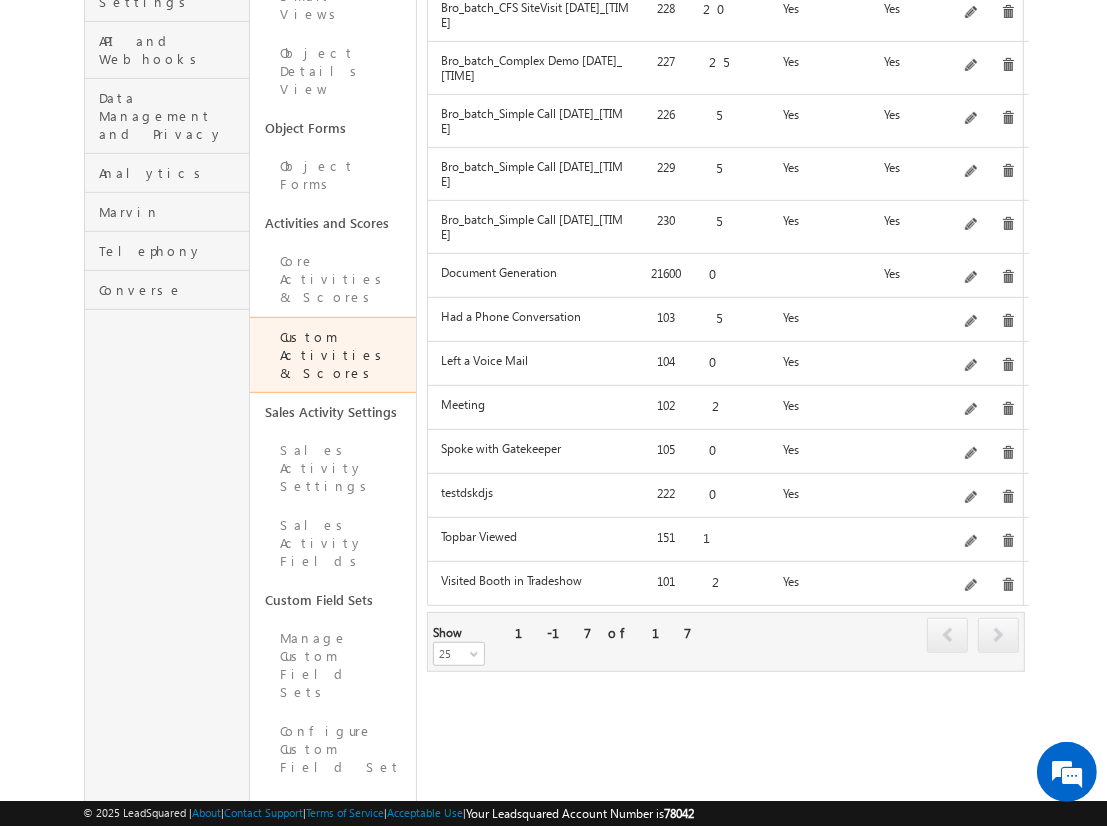 click on "Add" at bounding box center [983, -320] 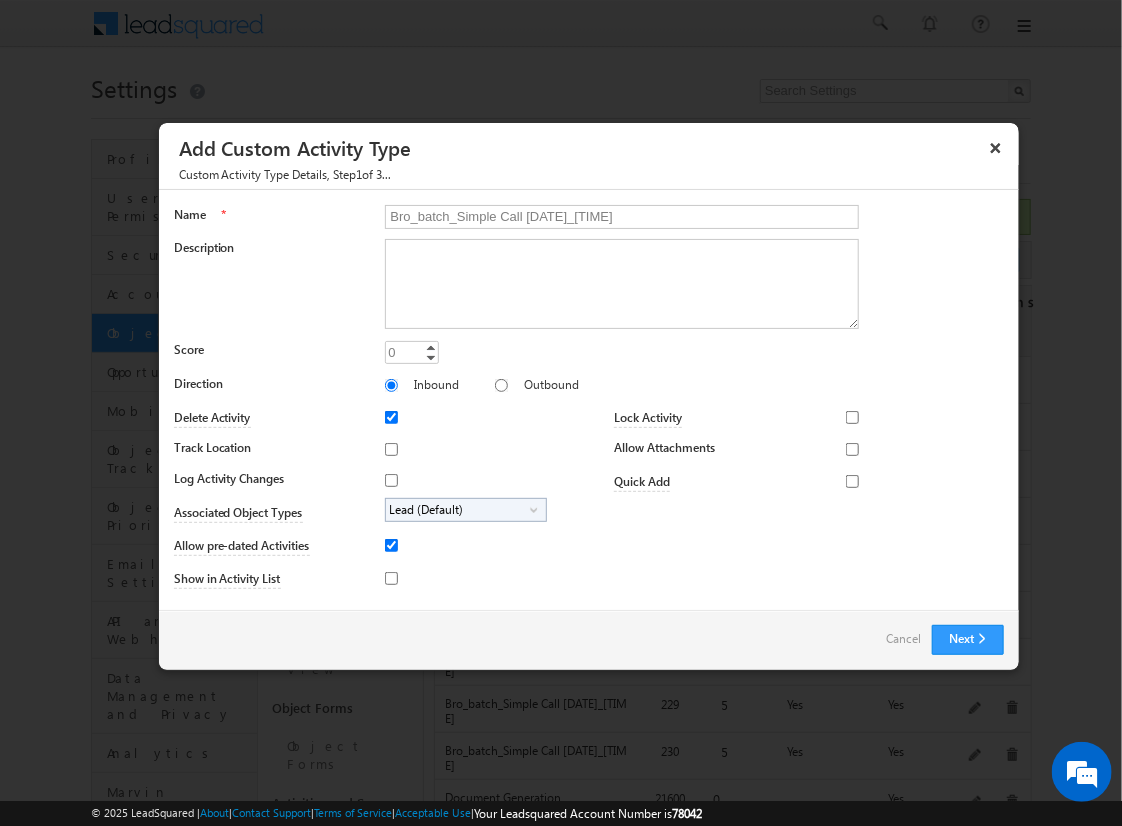 type on "Bro_batch_Simple Call [DATE]_[TIME]" 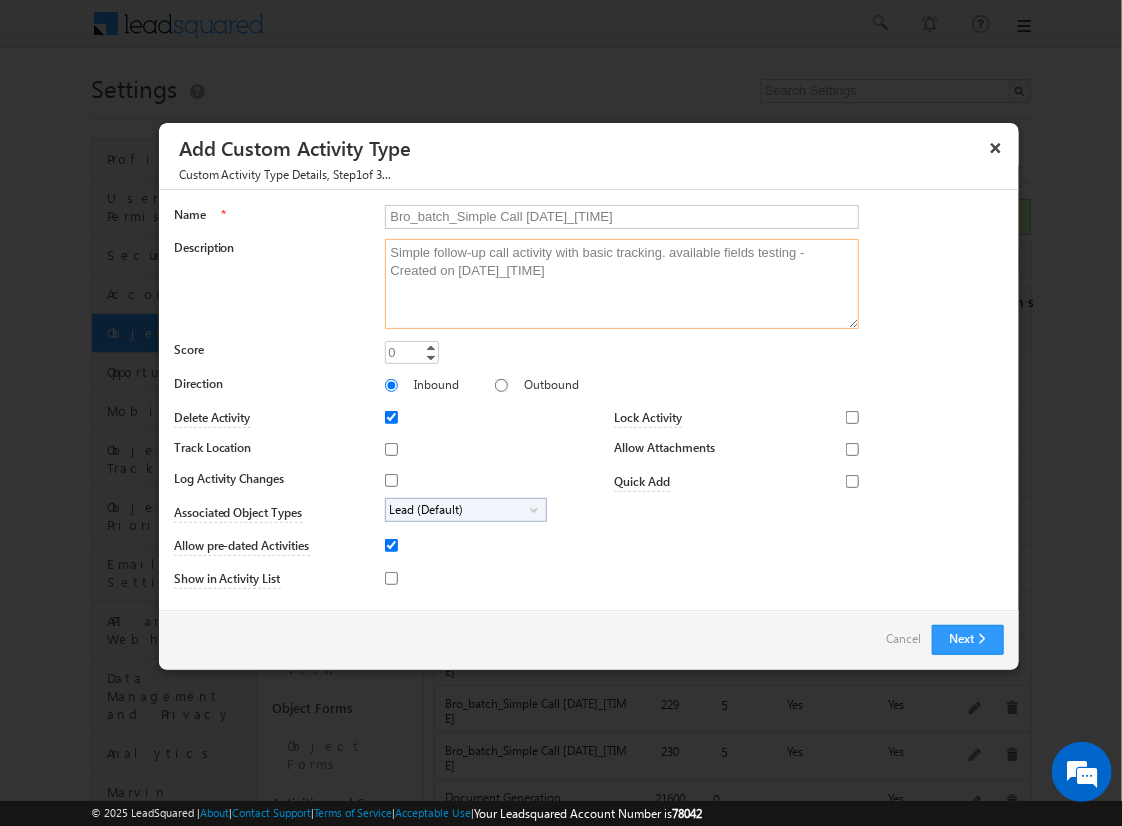 type on "Simple follow-up call activity with basic tracking. available fields testing - Created on [DATE]_[TIME]" 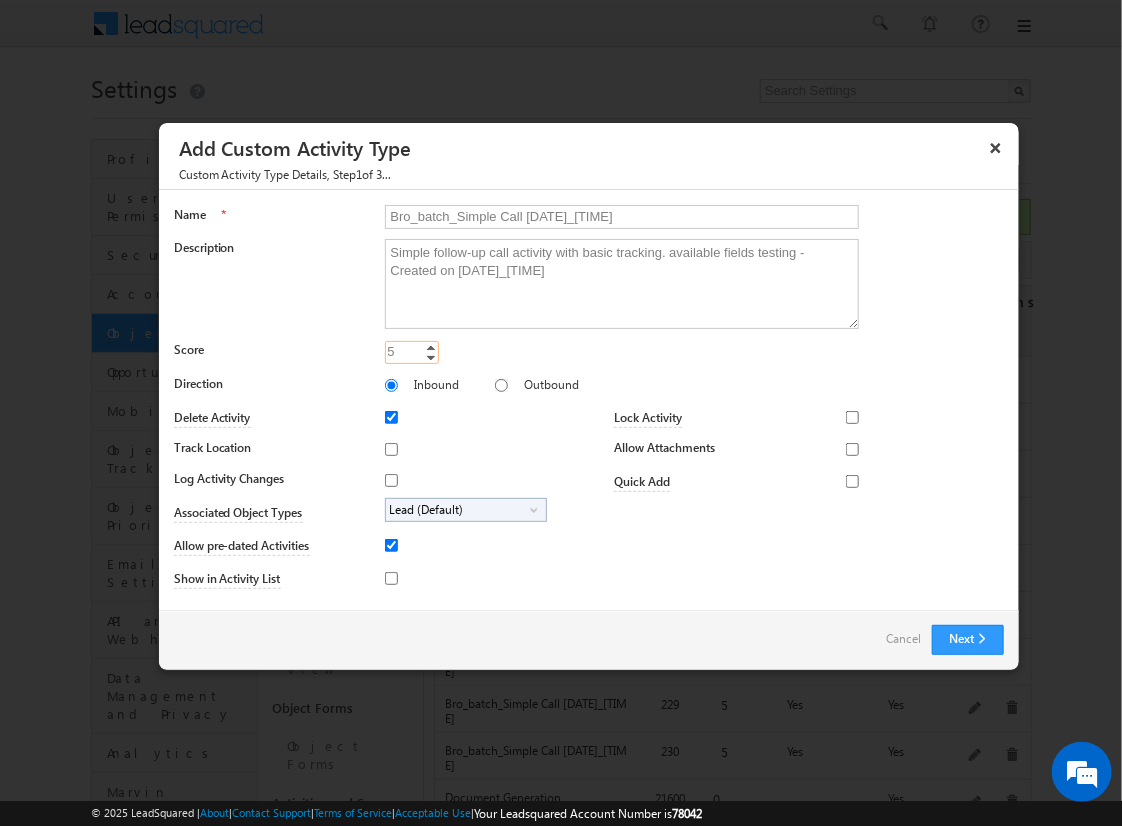 type on "5" 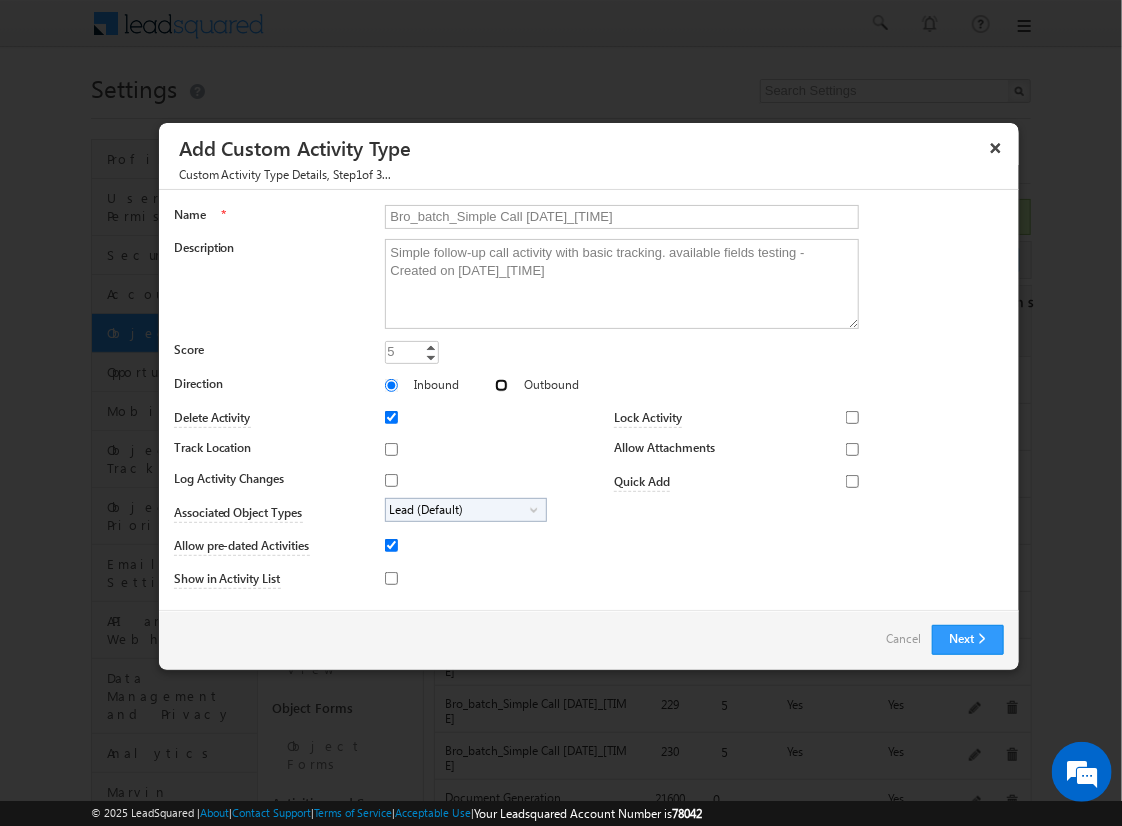 click on "Outbound" at bounding box center [501, 385] 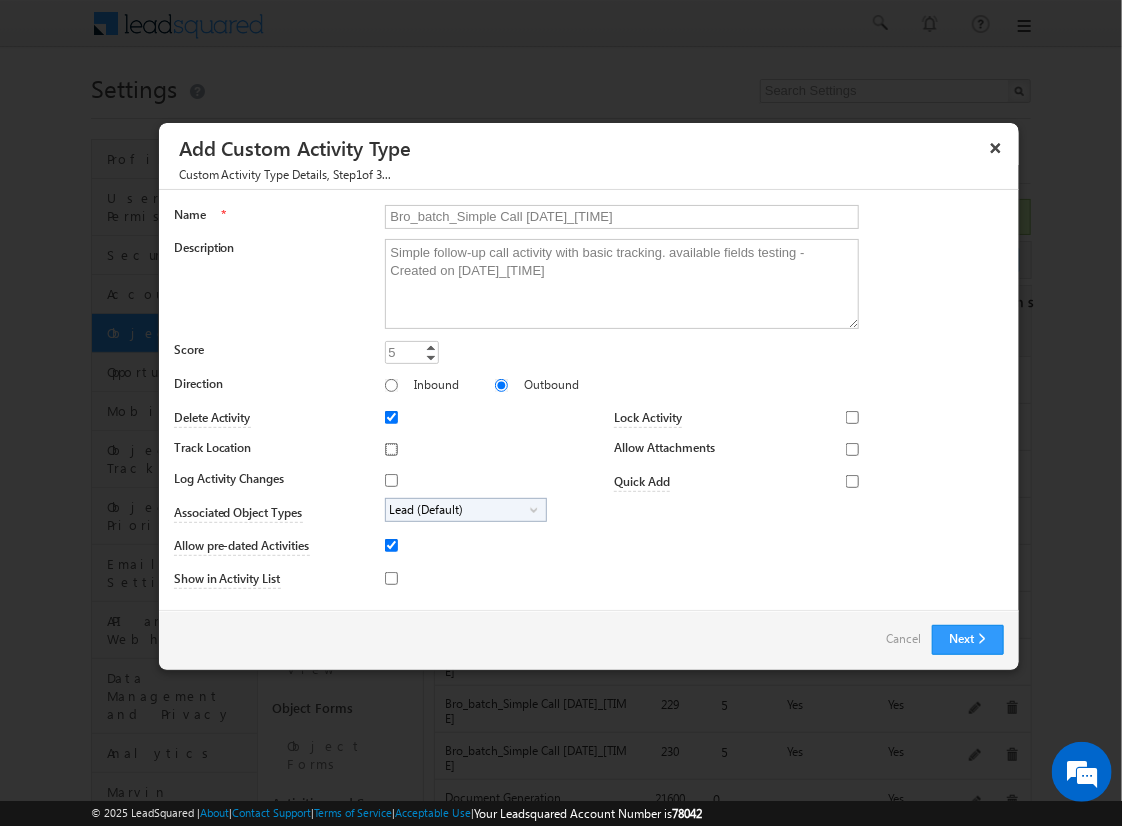 click on "Track Location" at bounding box center (391, 449) 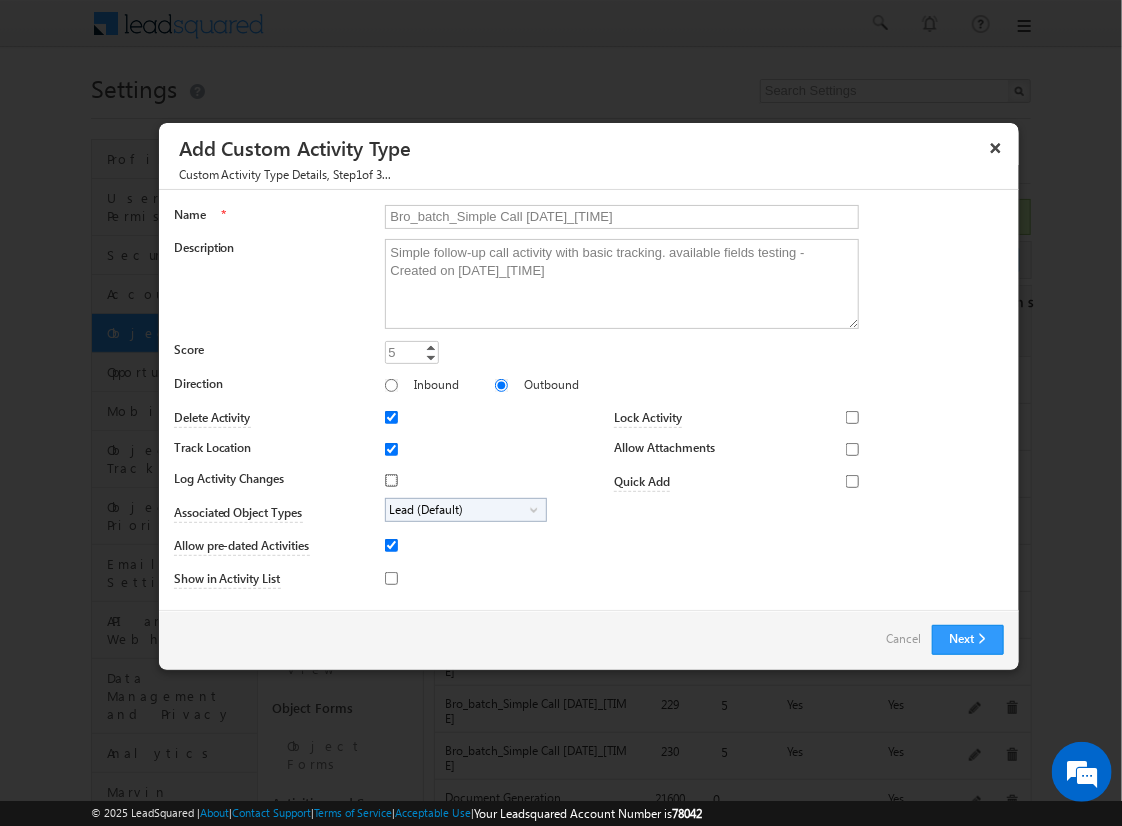 click on "Log Activity Changes" at bounding box center [391, 480] 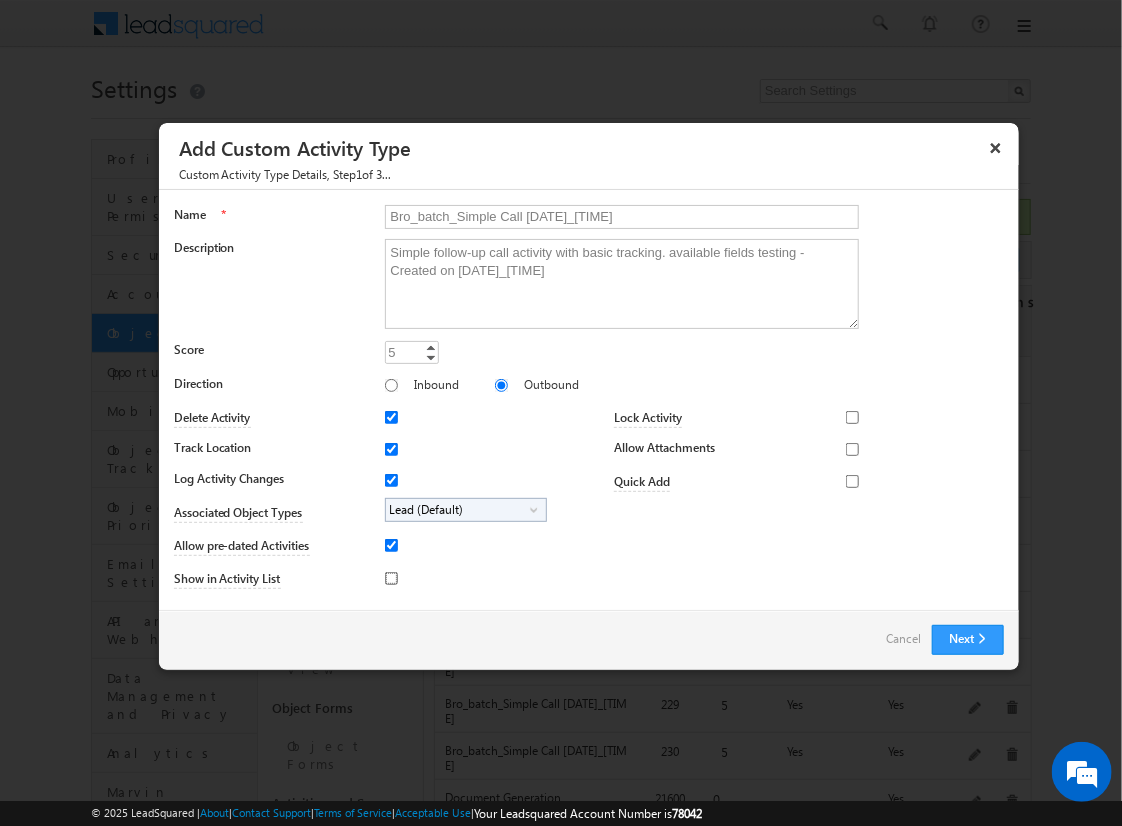 click on "Show in Activity List" at bounding box center [391, 578] 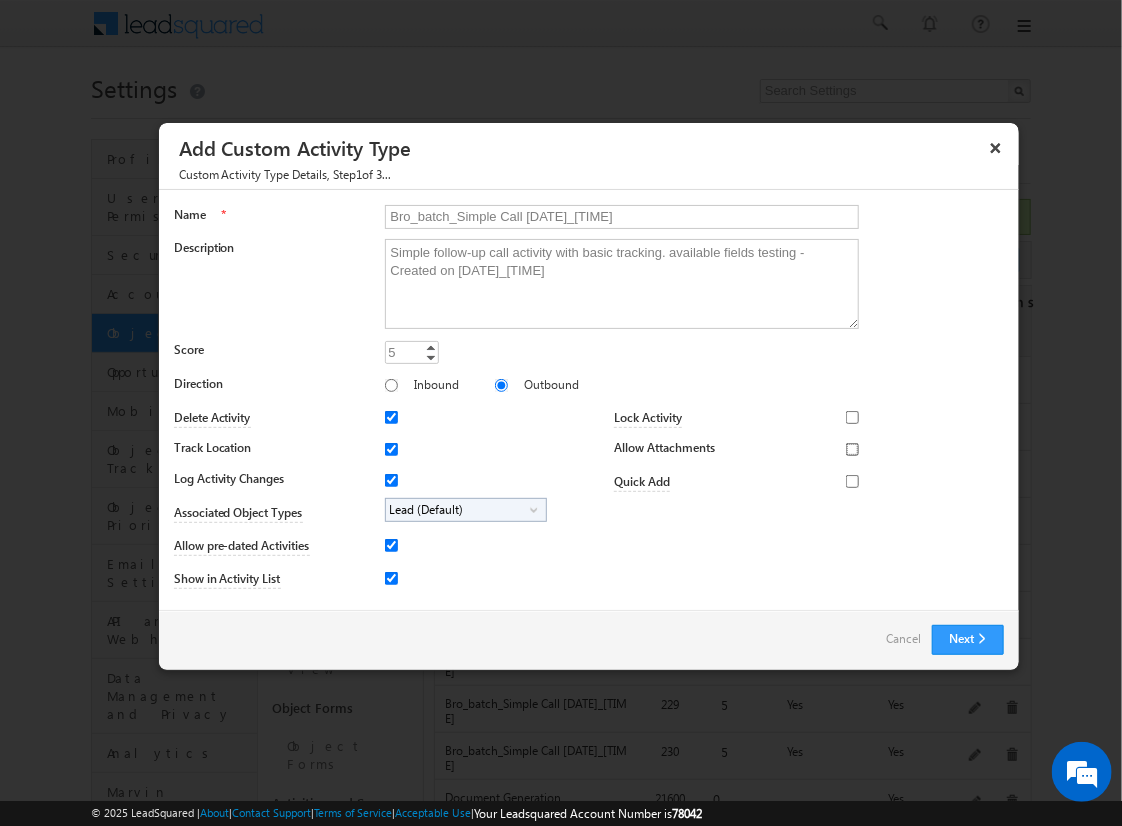 click on "Allow Attachments" at bounding box center [852, 449] 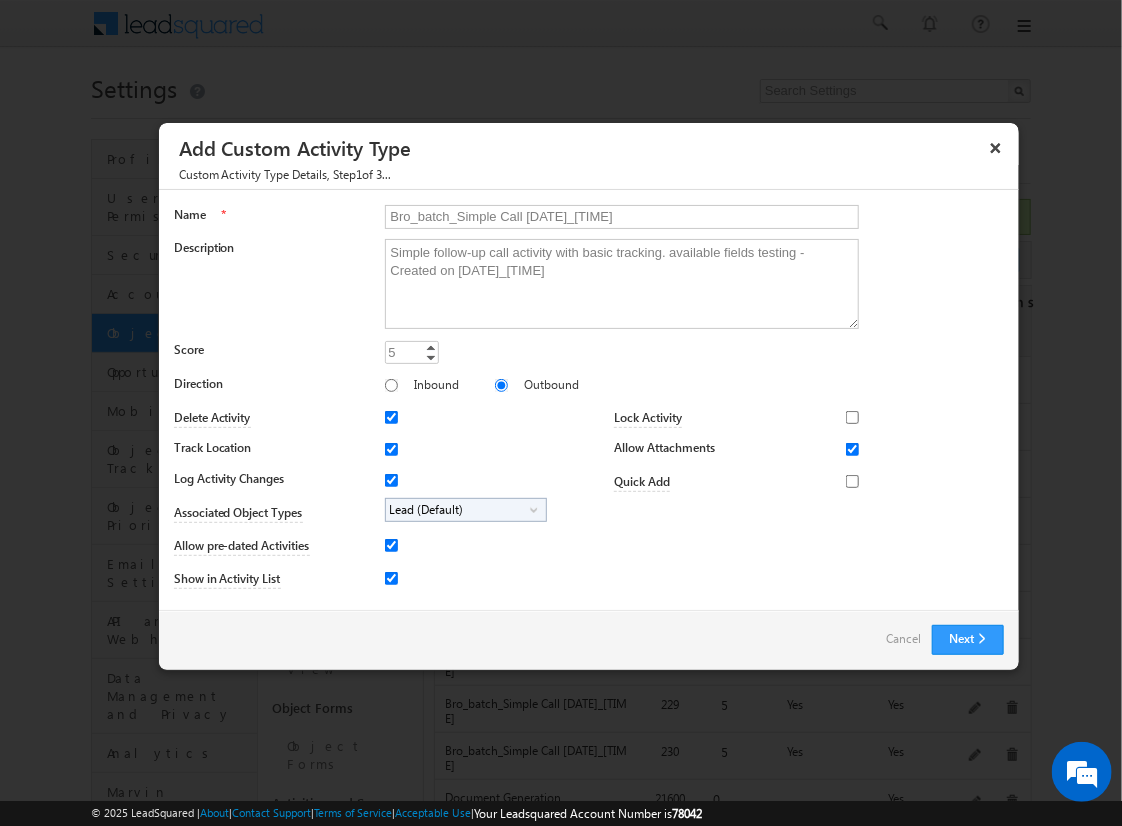 click on "Lead (Default)" at bounding box center (458, 510) 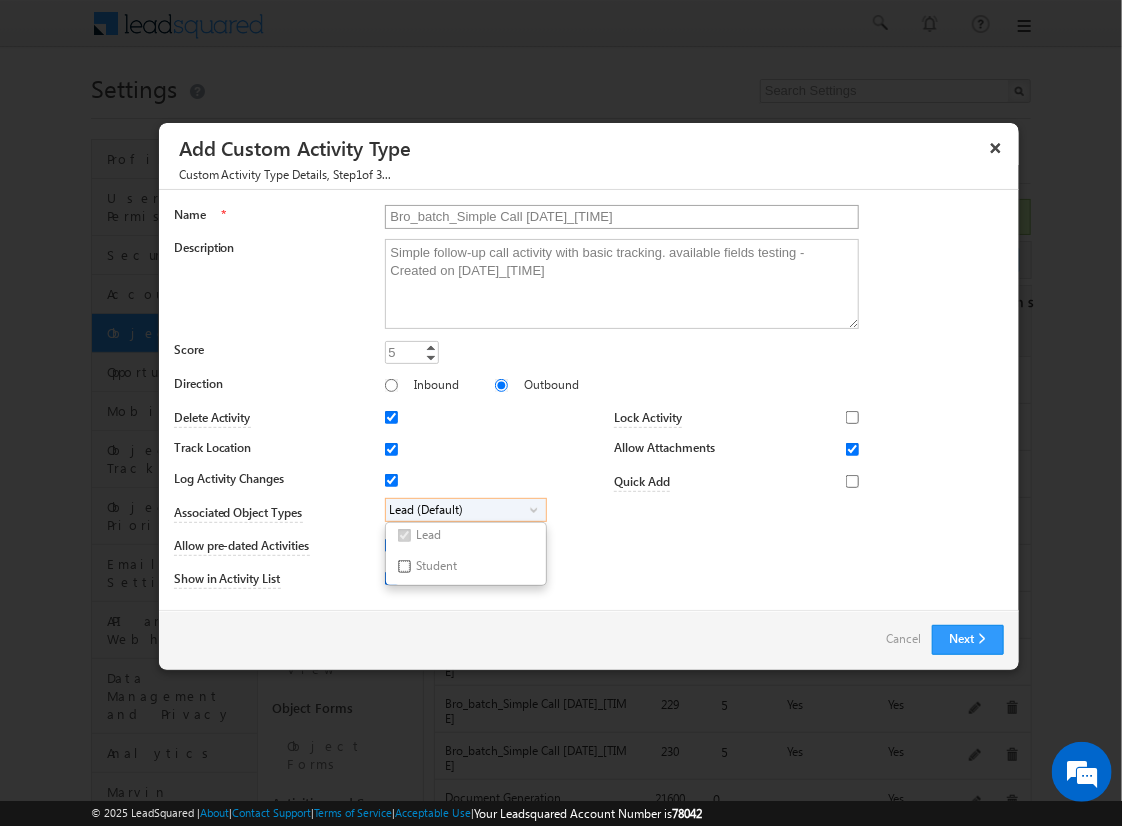 click on "Student" at bounding box center (404, 566) 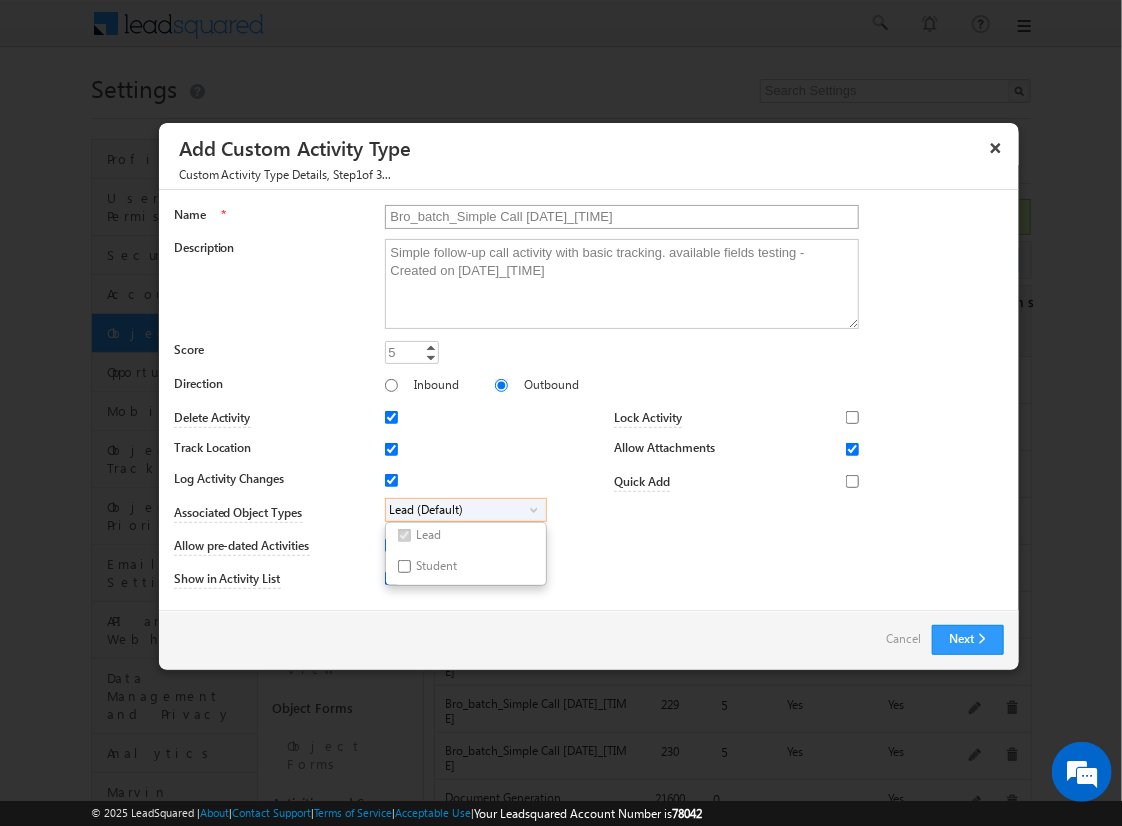 checkbox on "true" 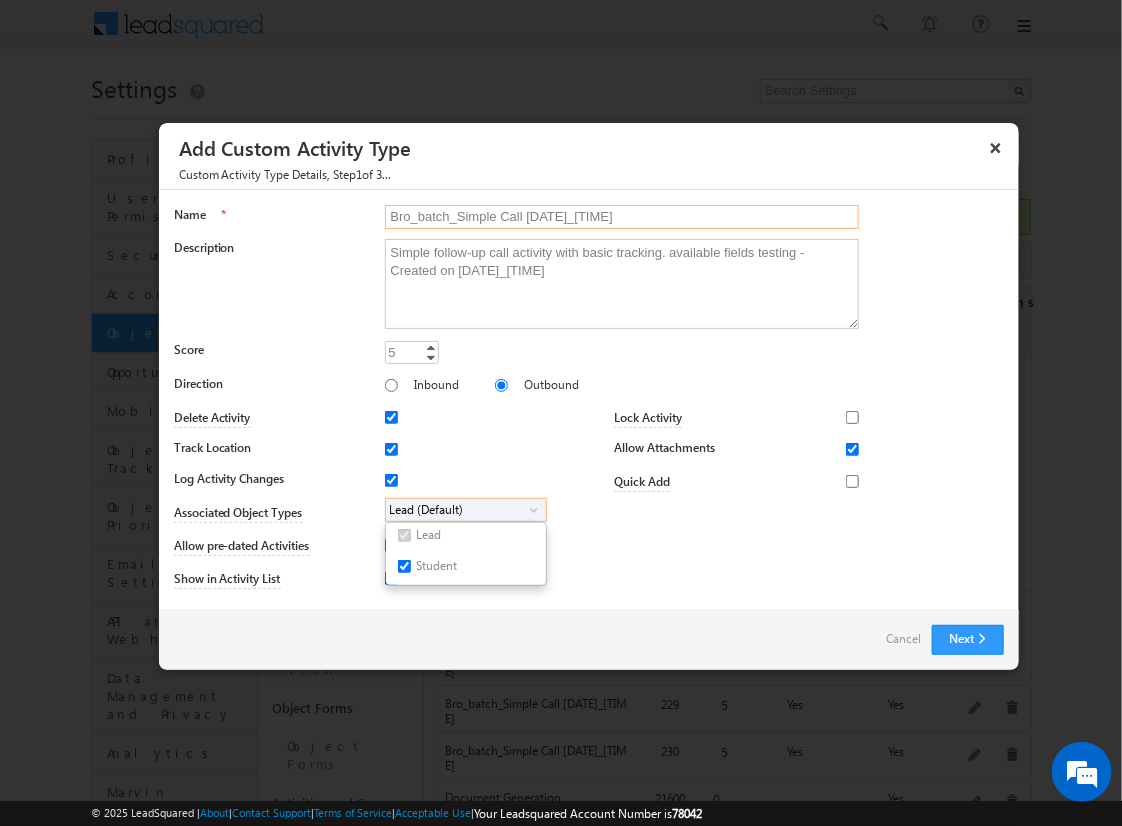 click on "Bro_batch_Simple Call [DATE]_[TIME]" at bounding box center [622, 217] 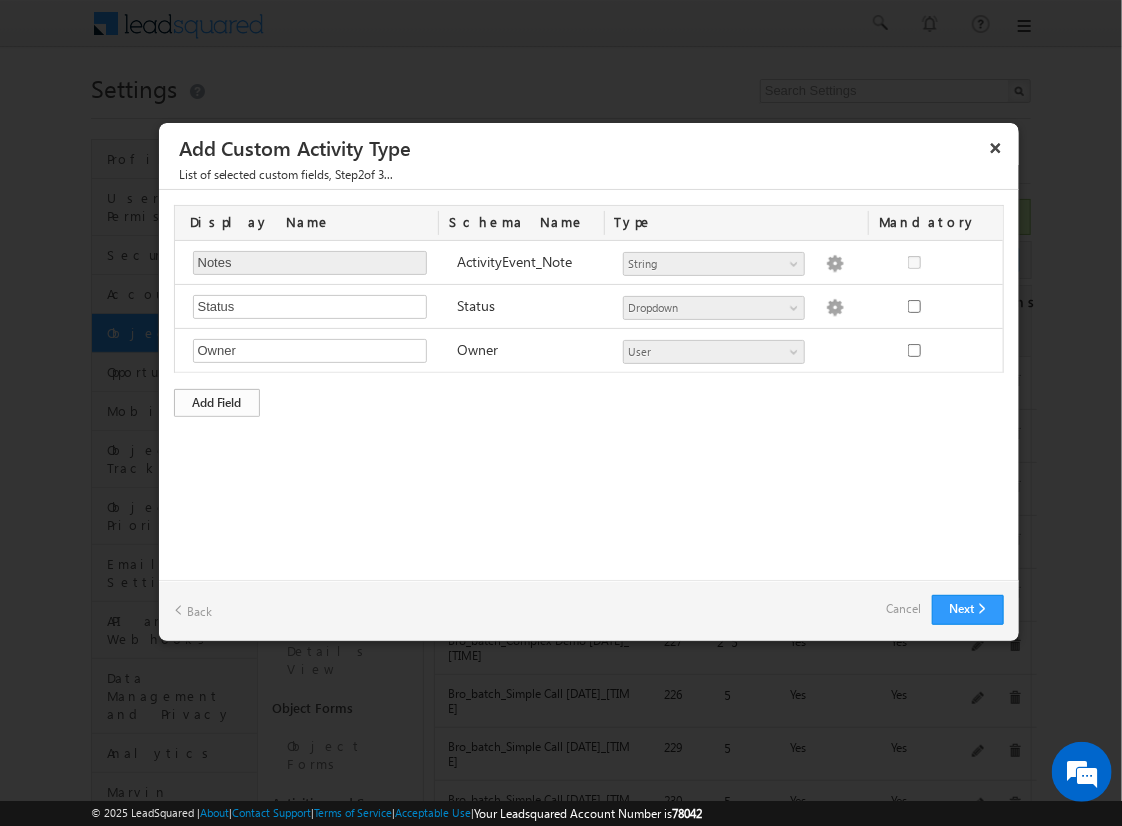 click on "Add Field" at bounding box center [217, 403] 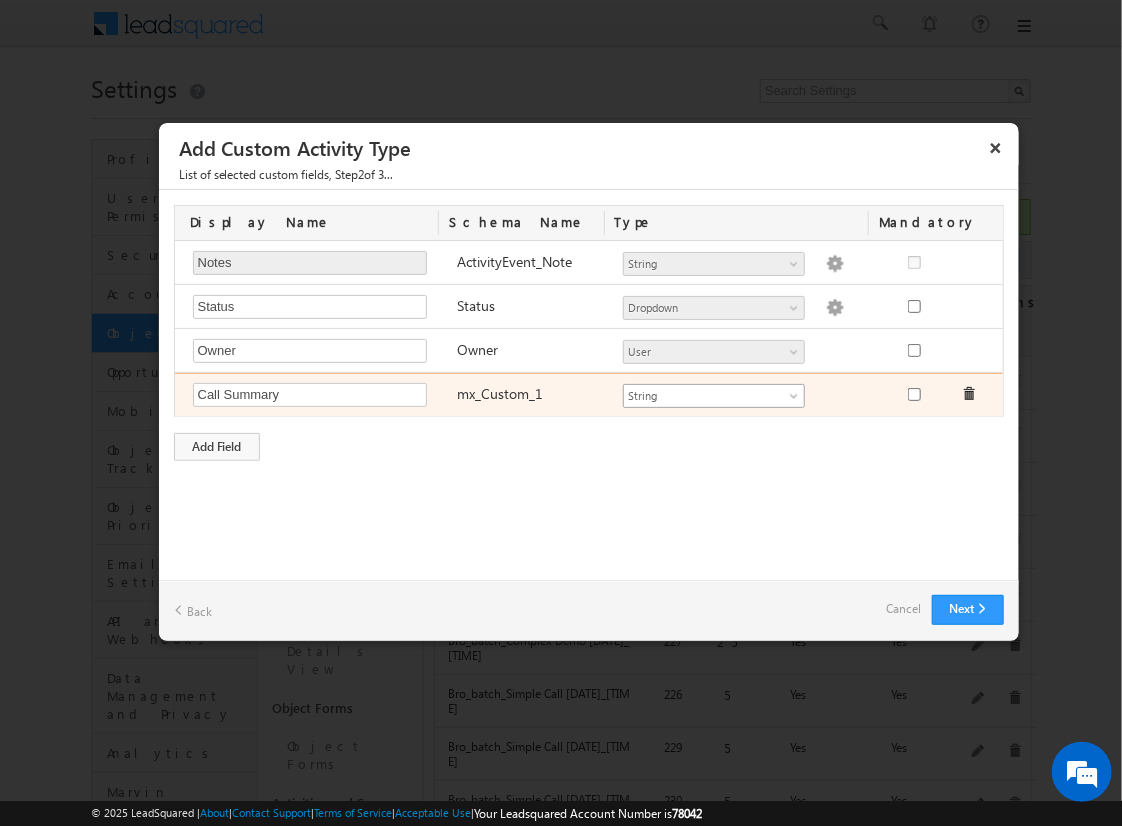 type on "Call Summary" 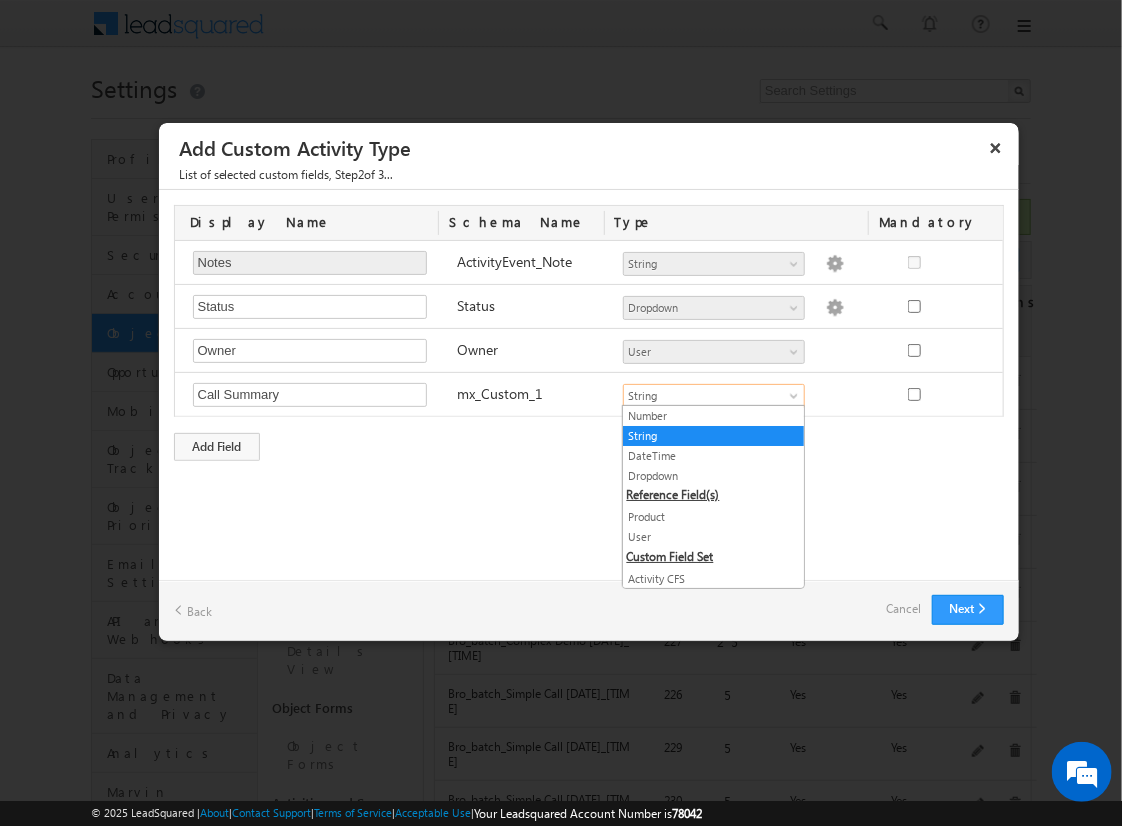 click on "String" at bounding box center [713, 436] 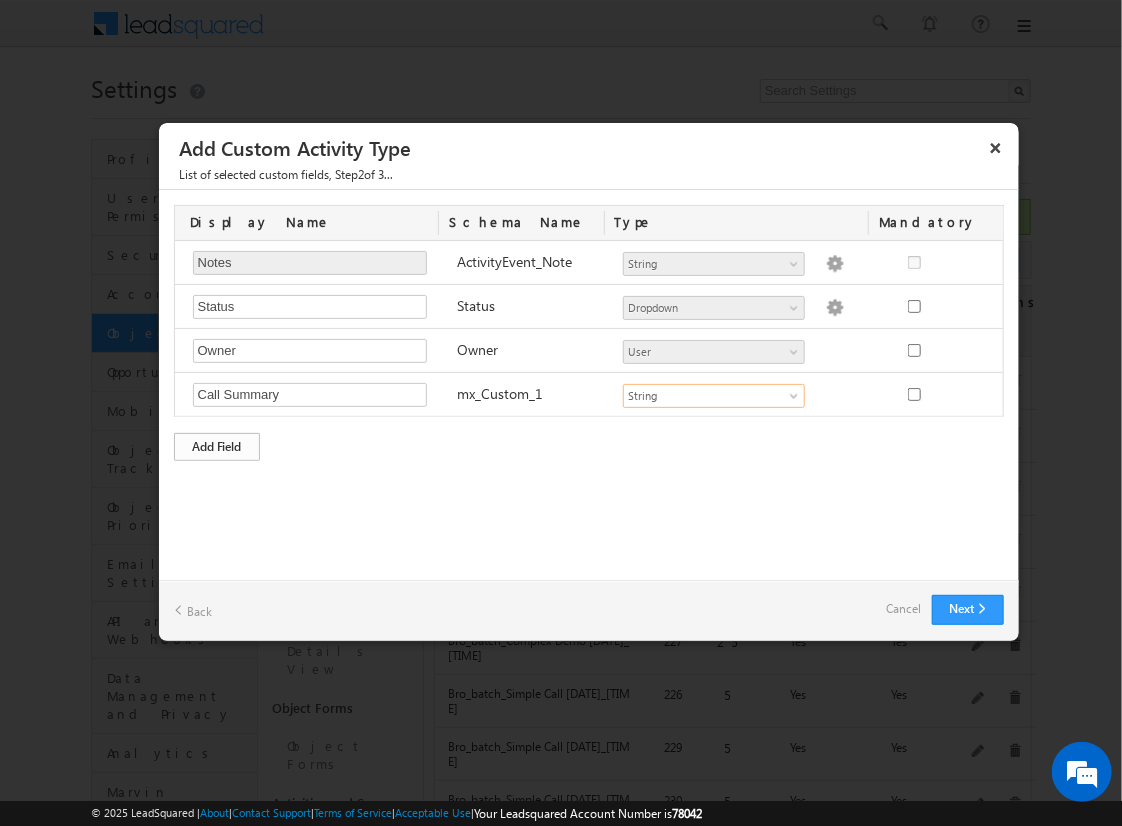 click on "Add Field" at bounding box center (217, 447) 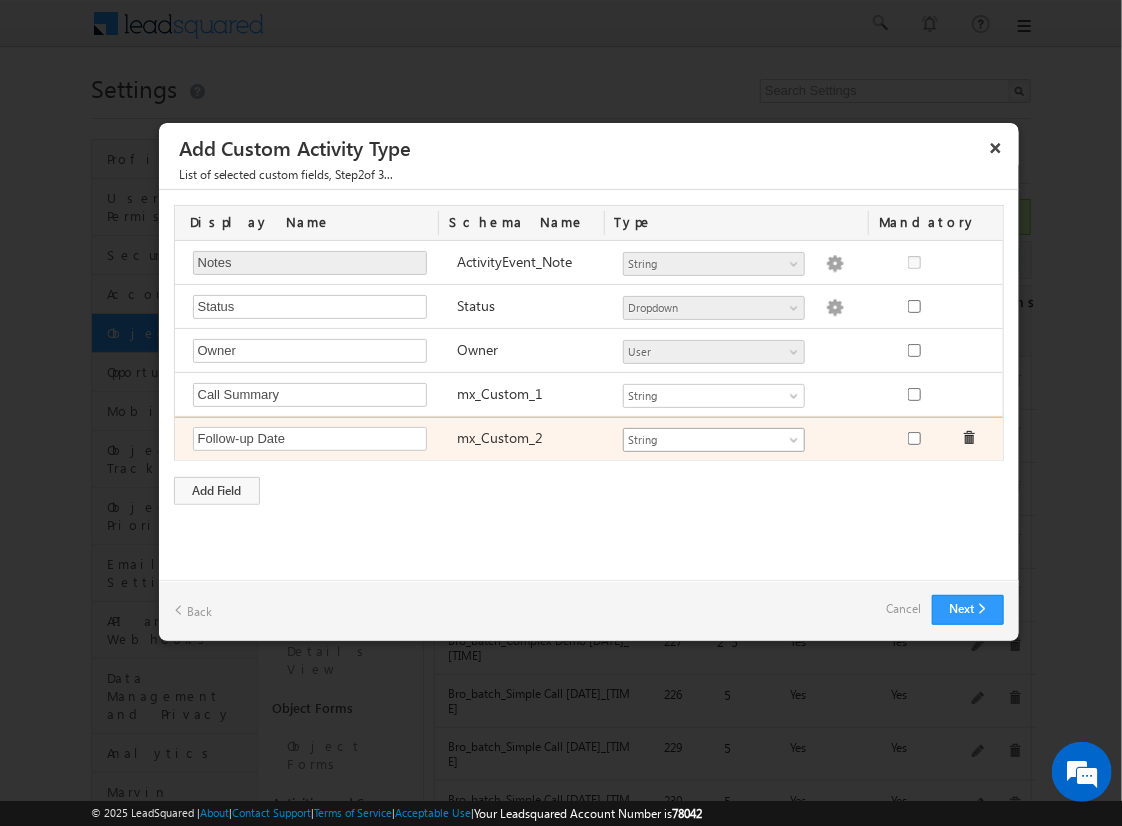 type on "Follow-up Date" 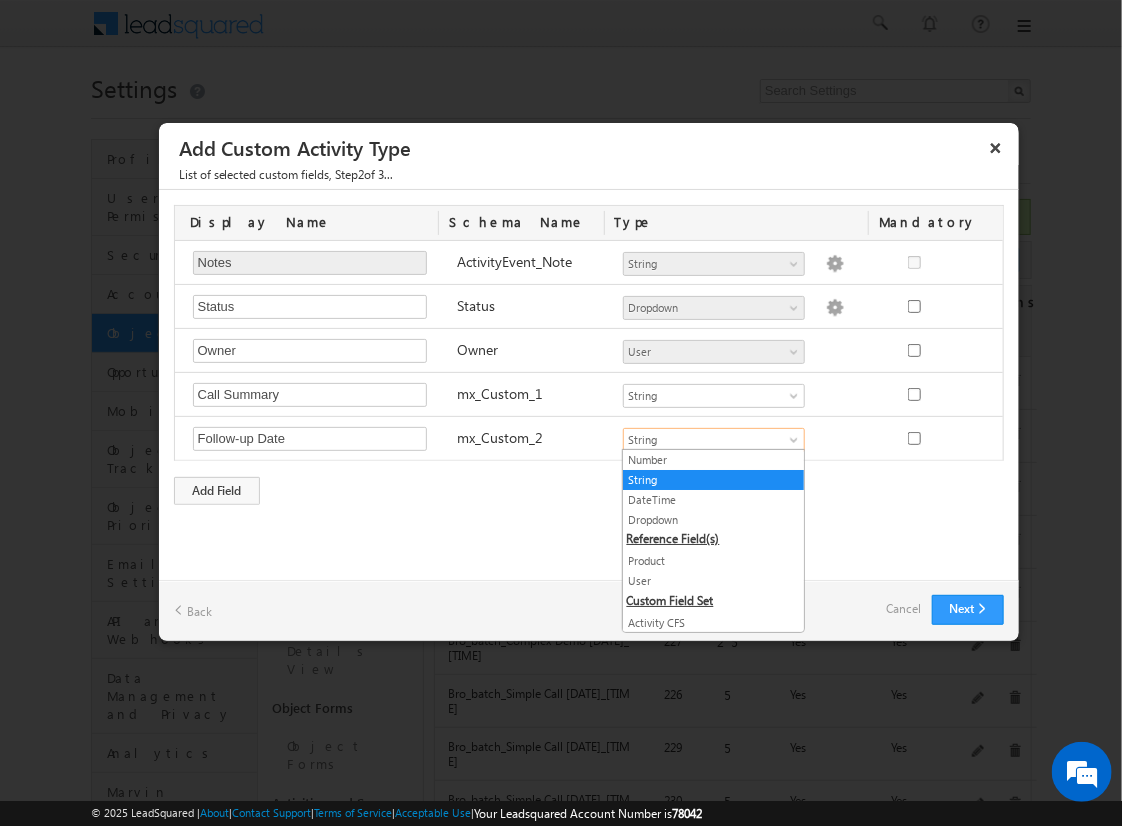 click on "DateTime" at bounding box center [713, 500] 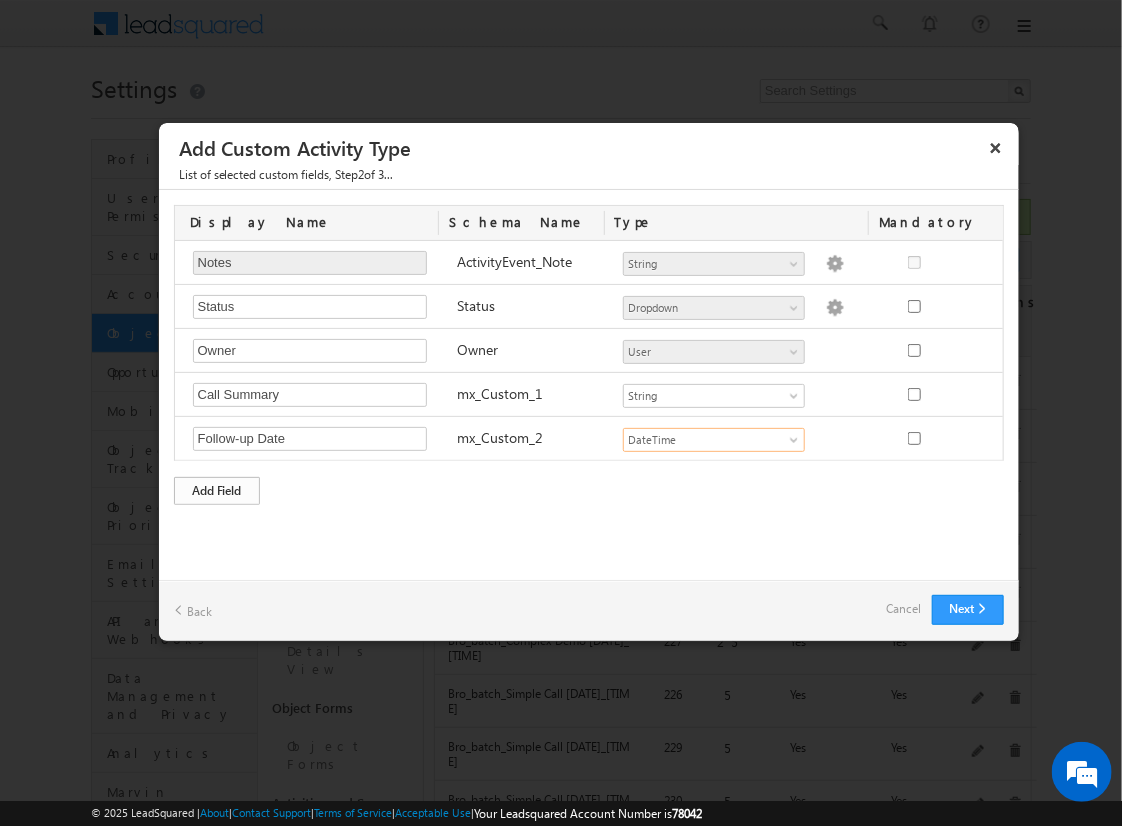 click on "Add Field" at bounding box center [217, 491] 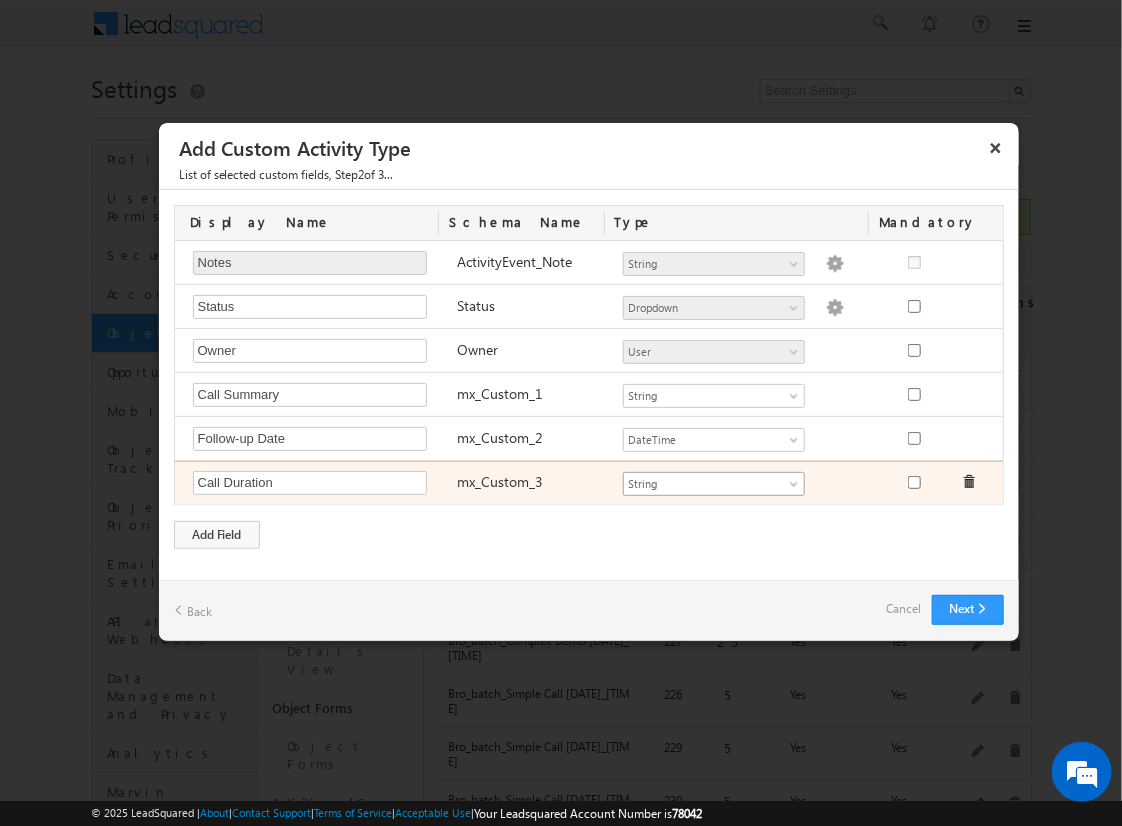 type on "Call Duration" 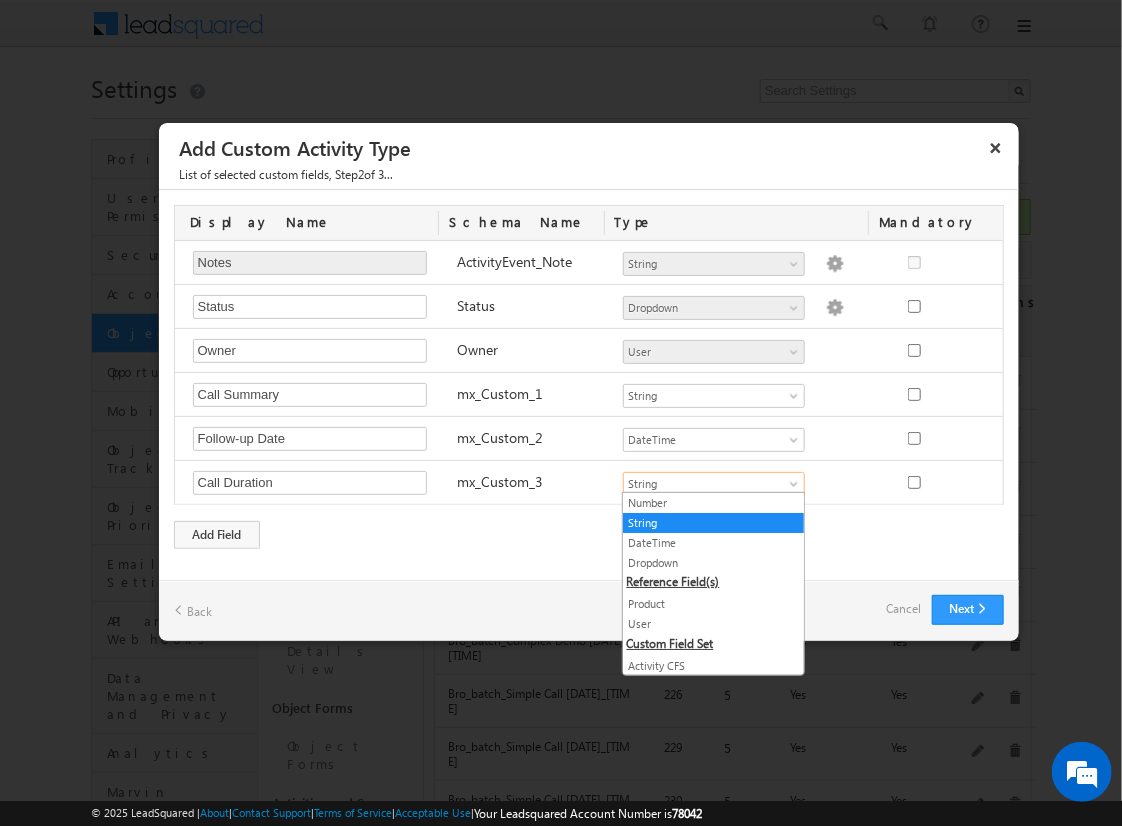 click on "Number" at bounding box center [713, 503] 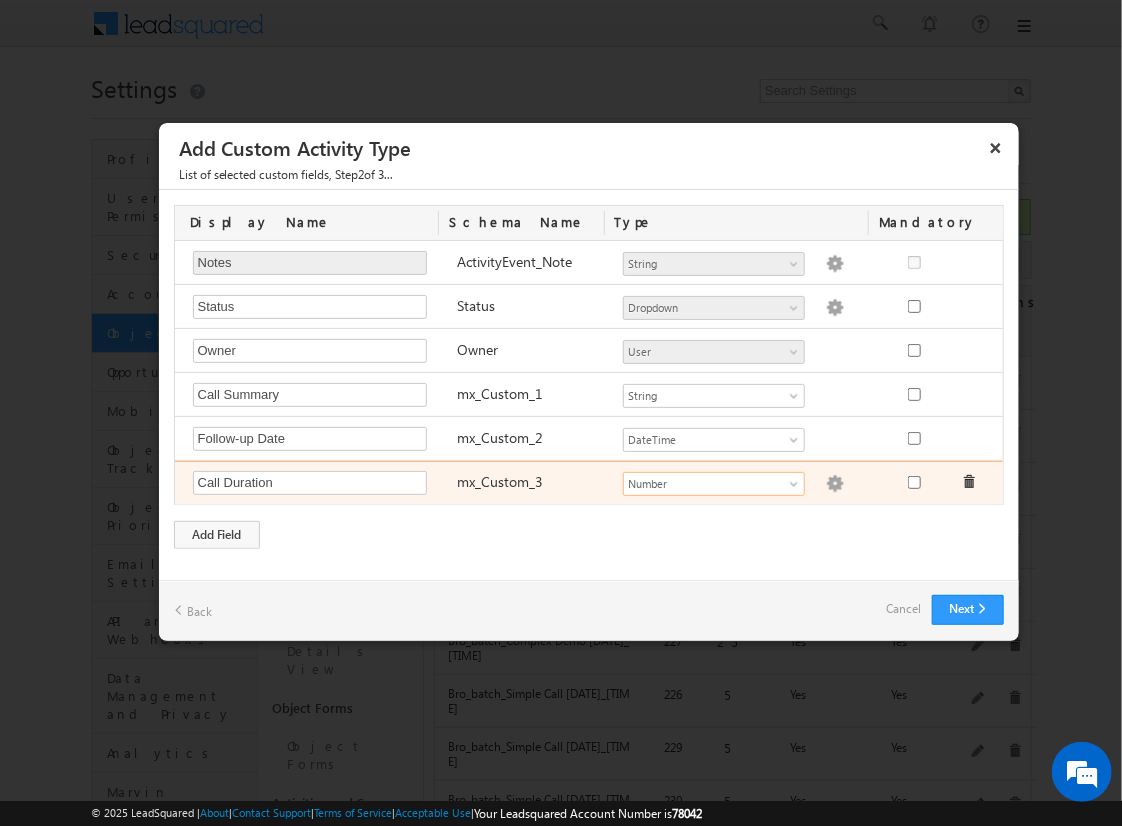 click at bounding box center (835, 484) 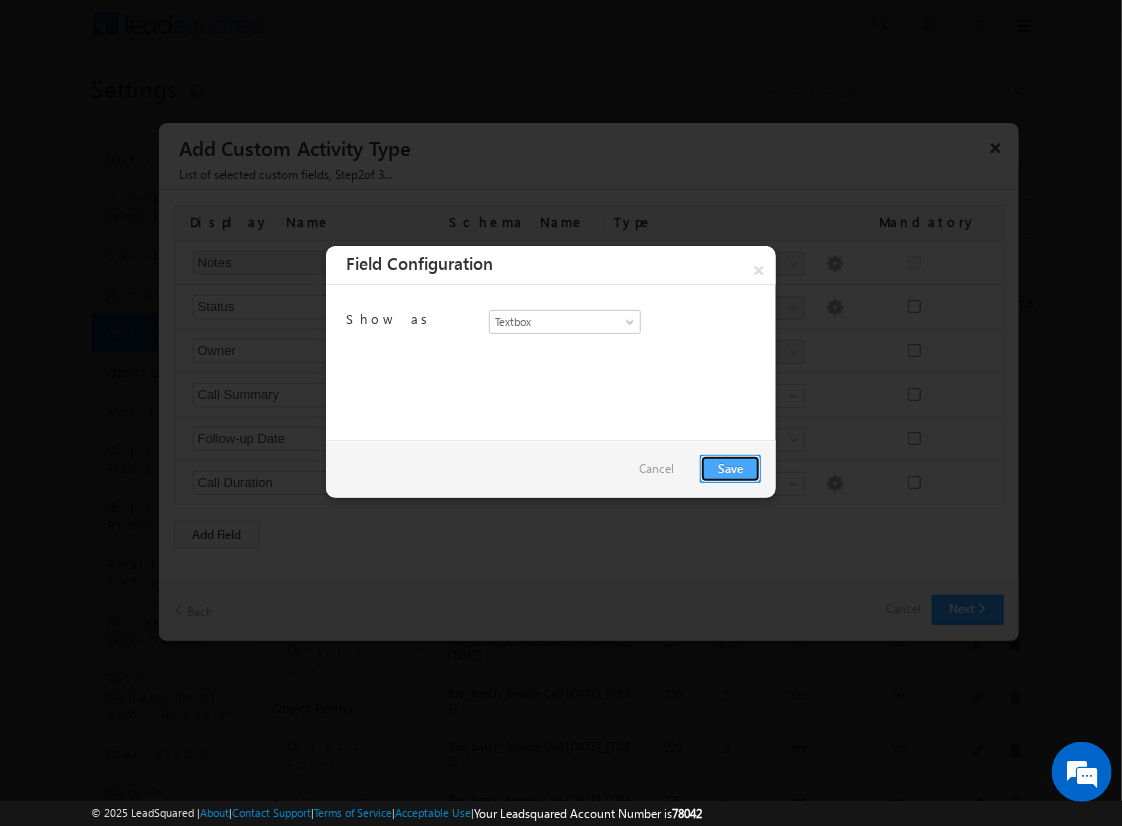 click on "Save" at bounding box center [730, 469] 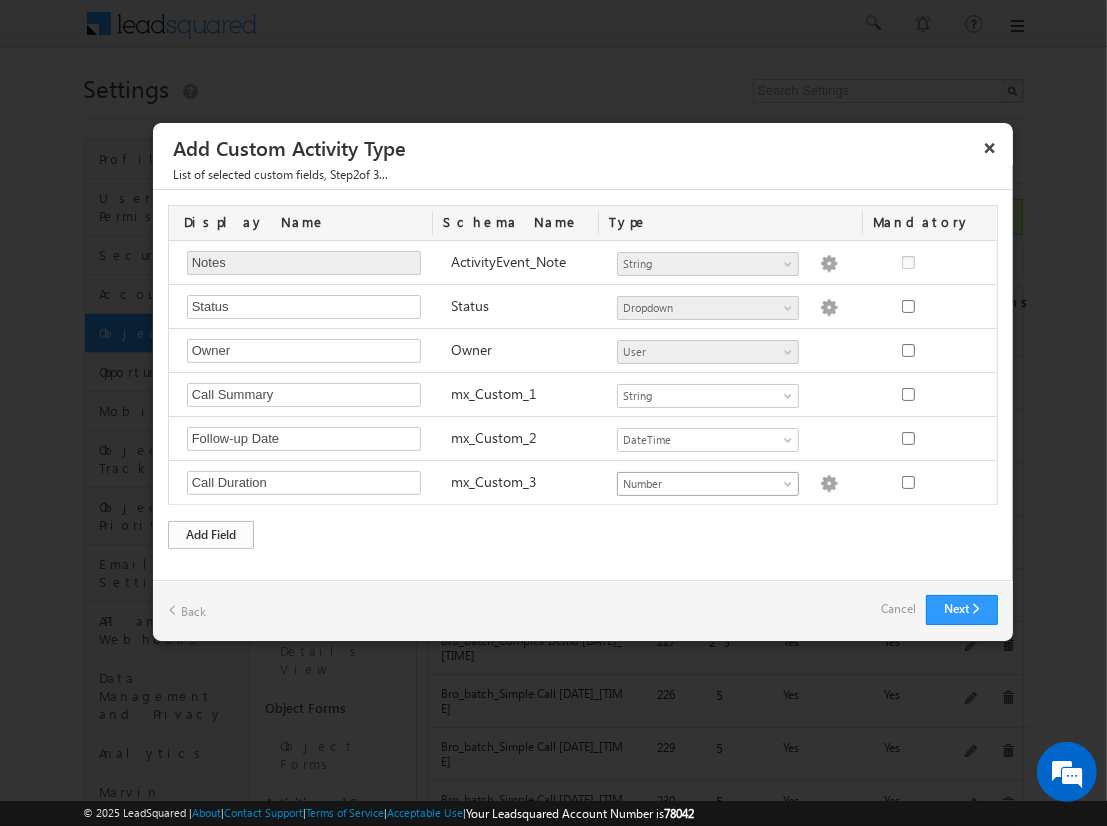 click on "Add Field" at bounding box center (211, 535) 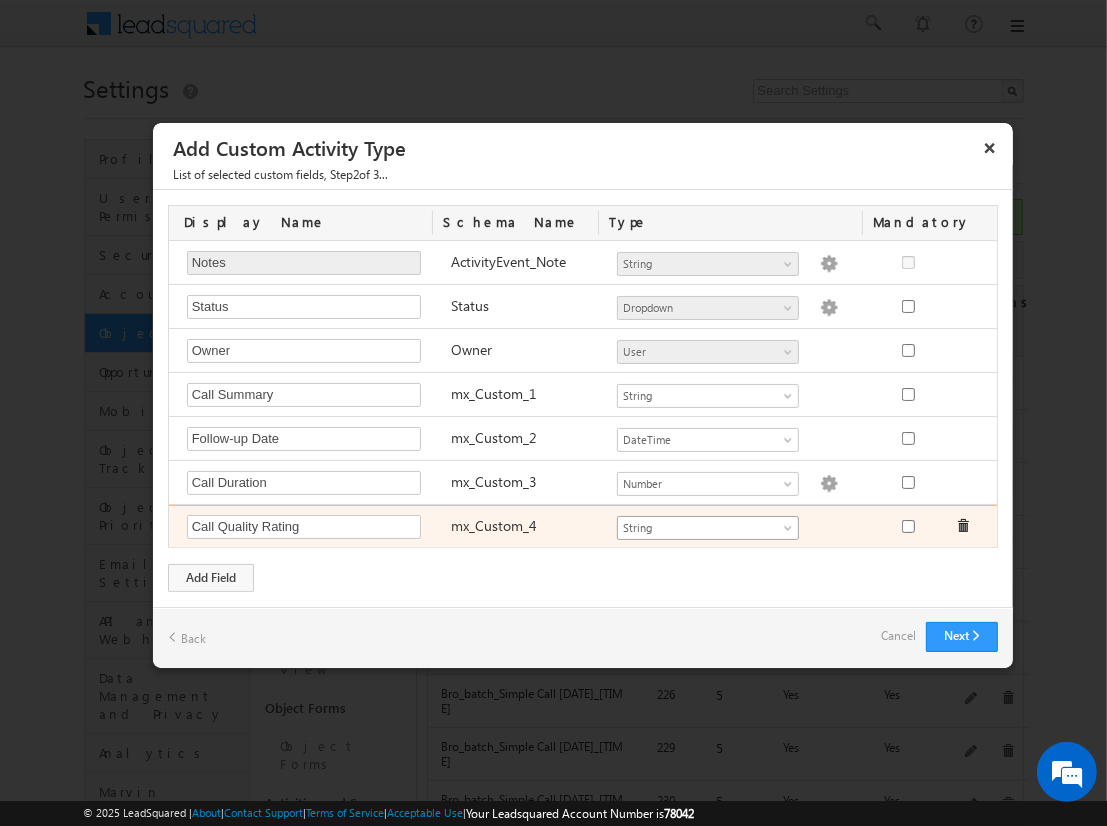 type on "Call Quality Rating" 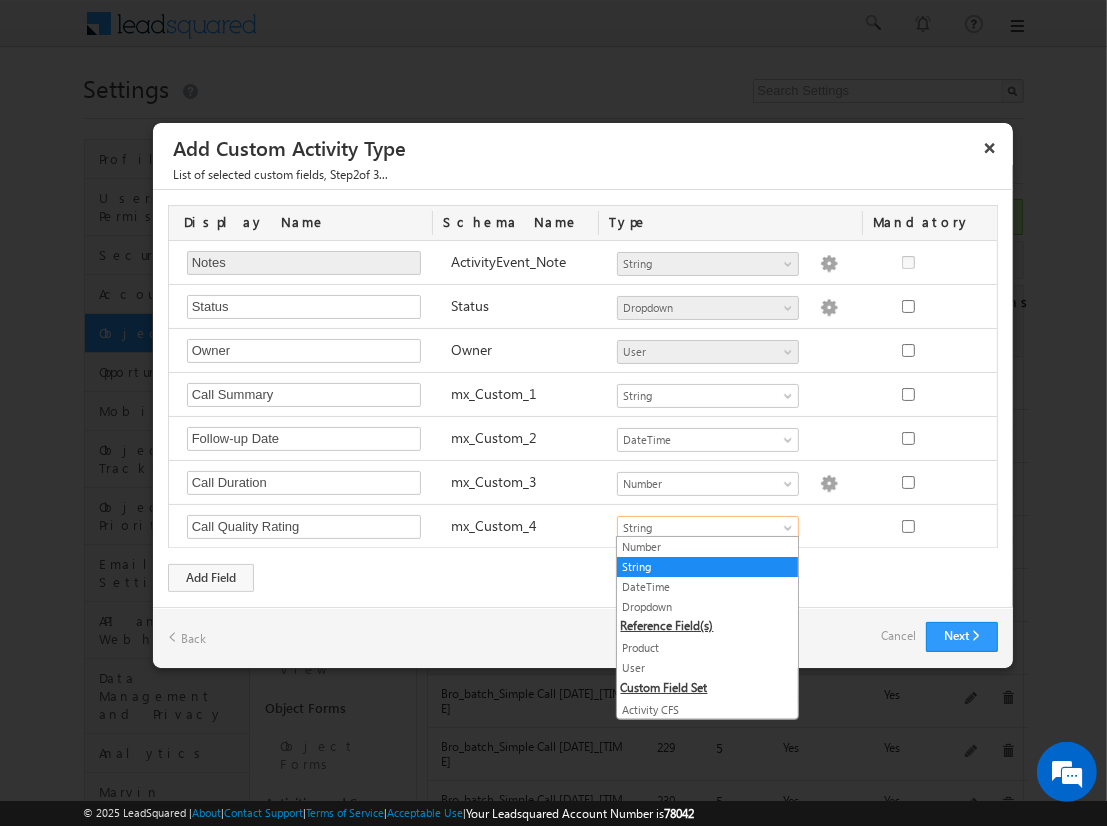 click on "Dropdown" at bounding box center [707, 607] 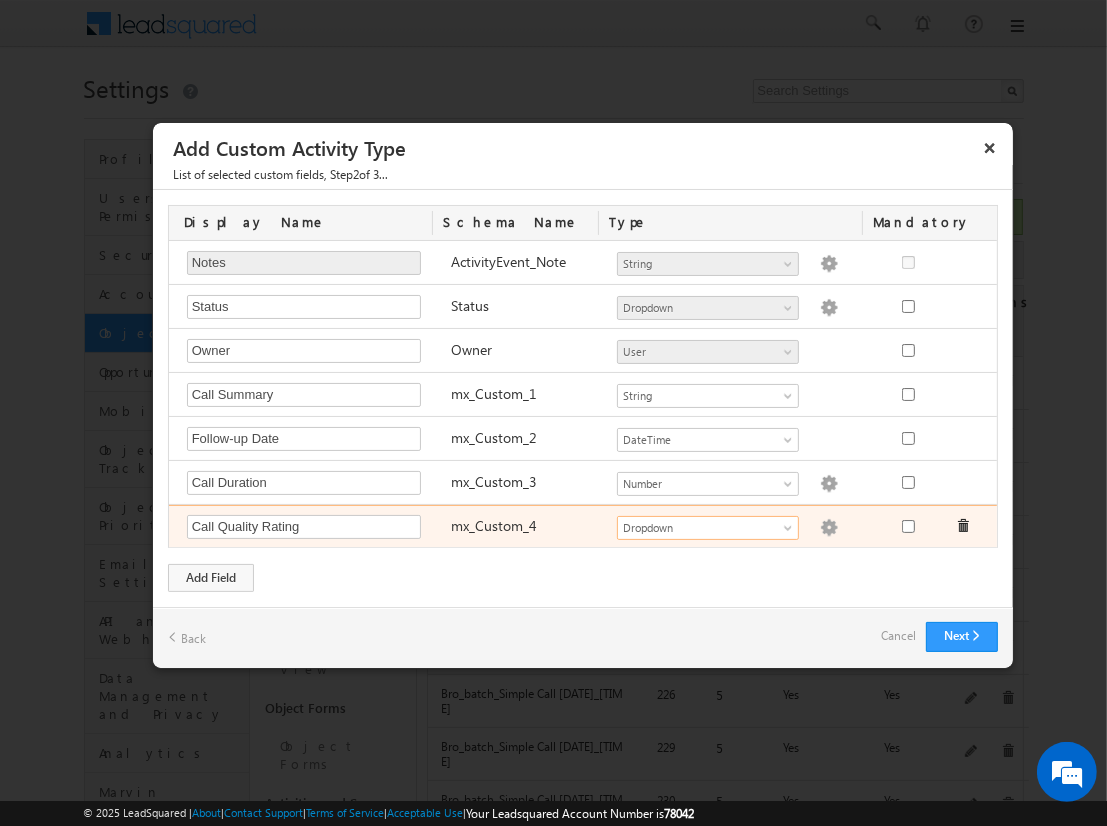 click at bounding box center (829, 528) 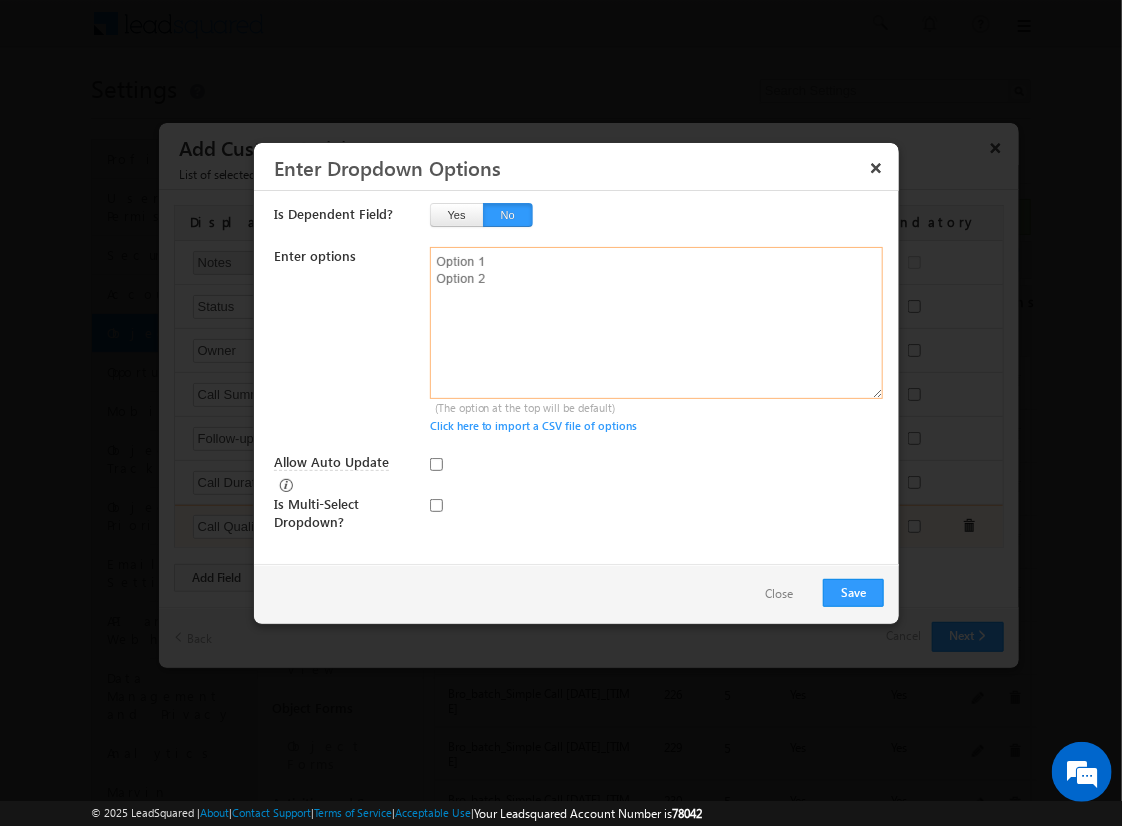 type on "Excellent
Good
Fair
Poor" 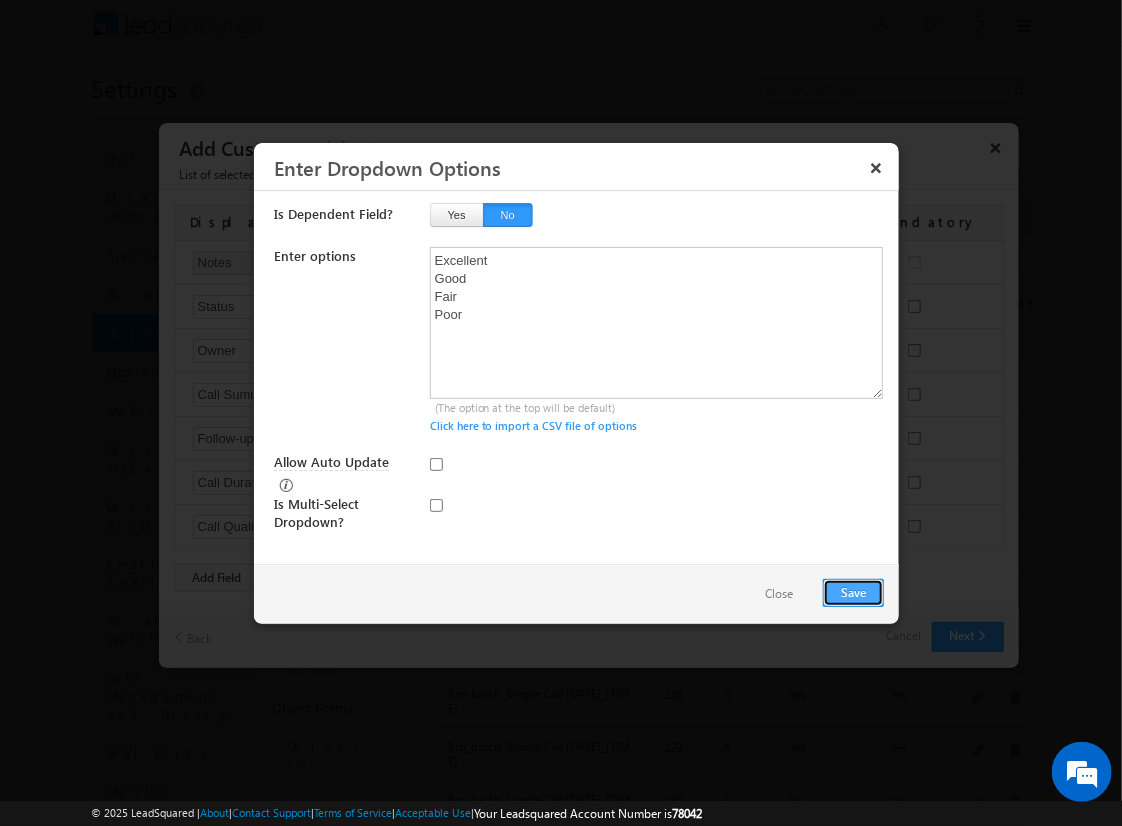 click on "Save" at bounding box center (853, 593) 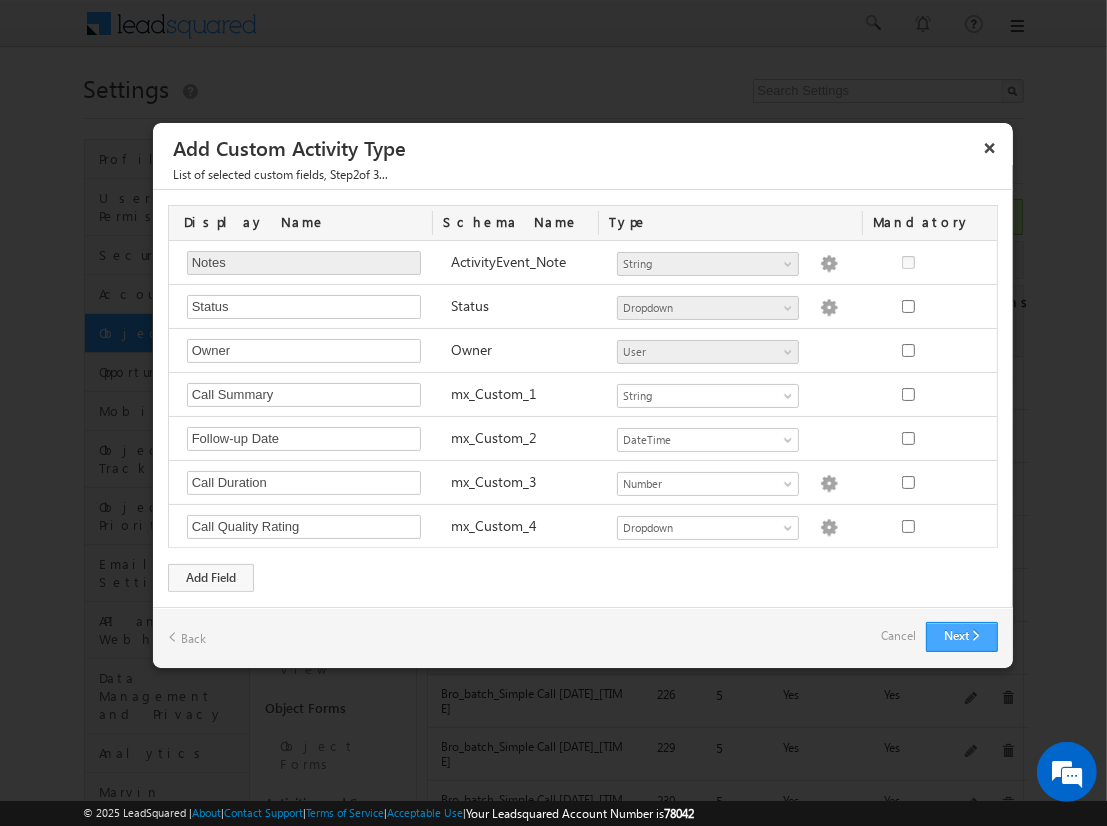 click on "Next" at bounding box center (962, 637) 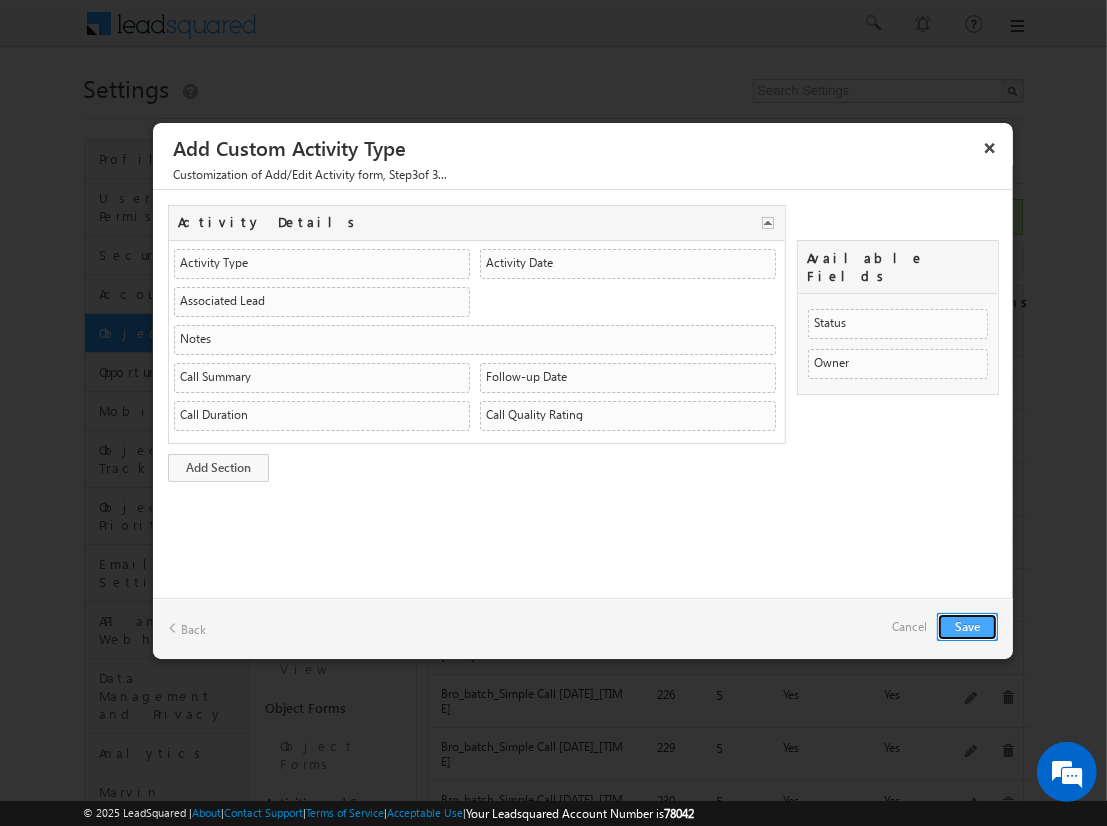 click on "Save" at bounding box center (967, 627) 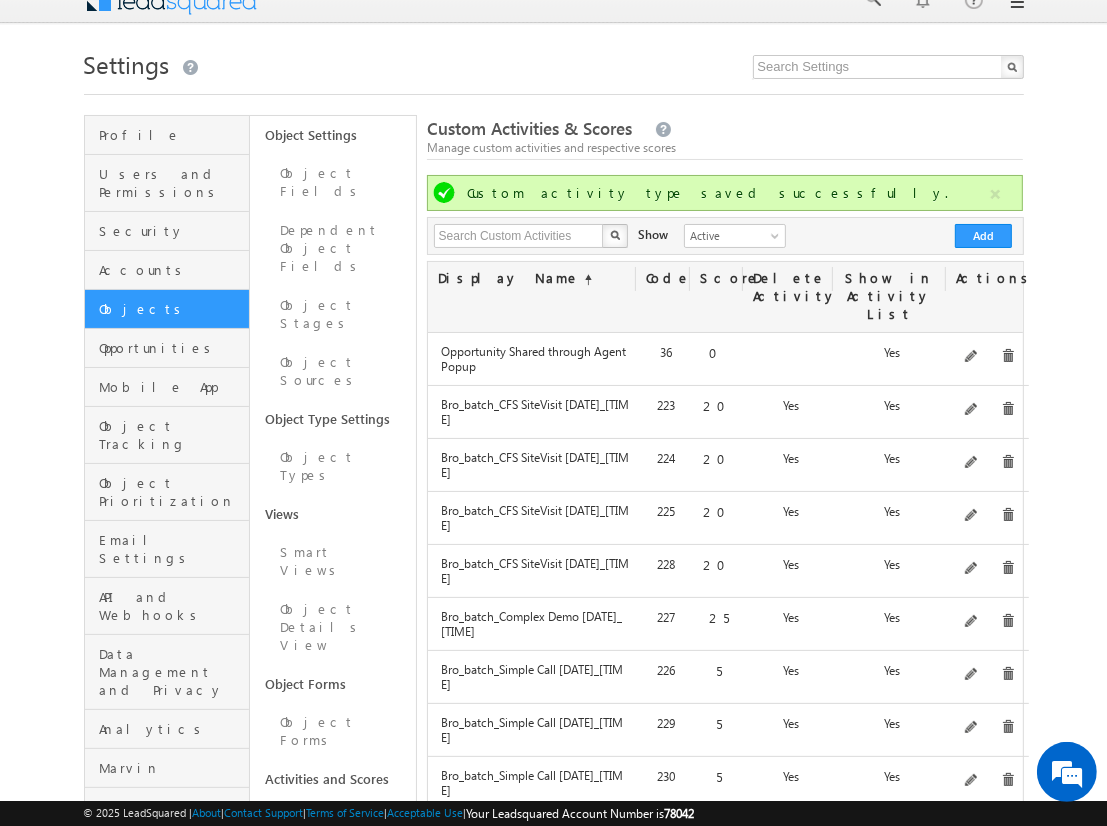 scroll, scrollTop: 22, scrollLeft: 0, axis: vertical 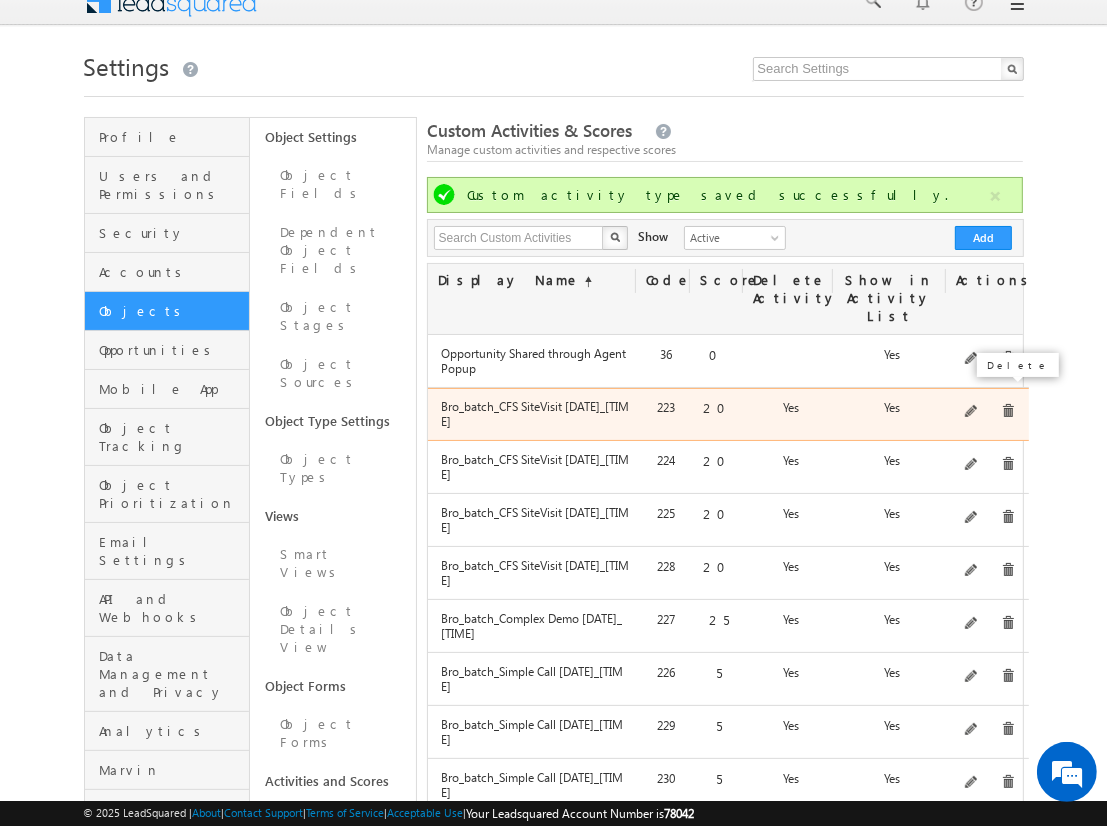 click at bounding box center [1008, 411] 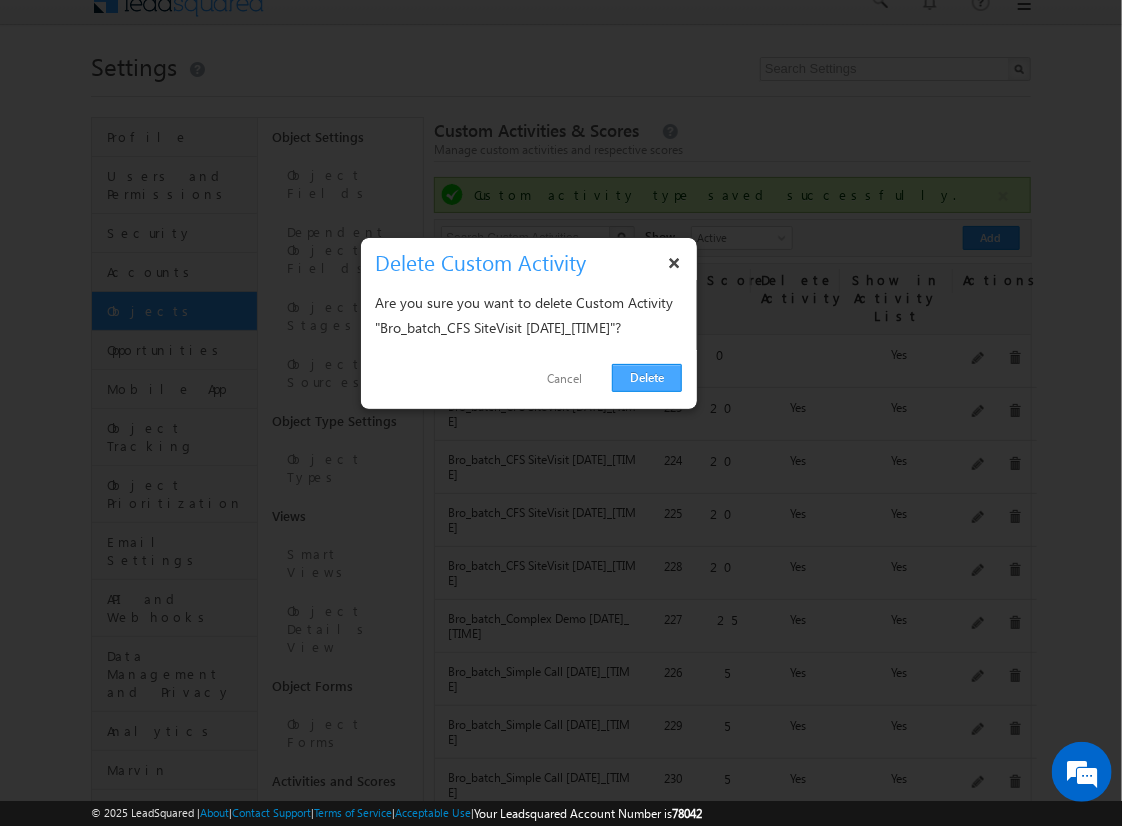 click on "Delete" at bounding box center (647, 378) 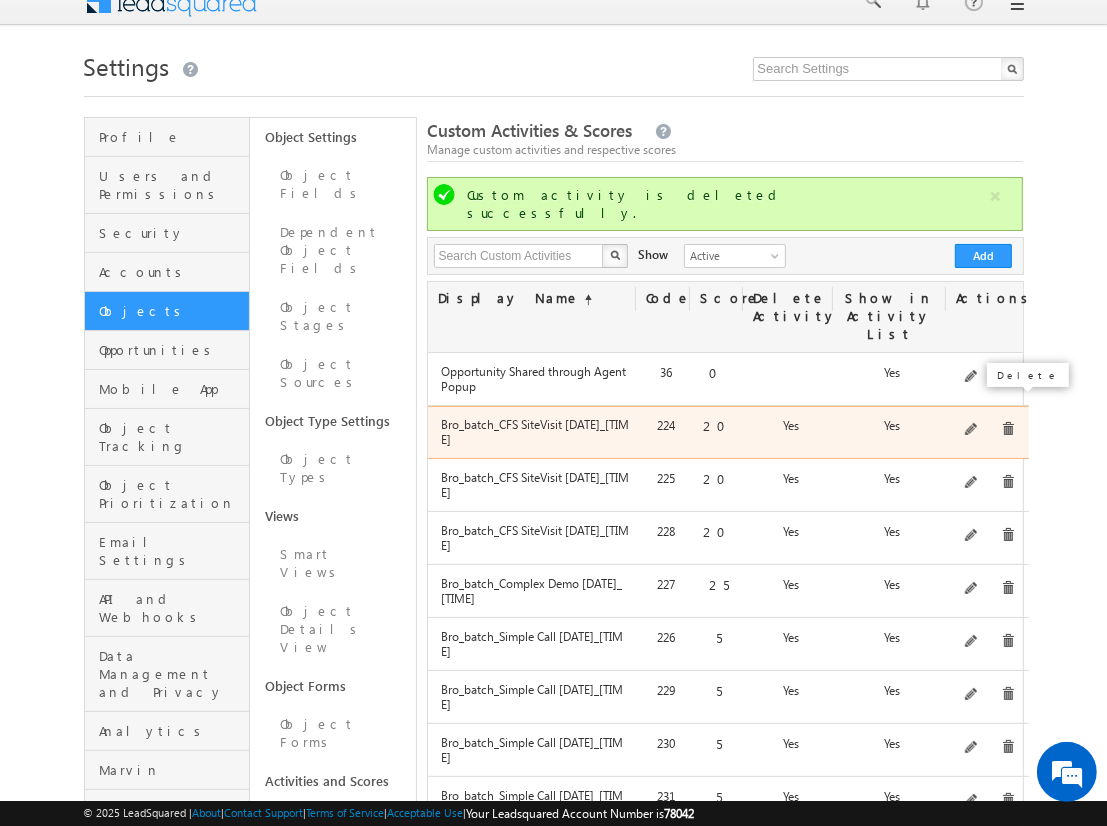 click at bounding box center [1008, 429] 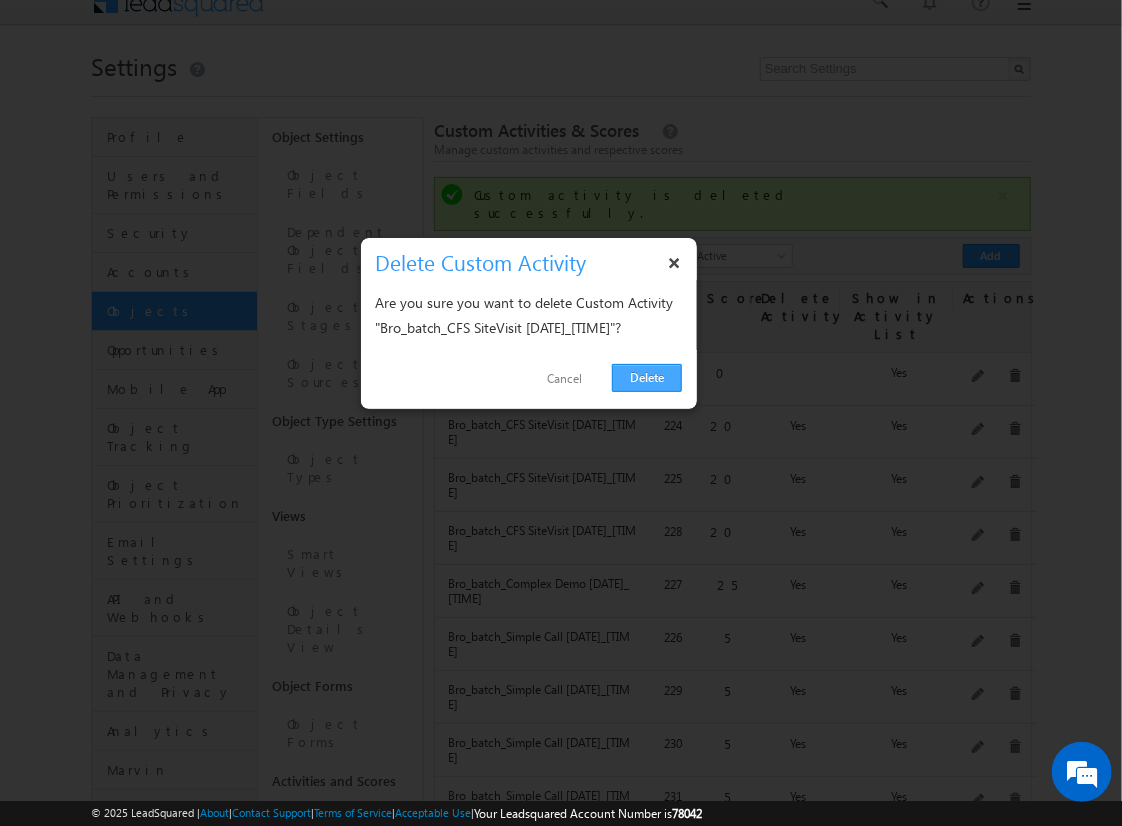 click on "Delete" at bounding box center (647, 378) 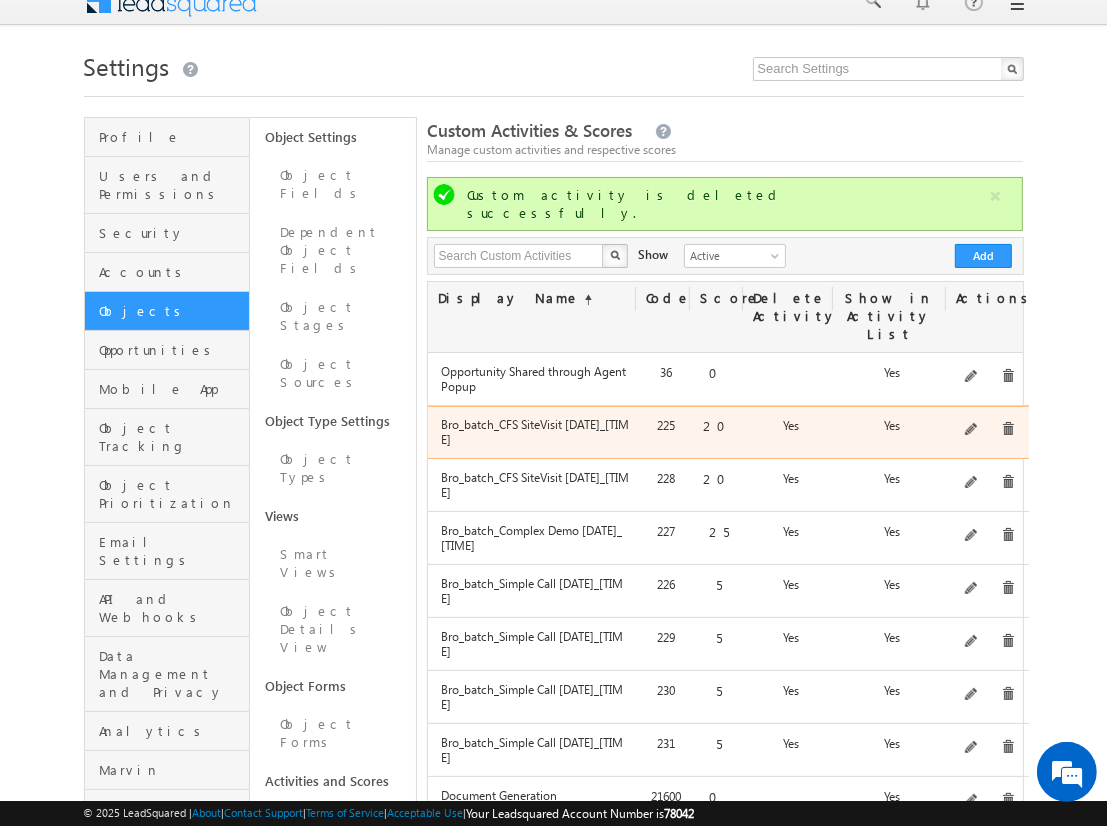 click on "On-site visit activity with ALL CFS sub-field types & comprehensive layout testing - Created on [DATE]_[TIME]" at bounding box center [987, 430] 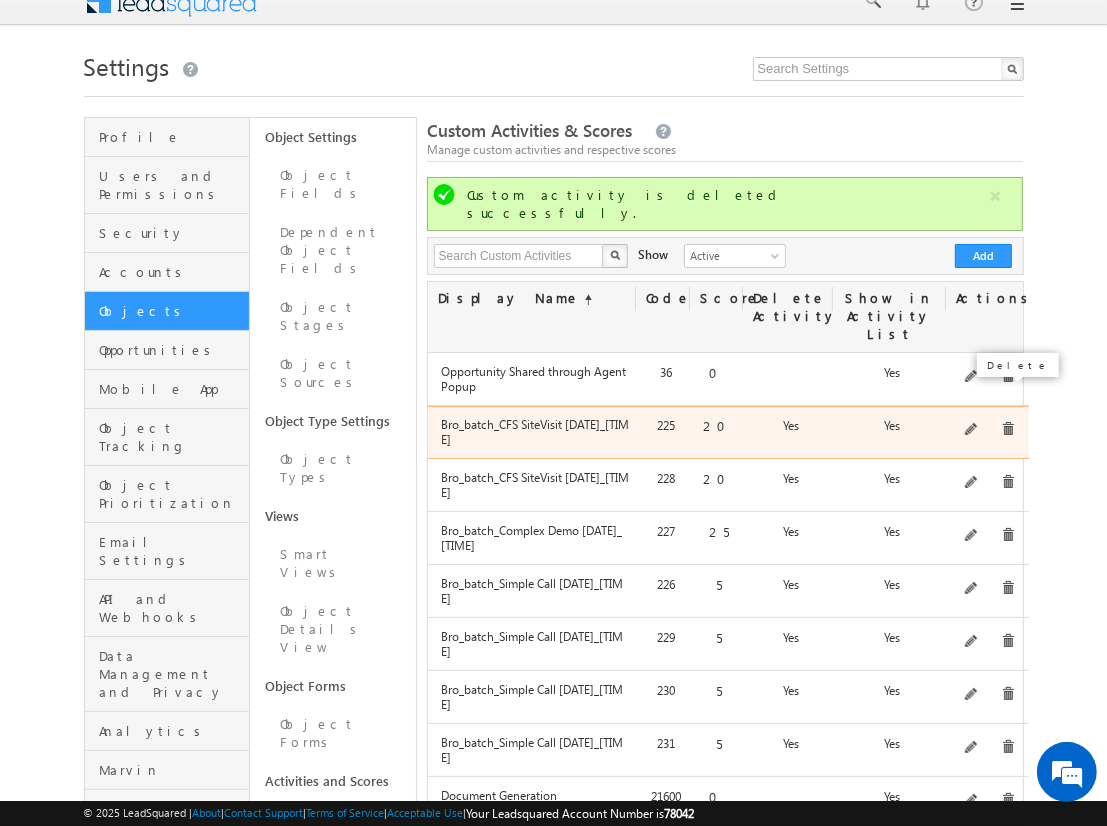 click at bounding box center [1008, 429] 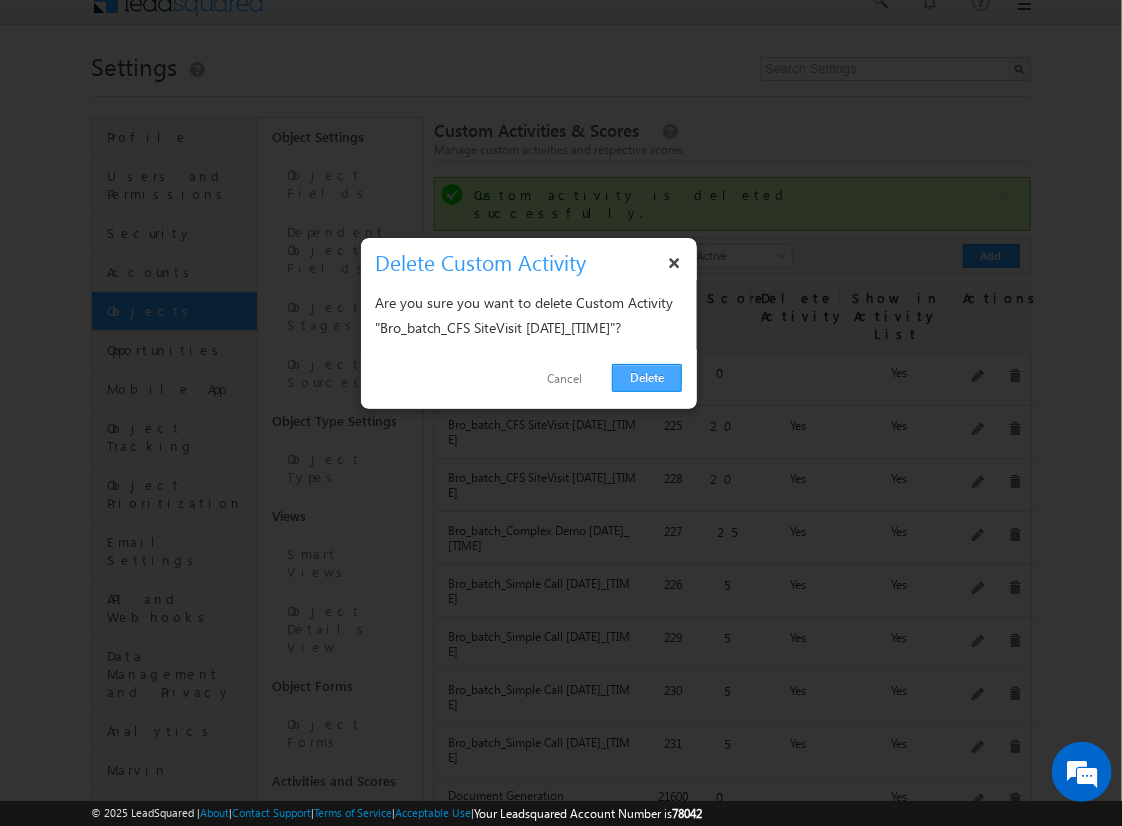 click on "Delete" at bounding box center (647, 378) 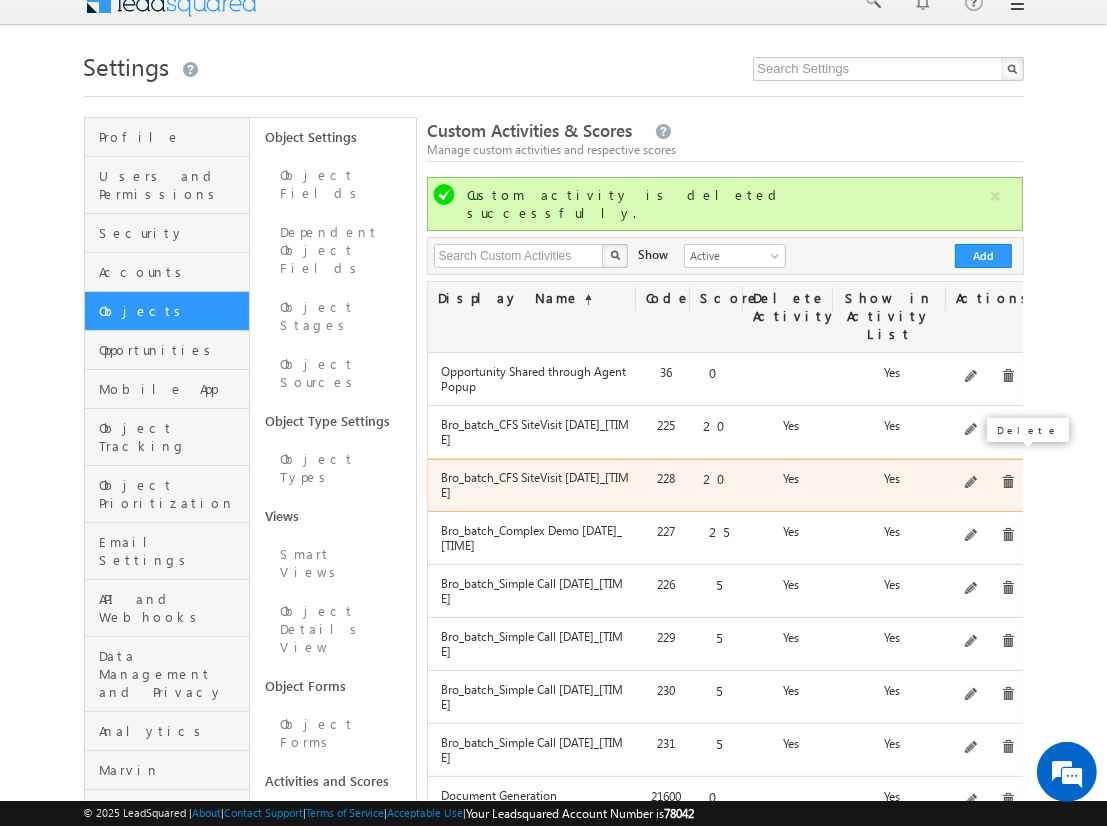 click at bounding box center [1008, 482] 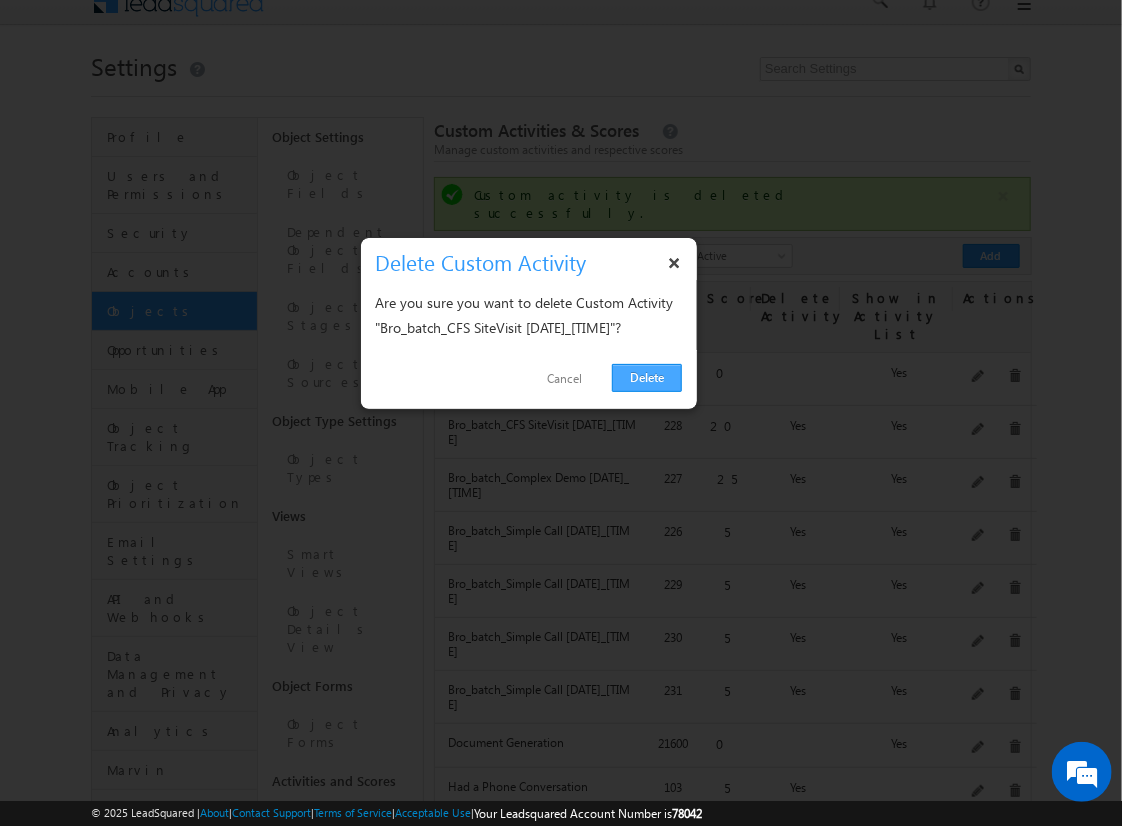 click on "Delete" at bounding box center [647, 378] 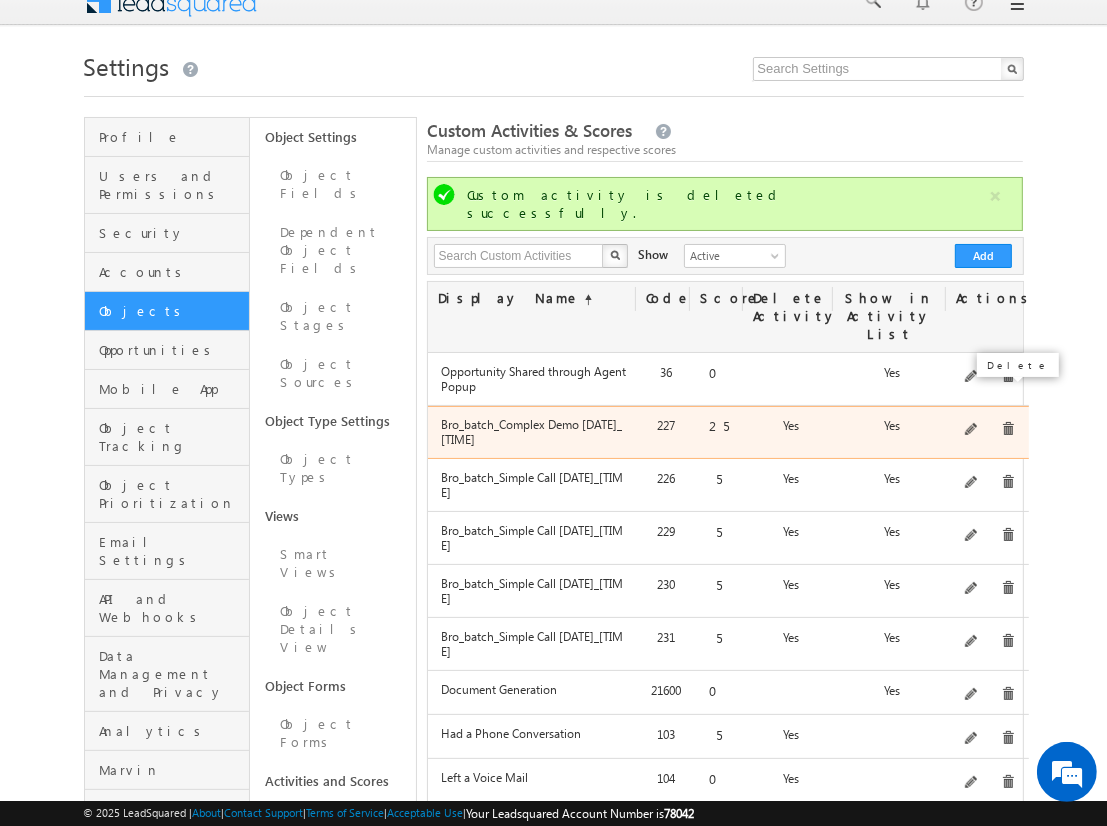 click at bounding box center (1008, 429) 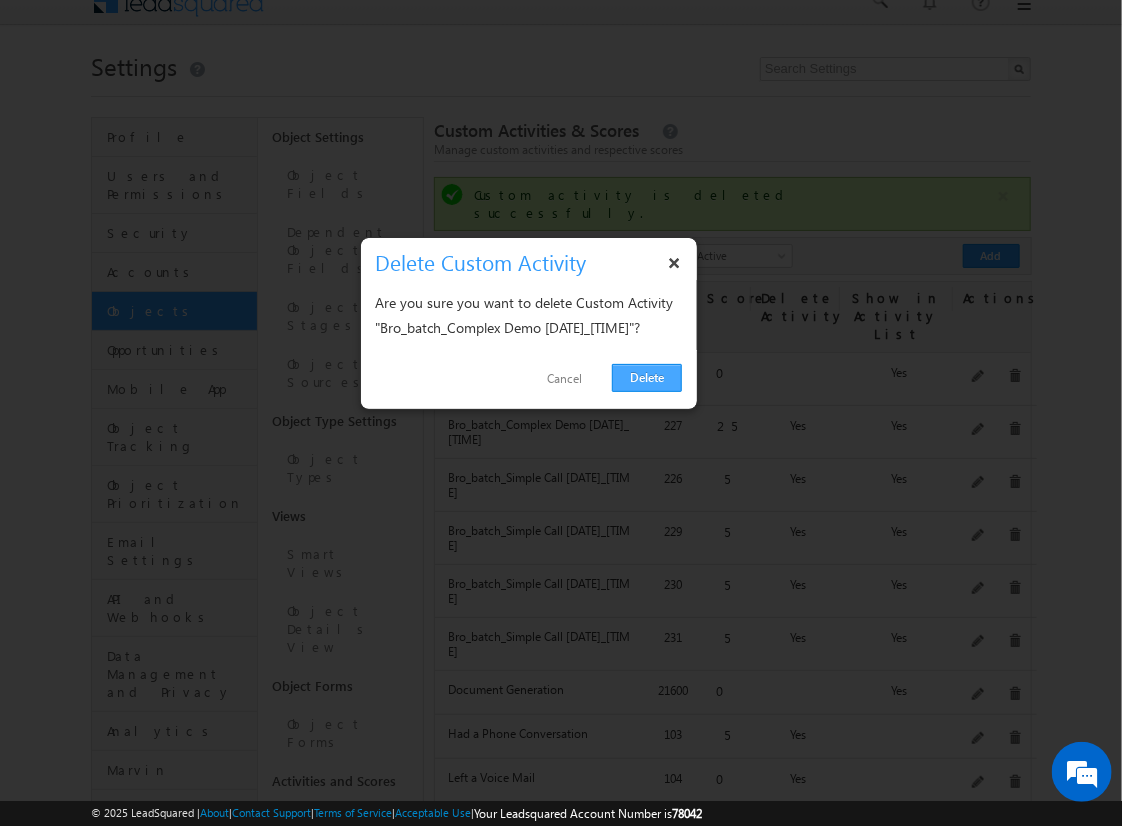 click on "Delete" at bounding box center [647, 378] 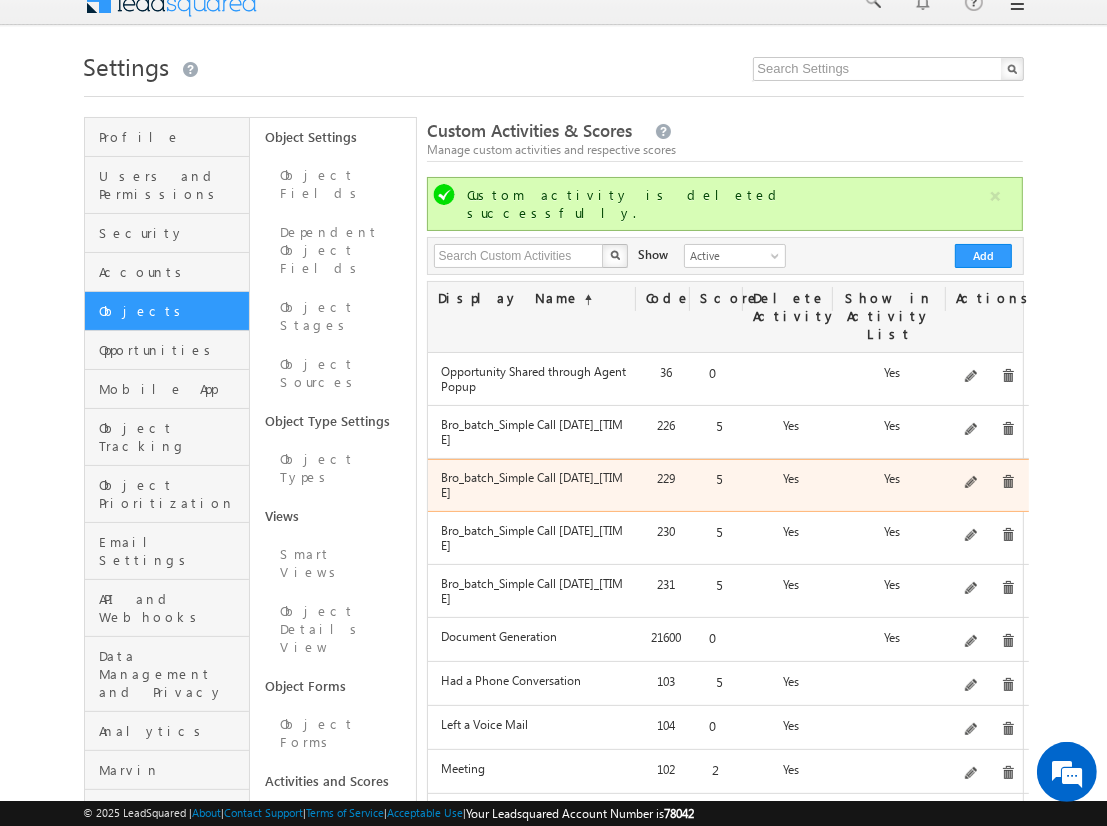 click at bounding box center [1008, 482] 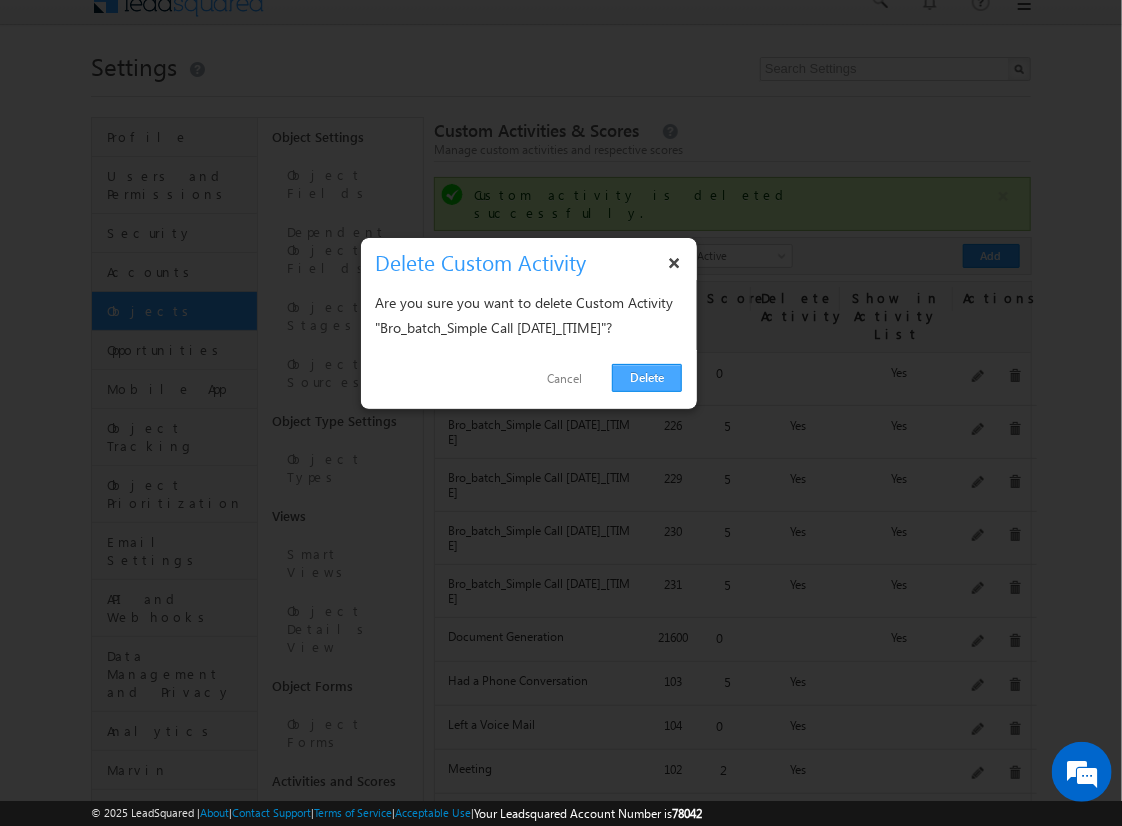 click on "Delete" at bounding box center [647, 378] 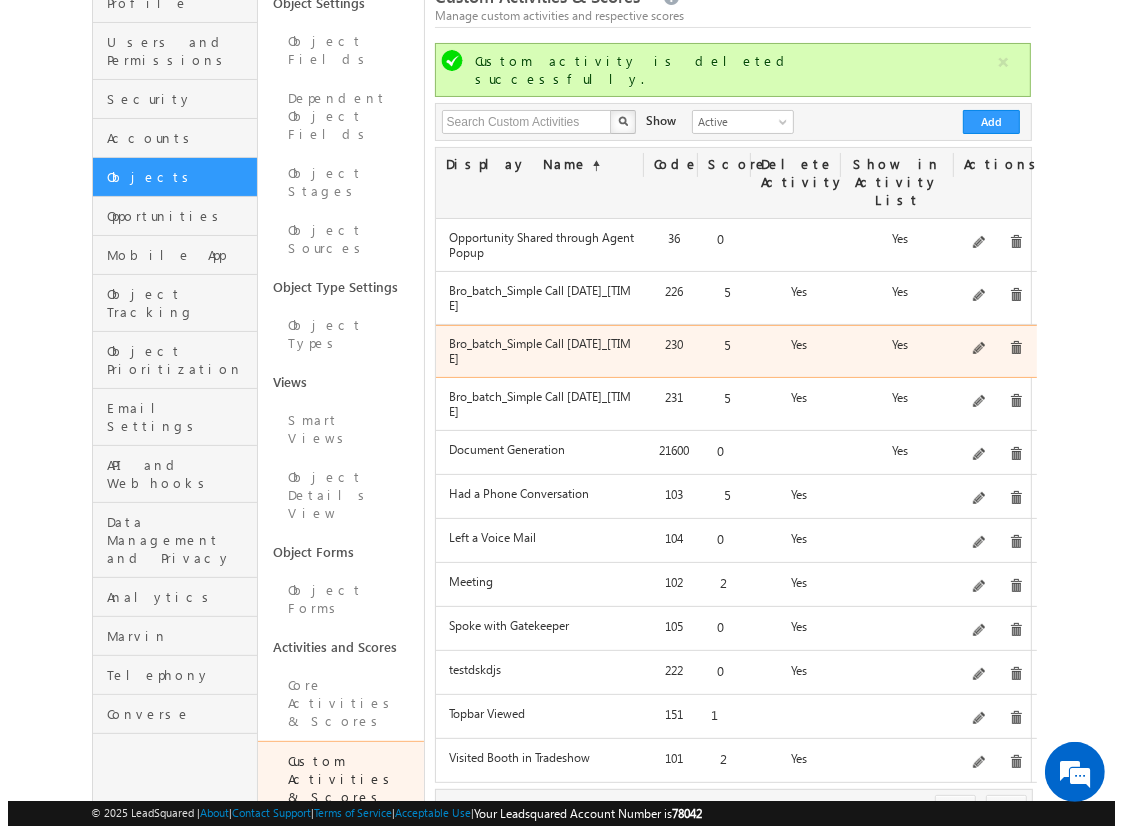scroll, scrollTop: 158, scrollLeft: 0, axis: vertical 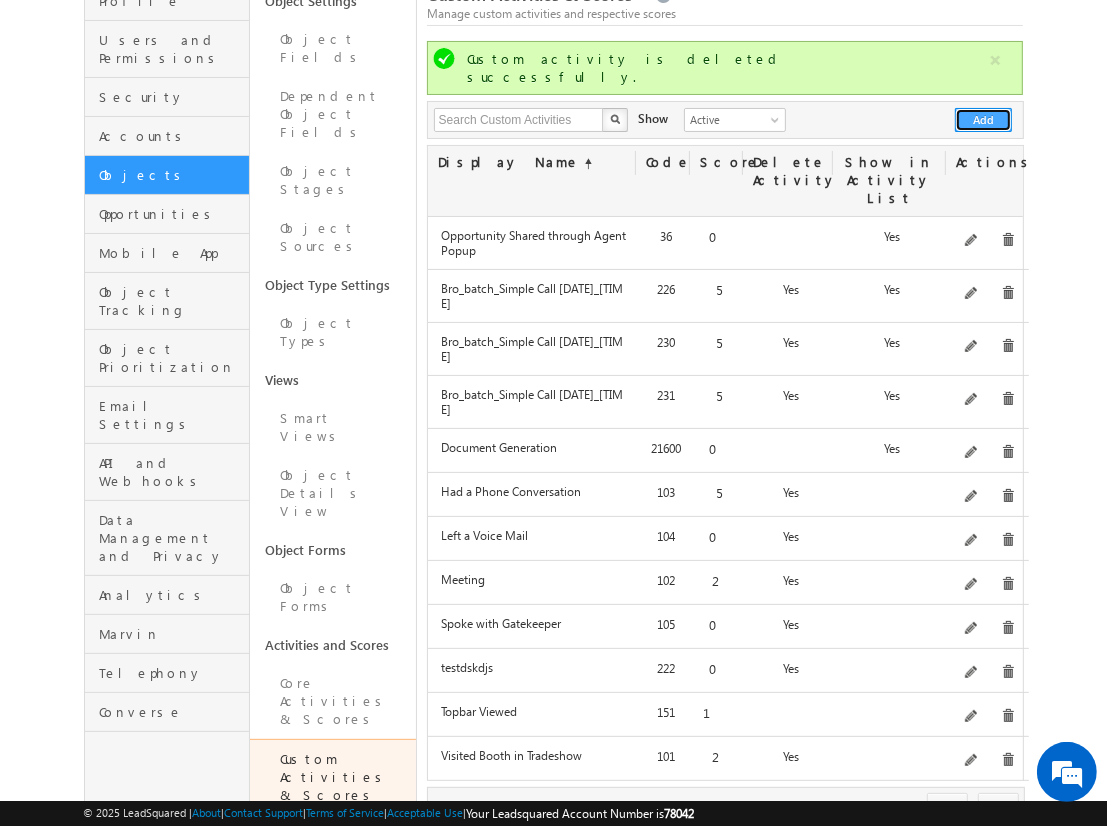 click on "Add" at bounding box center (983, 120) 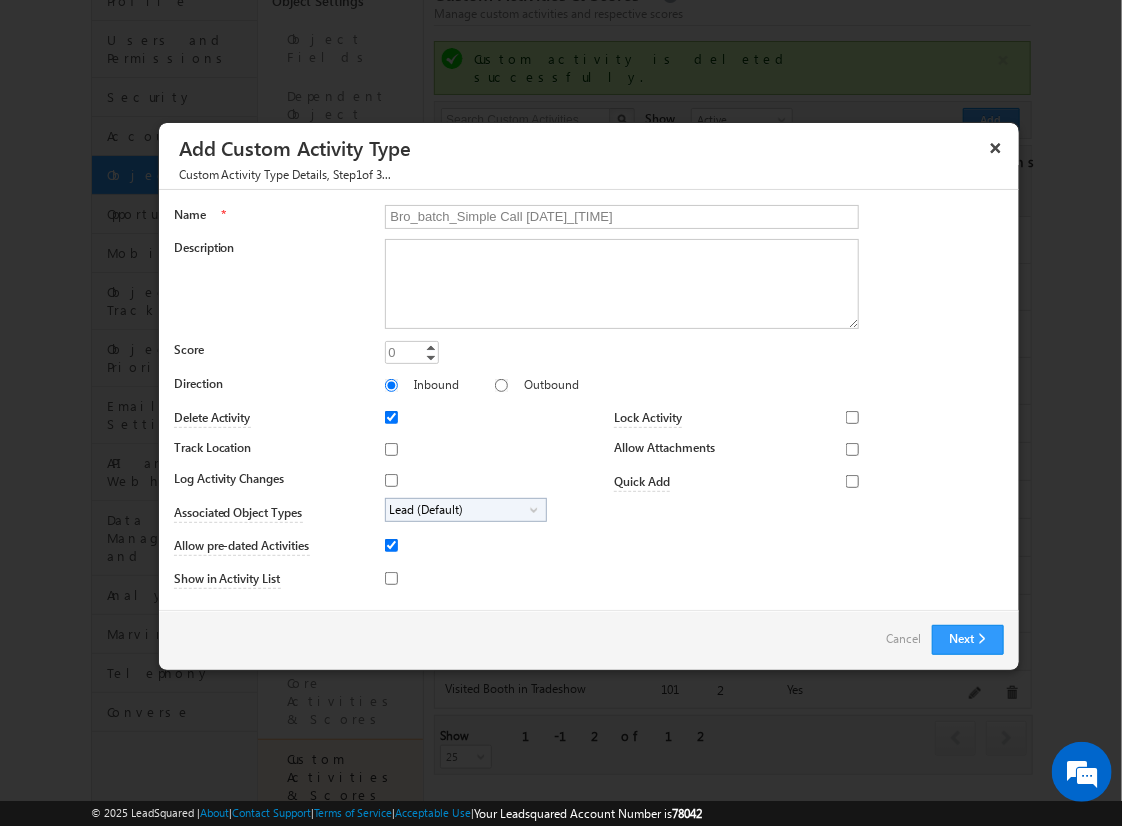 type on "Bro_batch_Simple Call [DATE]_[TIME]" 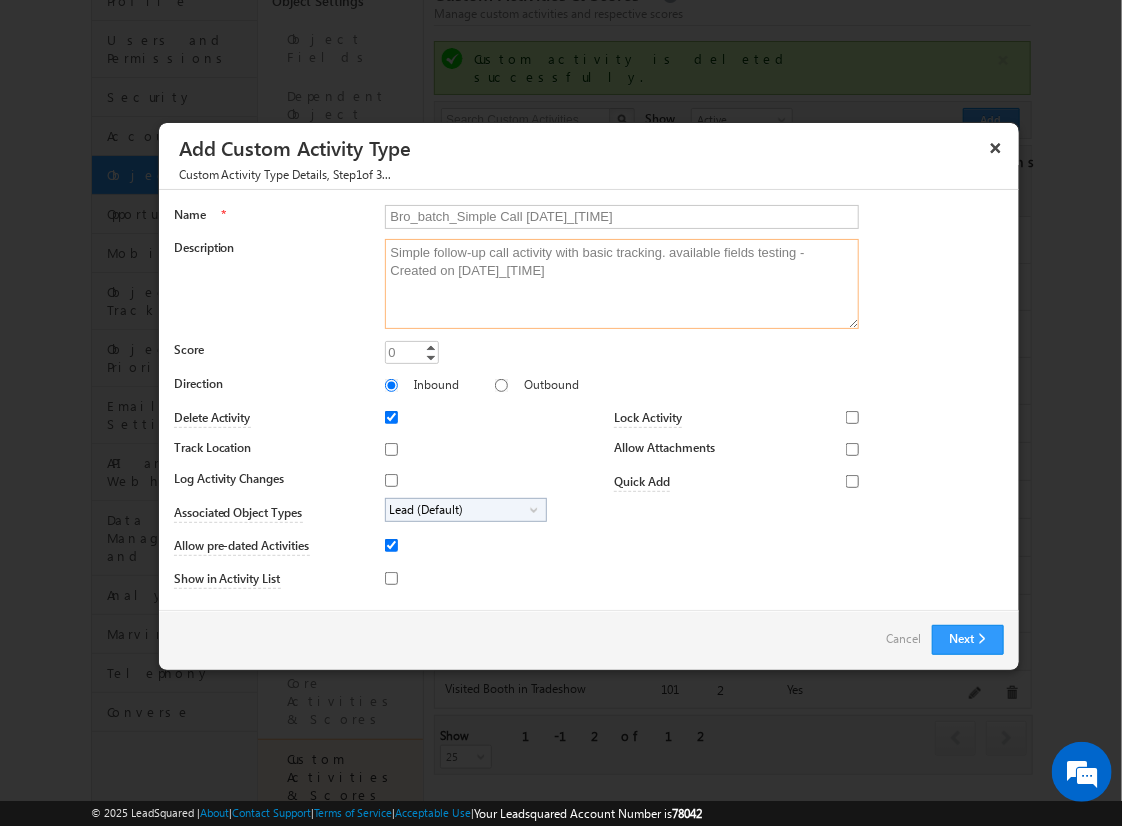 type on "Simple follow-up call activity with basic tracking. available fields testing - Created on [DATE]_[TIME]" 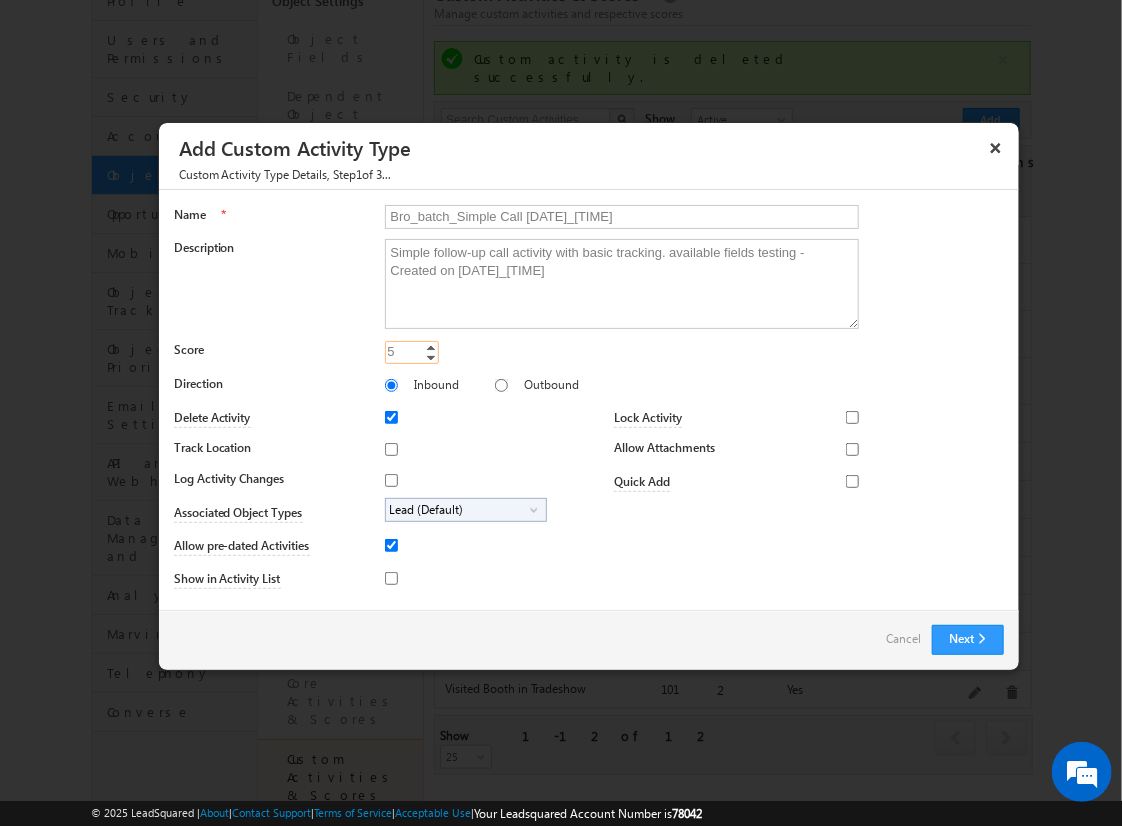 type on "5" 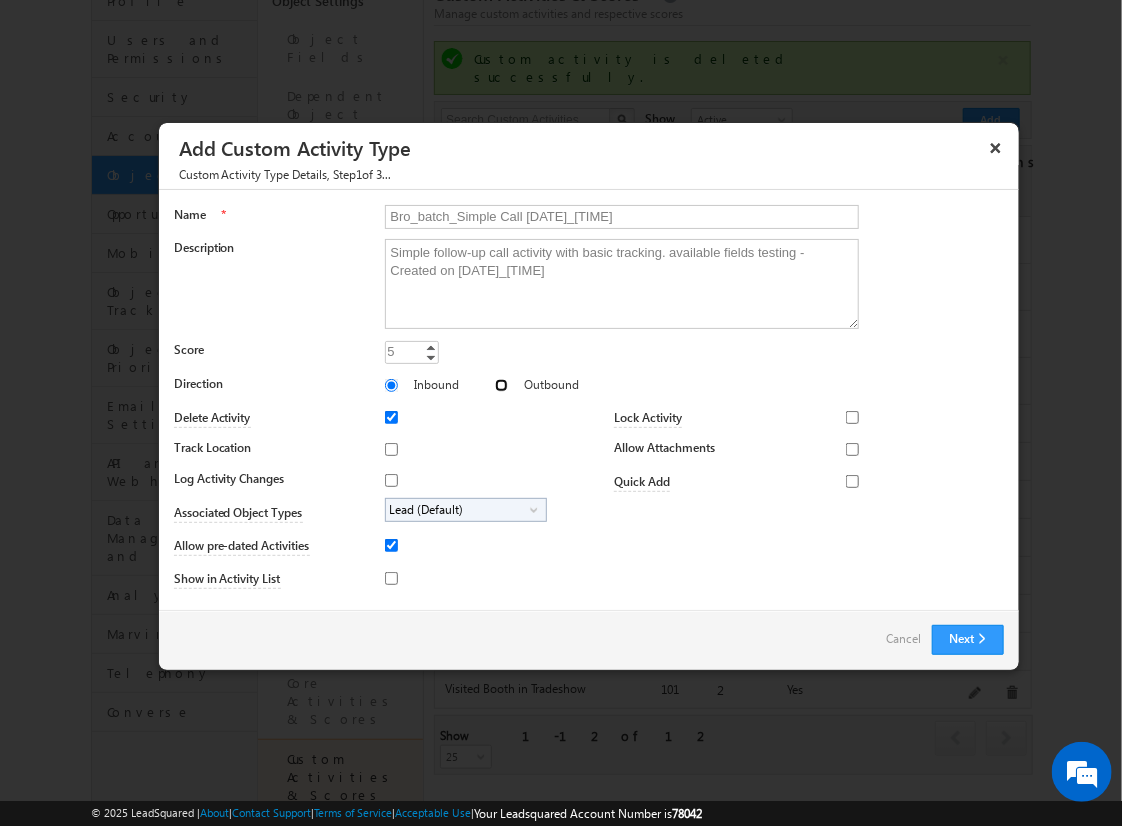 click on "Outbound" at bounding box center (501, 385) 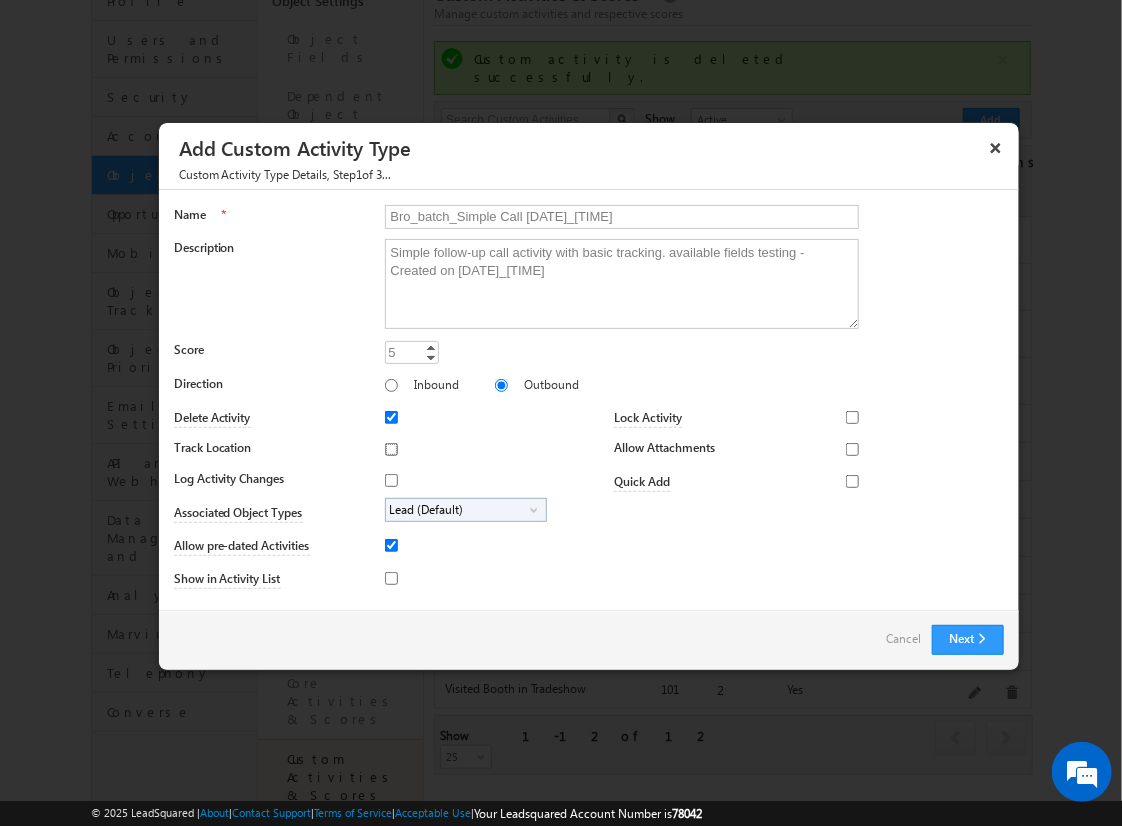 click on "Track Location" at bounding box center [391, 449] 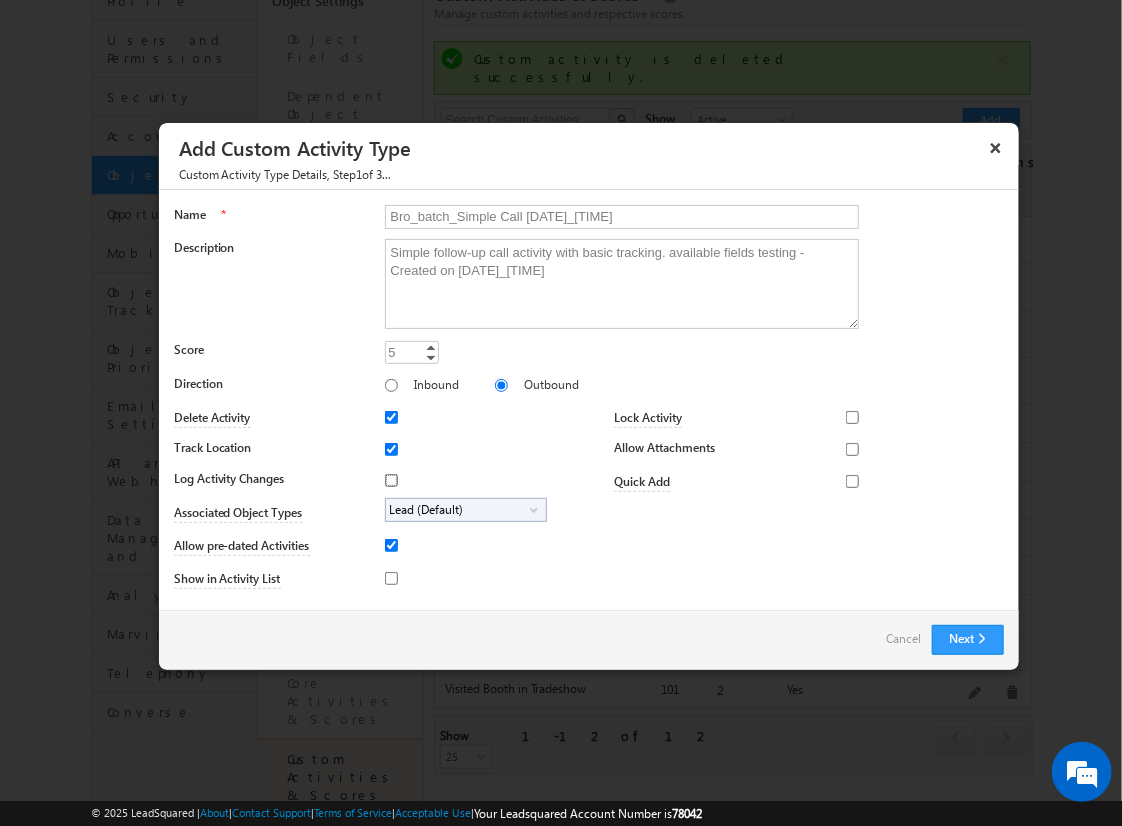 click on "Log Activity Changes" at bounding box center [391, 480] 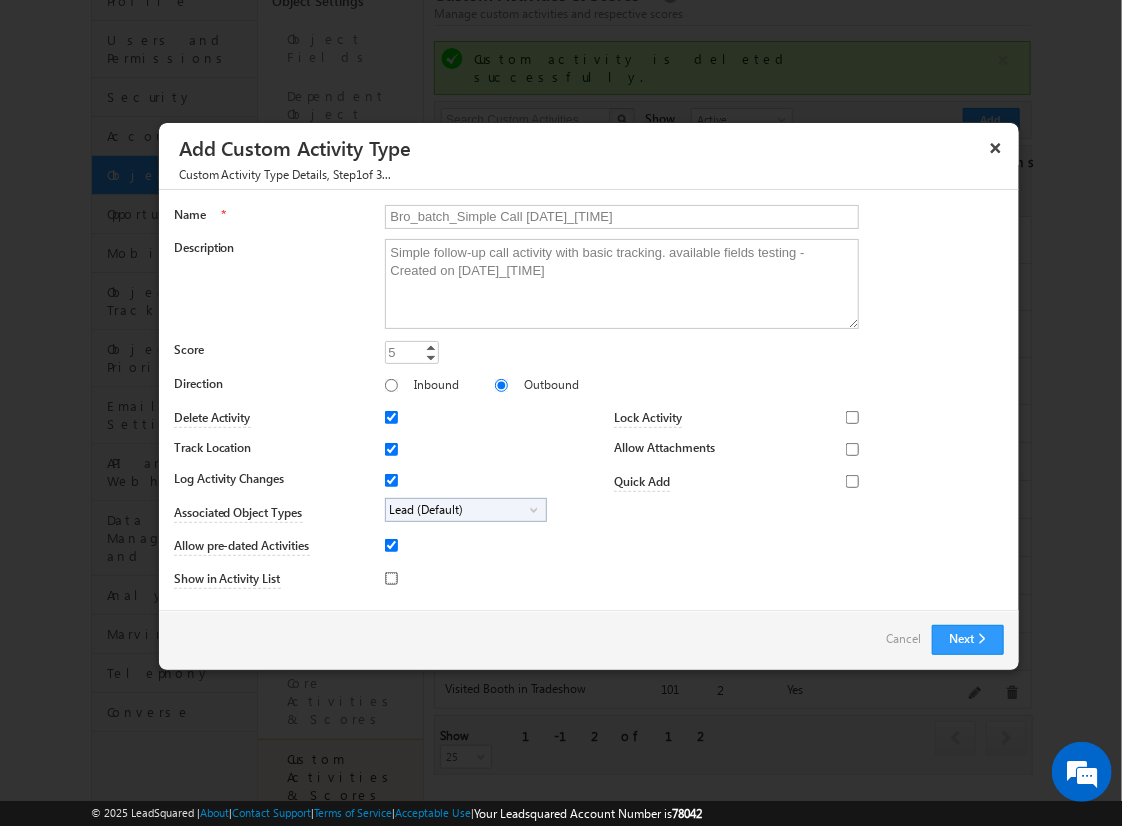 click on "Show in Activity List" at bounding box center (391, 578) 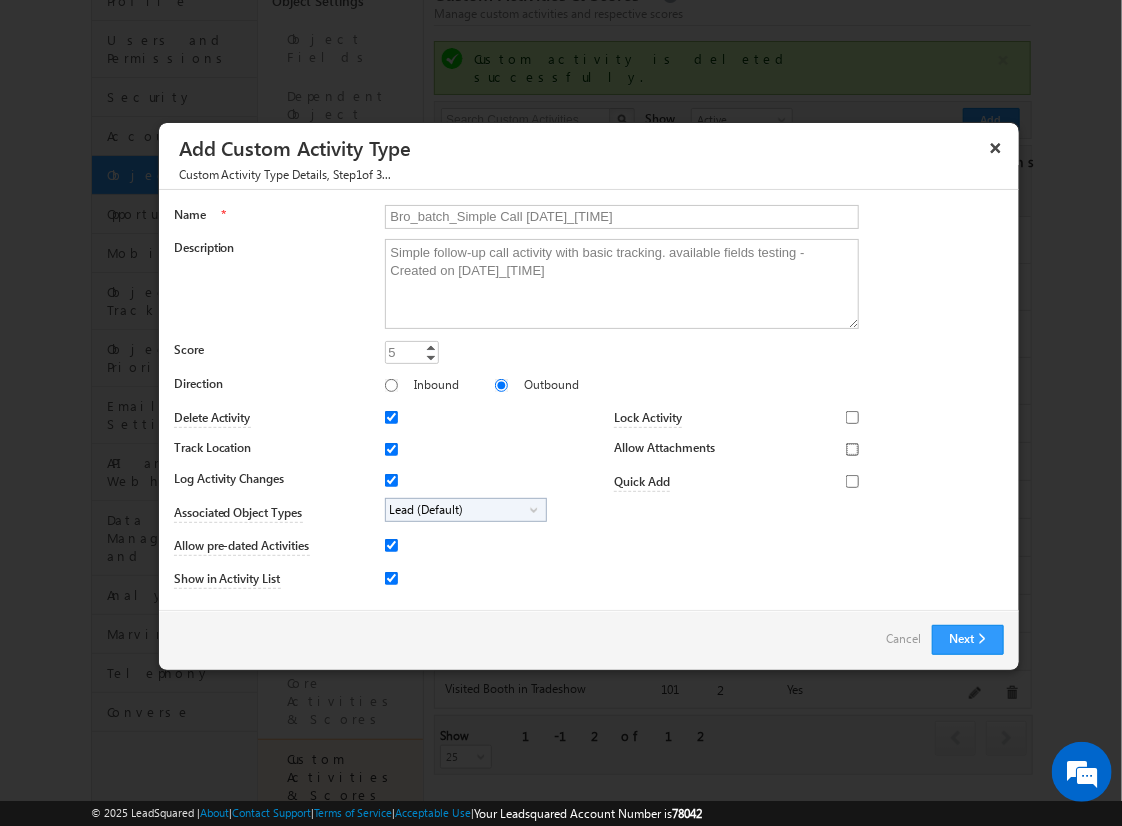 click on "Allow Attachments" at bounding box center [852, 449] 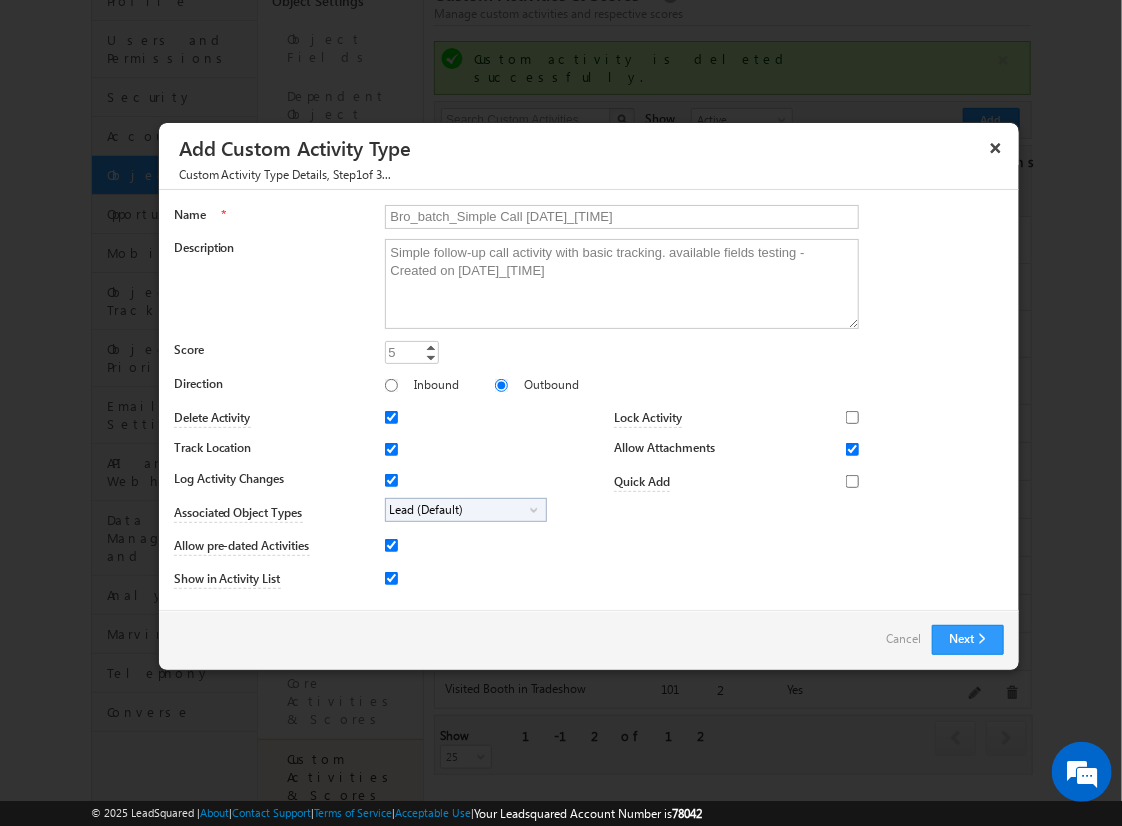 click on "Lead (Default)" at bounding box center (458, 510) 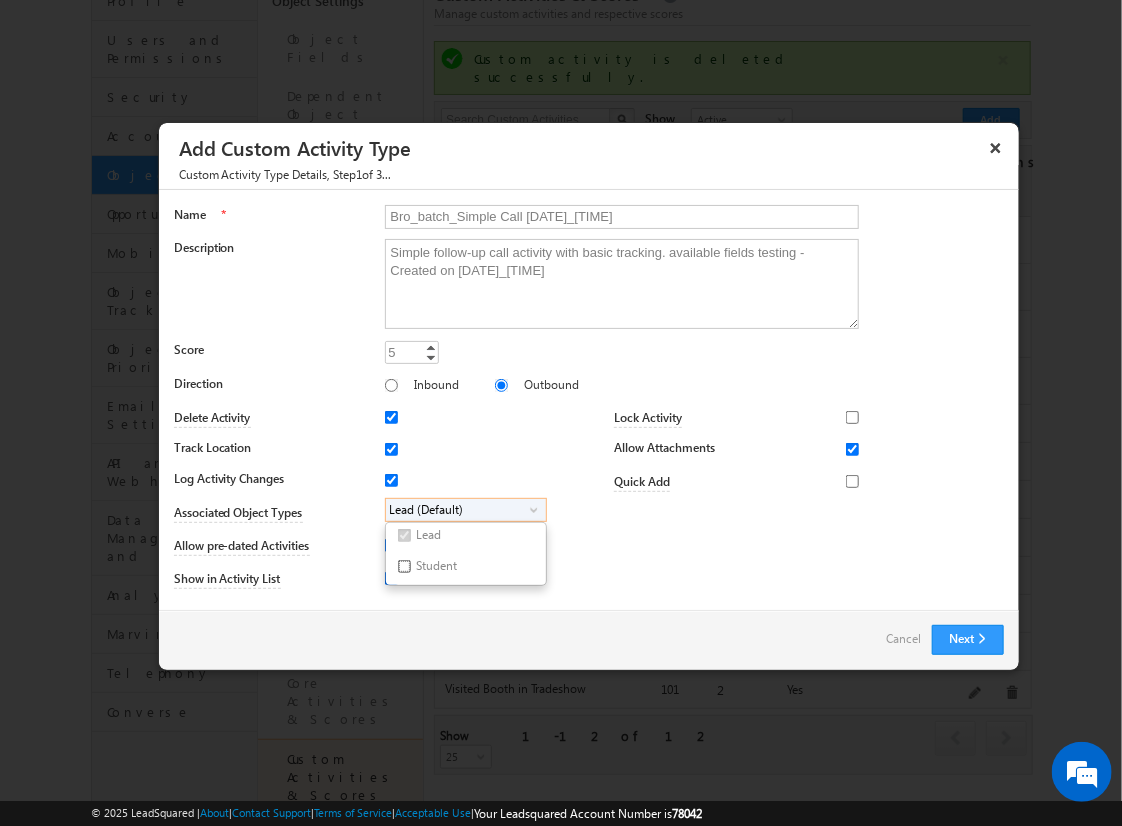 click on "Student" at bounding box center (404, 566) 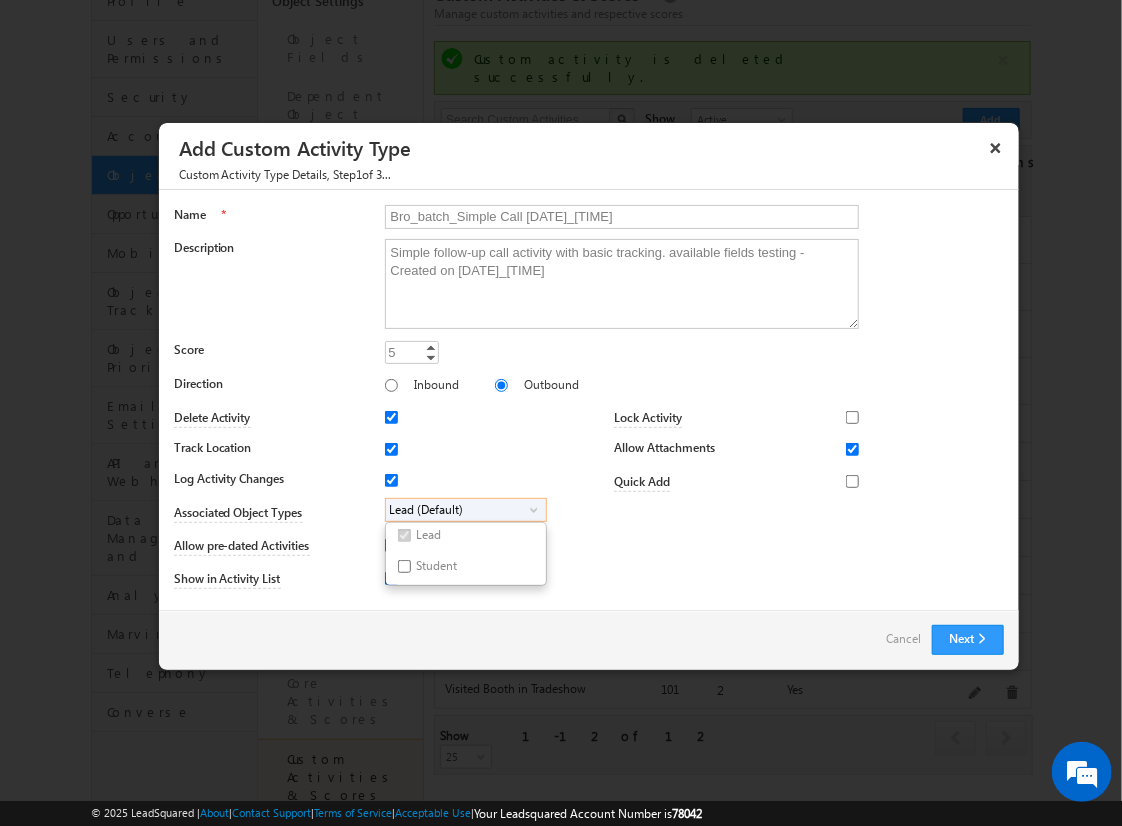 checkbox on "true" 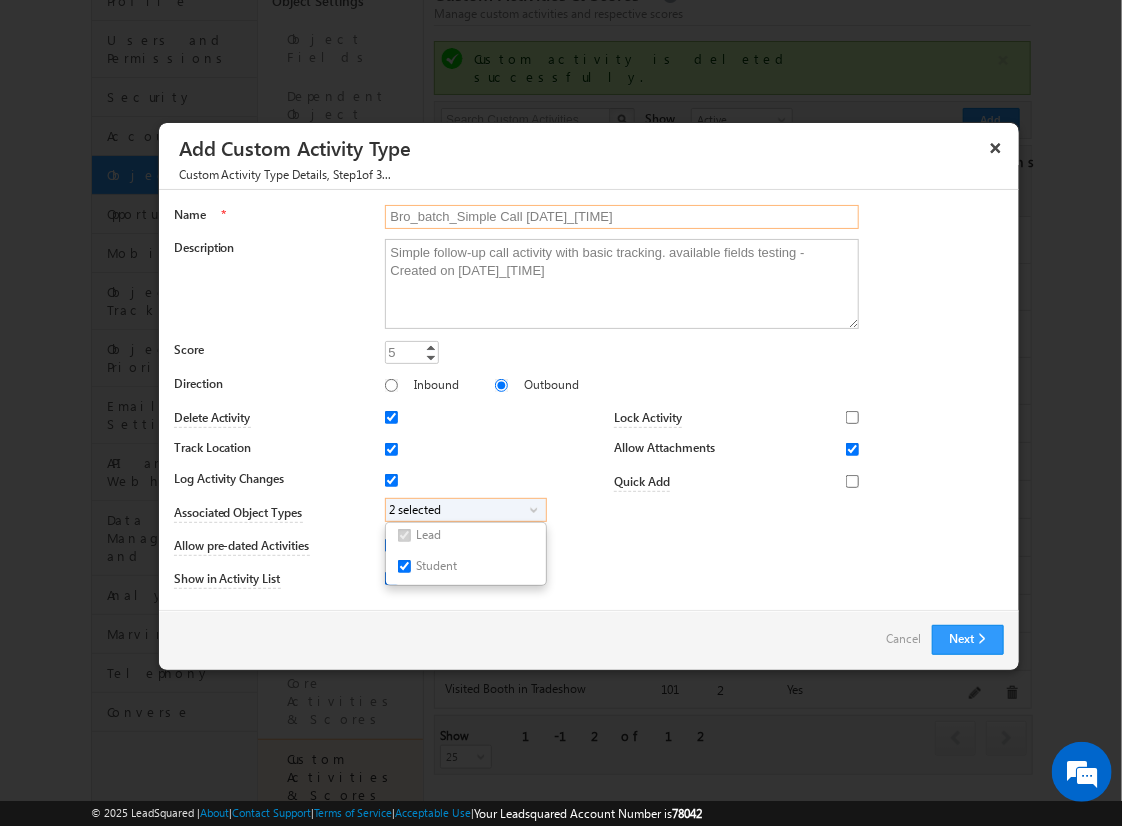 click on "Bro_batch_Simple Call [DATE]_[TIME]" at bounding box center (622, 217) 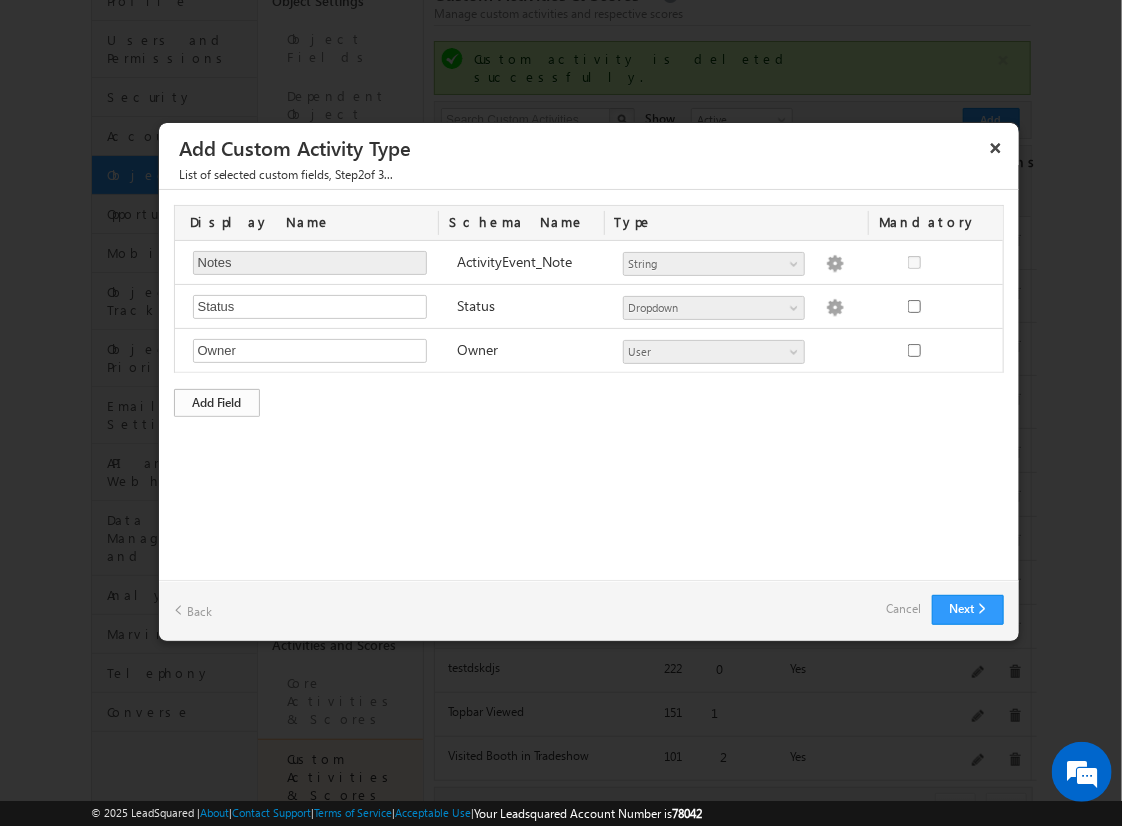 click on "Add Field" at bounding box center (217, 403) 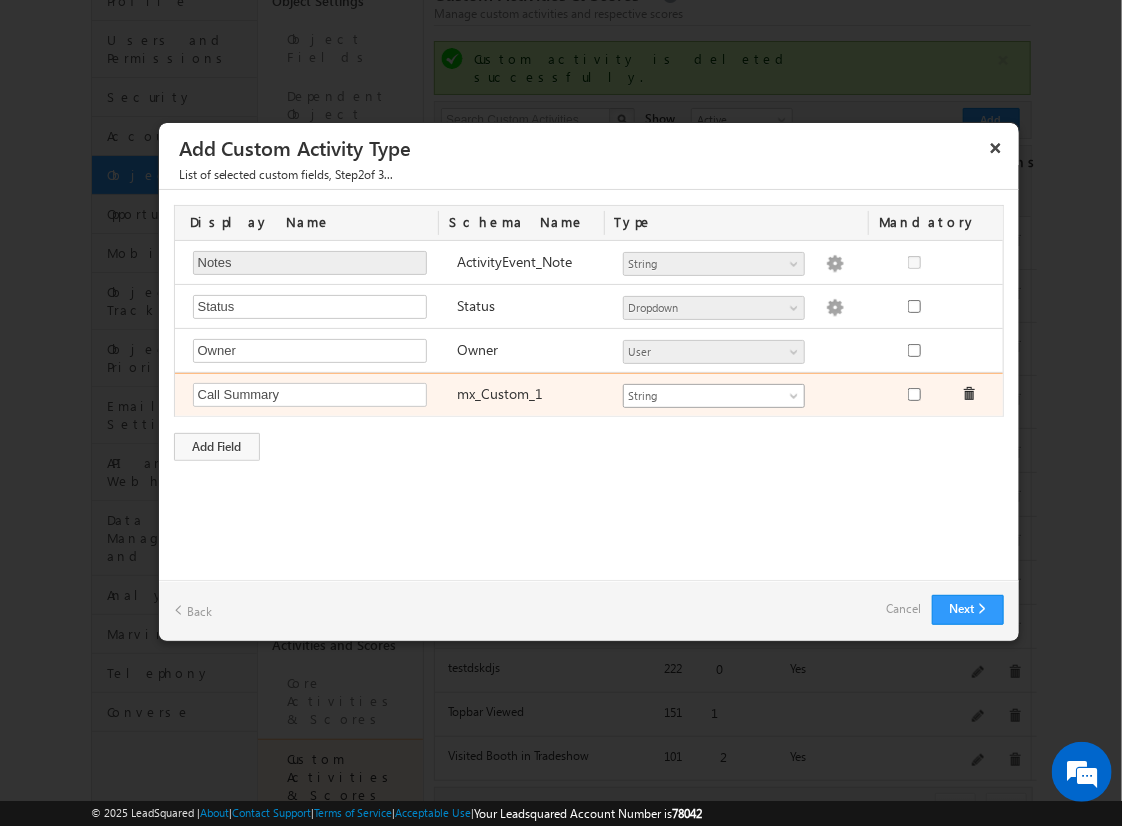 type on "Call Summary" 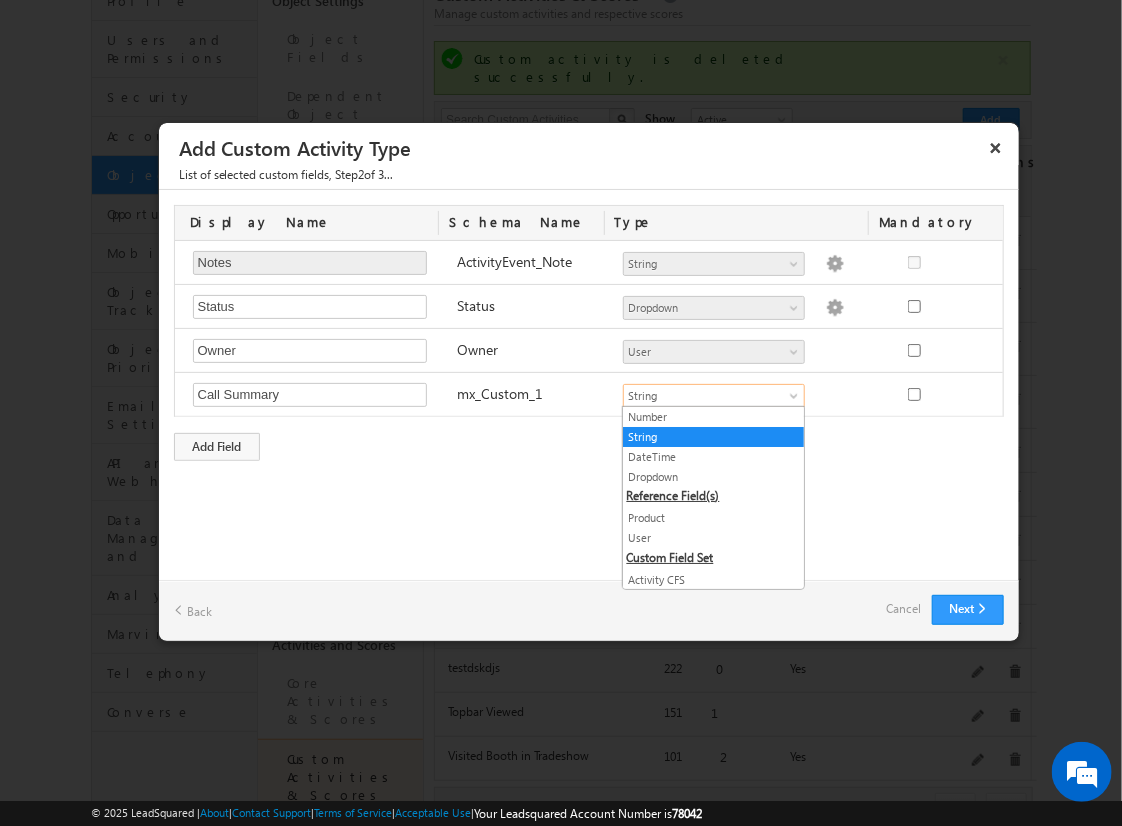 click on "String" at bounding box center [713, 437] 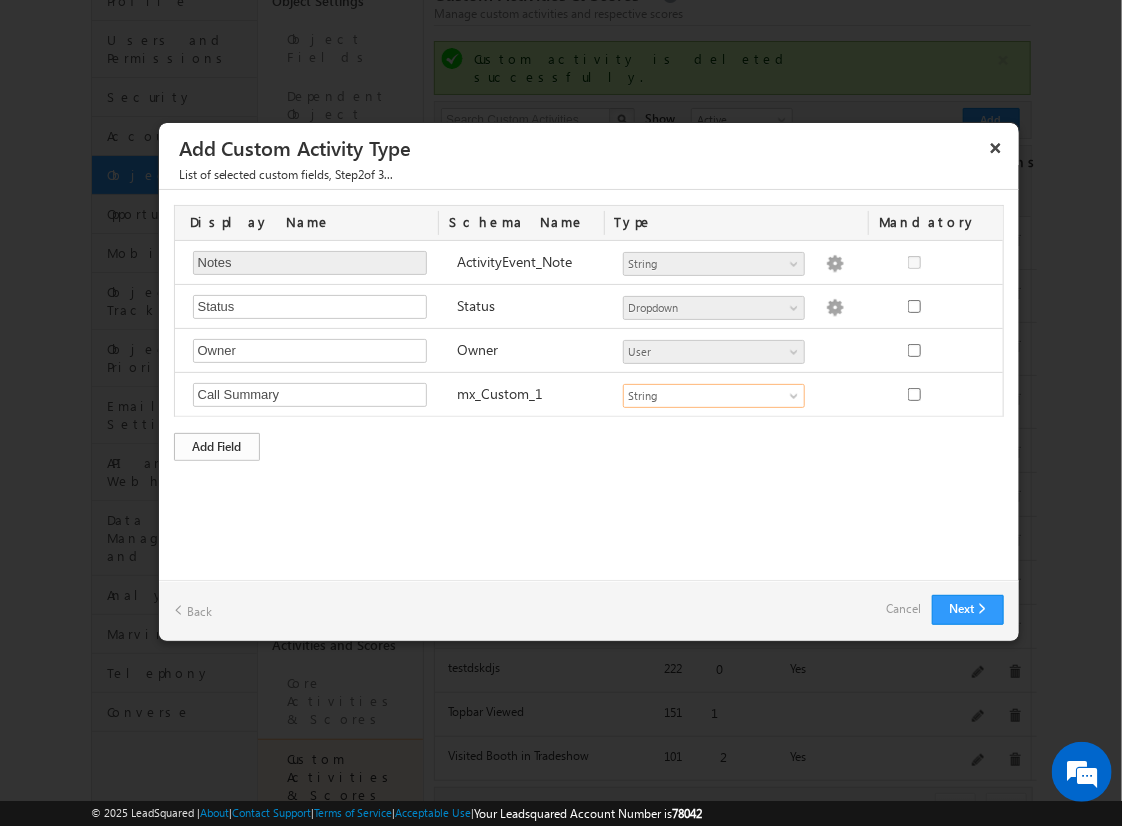 click on "Add Field" at bounding box center (217, 447) 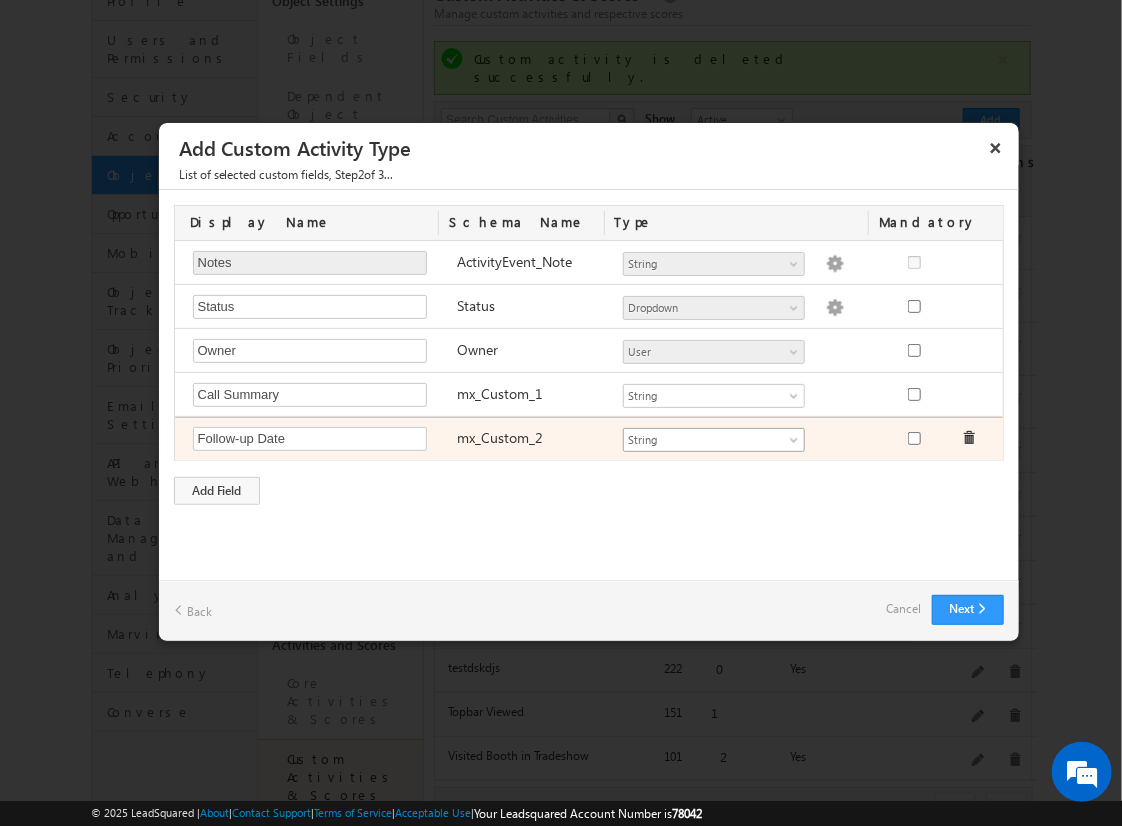 type on "Follow-up Date" 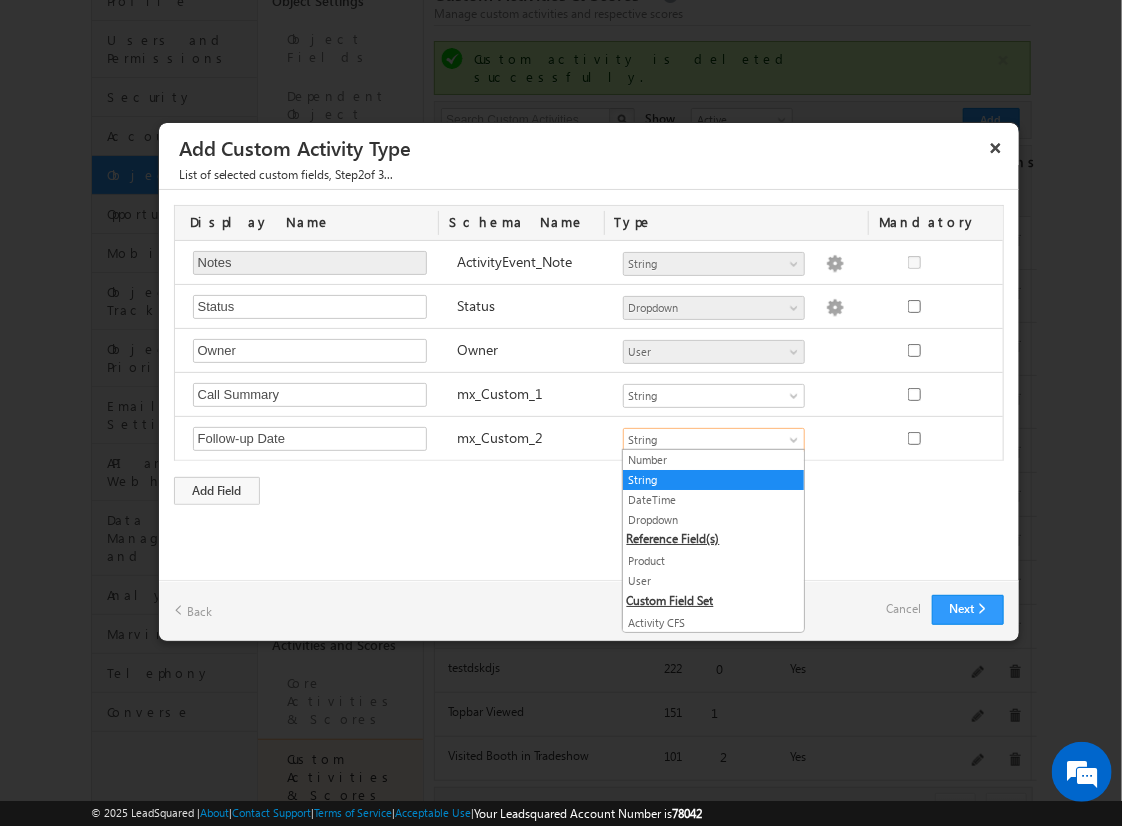 click on "DateTime" at bounding box center [713, 500] 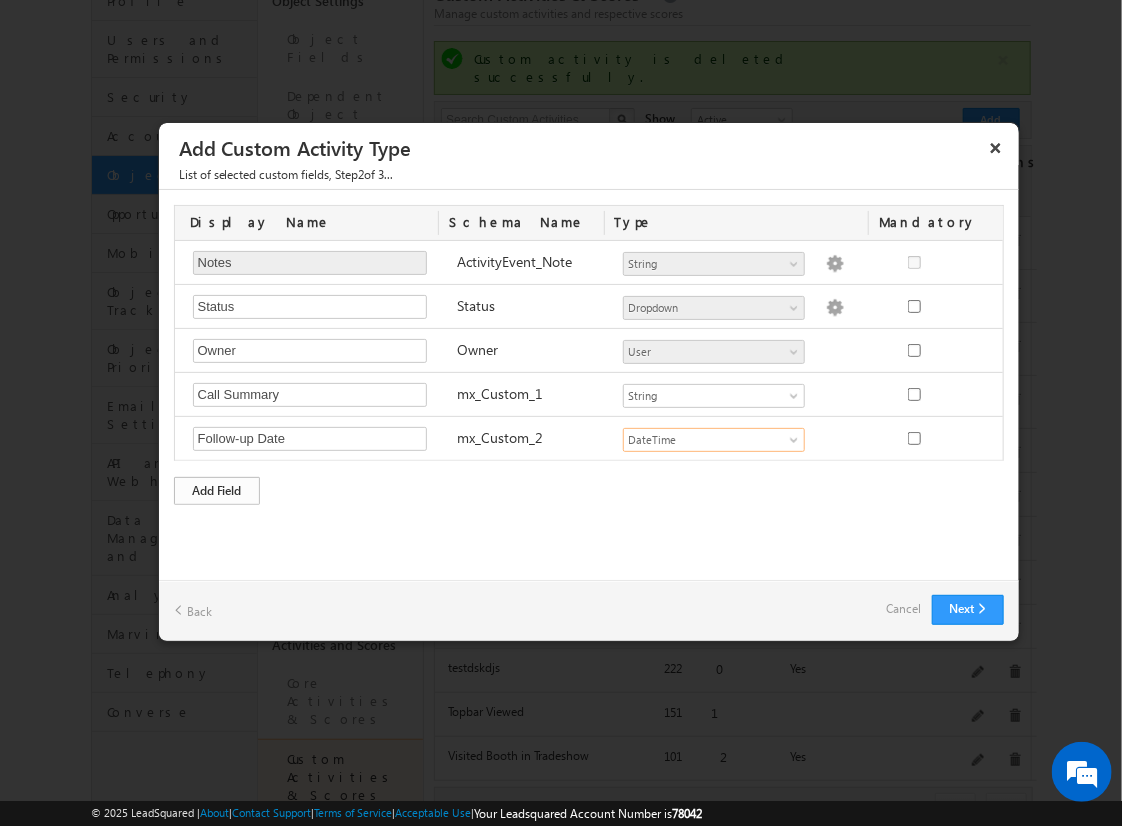 click on "Add Field" at bounding box center (217, 491) 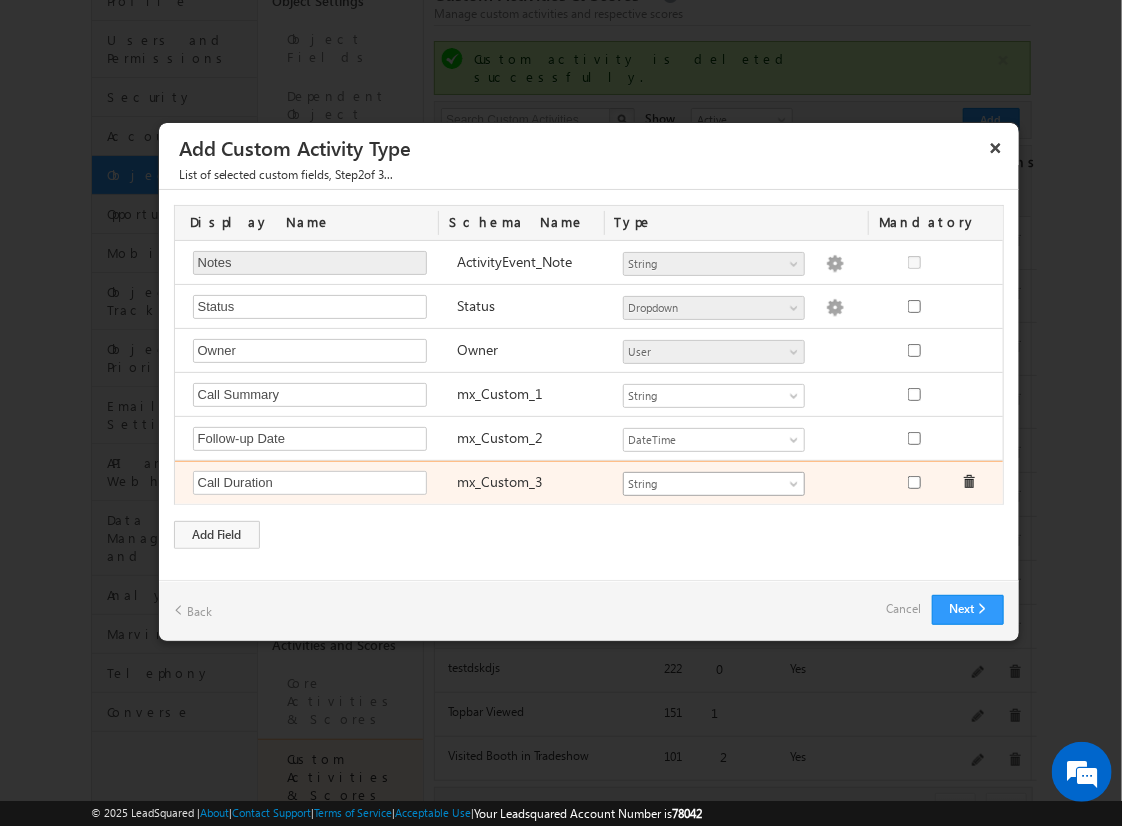 type on "Call Duration" 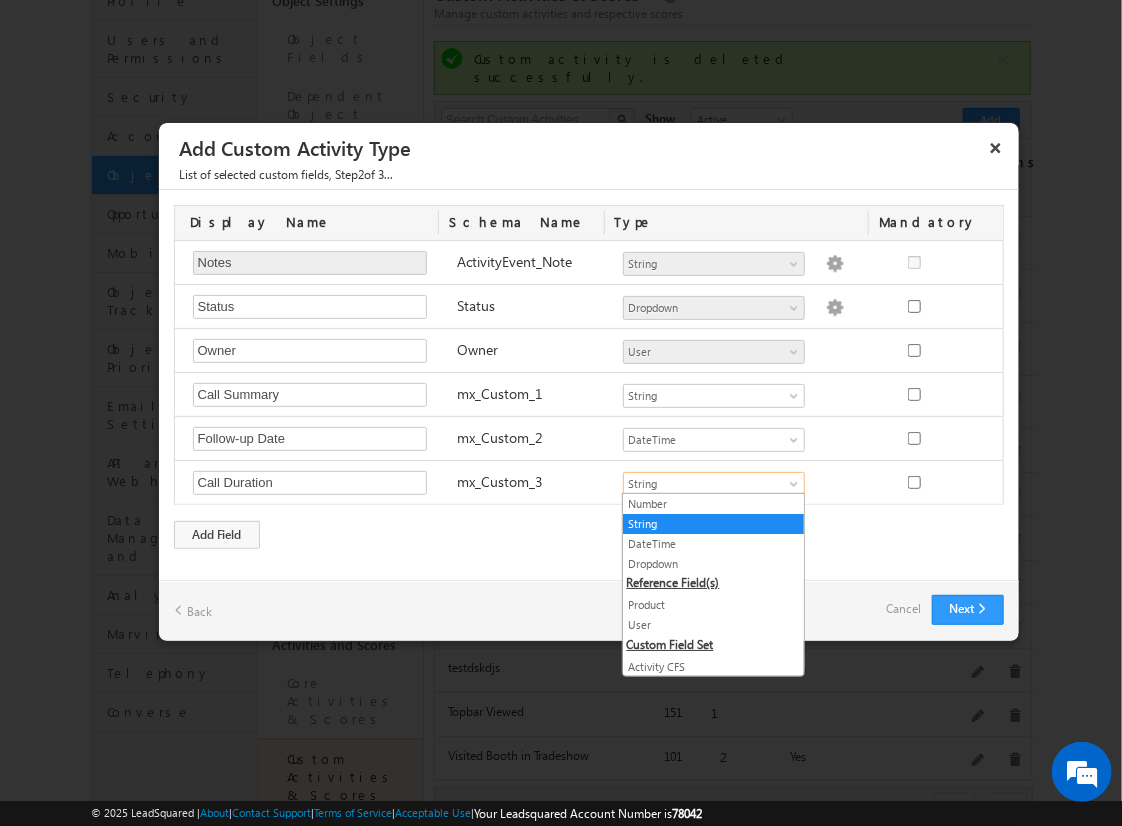 click on "Number" at bounding box center (713, 504) 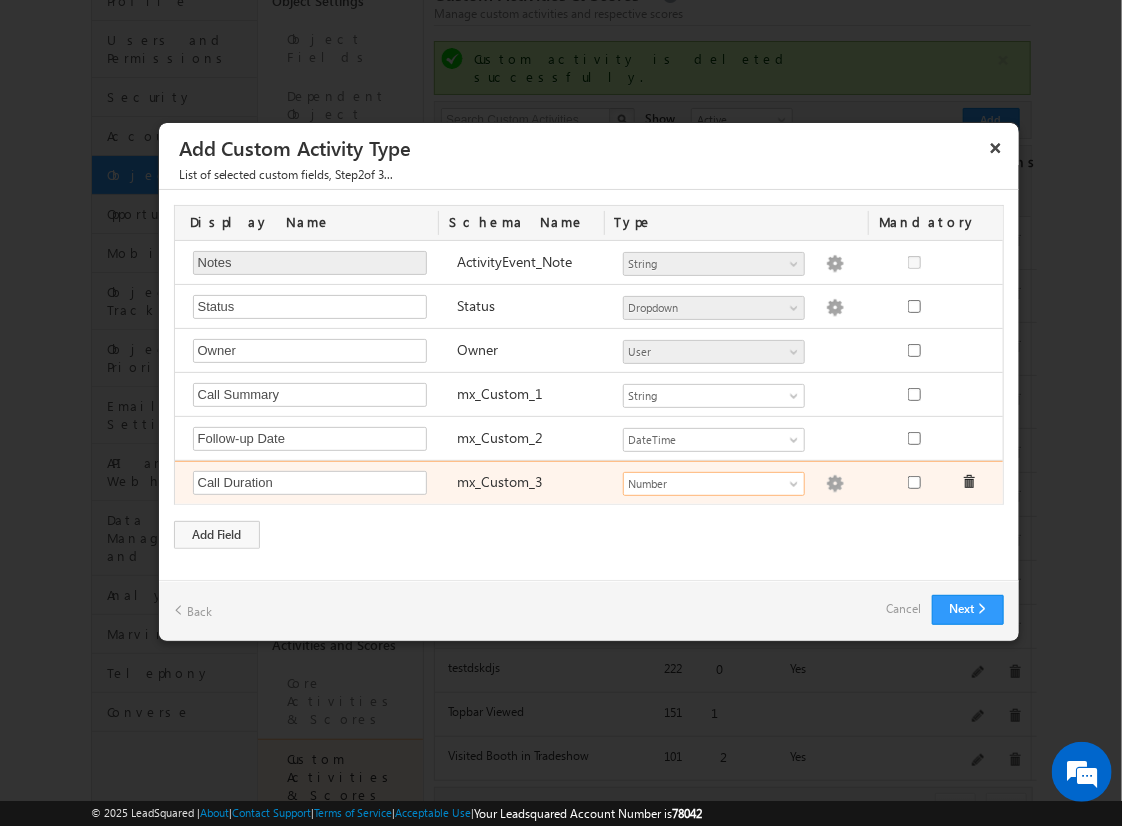 click at bounding box center [835, 484] 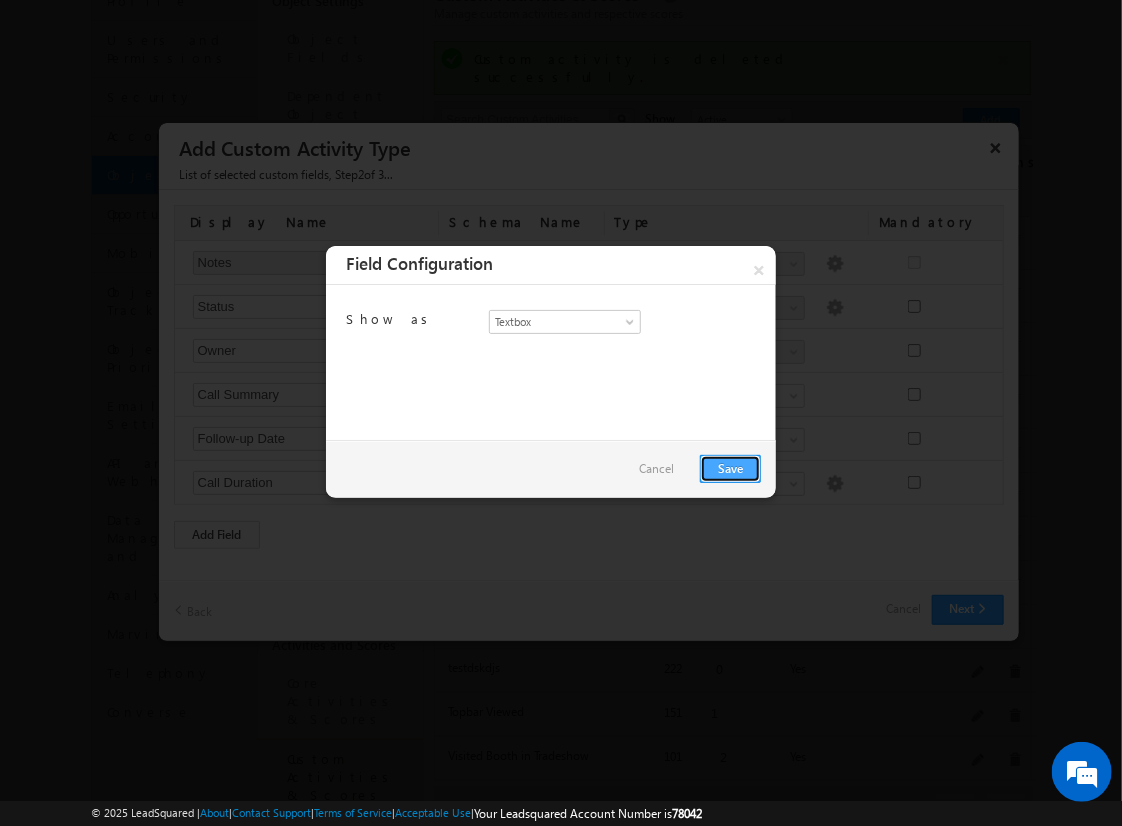 click on "Save" at bounding box center [730, 469] 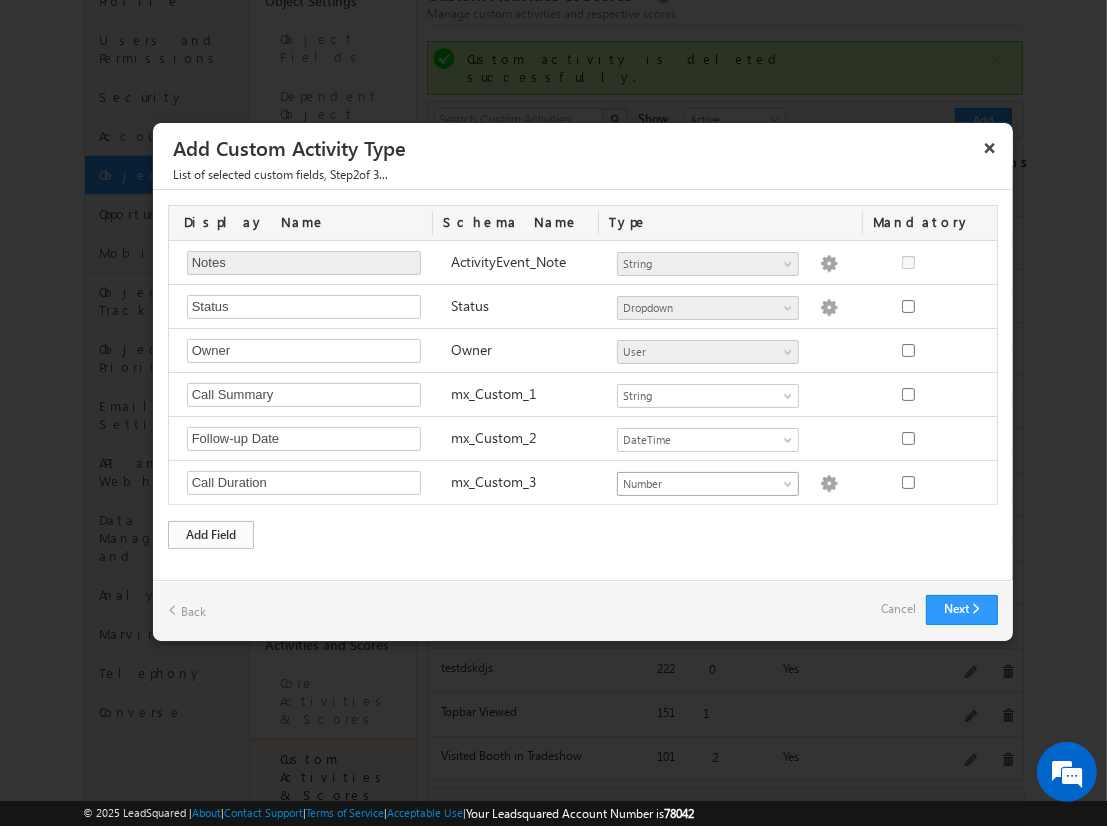 click on "Add Field" at bounding box center [211, 535] 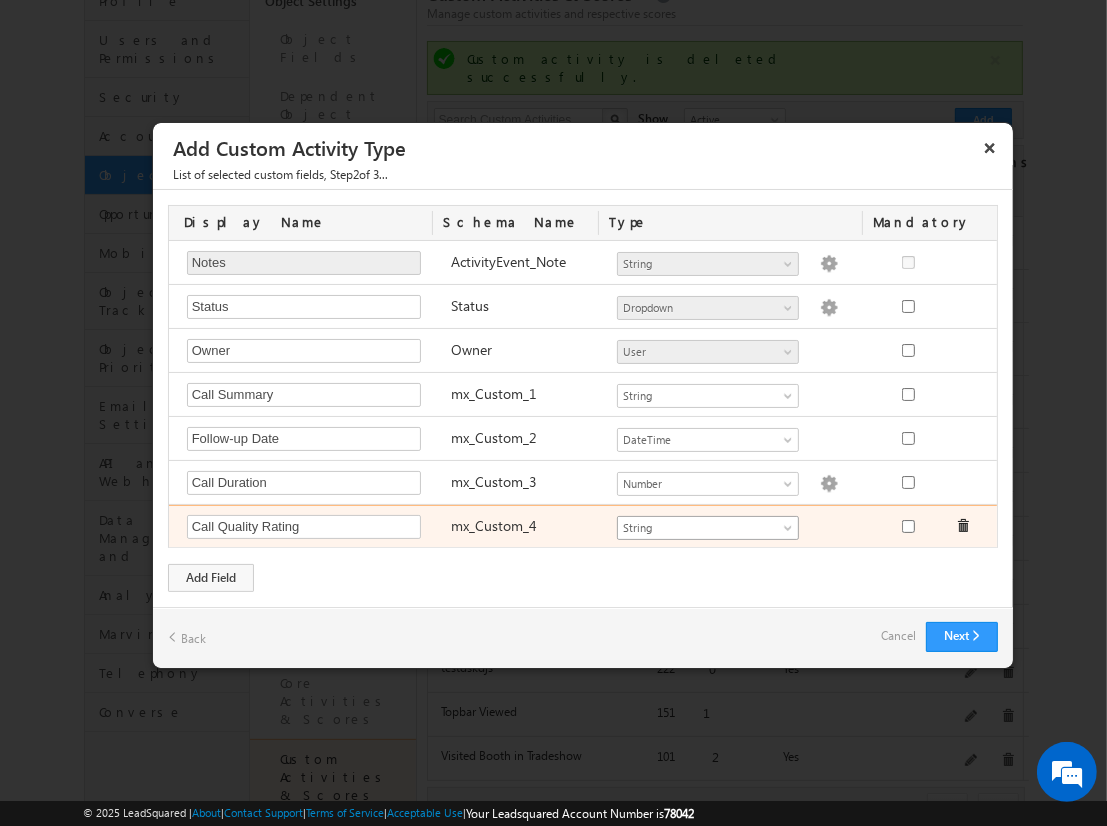 type on "Call Quality Rating" 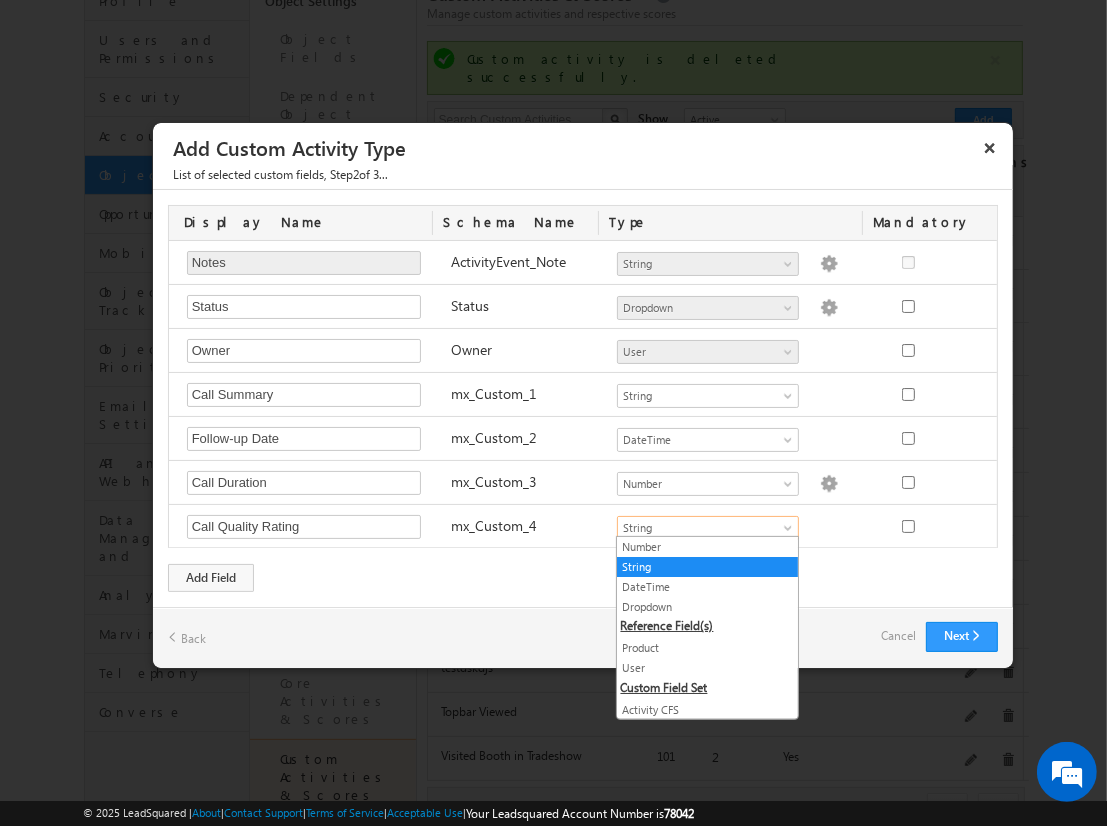 click on "String" at bounding box center [707, 567] 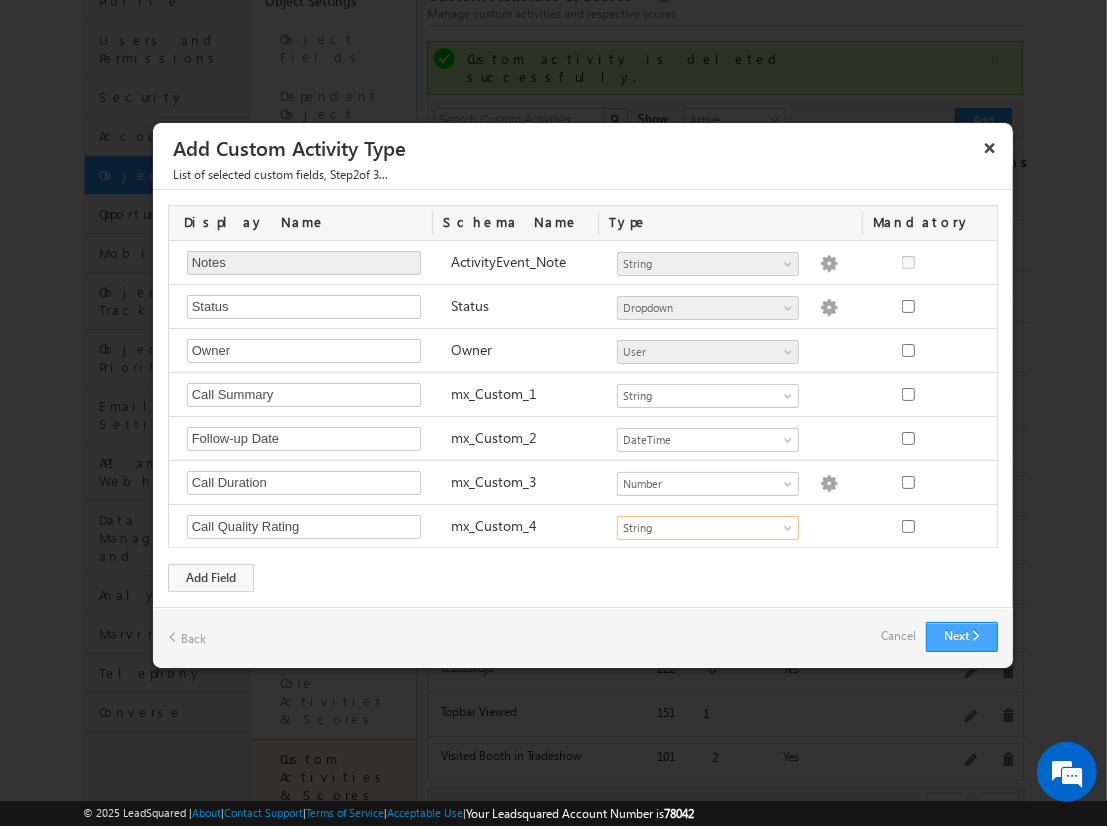 click on "Next" at bounding box center (962, 637) 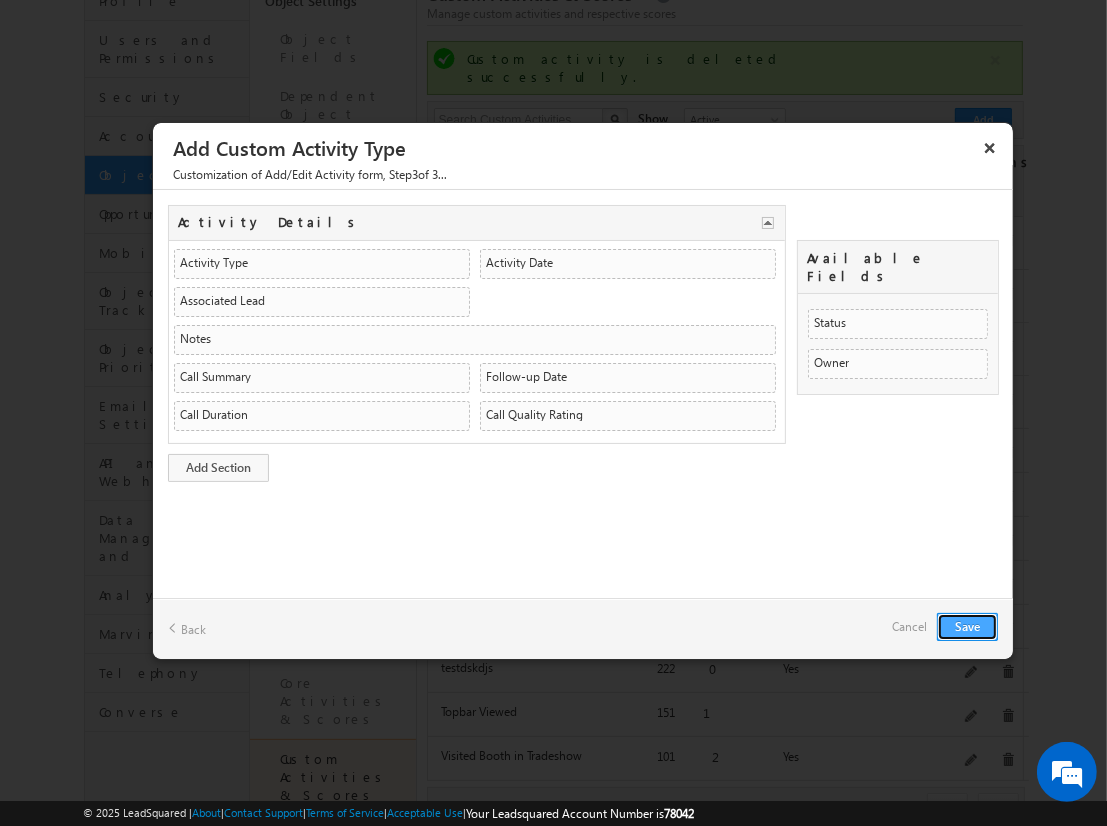 click on "Save" at bounding box center [967, 627] 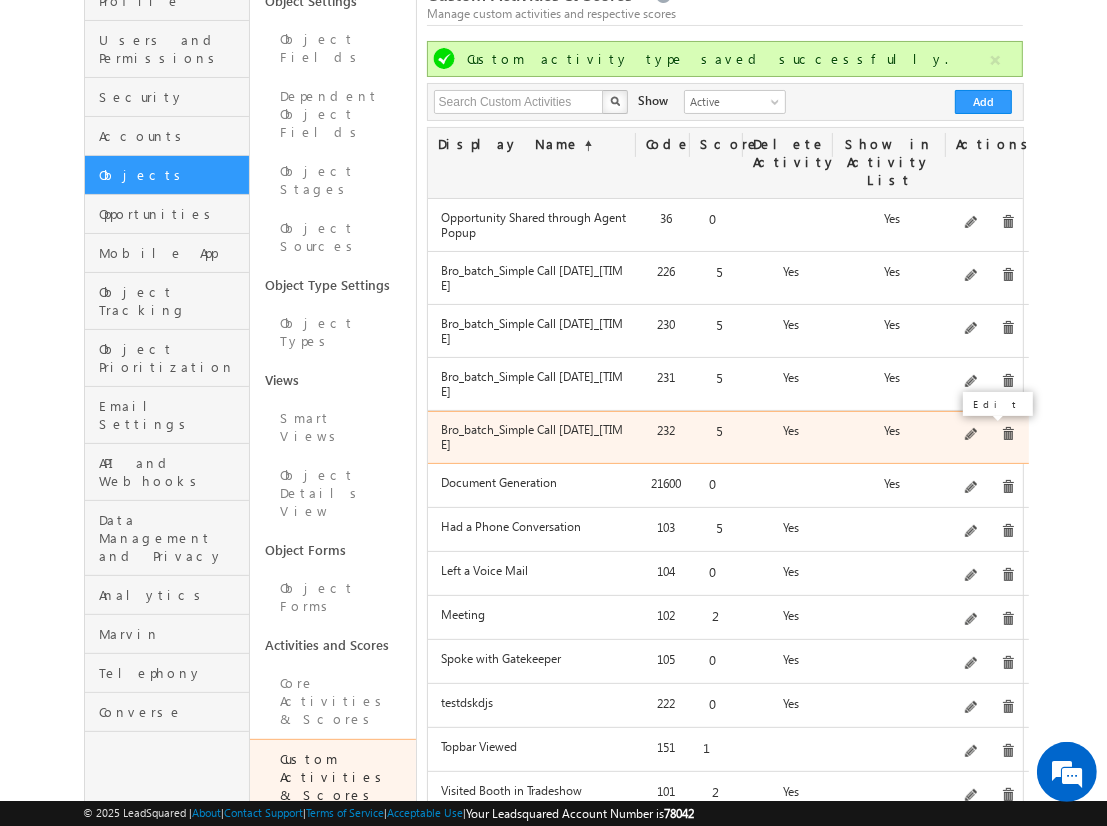 click at bounding box center [972, 435] 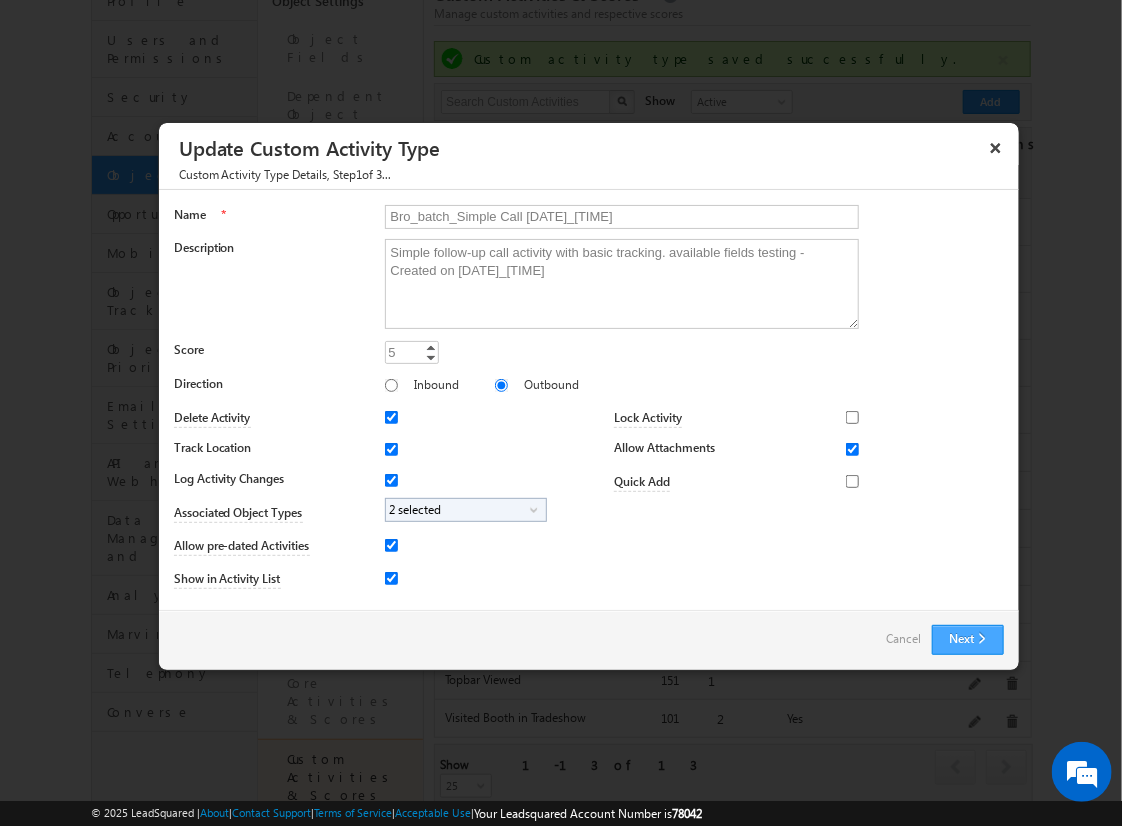 click on "Next" at bounding box center [968, 640] 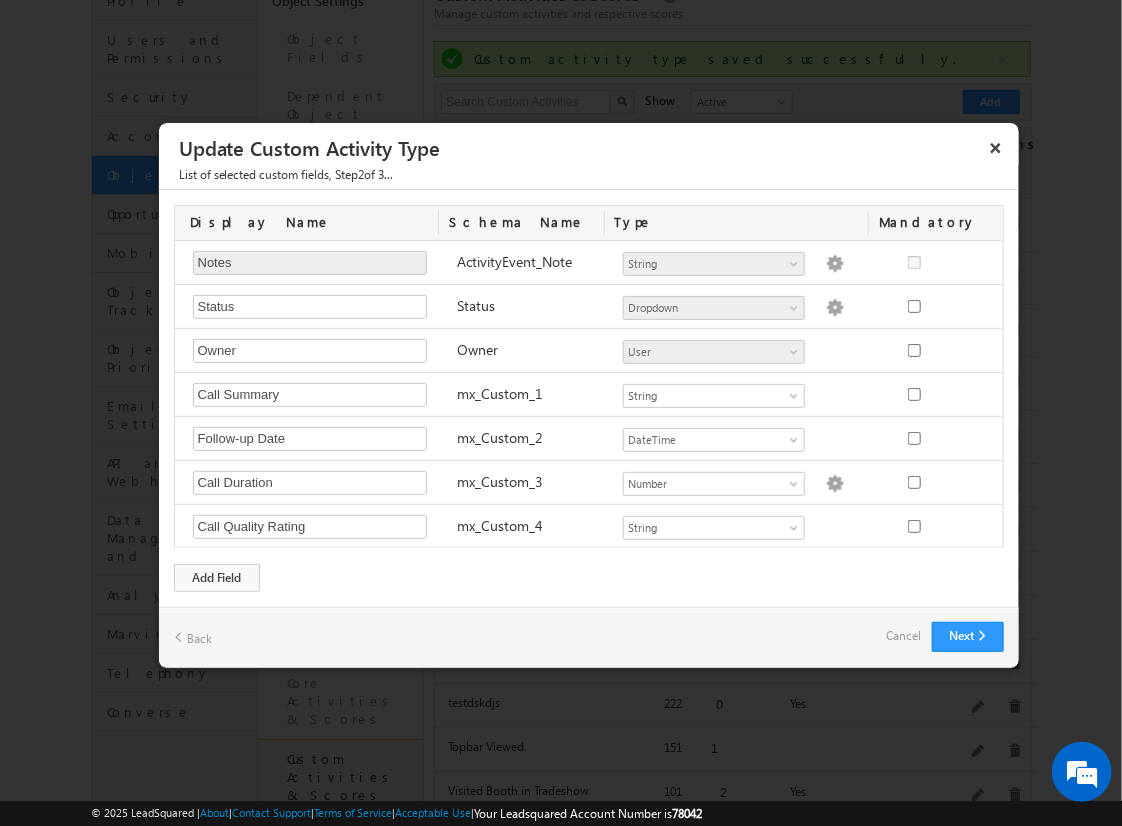 click on "Cancel" at bounding box center [904, 636] 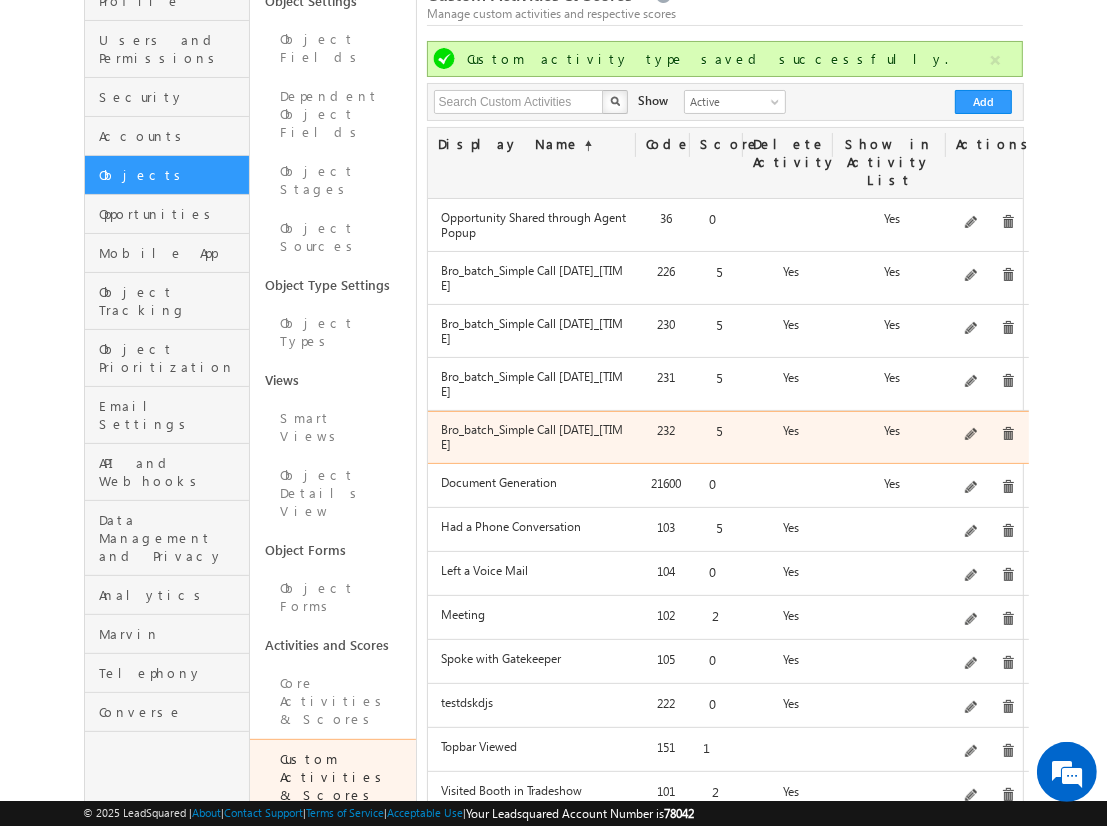 click on "Simple follow-up call activity with basic tracking. available fields testing - Created on [DATE]_[TIME]" at bounding box center (987, 435) 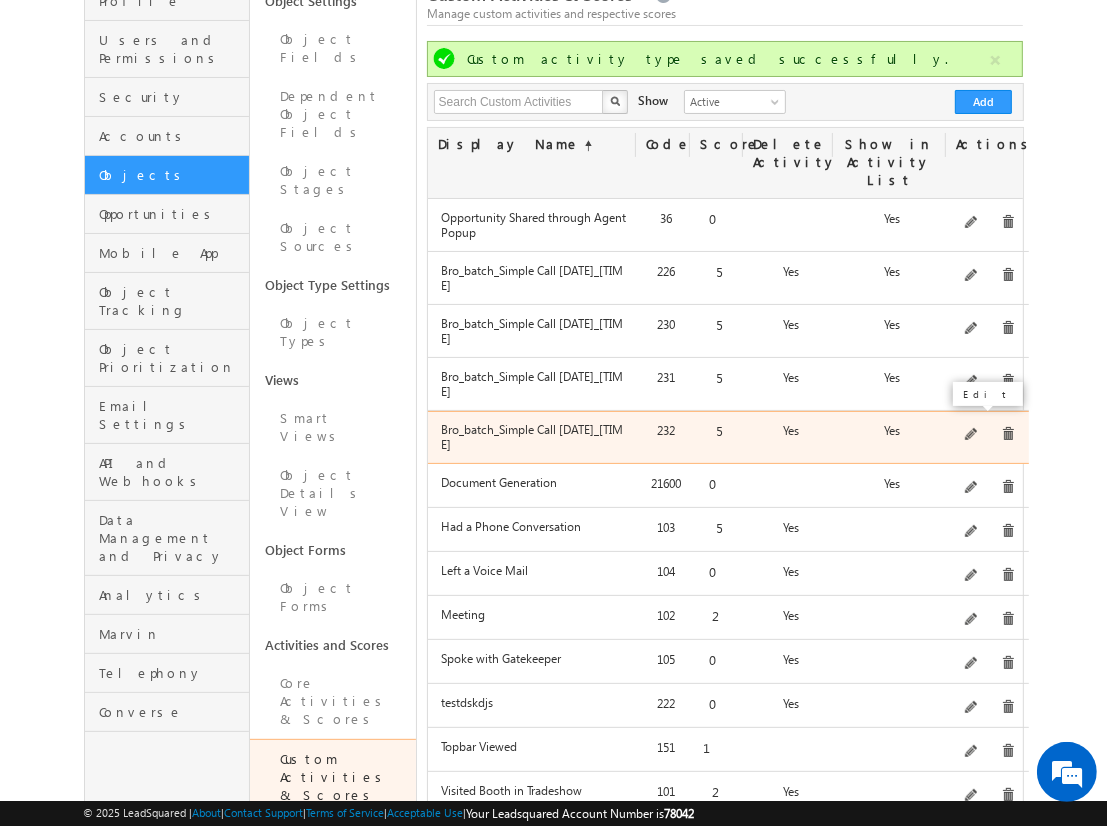 click at bounding box center [972, 435] 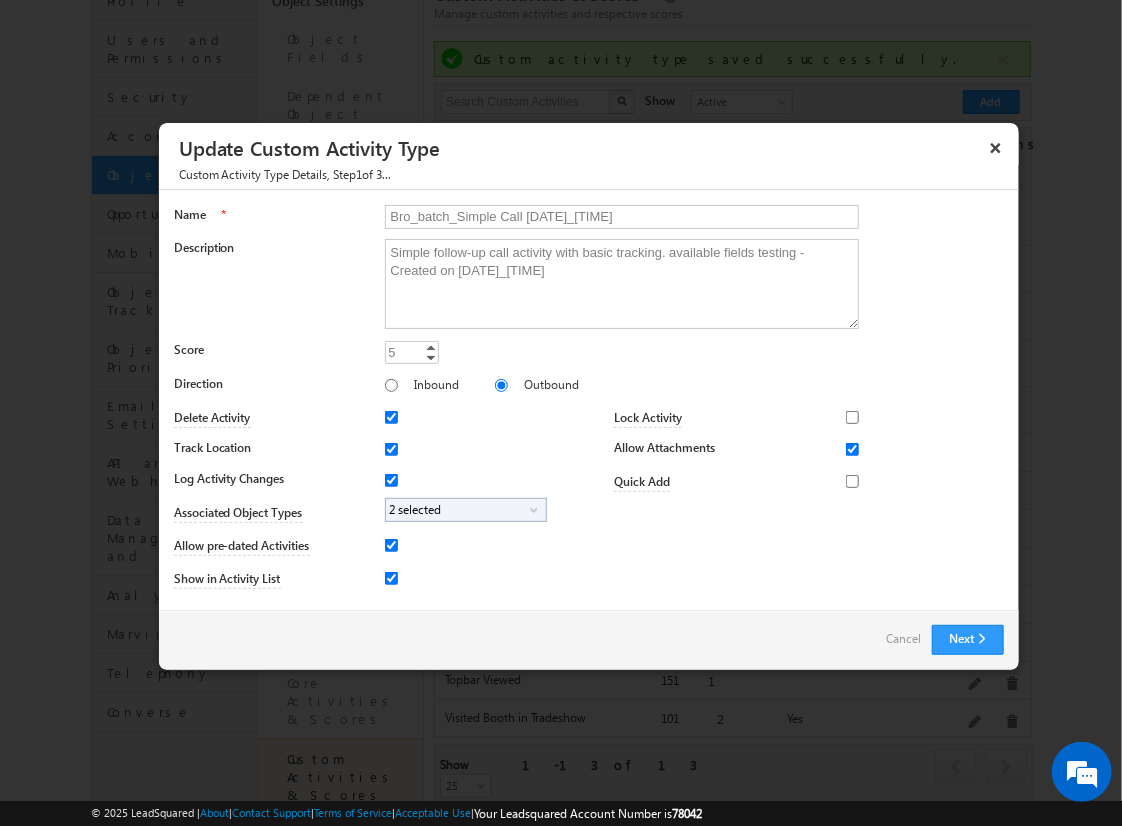 scroll, scrollTop: 1, scrollLeft: 0, axis: vertical 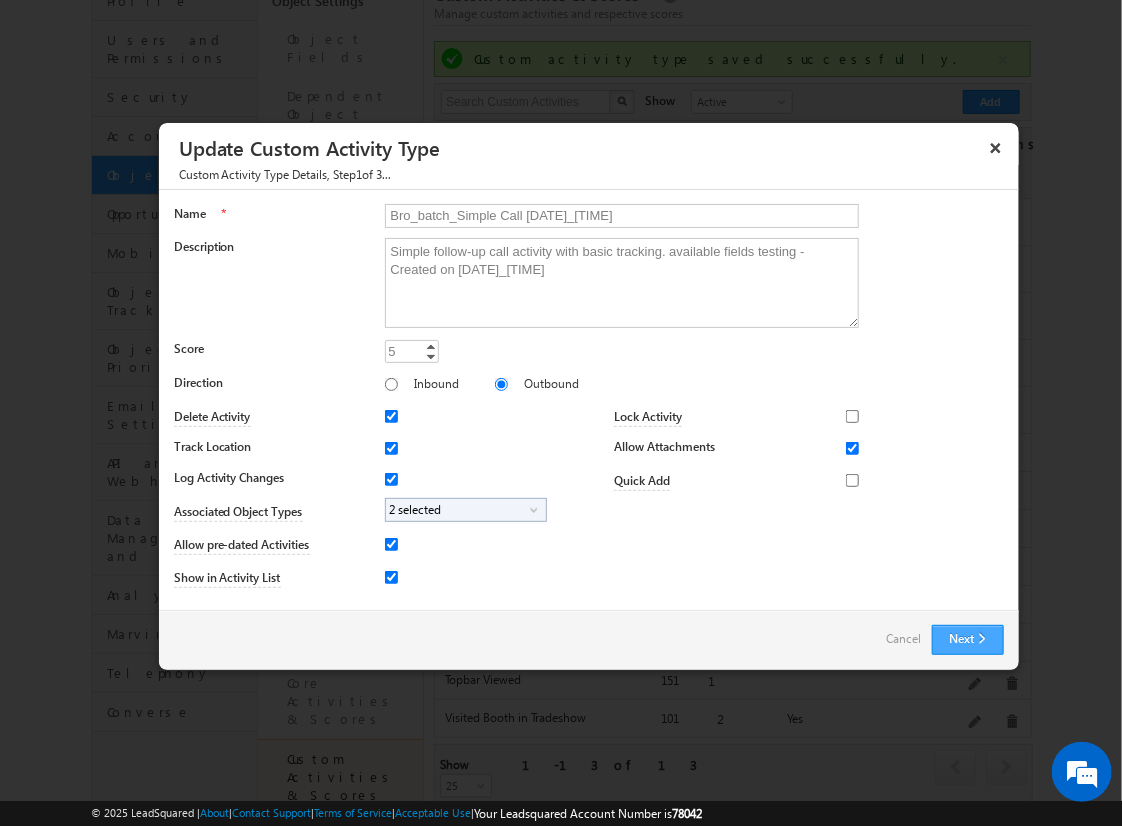 click on "Next" at bounding box center (968, 640) 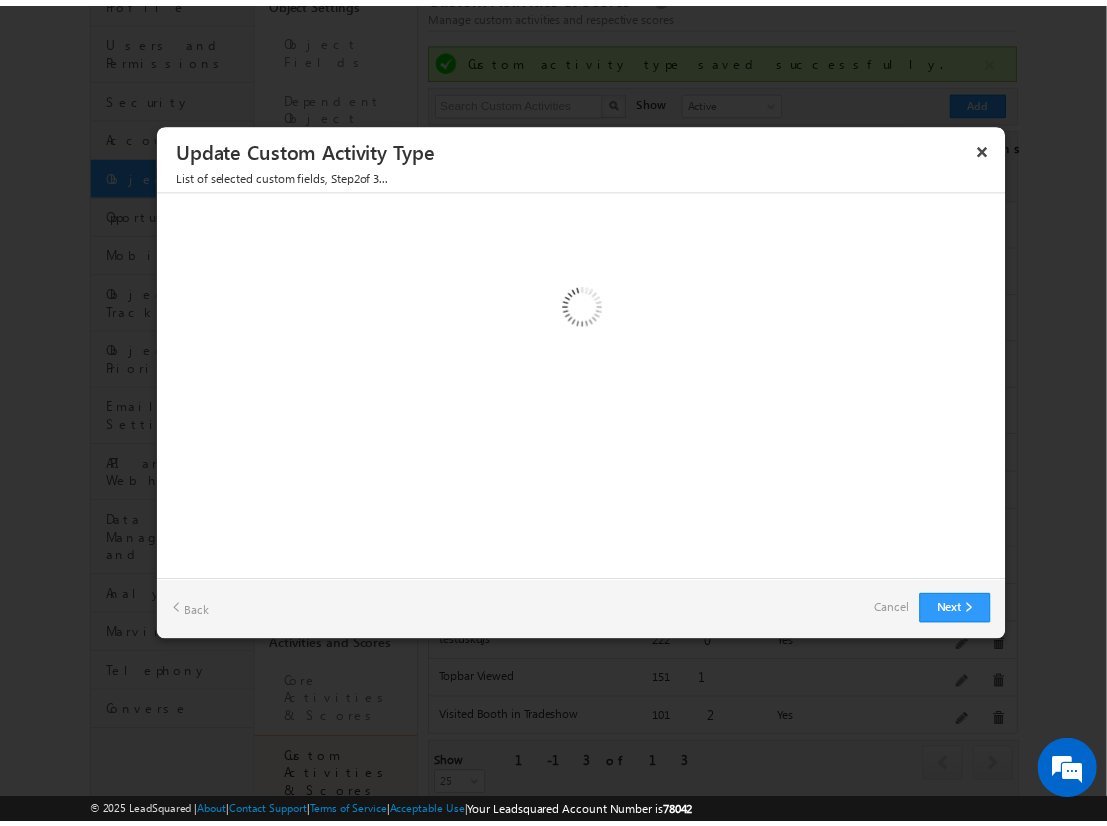 scroll, scrollTop: 0, scrollLeft: 0, axis: both 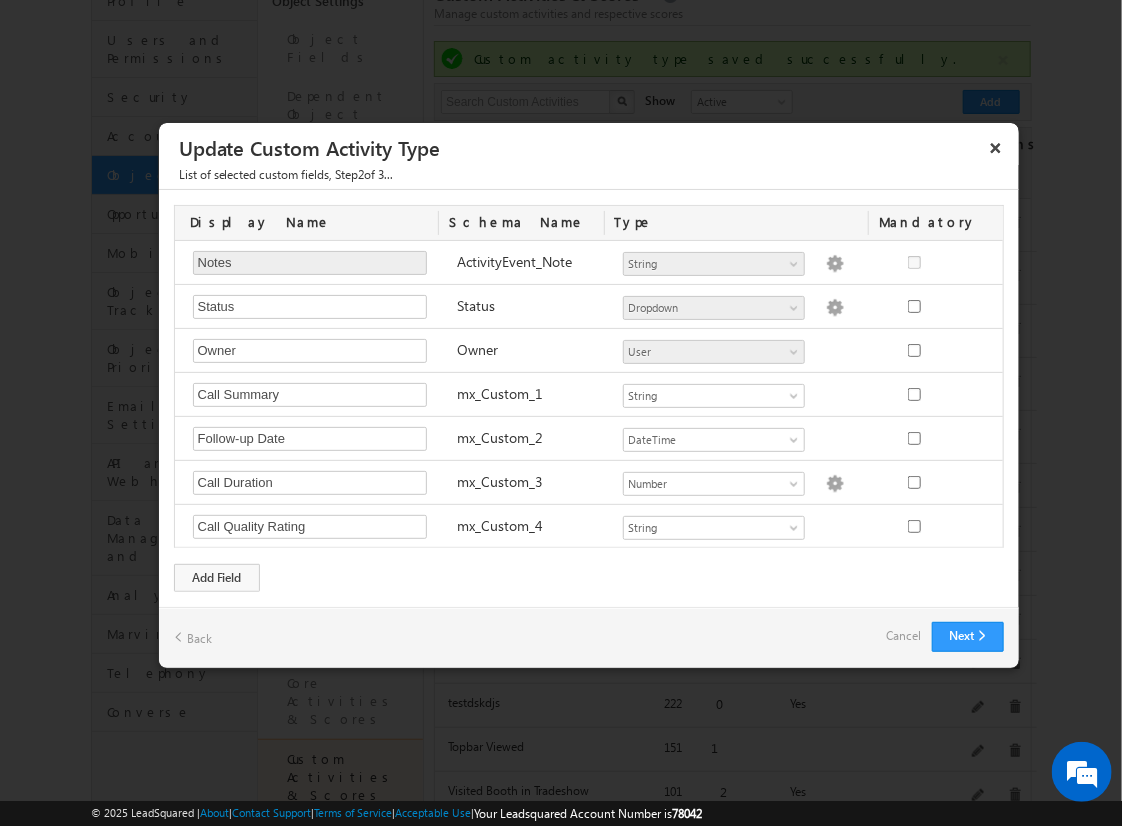 click on "Cancel" at bounding box center (904, 636) 